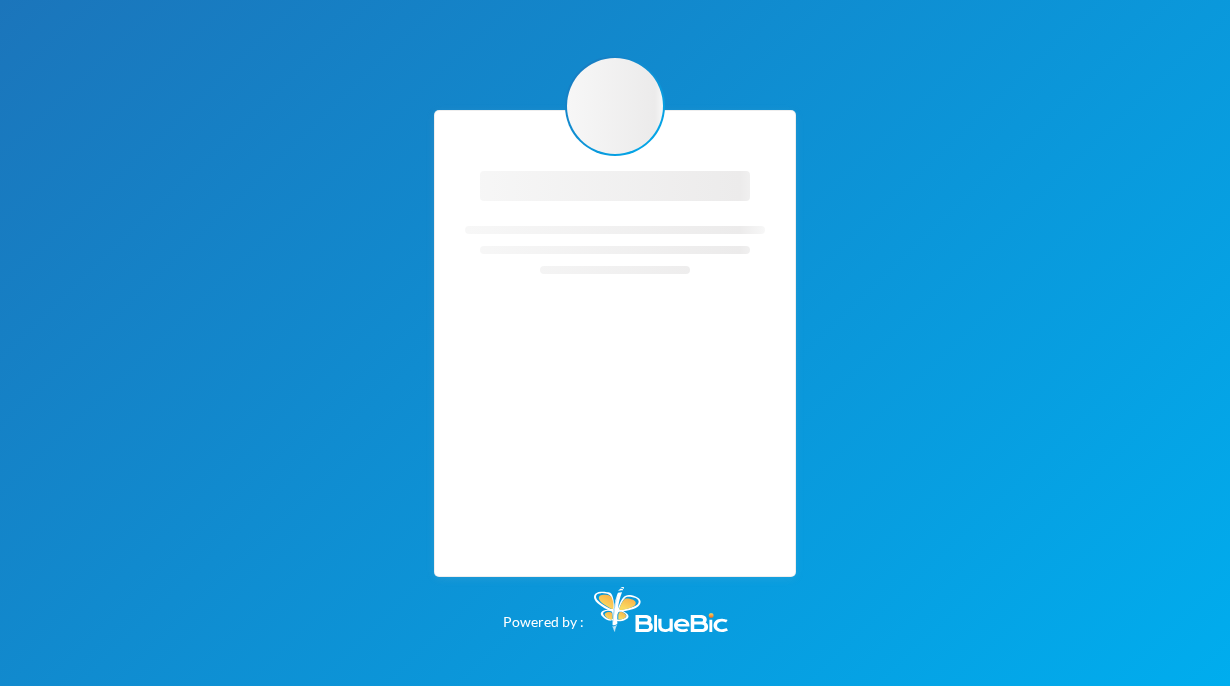 scroll, scrollTop: 0, scrollLeft: 0, axis: both 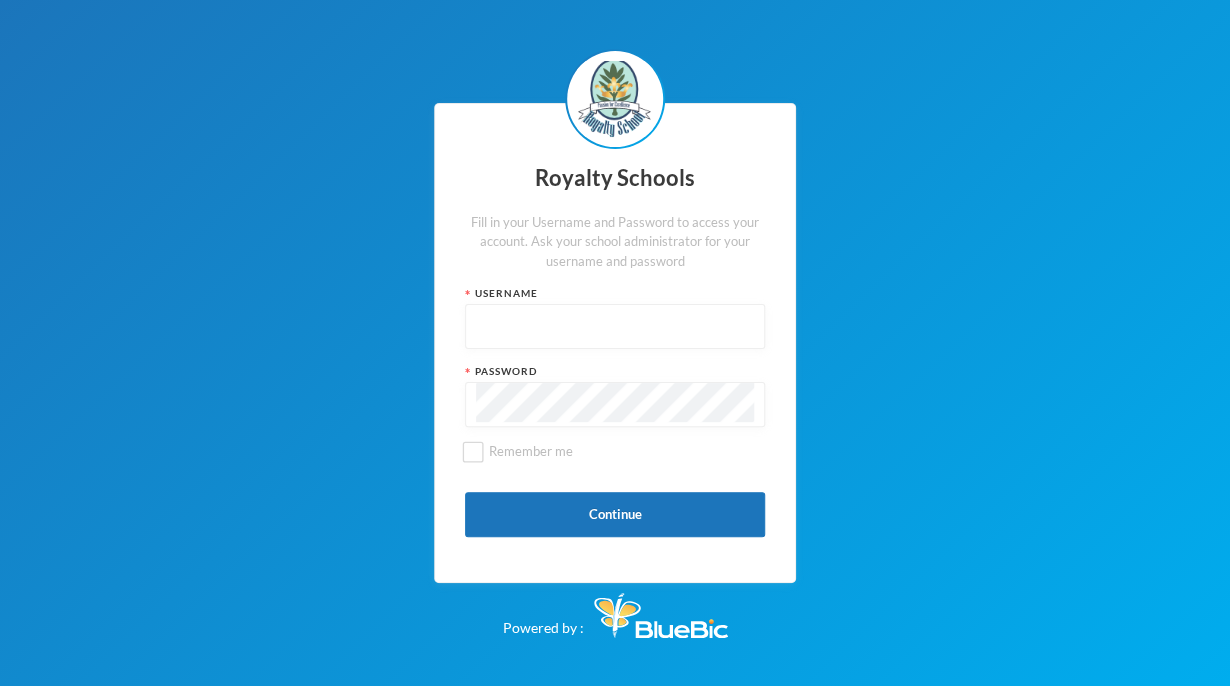 type on "admin" 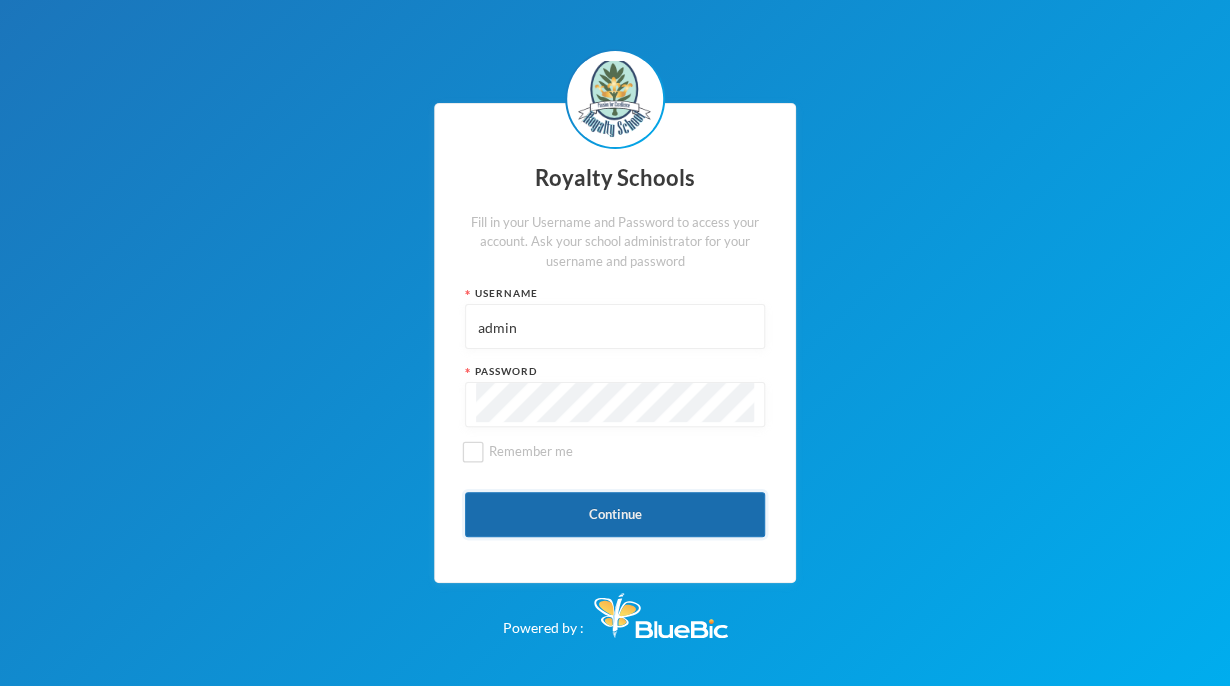 click on "Continue" at bounding box center (615, 514) 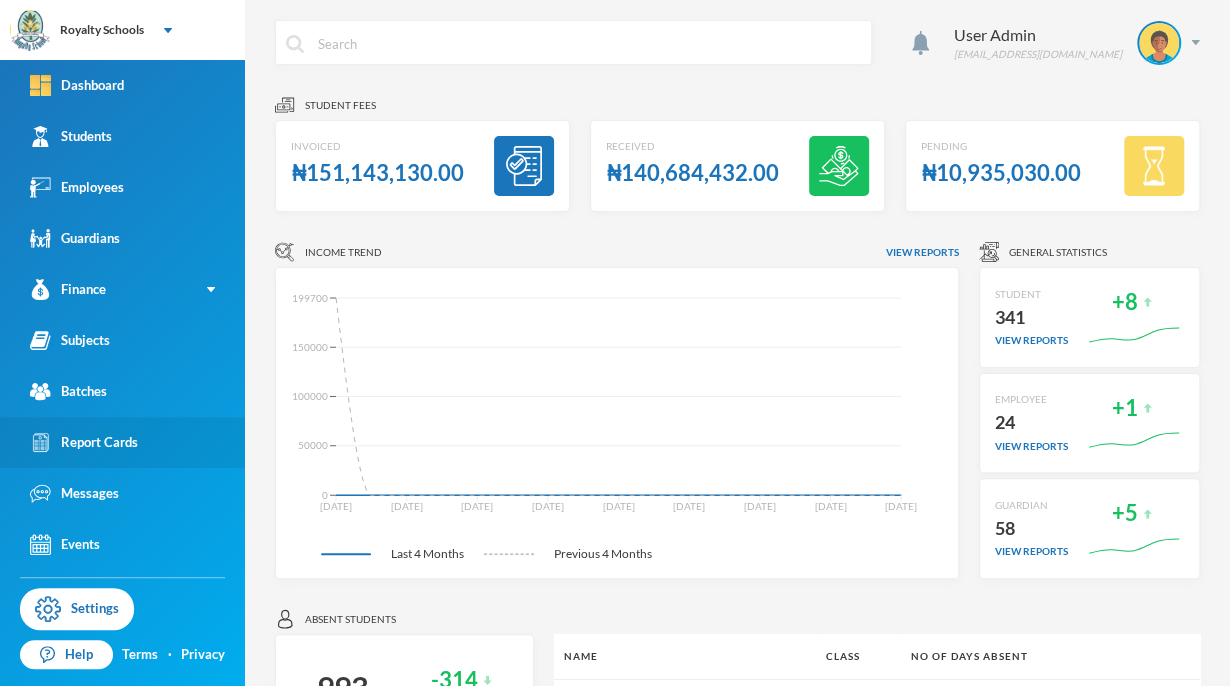 click on "Report Cards" at bounding box center (84, 442) 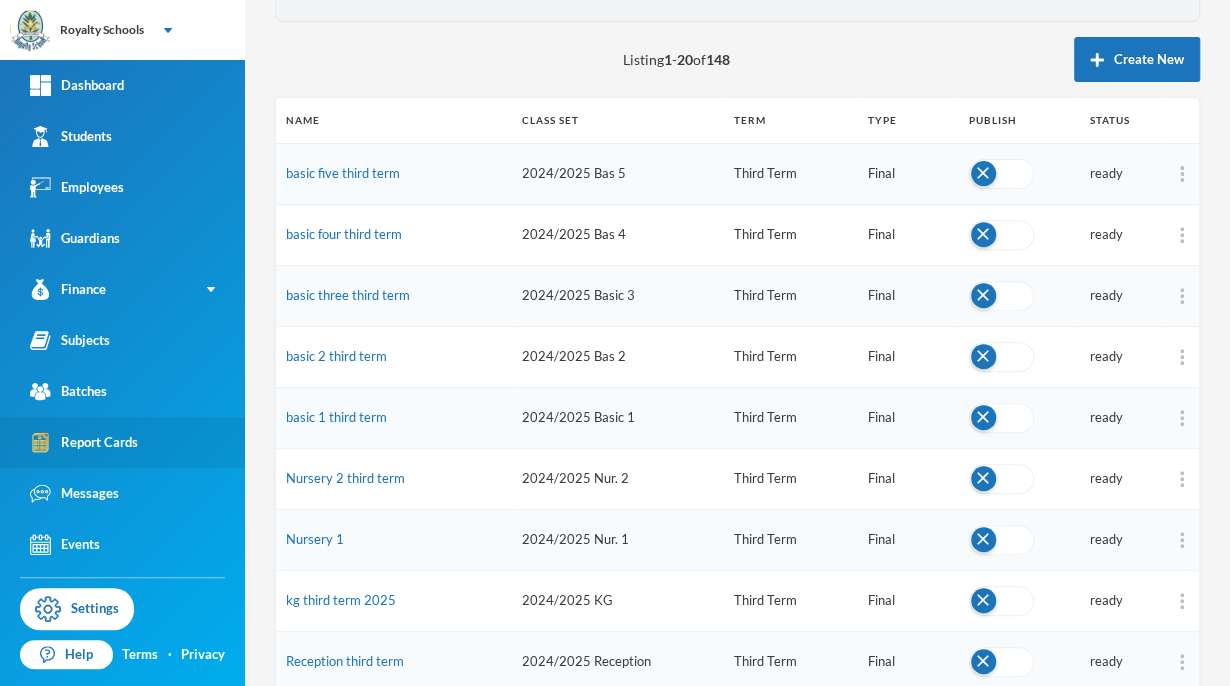 scroll, scrollTop: 216, scrollLeft: 0, axis: vertical 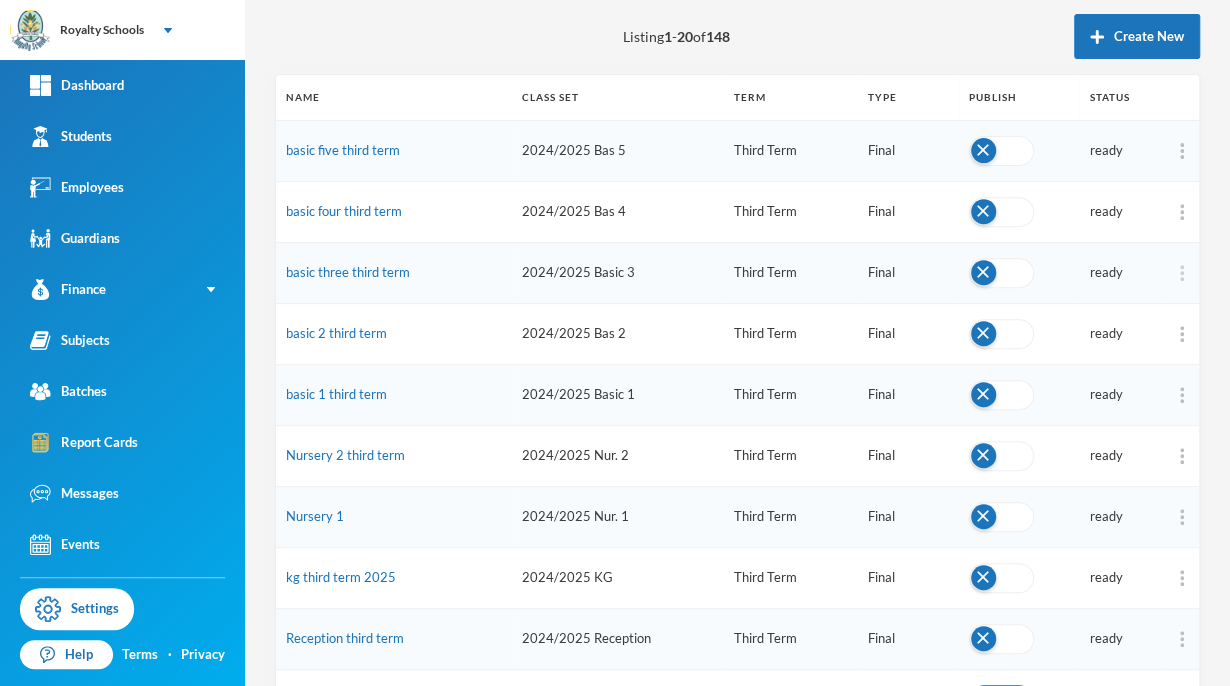 click at bounding box center (1182, 273) 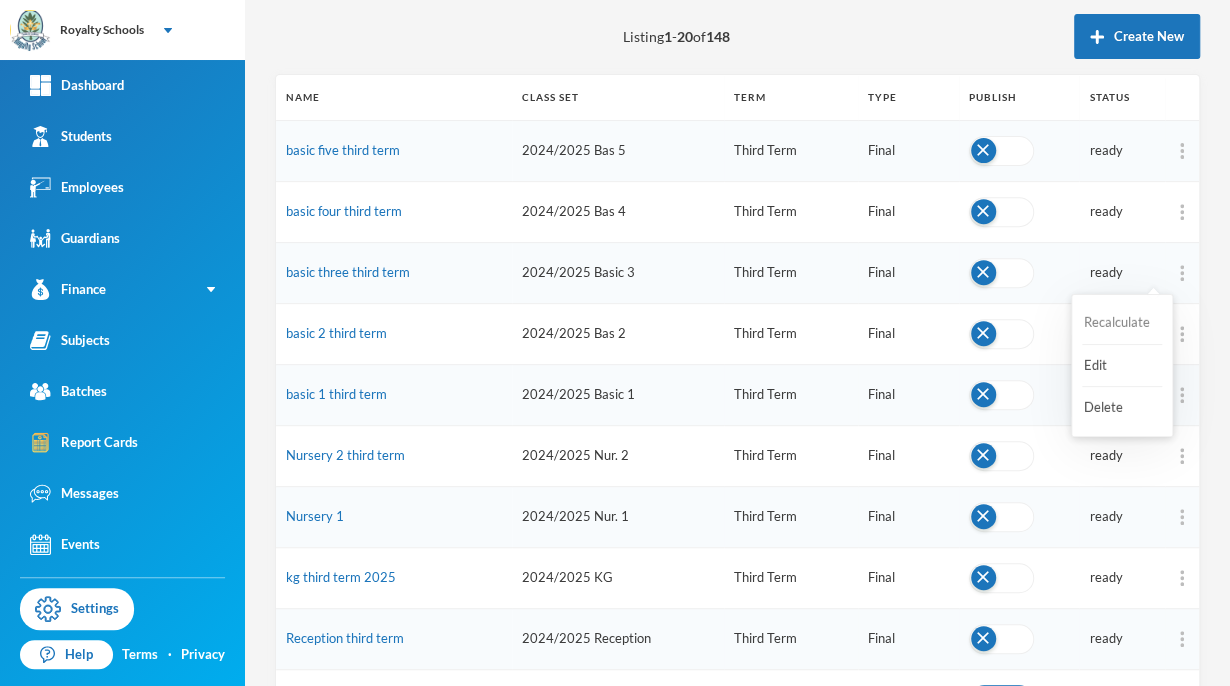 click on "Recalculate" at bounding box center [1122, 323] 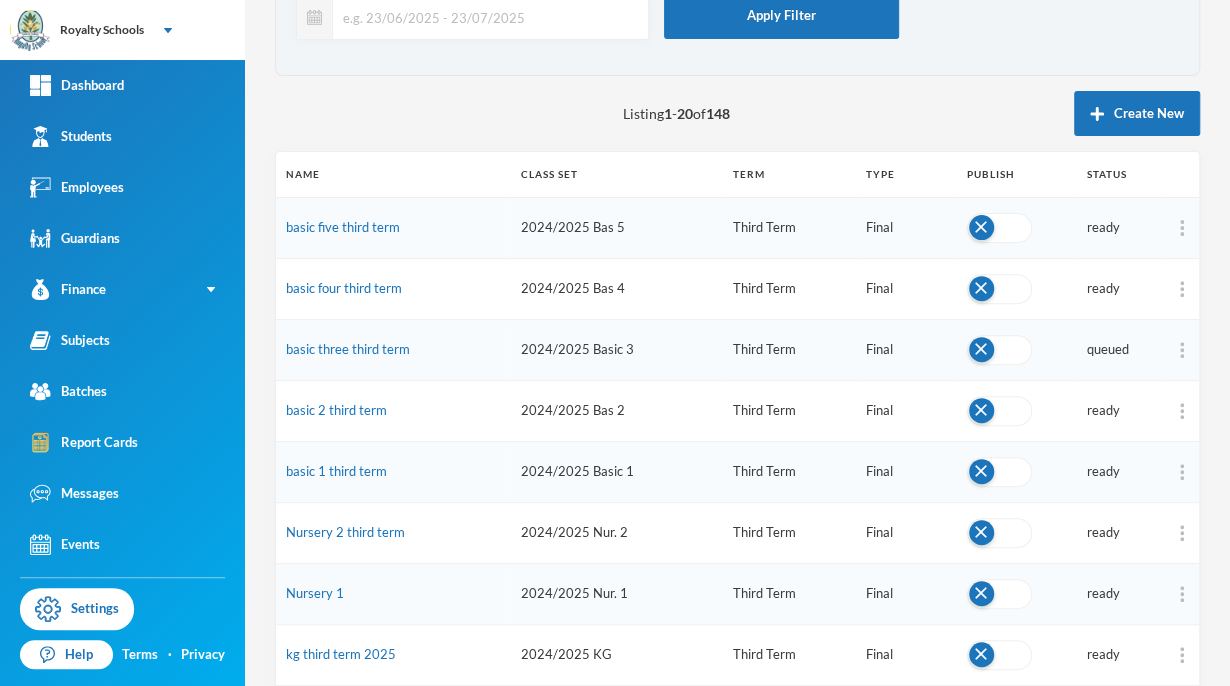 scroll, scrollTop: 149, scrollLeft: 0, axis: vertical 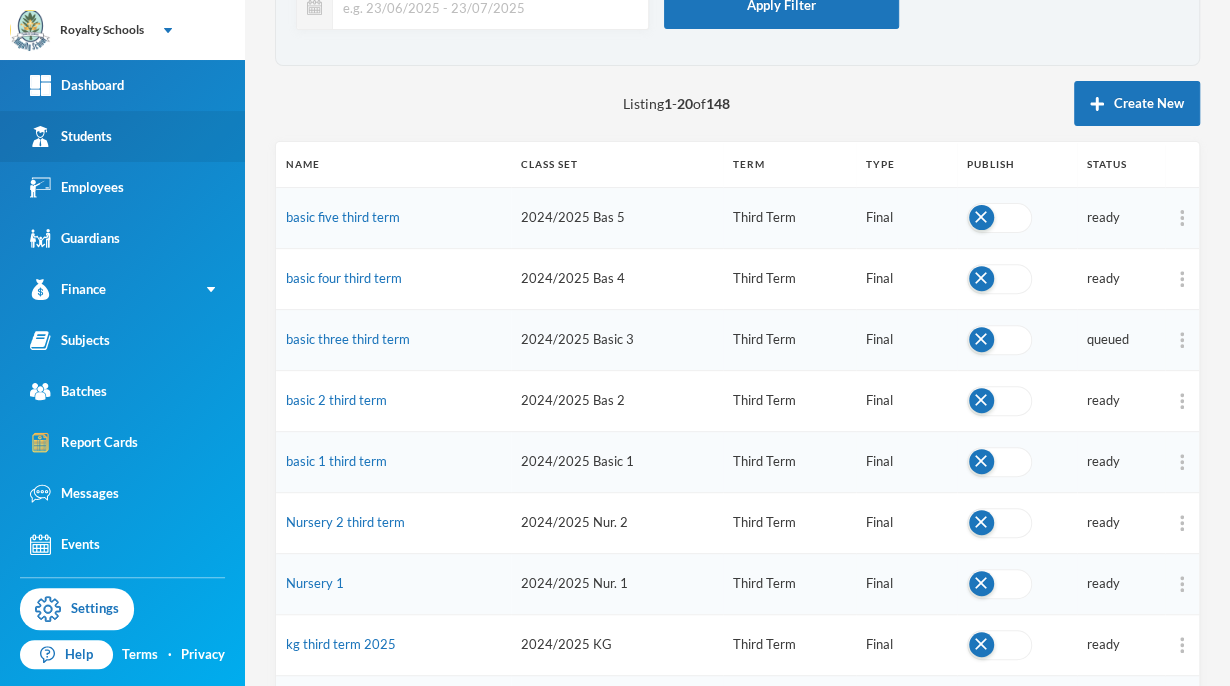 click on "Students" at bounding box center [122, 136] 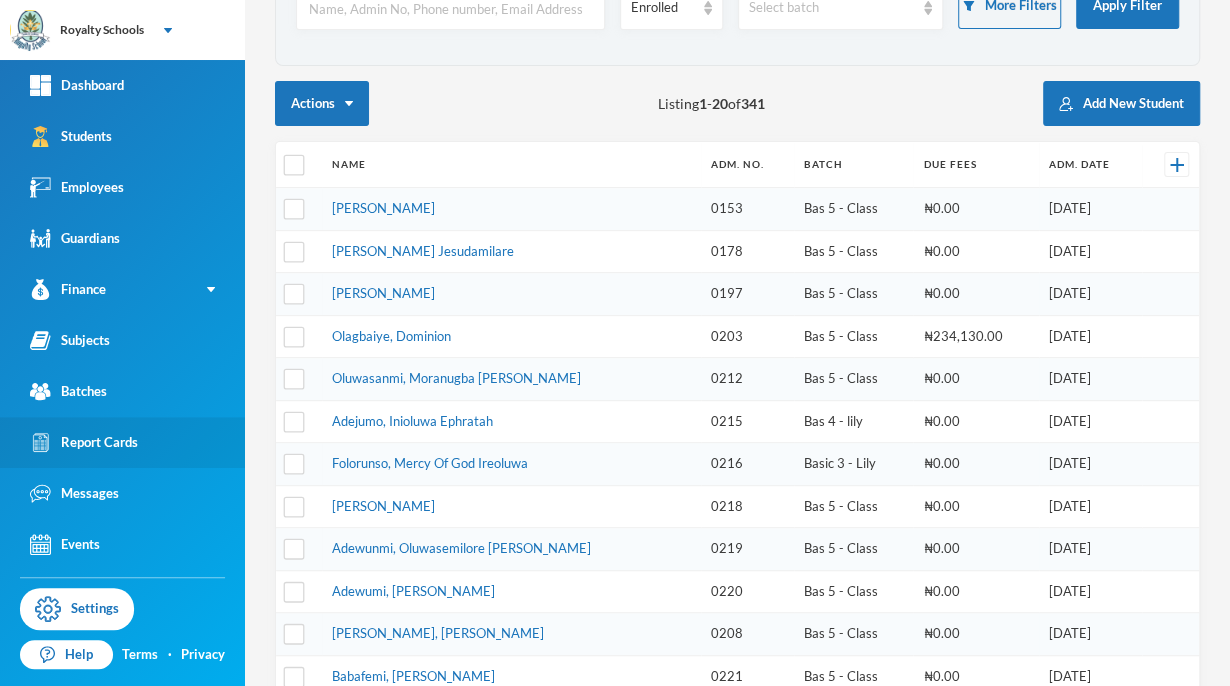 click on "Report Cards" at bounding box center (84, 442) 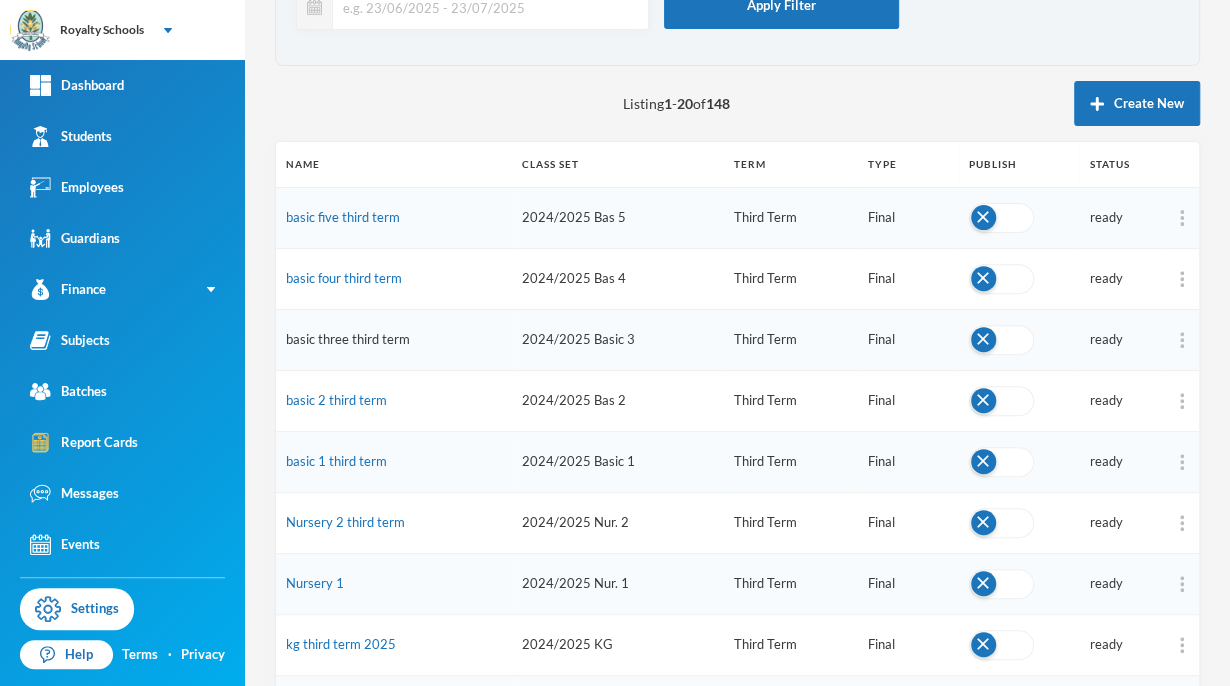 click on "basic three third term" at bounding box center [348, 339] 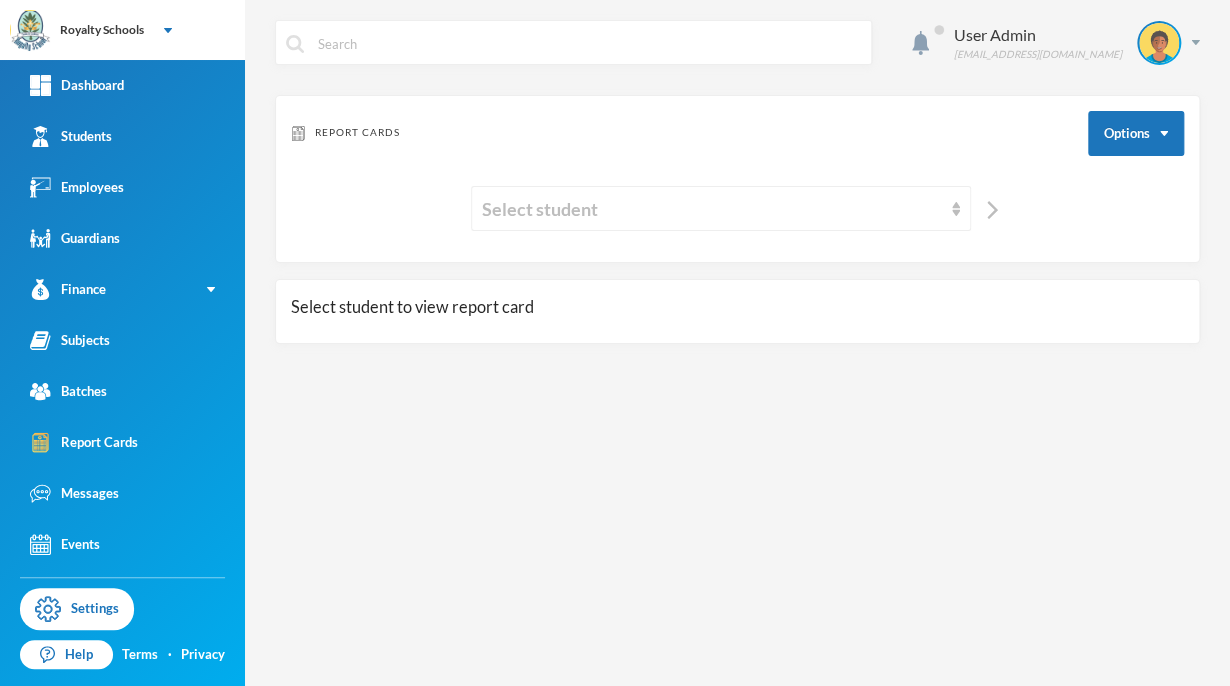scroll, scrollTop: 0, scrollLeft: 0, axis: both 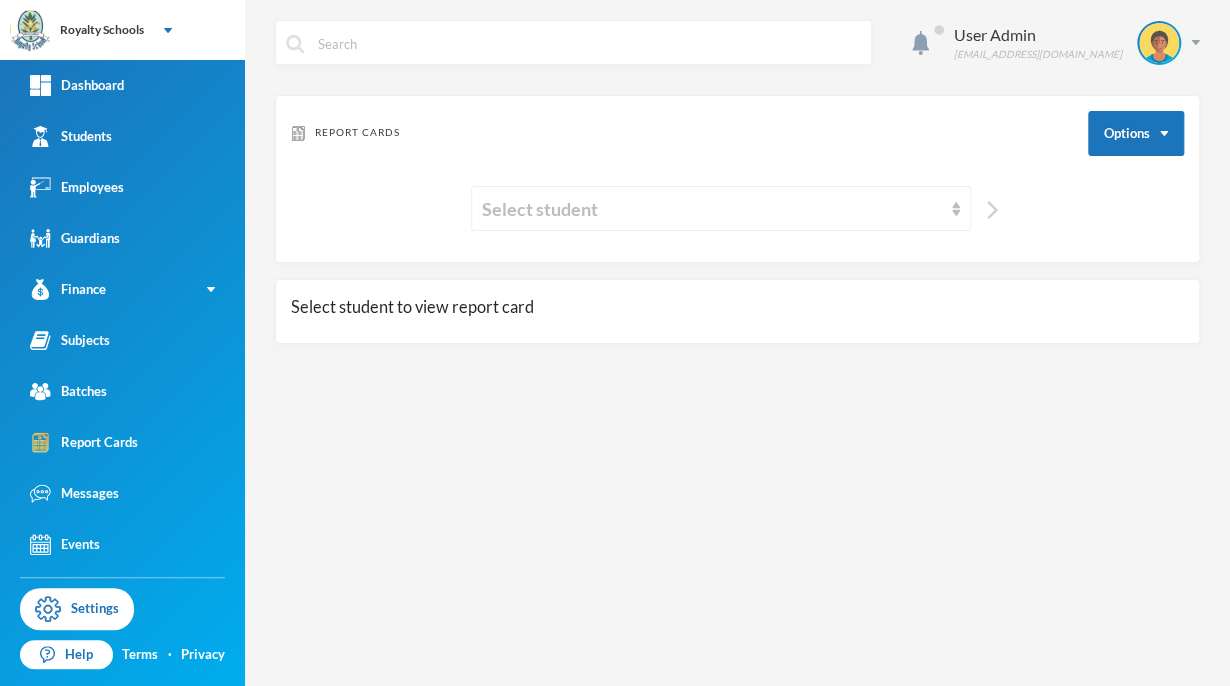 click at bounding box center [992, 210] 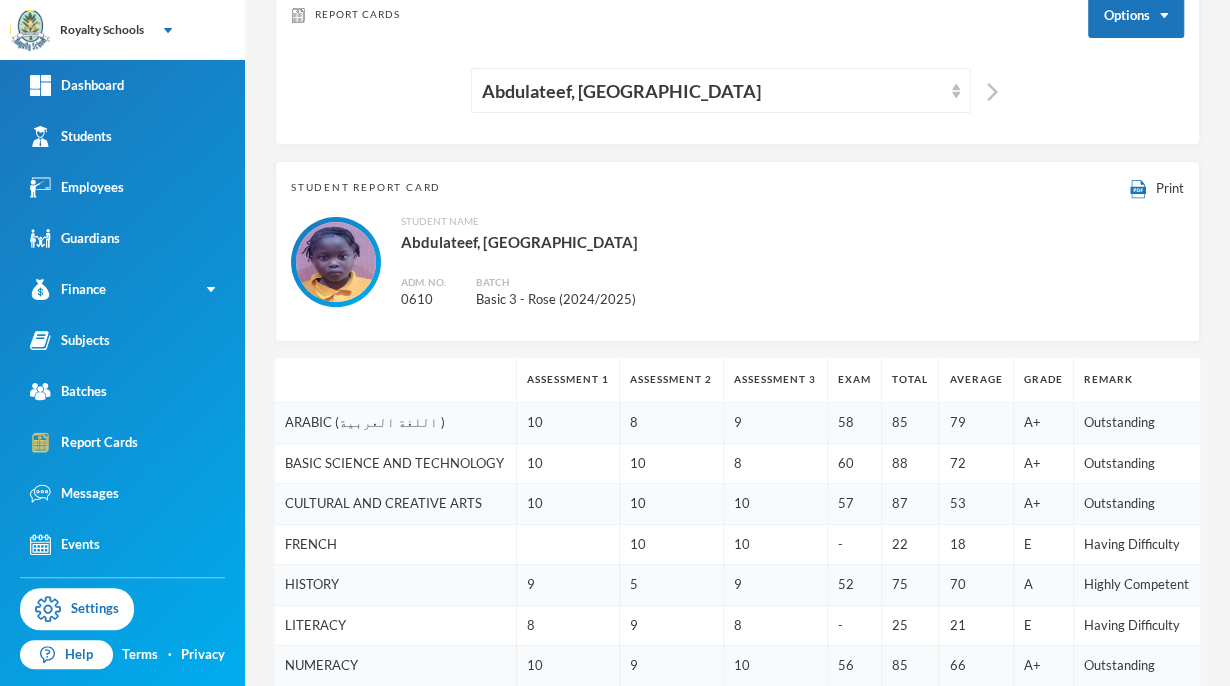 scroll, scrollTop: 0, scrollLeft: 0, axis: both 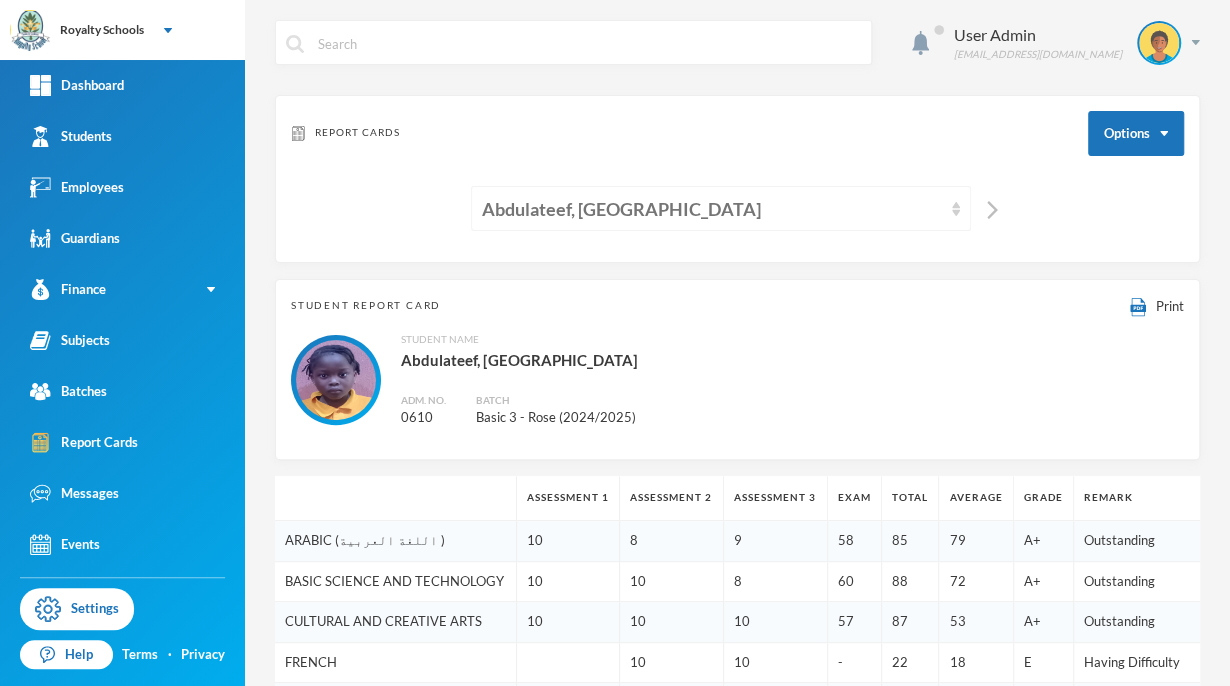 click on "Abdulateef, [GEOGRAPHIC_DATA]" at bounding box center (721, 208) 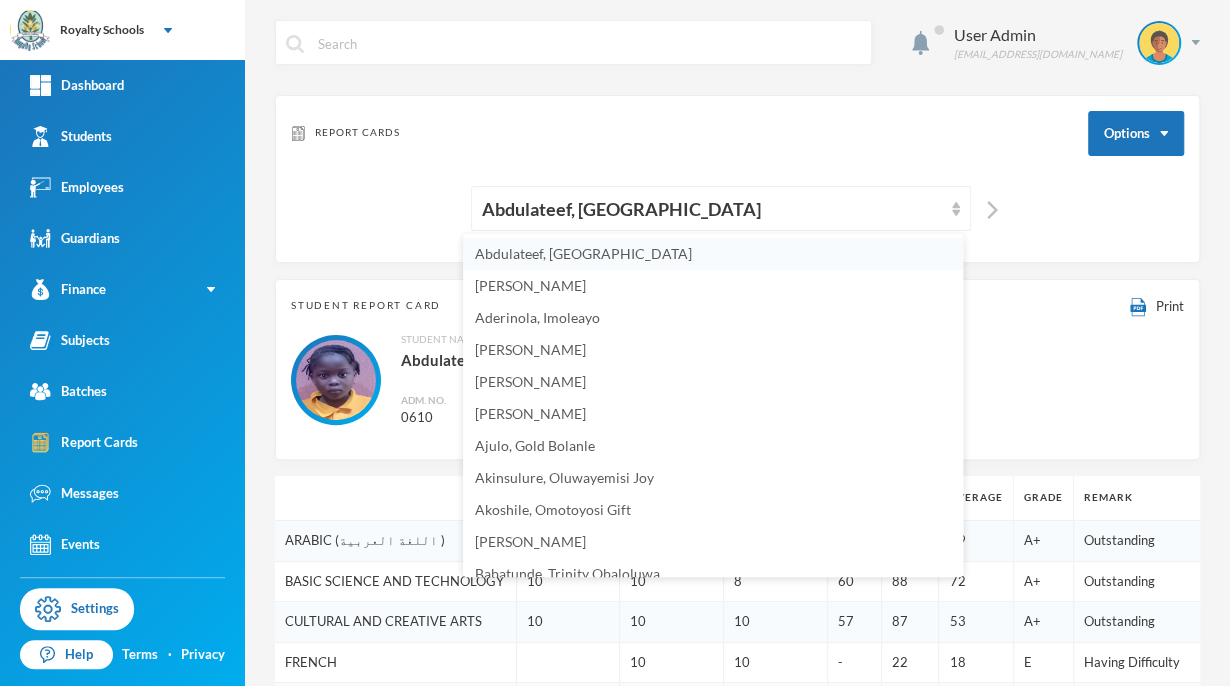 click on "Abdulateef, [GEOGRAPHIC_DATA]" at bounding box center [583, 253] 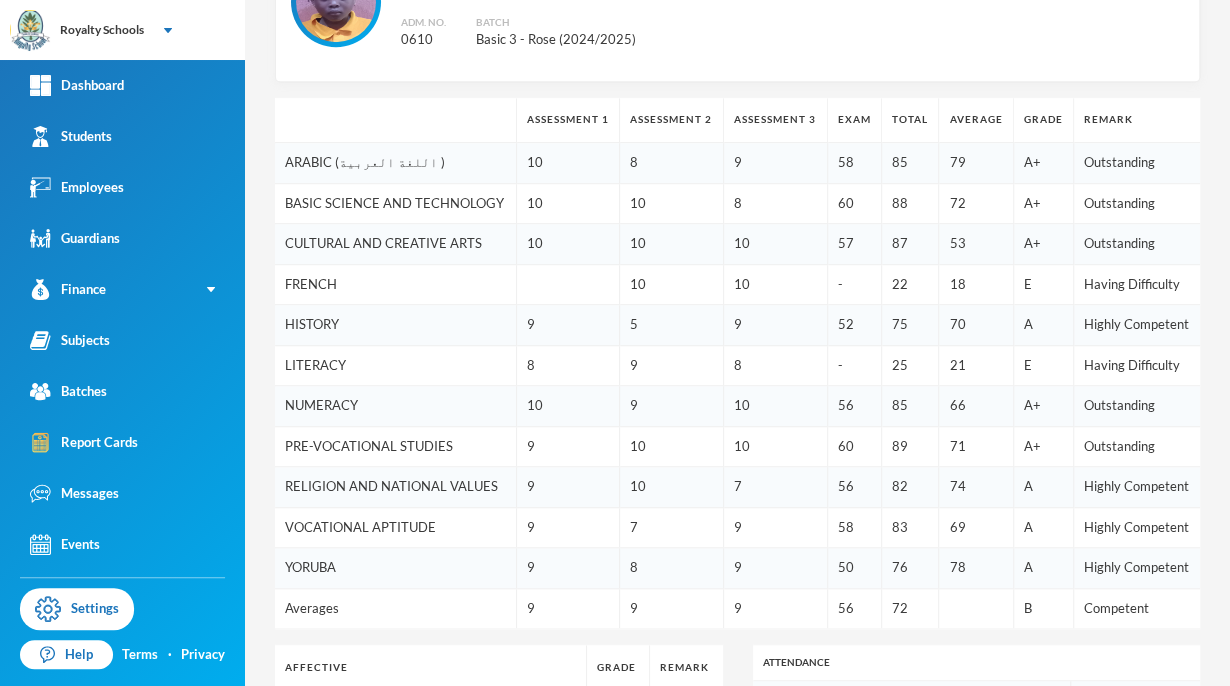 scroll, scrollTop: 0, scrollLeft: 0, axis: both 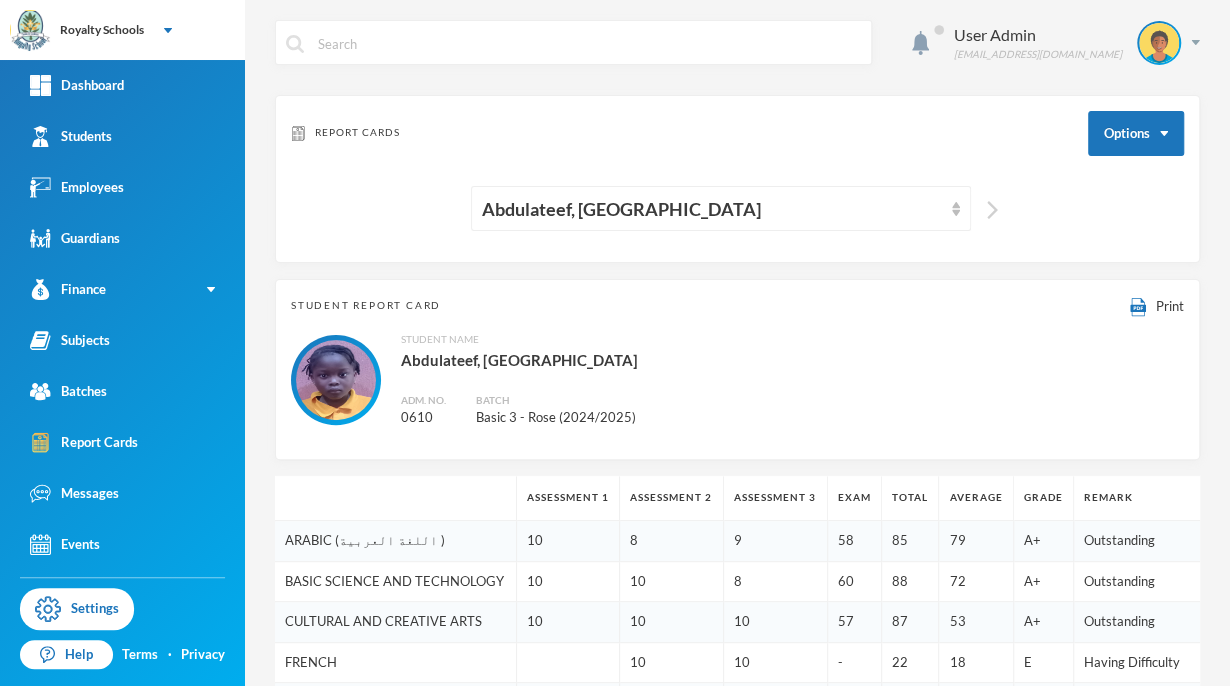 click at bounding box center [992, 210] 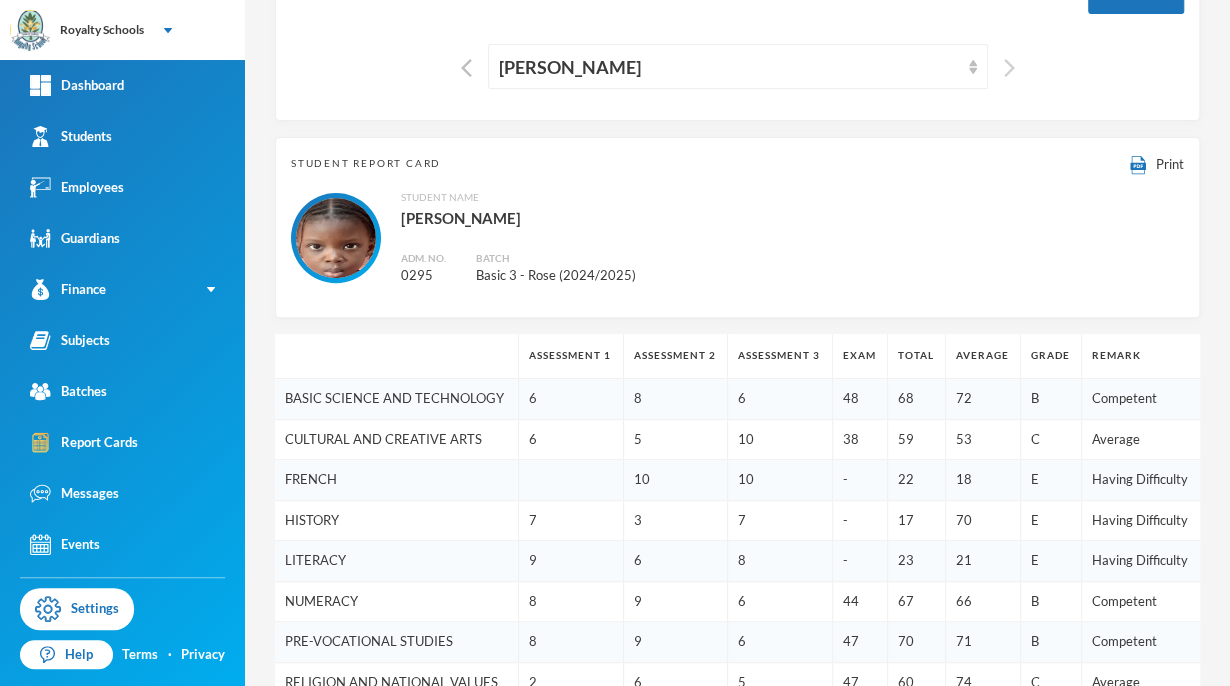 scroll, scrollTop: 0, scrollLeft: 0, axis: both 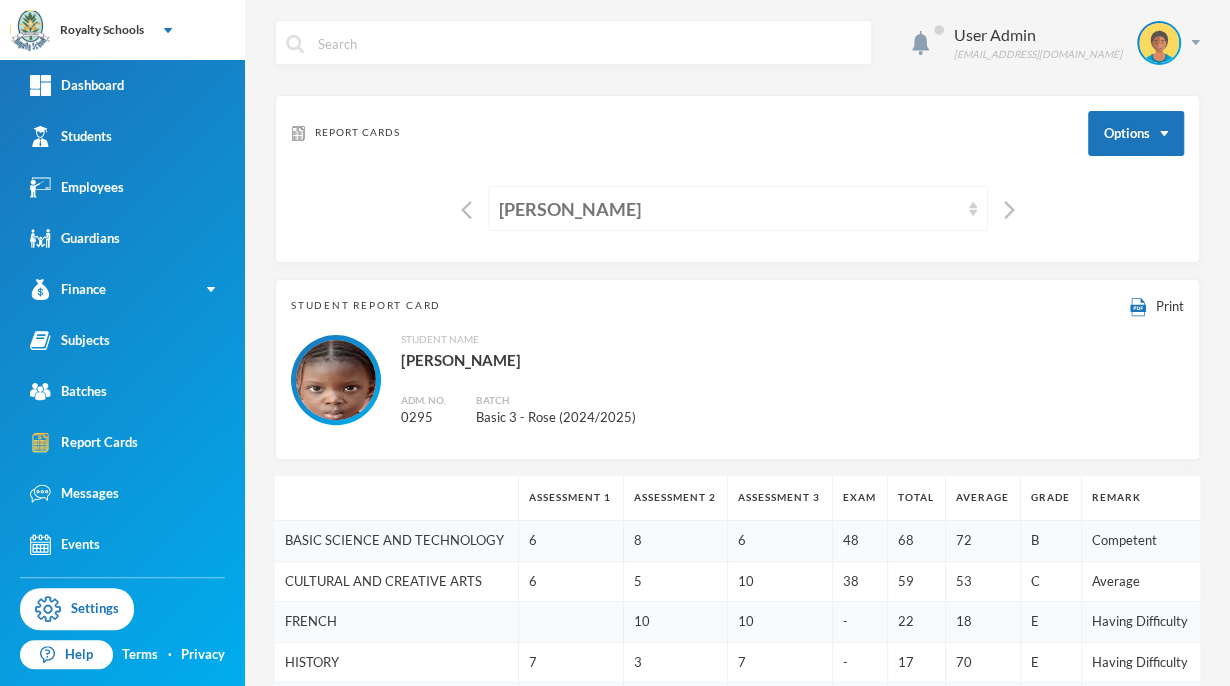 click at bounding box center (973, 209) 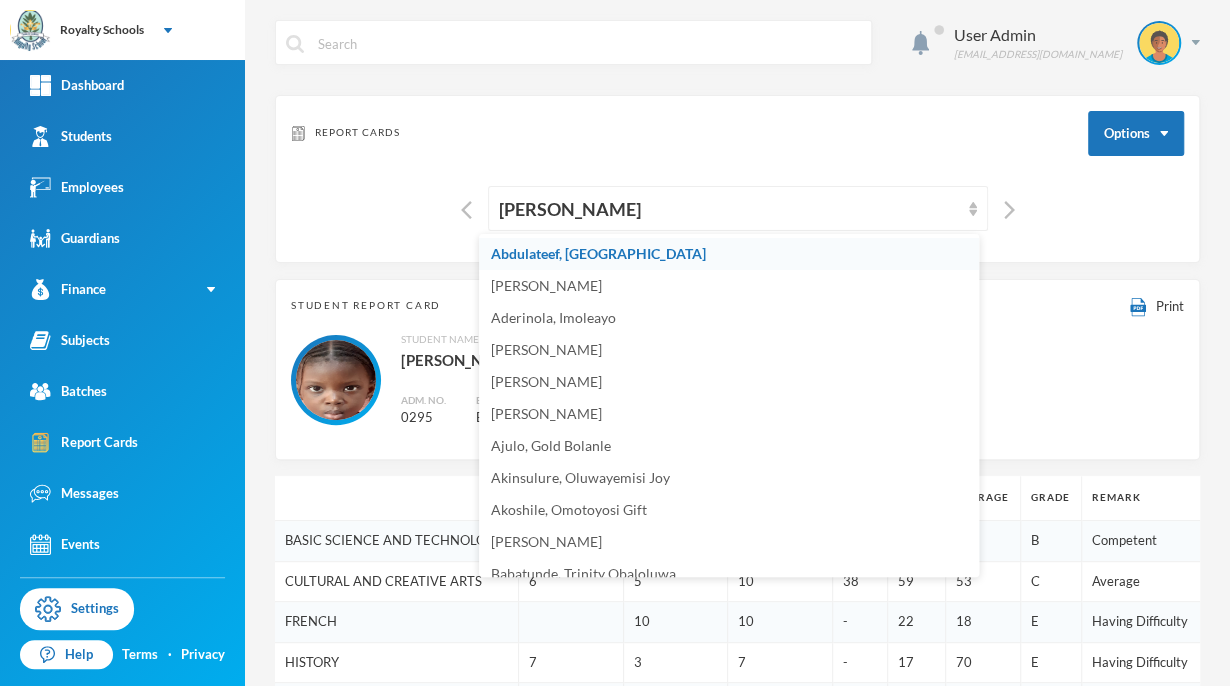 click on "Report Cards Options Adedokun, Faith Fiyinfoluwa" at bounding box center [737, 179] 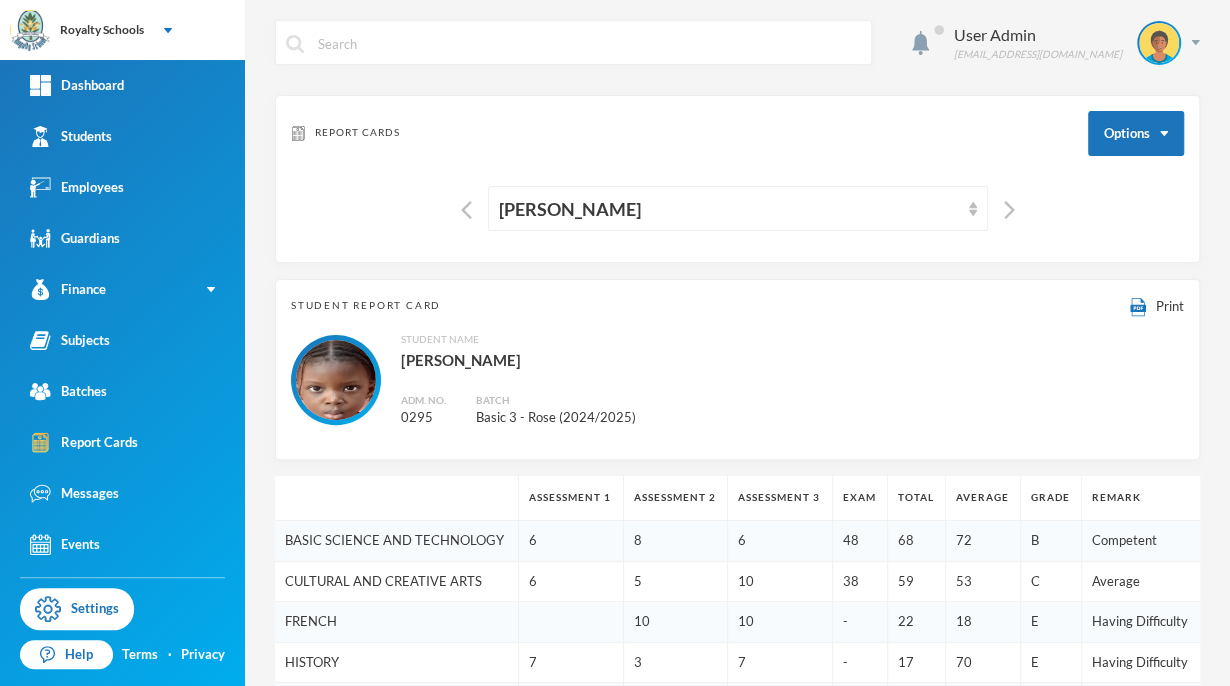 click on "Report Cards Options Adedokun, Faith Fiyinfoluwa" at bounding box center (737, 179) 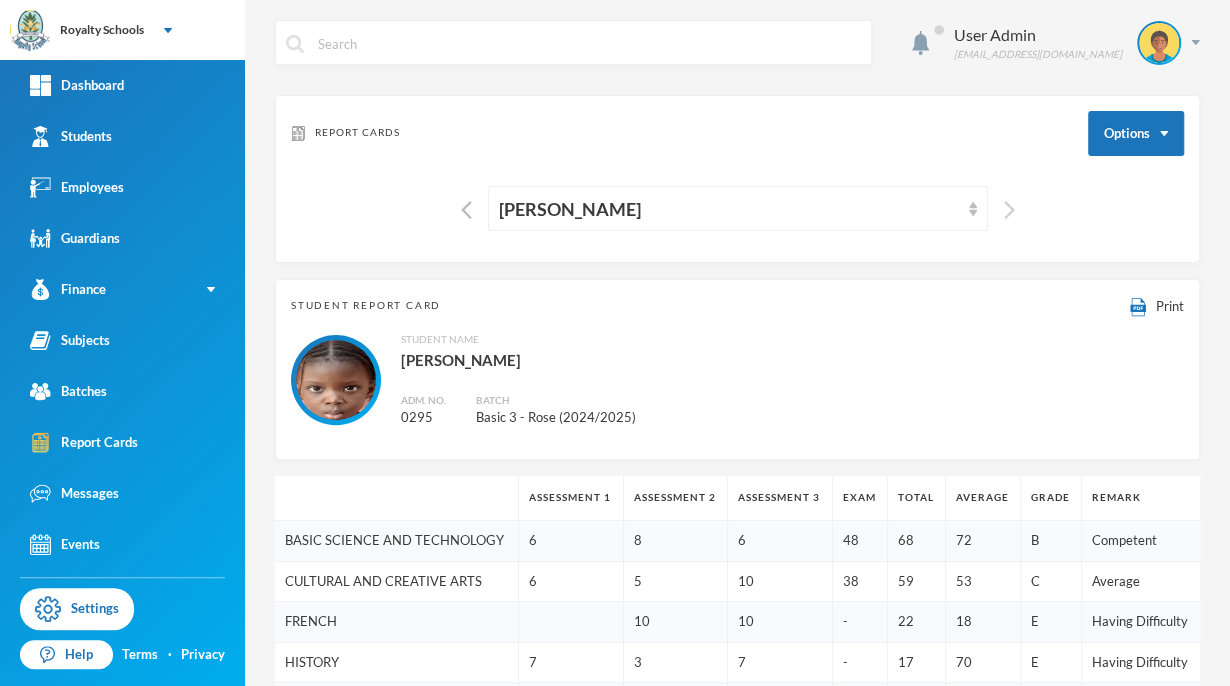 click at bounding box center [1009, 210] 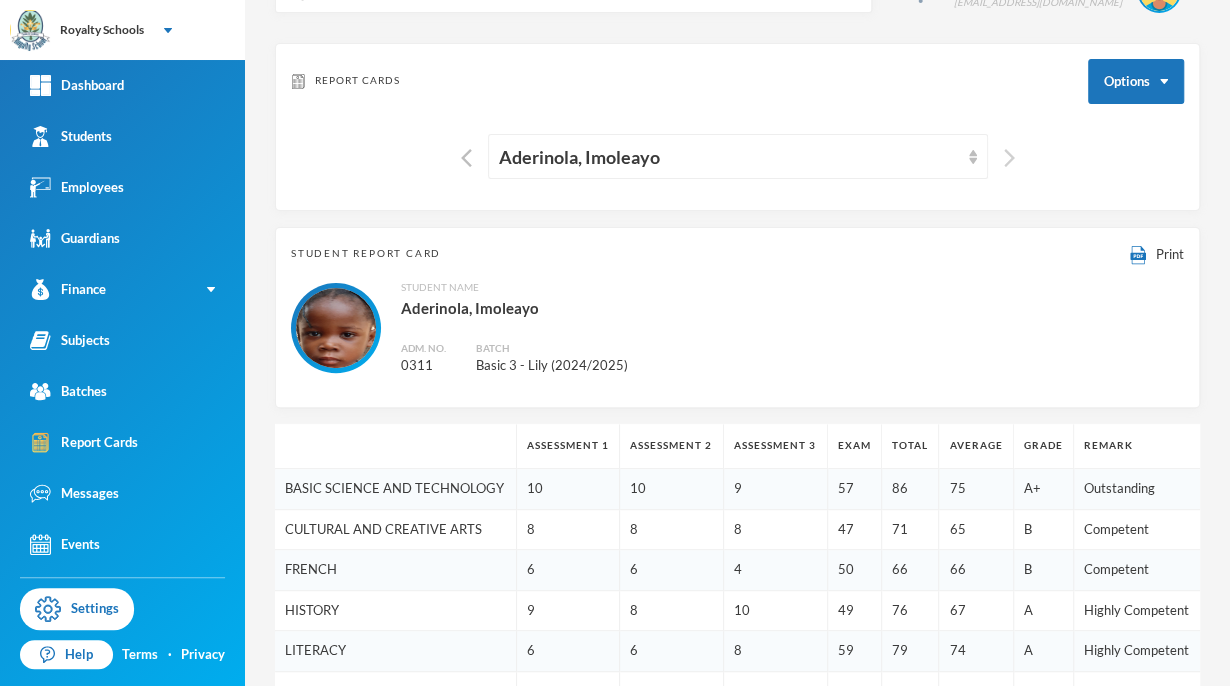 scroll, scrollTop: 0, scrollLeft: 0, axis: both 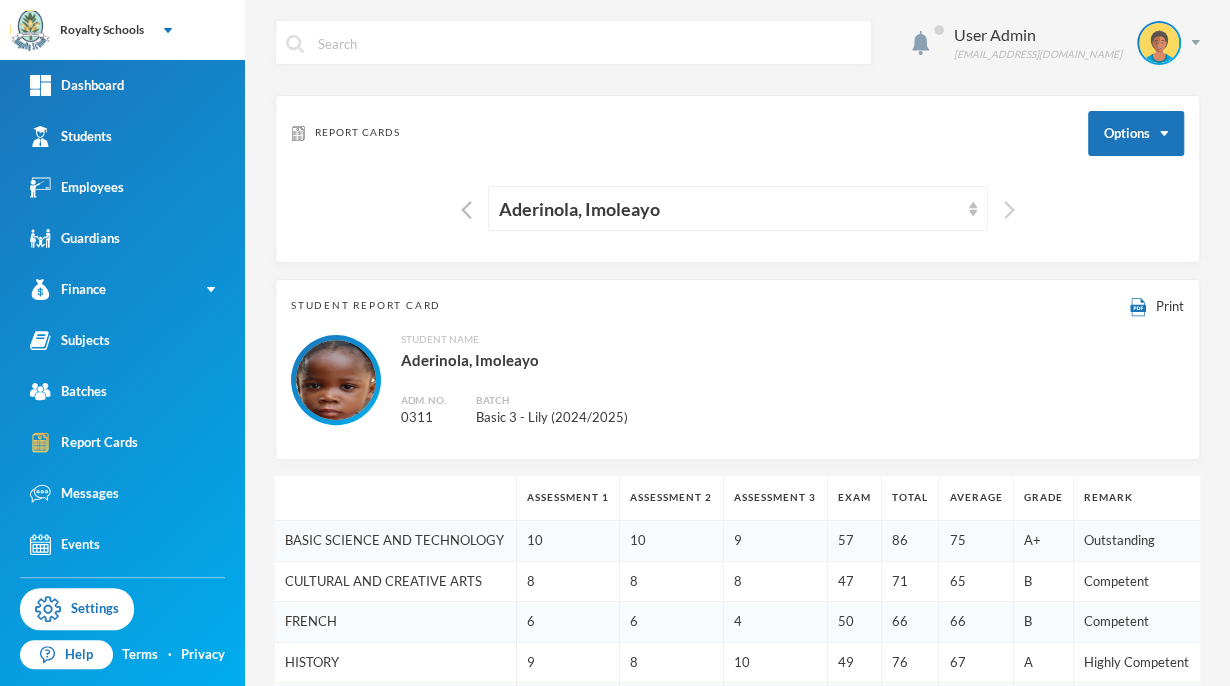 click at bounding box center [1009, 210] 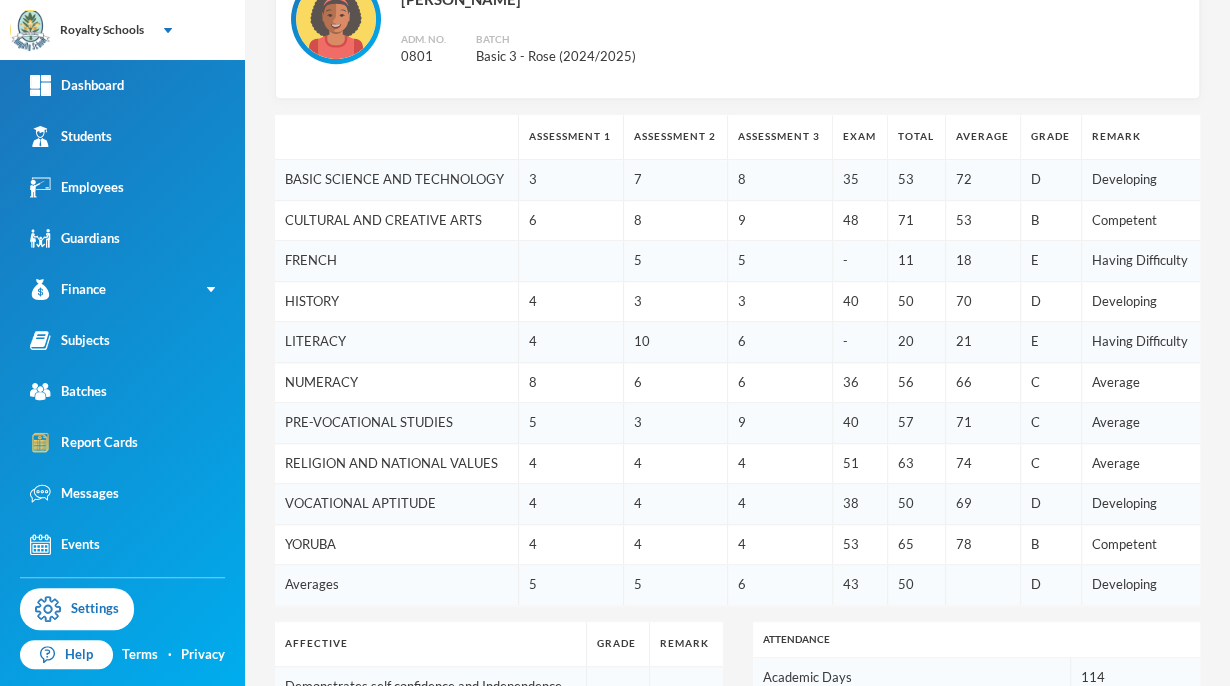 scroll, scrollTop: 362, scrollLeft: 0, axis: vertical 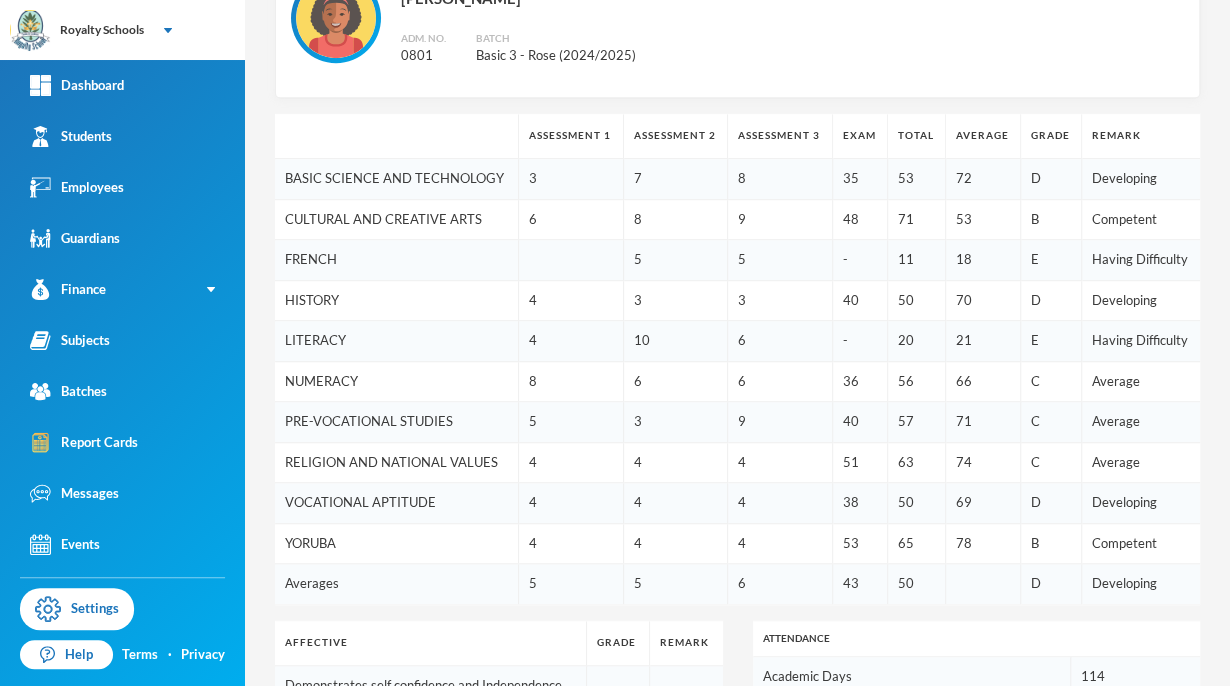 click on "C" at bounding box center (1051, 381) 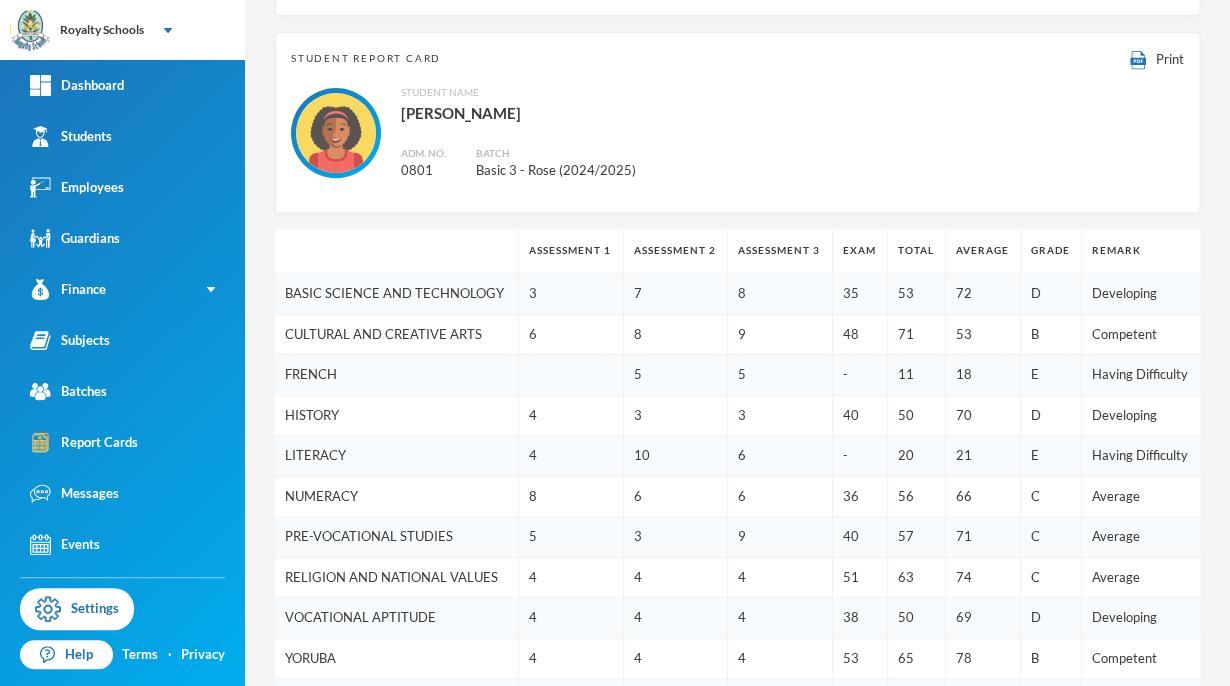 scroll, scrollTop: 0, scrollLeft: 0, axis: both 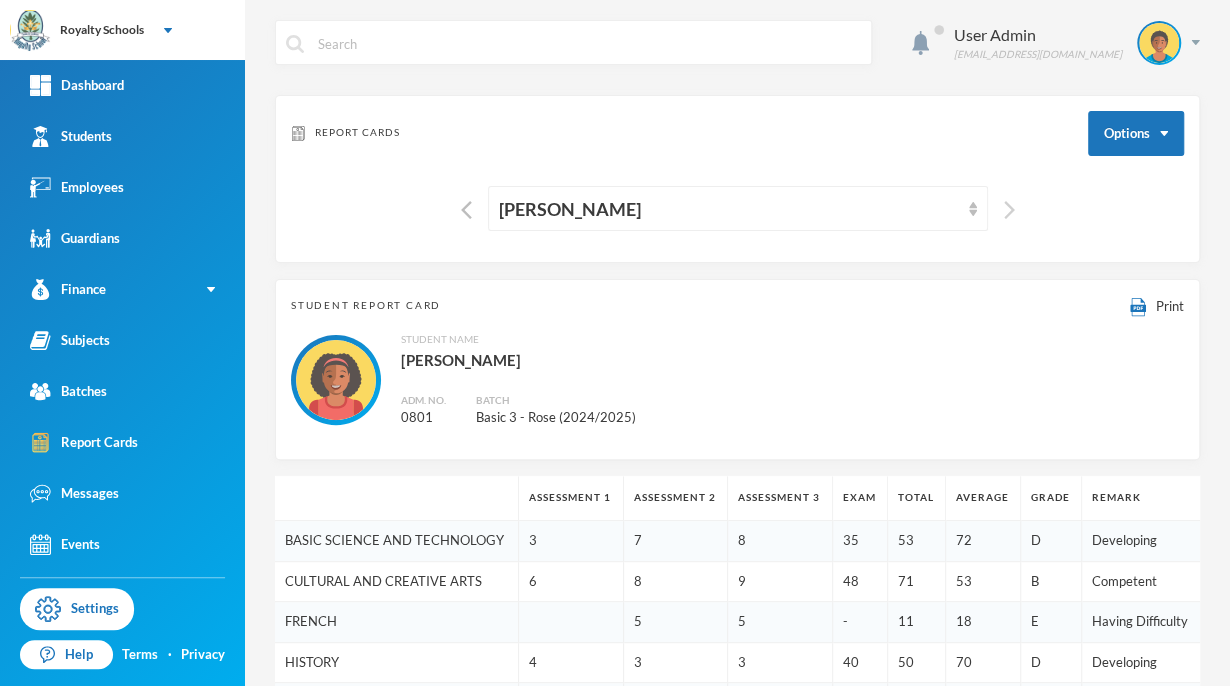 click at bounding box center [1009, 210] 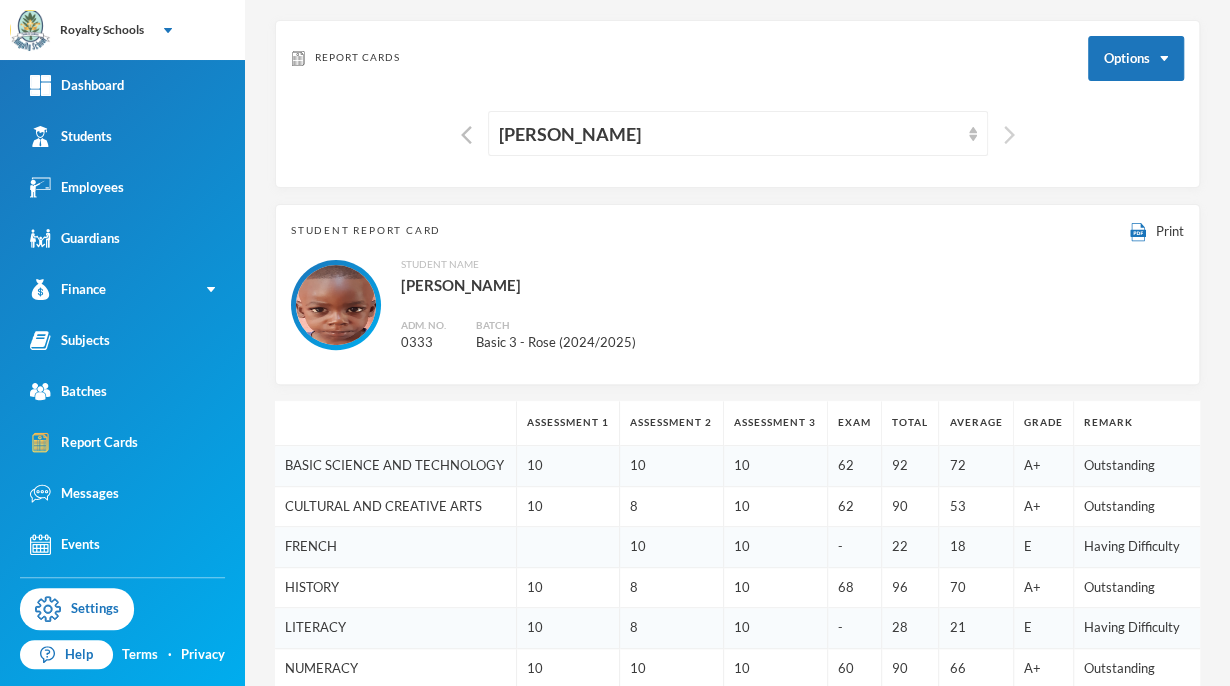 scroll, scrollTop: 74, scrollLeft: 0, axis: vertical 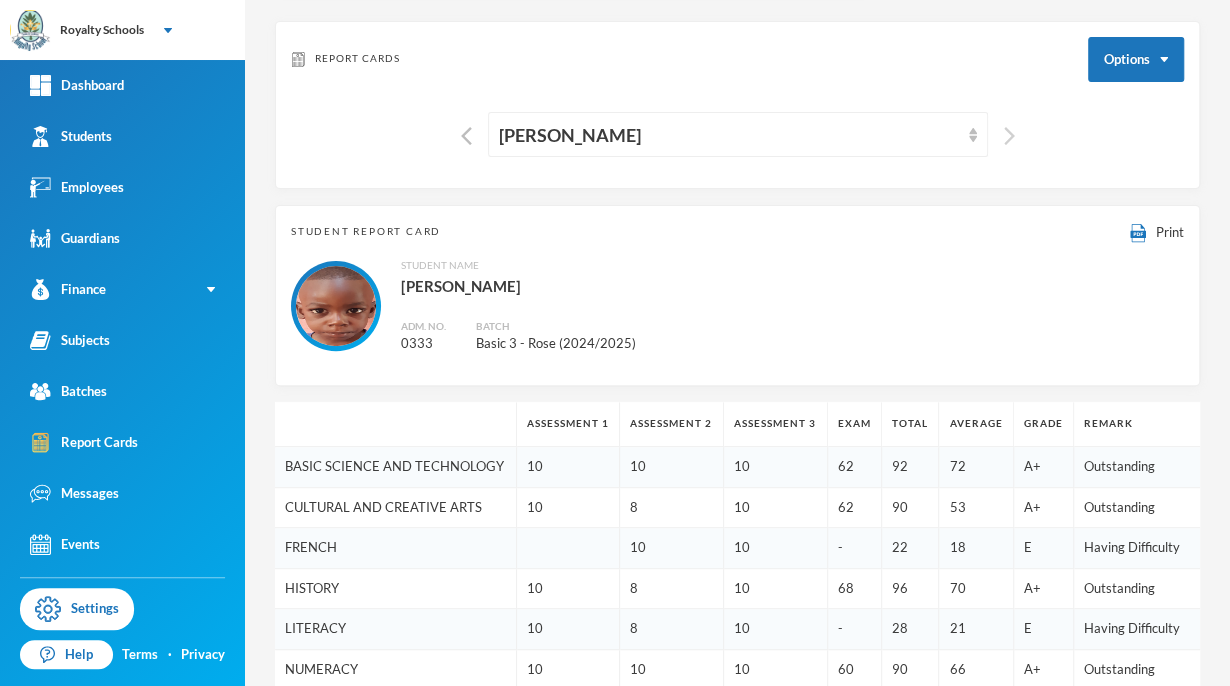 click at bounding box center (1009, 136) 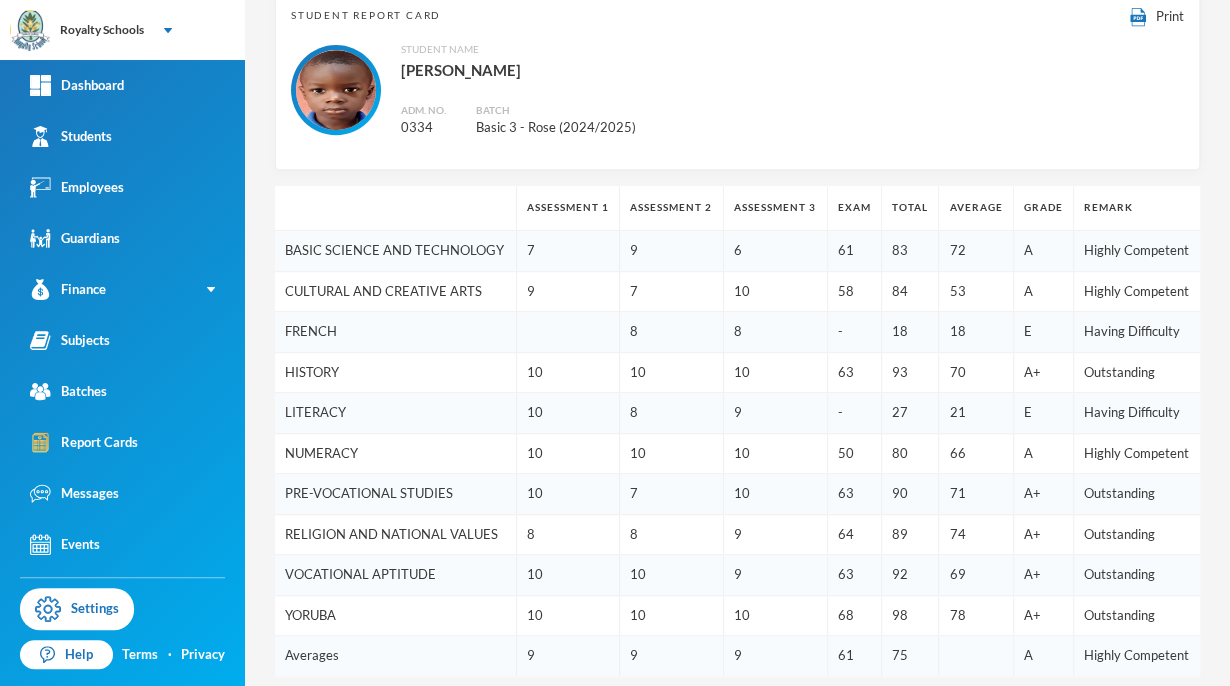 scroll, scrollTop: 0, scrollLeft: 0, axis: both 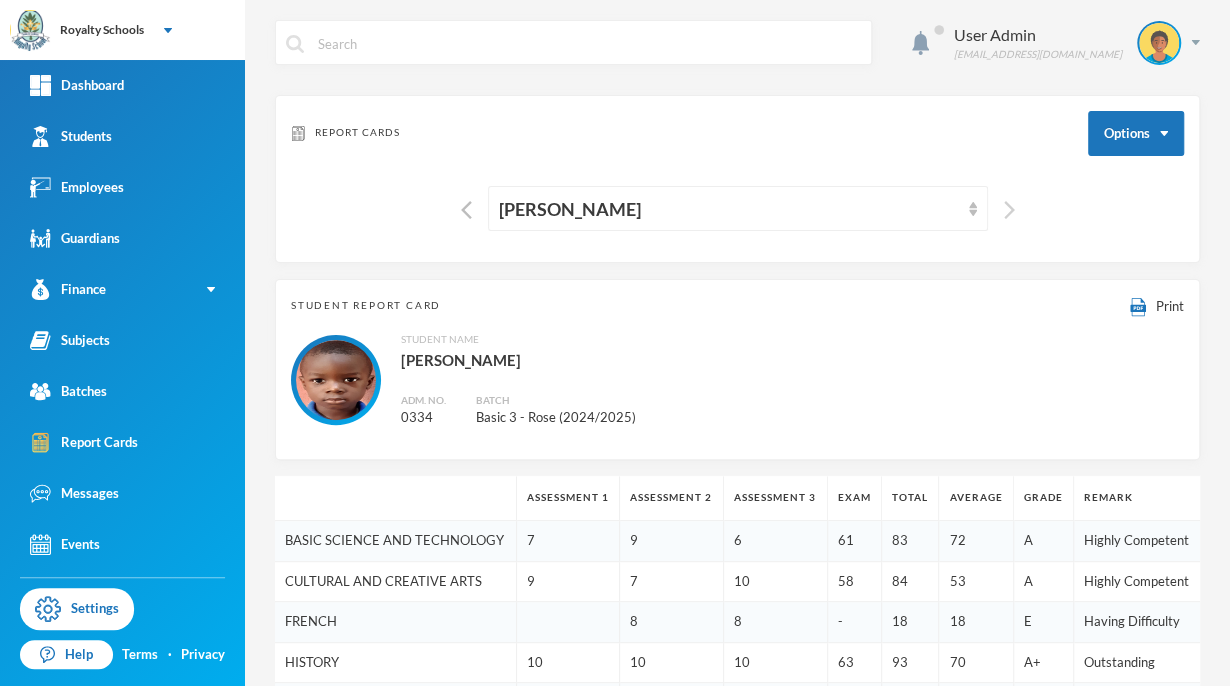 click at bounding box center (1009, 210) 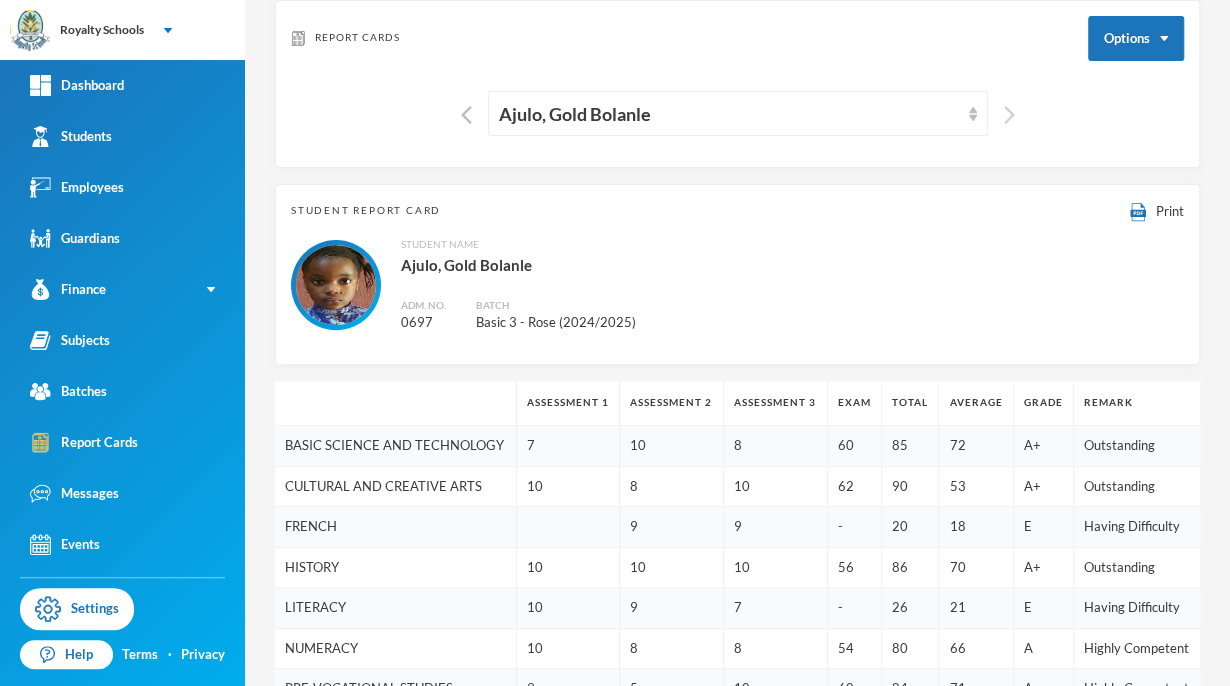 scroll, scrollTop: 0, scrollLeft: 0, axis: both 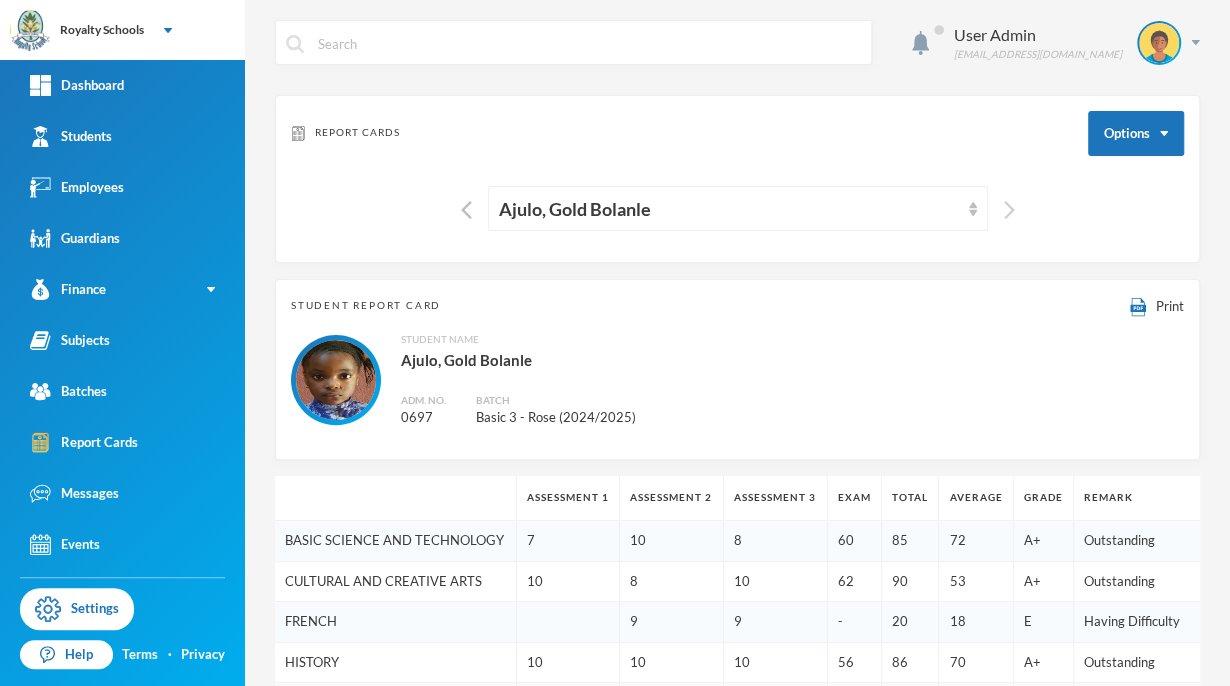 click at bounding box center (1009, 210) 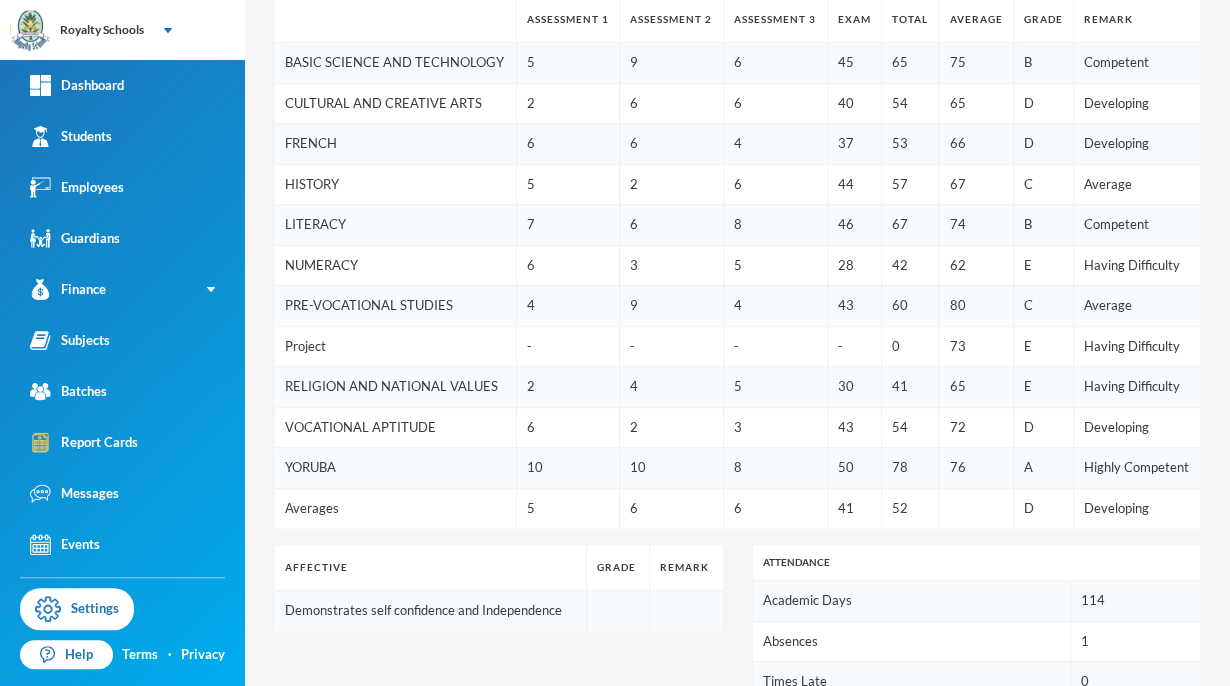 scroll, scrollTop: 0, scrollLeft: 0, axis: both 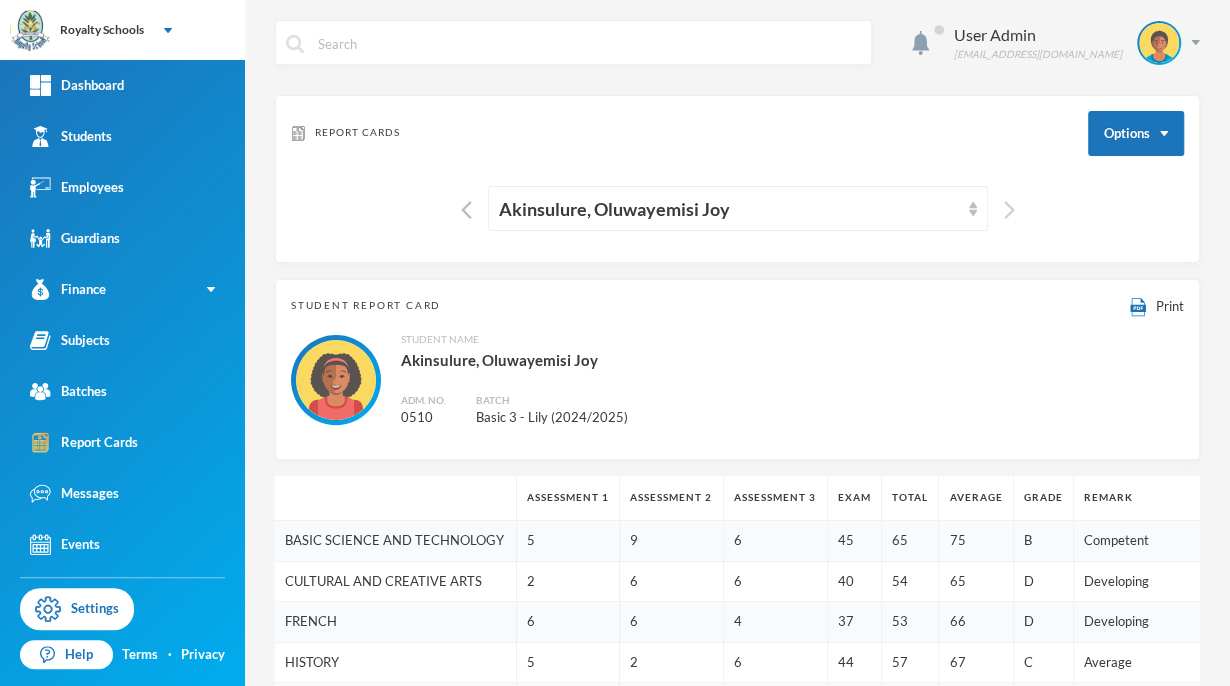 click at bounding box center (1009, 210) 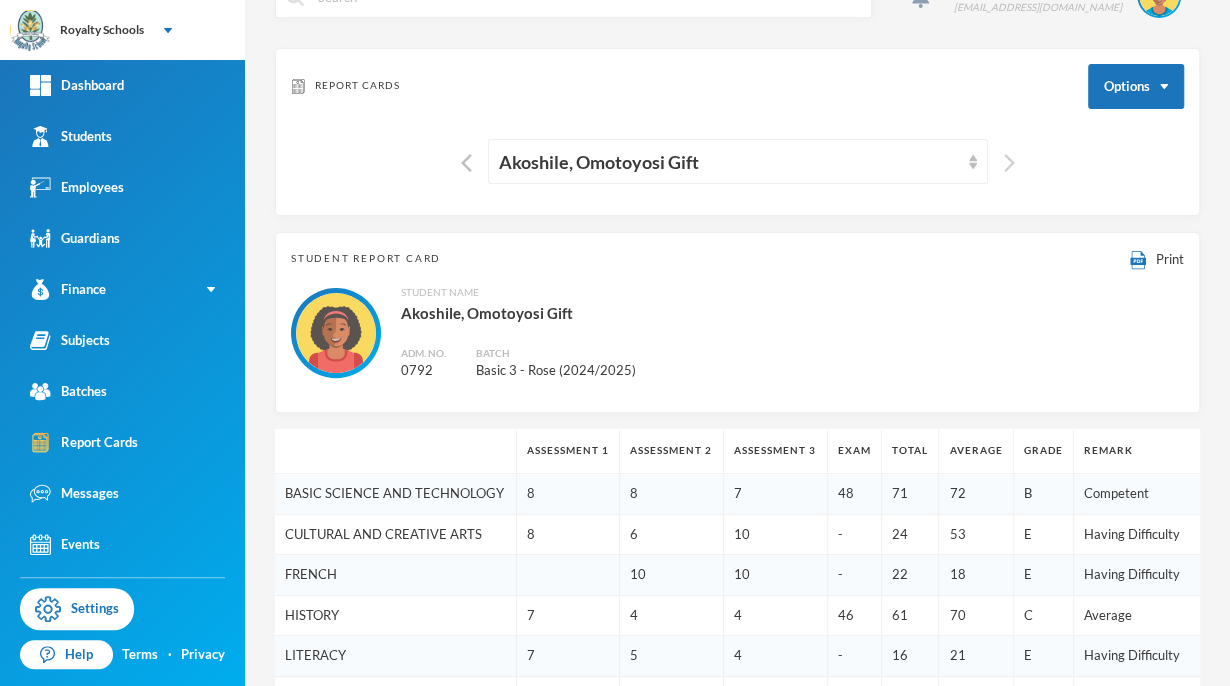 scroll, scrollTop: 0, scrollLeft: 0, axis: both 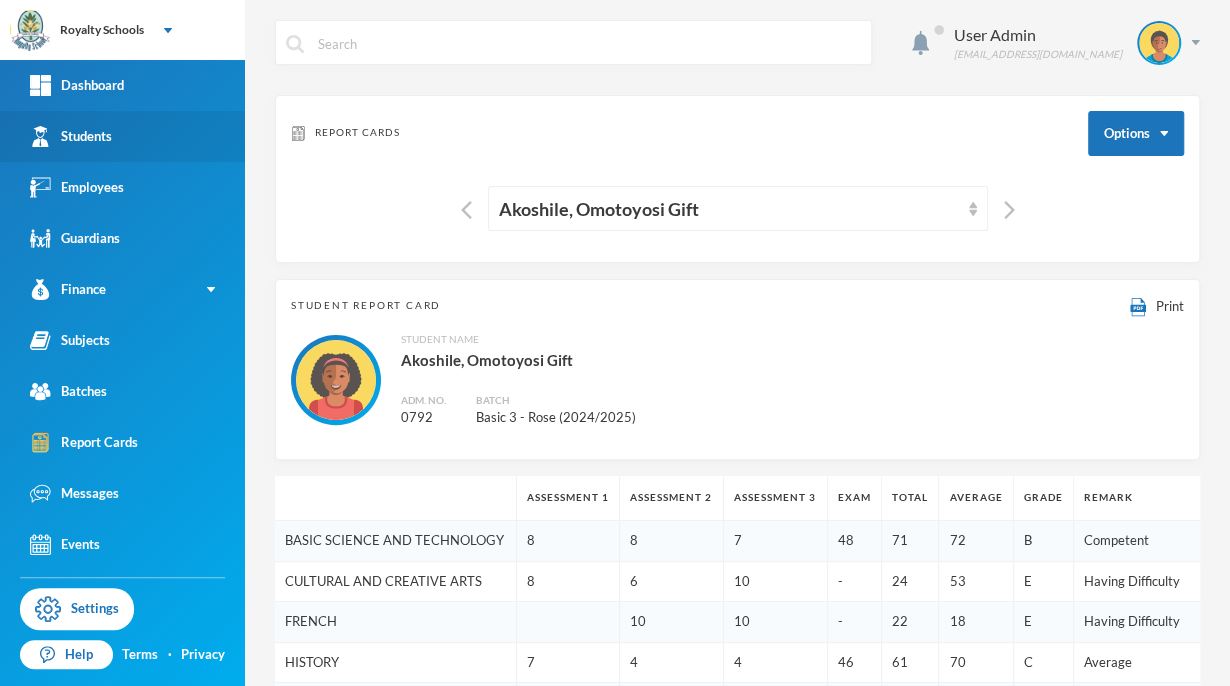 click on "Students" at bounding box center [122, 136] 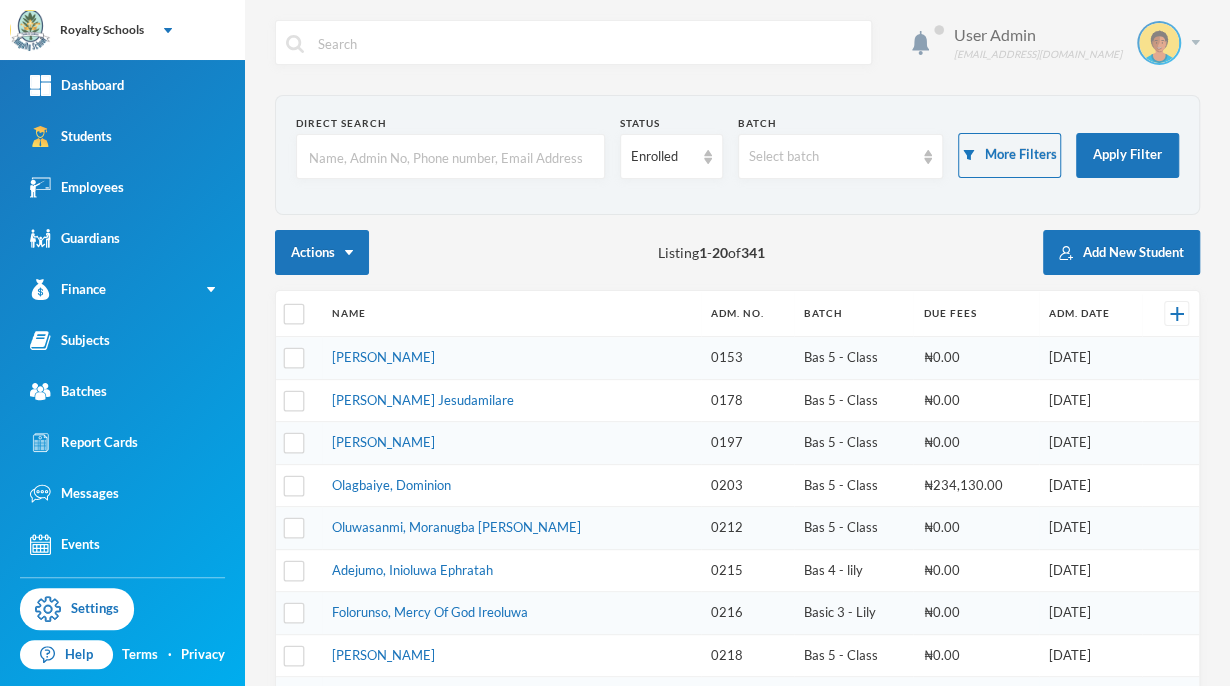 click at bounding box center (1159, 43) 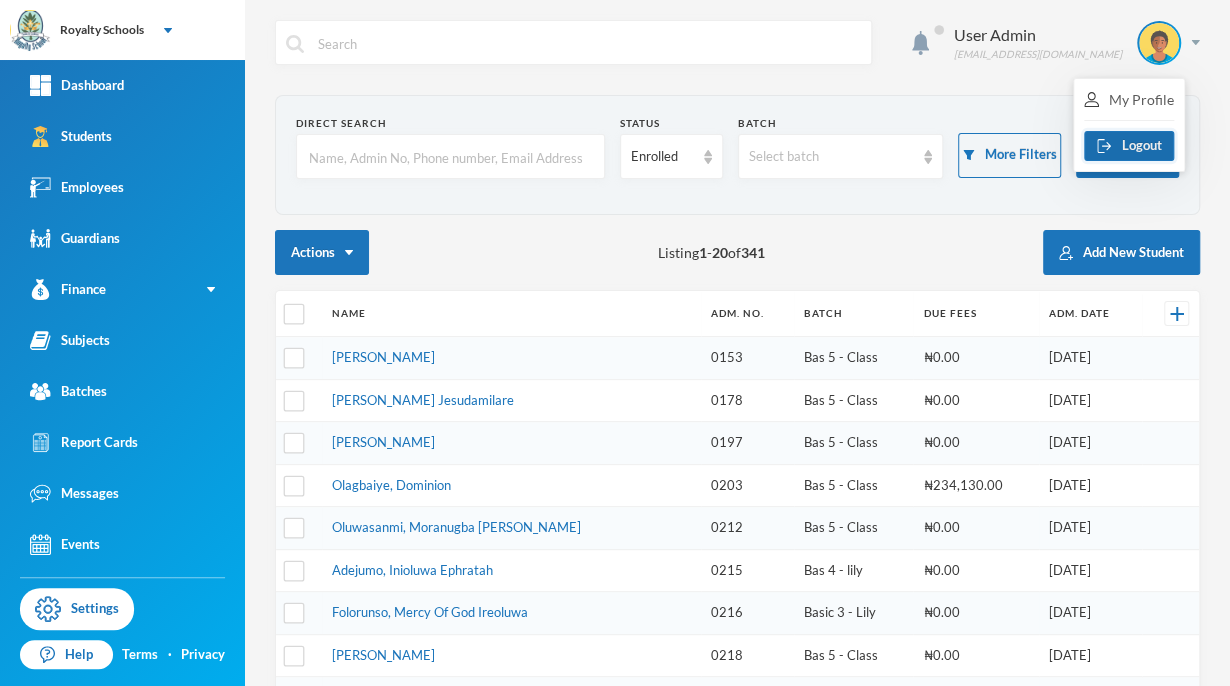 click on "Logout" at bounding box center (1129, 146) 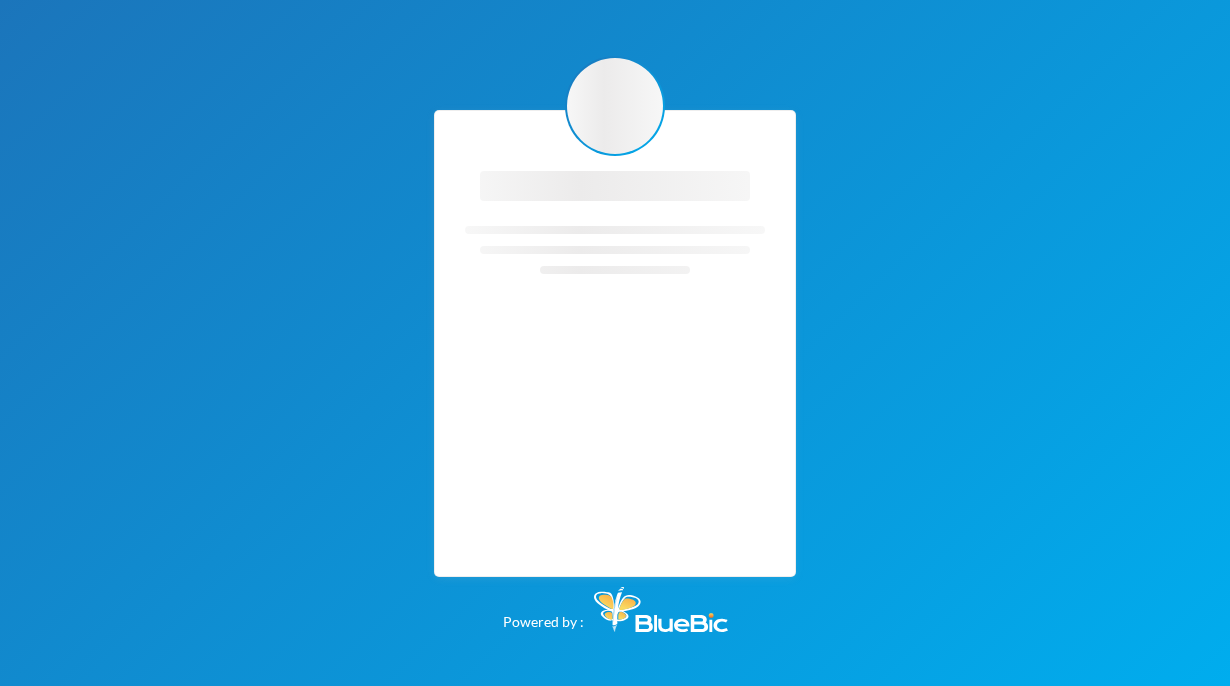 scroll, scrollTop: 0, scrollLeft: 0, axis: both 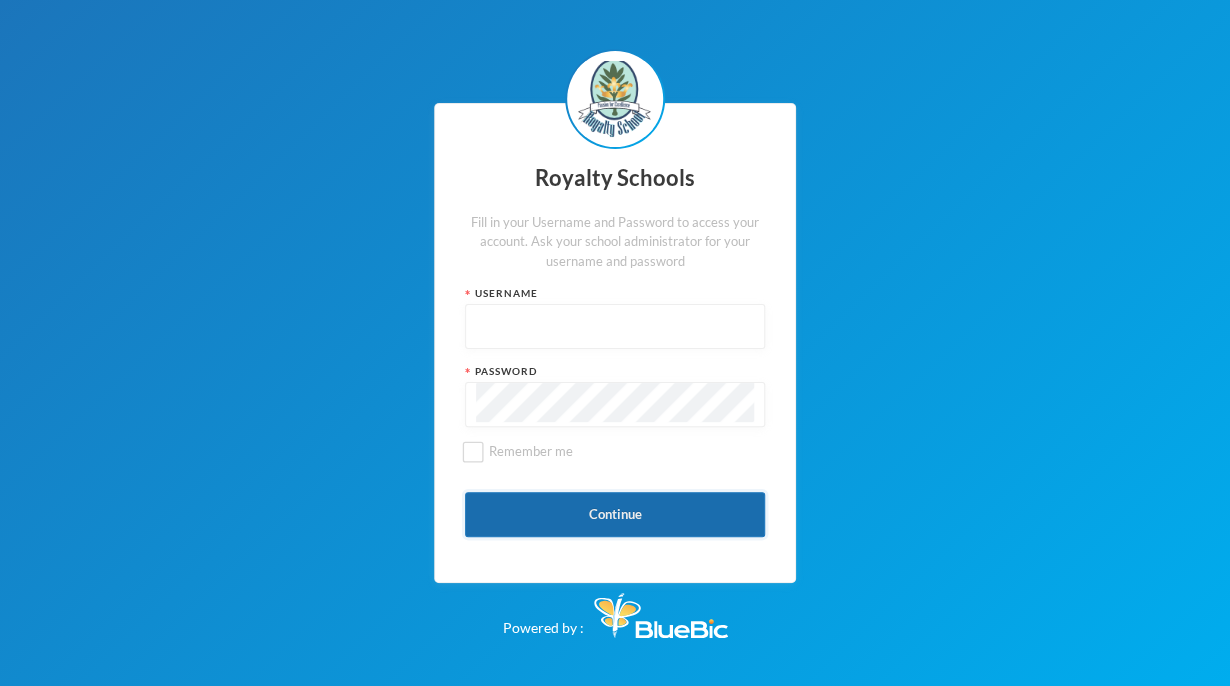 type on "admin" 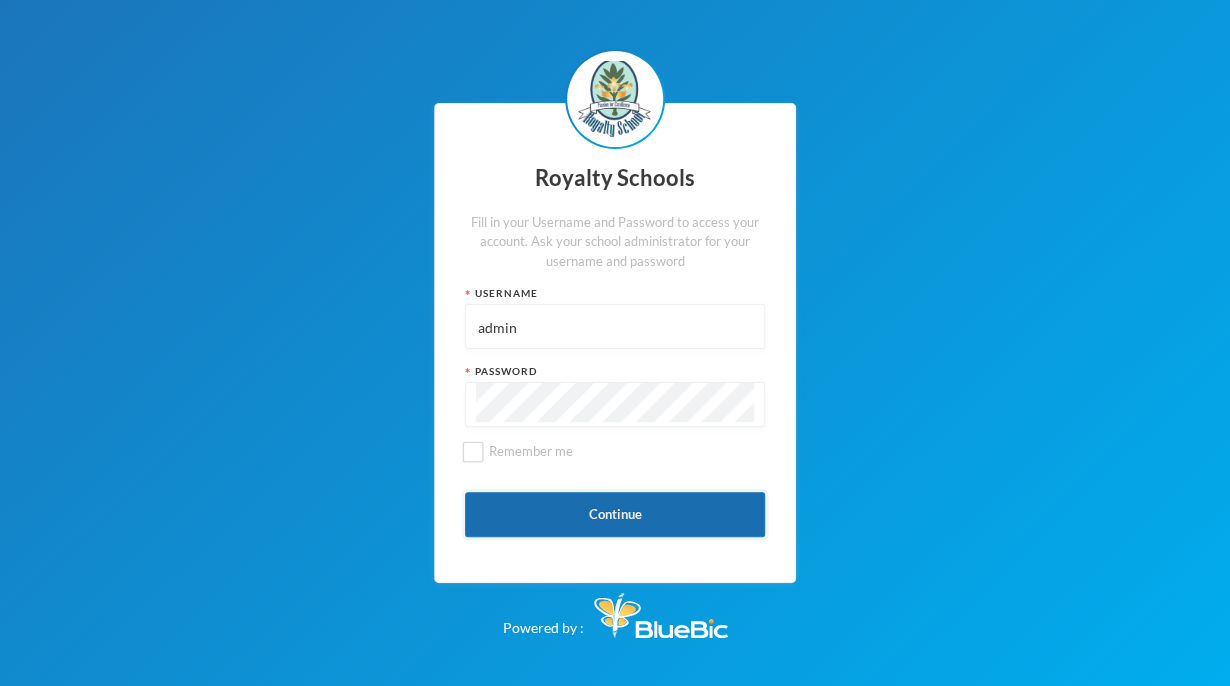 click on "Continue" at bounding box center (615, 514) 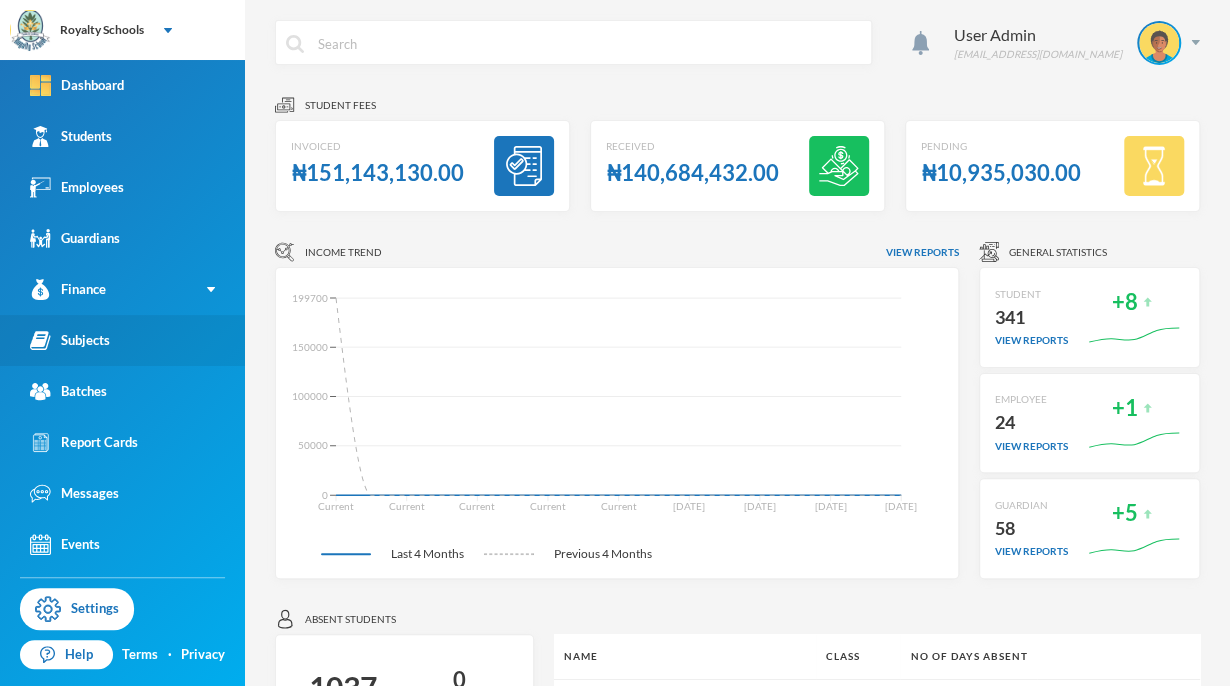 click on "Subjects" at bounding box center [70, 340] 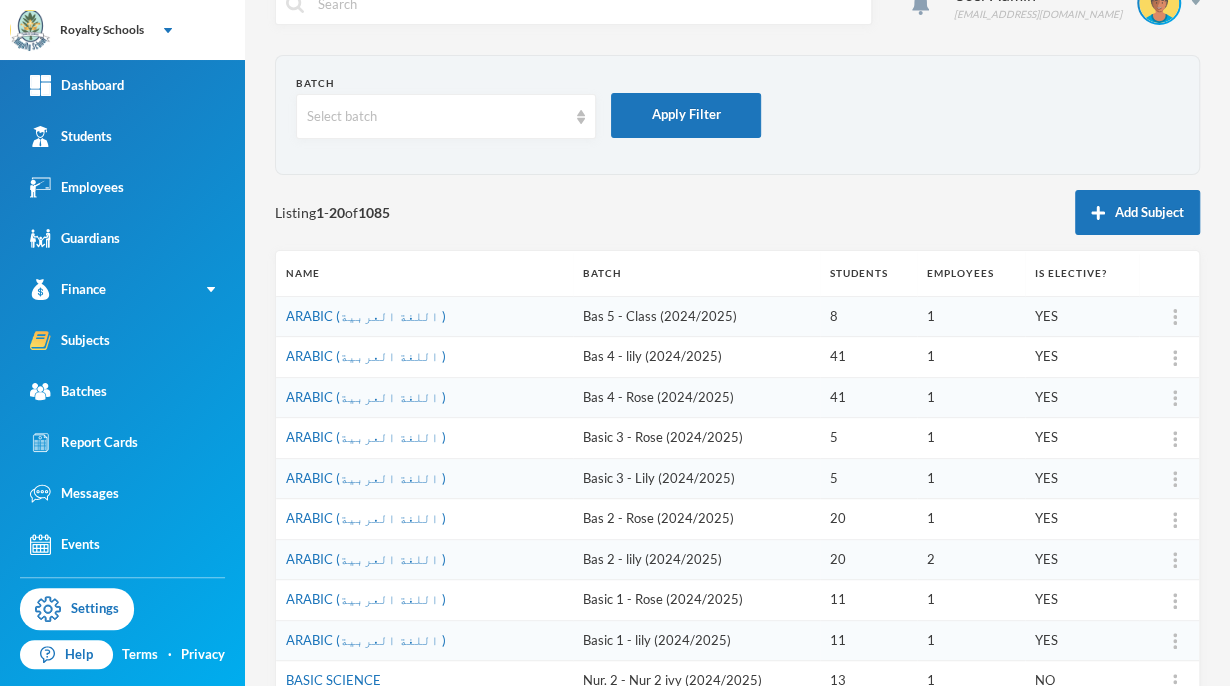 scroll, scrollTop: 80, scrollLeft: 0, axis: vertical 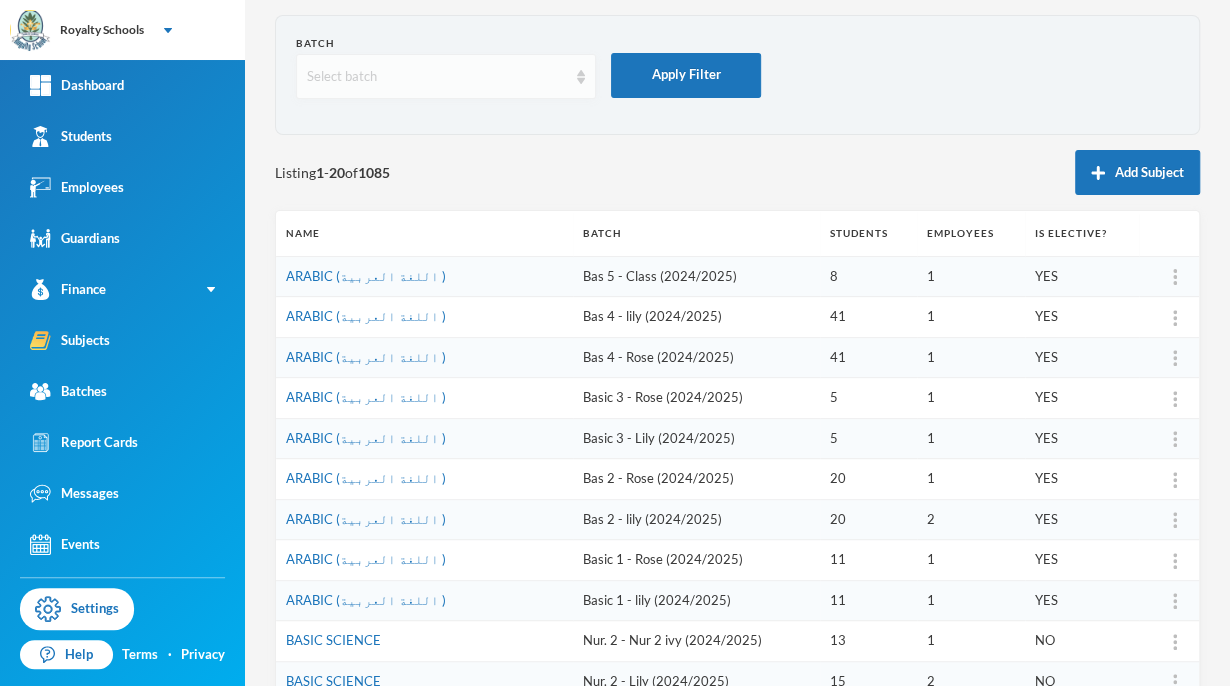 click on "Select batch" at bounding box center [437, 77] 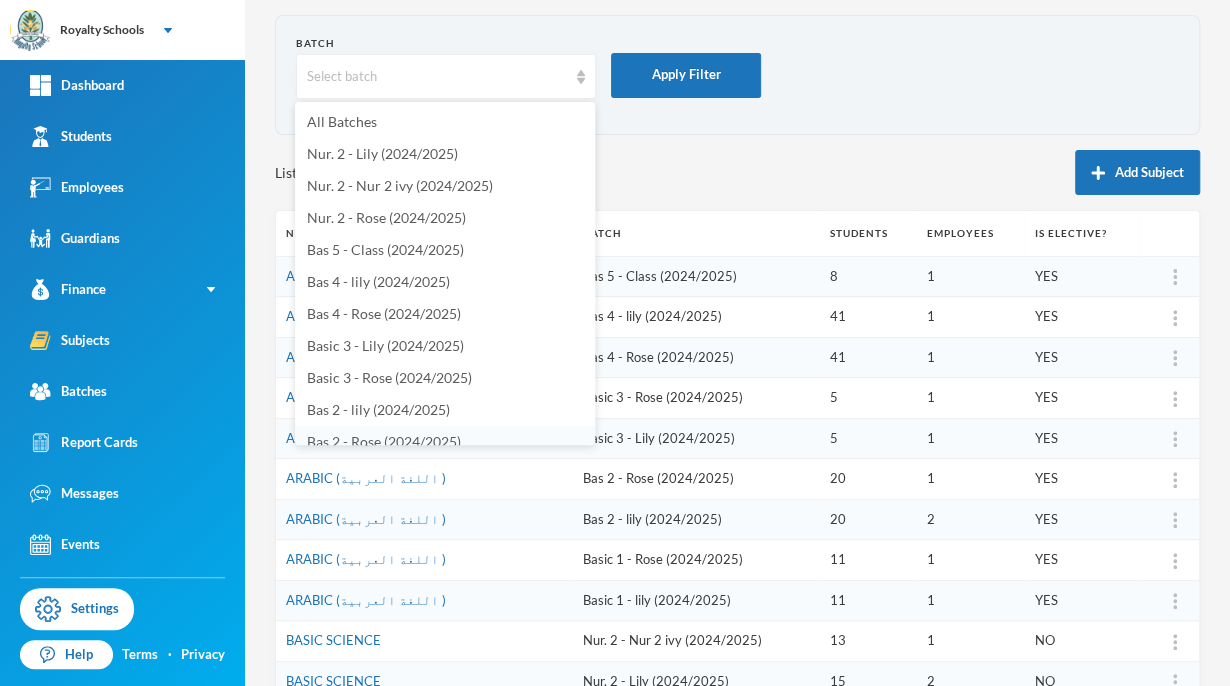 scroll, scrollTop: 12, scrollLeft: 0, axis: vertical 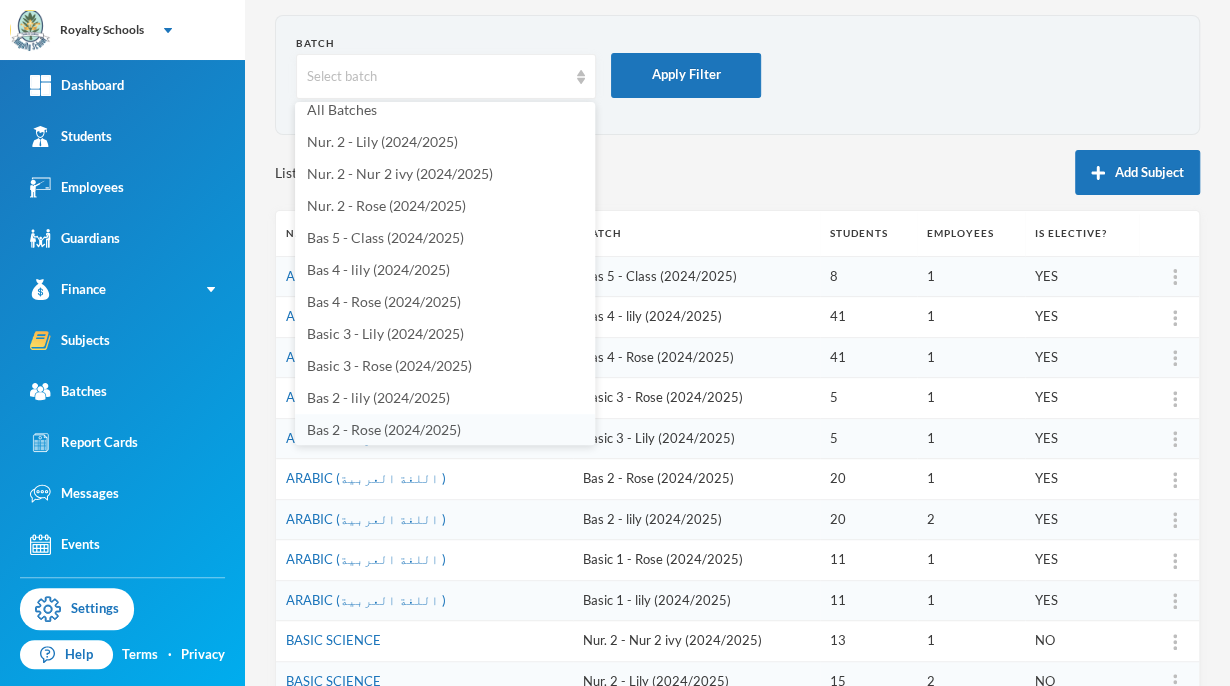 click on "Bas 2 - Rose (2024/2025)" at bounding box center (384, 429) 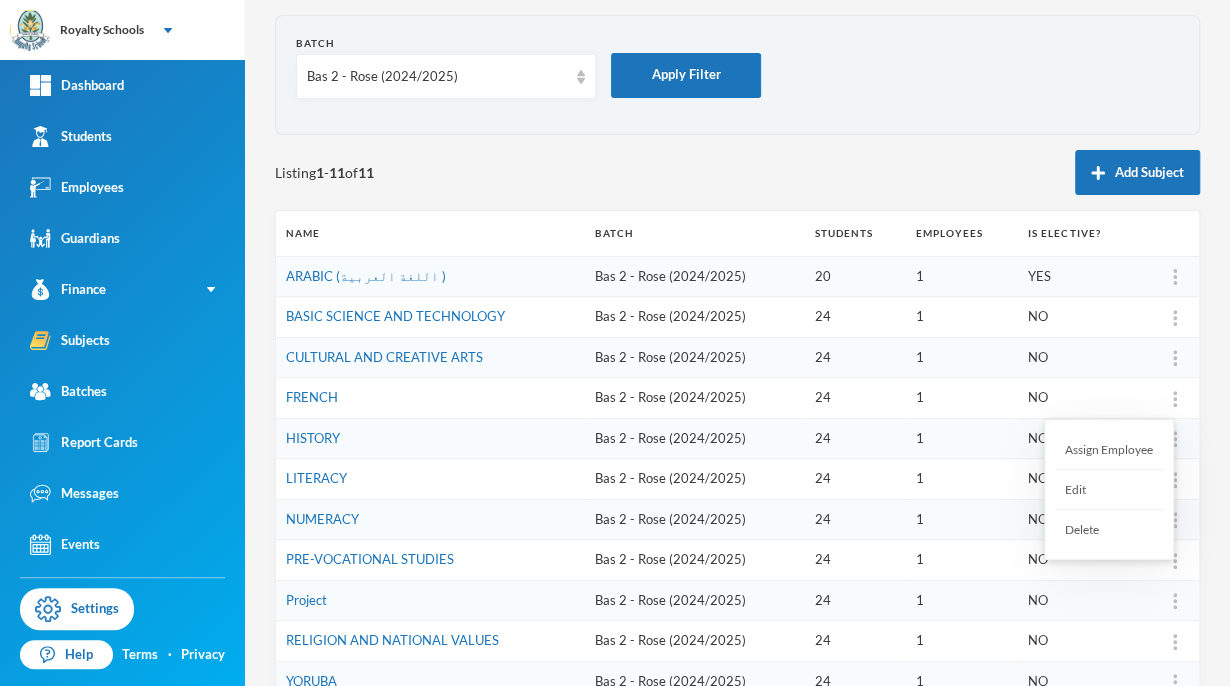 click on "Assign Employee" at bounding box center (1109, 450) 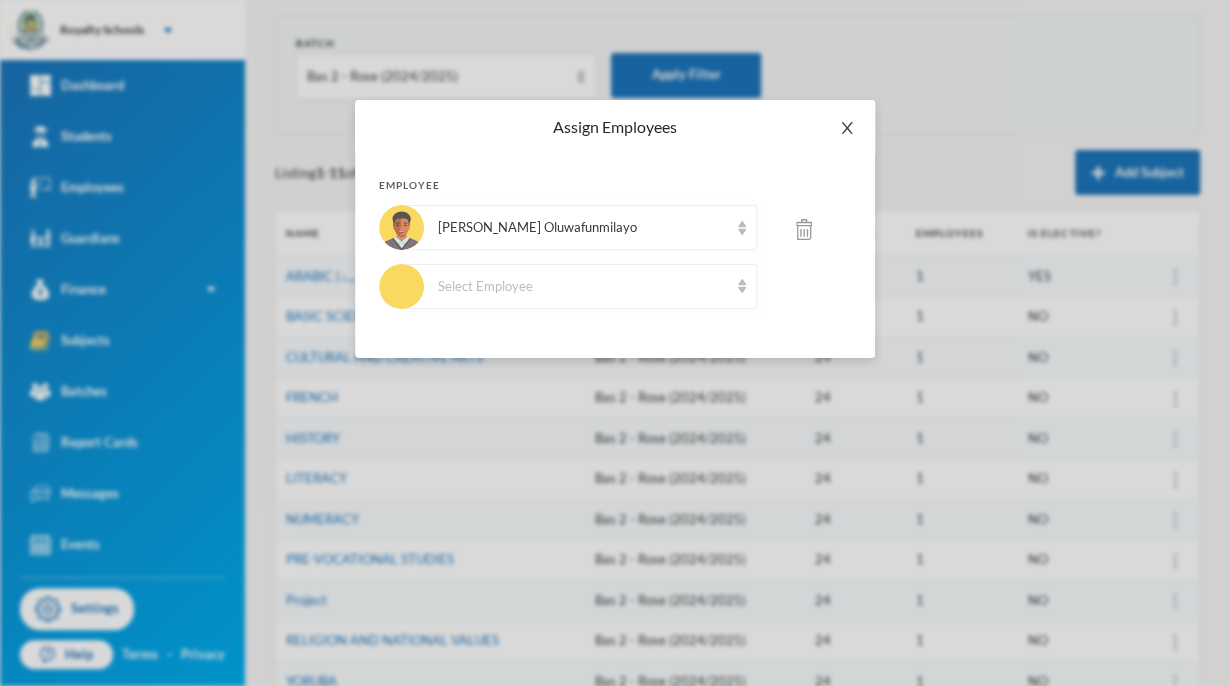 click 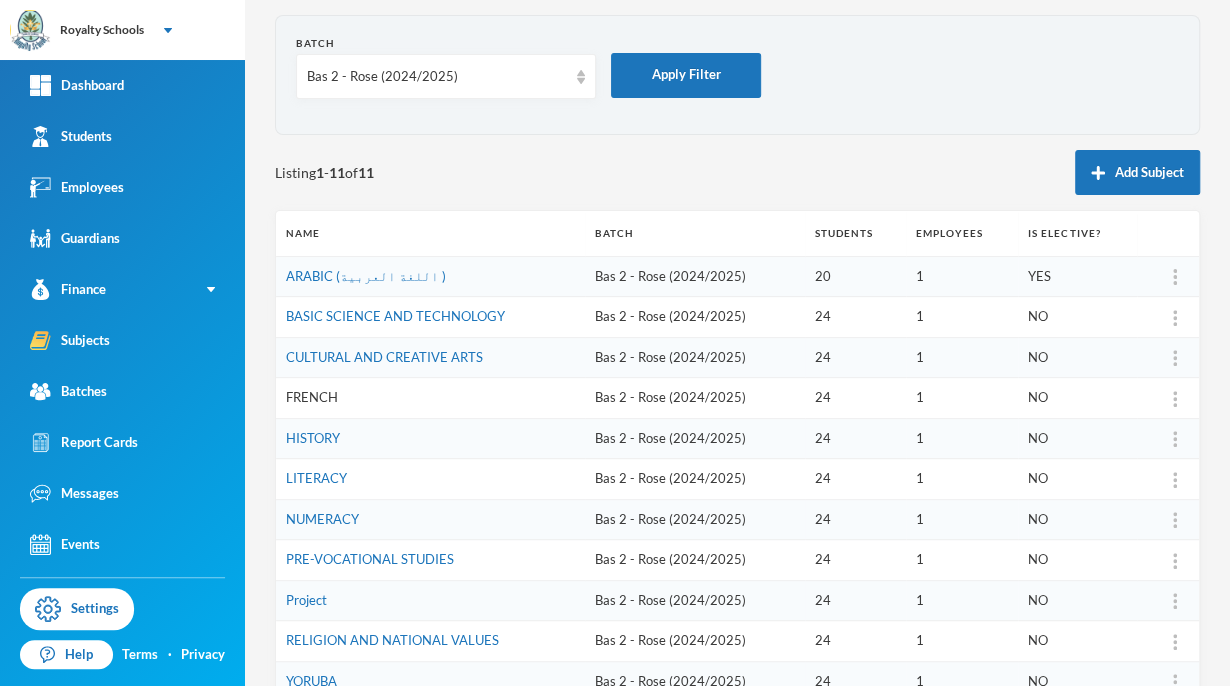 click on "FRENCH" at bounding box center (312, 397) 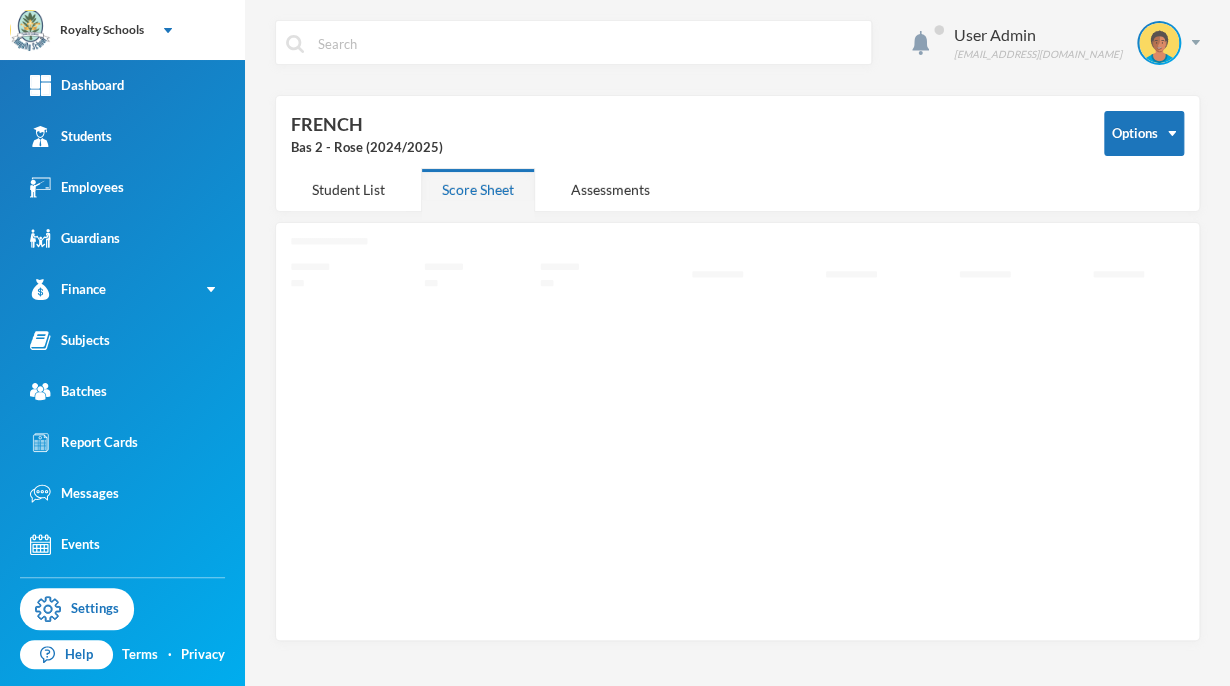 scroll, scrollTop: 0, scrollLeft: 0, axis: both 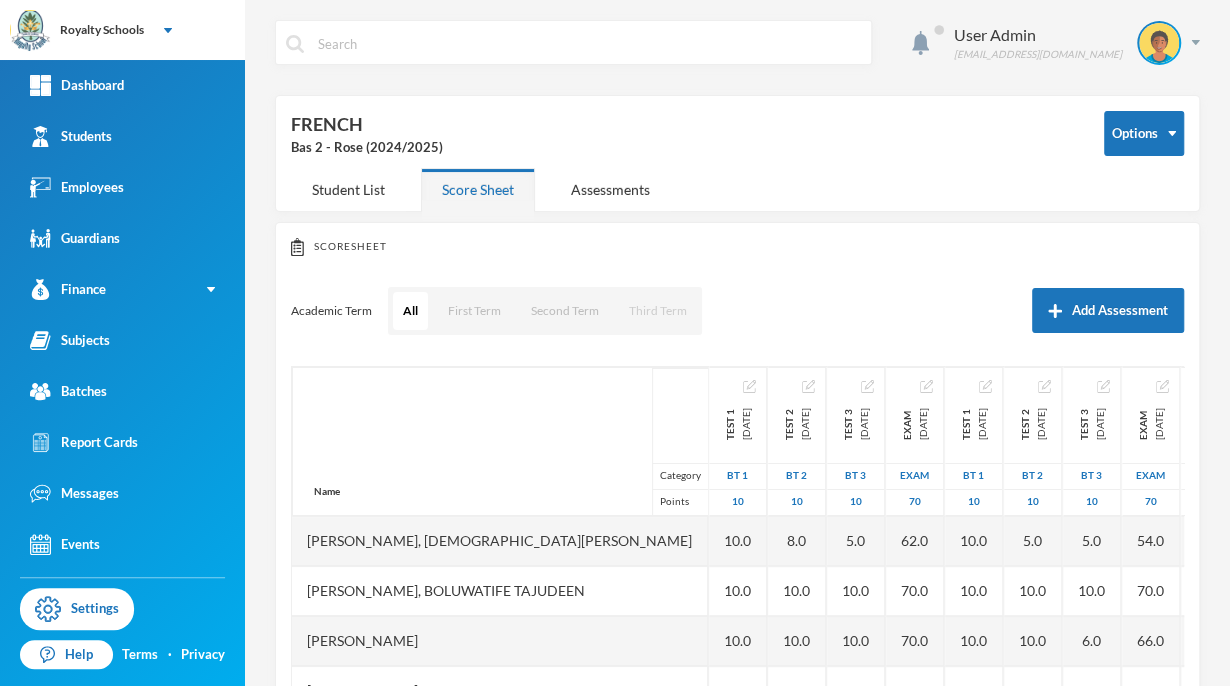 click on "Third Term" at bounding box center (658, 311) 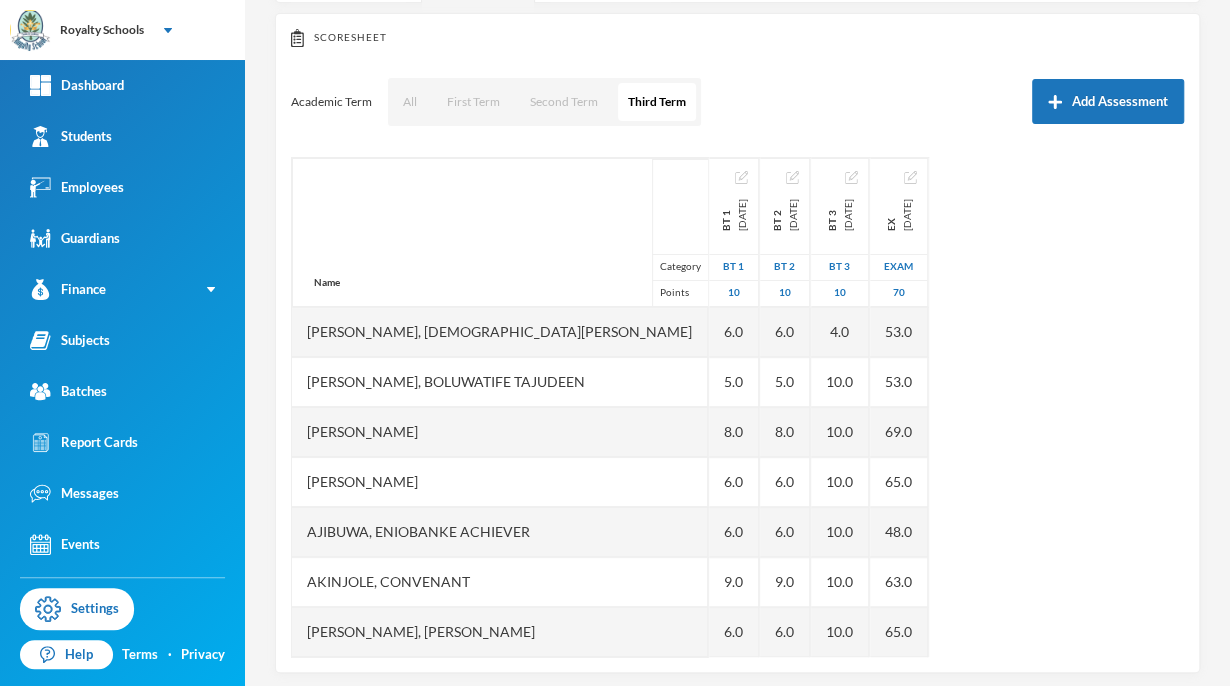 scroll, scrollTop: 224, scrollLeft: 0, axis: vertical 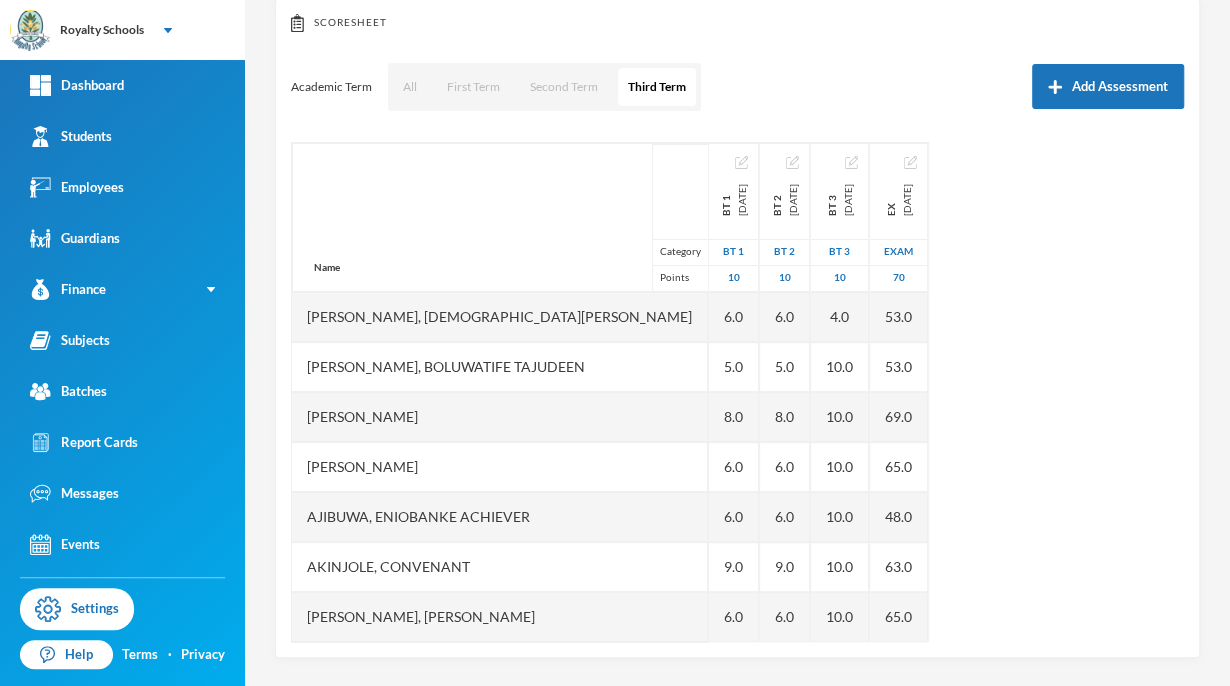 click on "Scoresheet Academic Term All First Term Second Term Third Term Add Assessment Name   Category Points [PERSON_NAME], [PERSON_NAME], [PERSON_NAME], [PERSON_NAME] A [PERSON_NAME], [PERSON_NAME], [PERSON_NAME], [PERSON_NAME] [PERSON_NAME] [PERSON_NAME] Jesujomiloju [PERSON_NAME] Oluwadarasimi [PERSON_NAME] Erioluwape [PERSON_NAME], [PERSON_NAME] [PERSON_NAME] Nmasichukwu [PERSON_NAME], Munize Gold Olayiwola, [PERSON_NAME], [PERSON_NAME], [PERSON_NAME], [PERSON_NAME] [PERSON_NAME], [PERSON_NAME], [PERSON_NAME] Perfect [PERSON_NAME] [PERSON_NAME], [PERSON_NAME], Kaitumi BT 1 [DATE] BT 1 10 6.0 5.0 8.0 6.0 6.0 9.0 6.0 6.0 8.0 5.0 5.0 8.0 7.0 5.0 5.0 6.0 6.0 6.0 6.0 5.0 6.0 5.0 6.0 9.0 BT 2 [DATE] BT 2 10 6.0 5.0 8.0 6.0 6.0 9.0 6.0 6.0 8.0 5.0 5.0 8.0 7.0 5.0 5.0 6.0 6.0 6.0 6.0 5.0 6.0 5.0 6.0 9.0 BT 3 [DATE] BT 3 10 4.0 10.0 10.0 10.0 10.0 10.0 10.0 8.0 10.0 8.0 10.0 10.0 10.0 10.0 10.0 Ex" at bounding box center (737, 328) 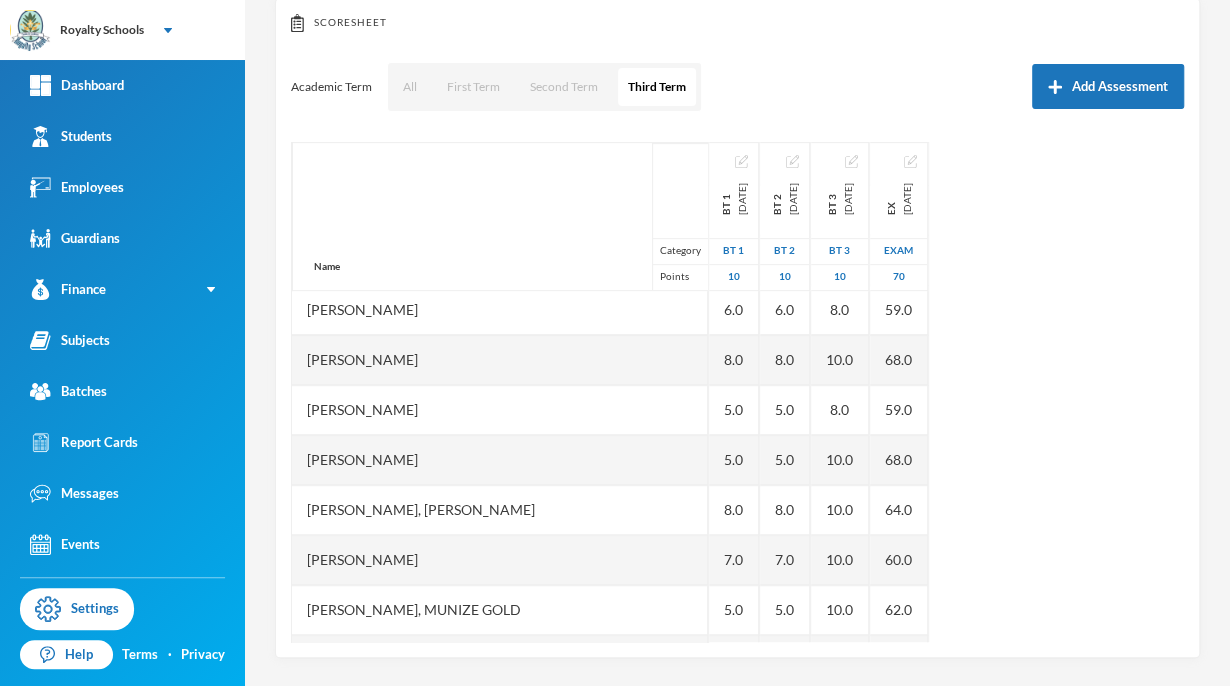 drag, startPoint x: 1158, startPoint y: 640, endPoint x: 1160, endPoint y: 630, distance: 10.198039 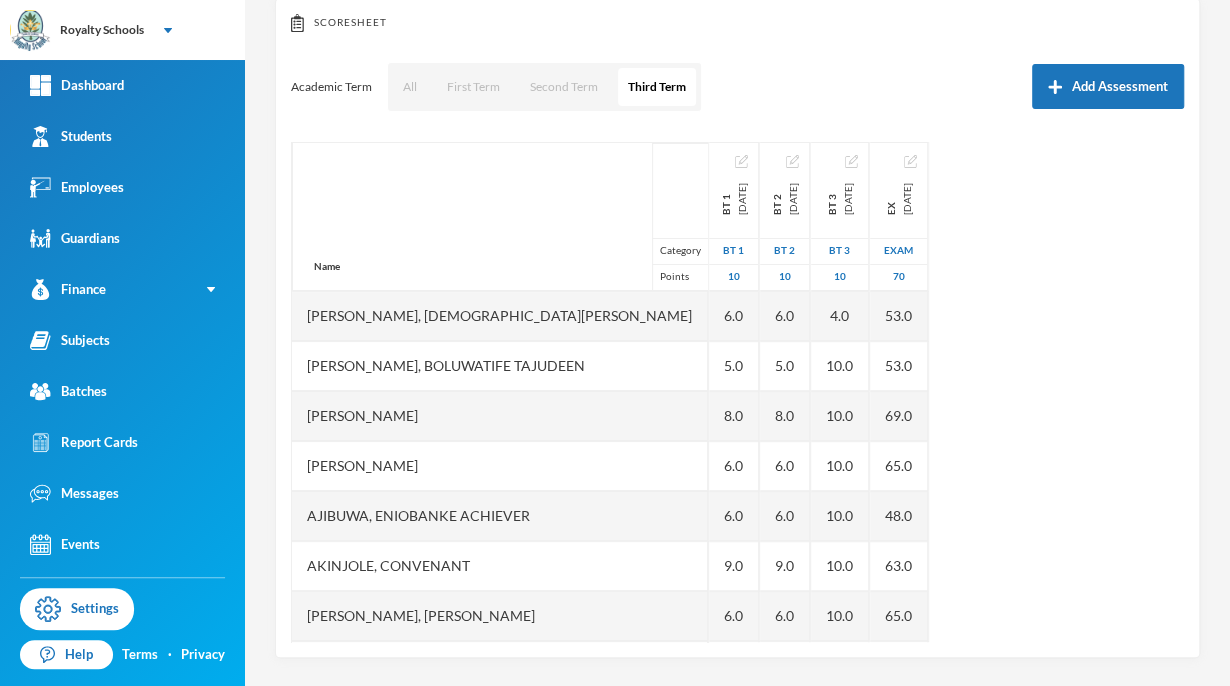 scroll, scrollTop: 0, scrollLeft: 0, axis: both 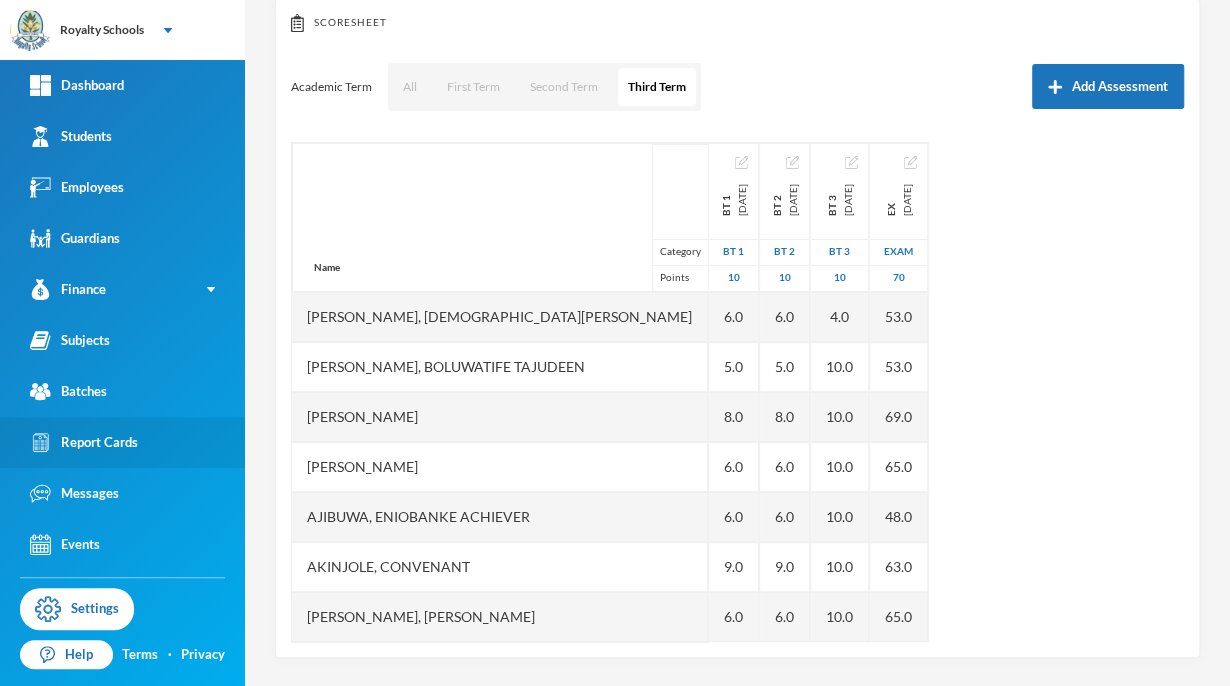click on "Report Cards" at bounding box center [122, 442] 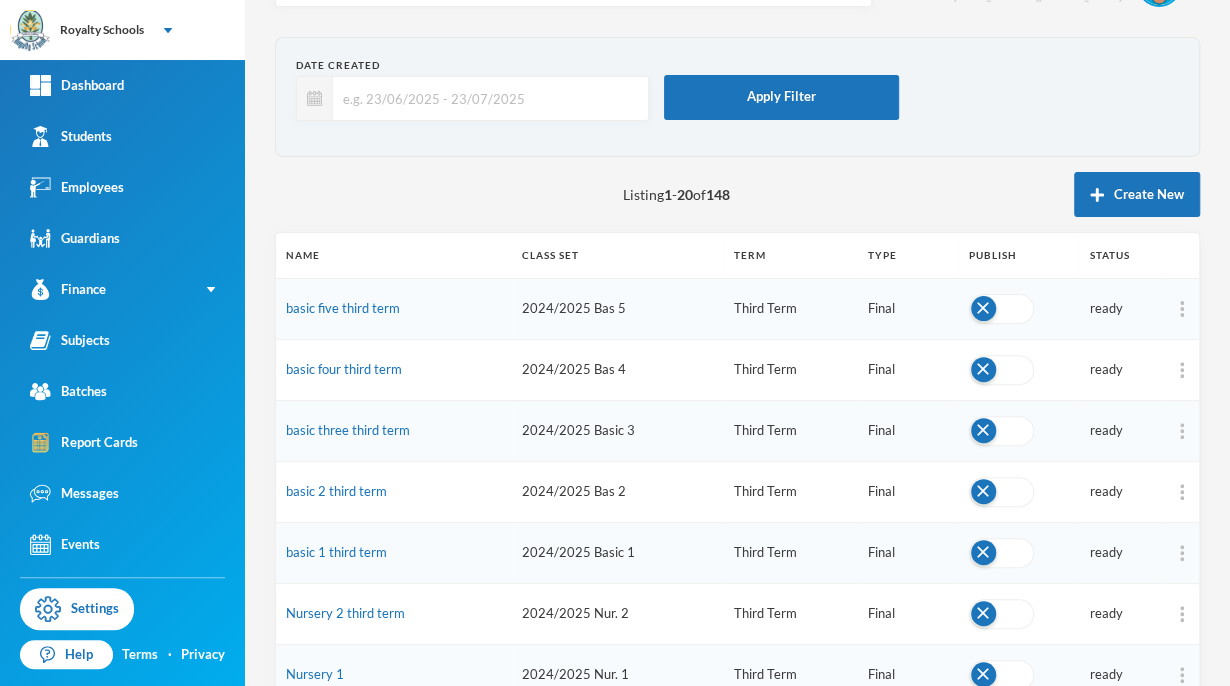 scroll, scrollTop: 224, scrollLeft: 0, axis: vertical 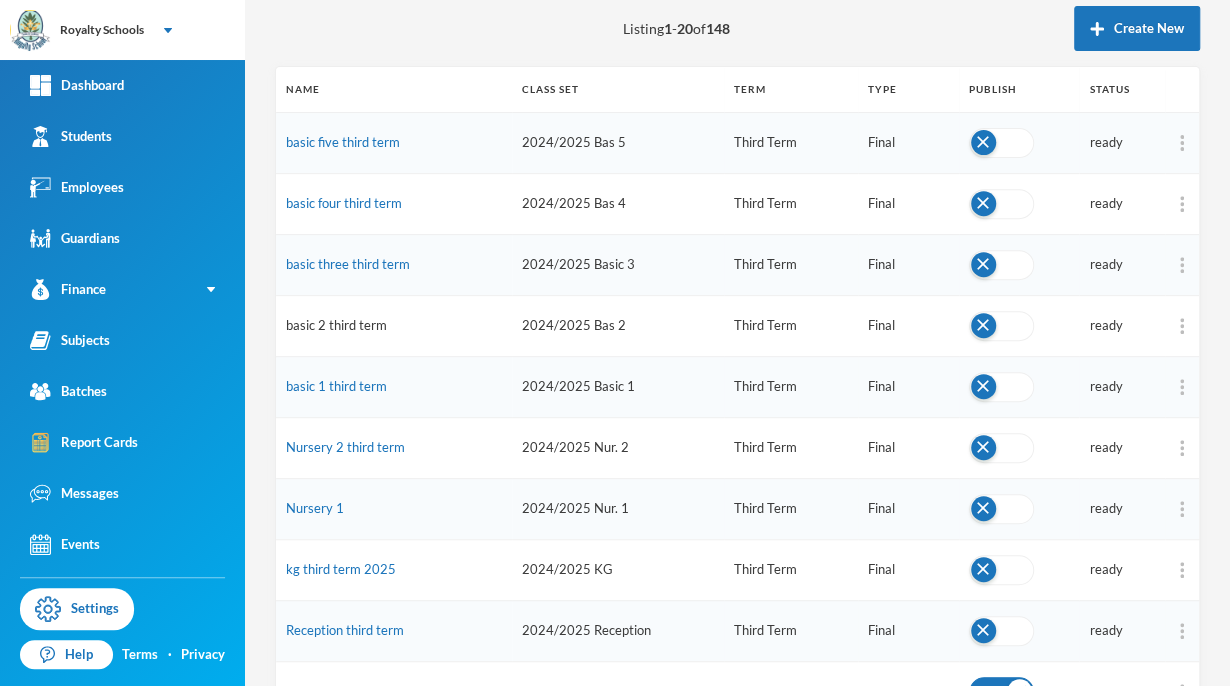 click on "basic 2 third term" at bounding box center (336, 325) 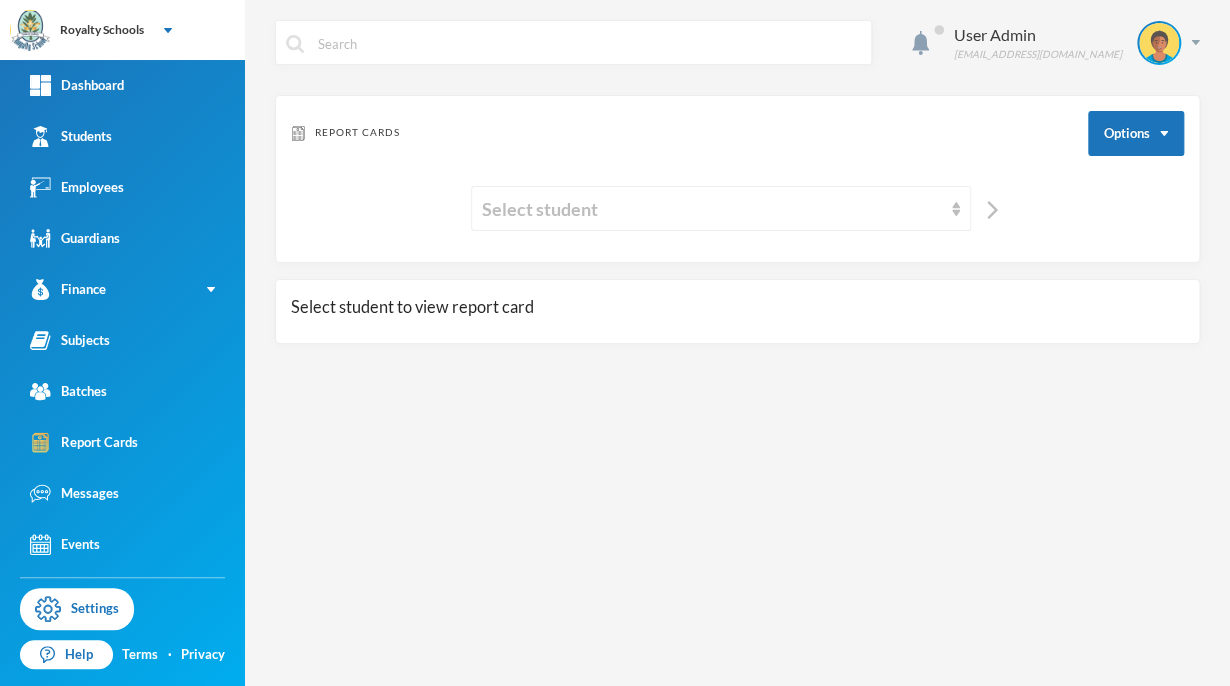 scroll, scrollTop: 0, scrollLeft: 0, axis: both 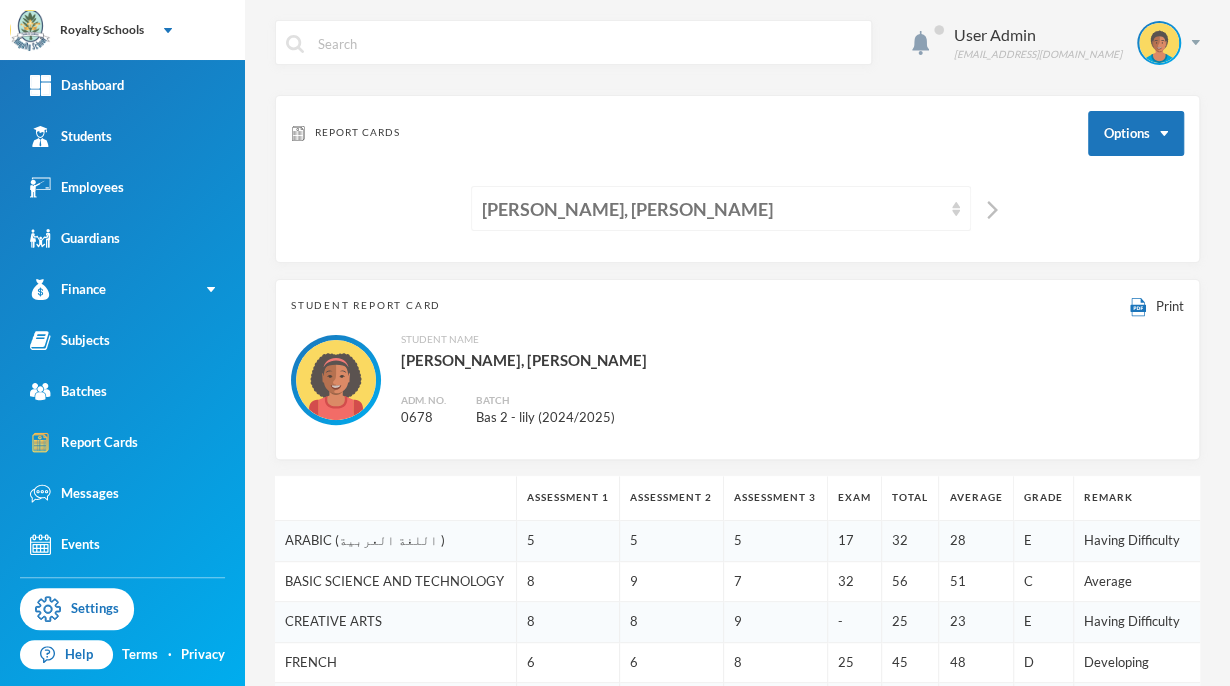 click on "[PERSON_NAME], [PERSON_NAME]" at bounding box center (712, 209) 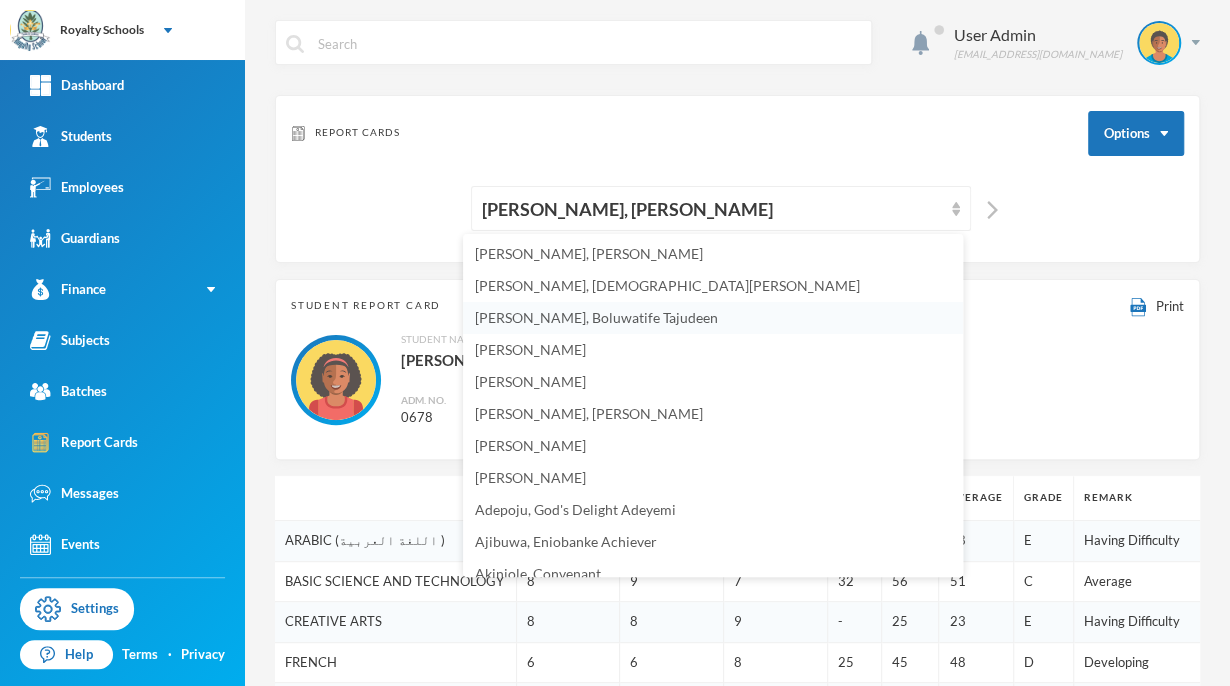click on "[PERSON_NAME], Boluwatife Tajudeen" at bounding box center [596, 317] 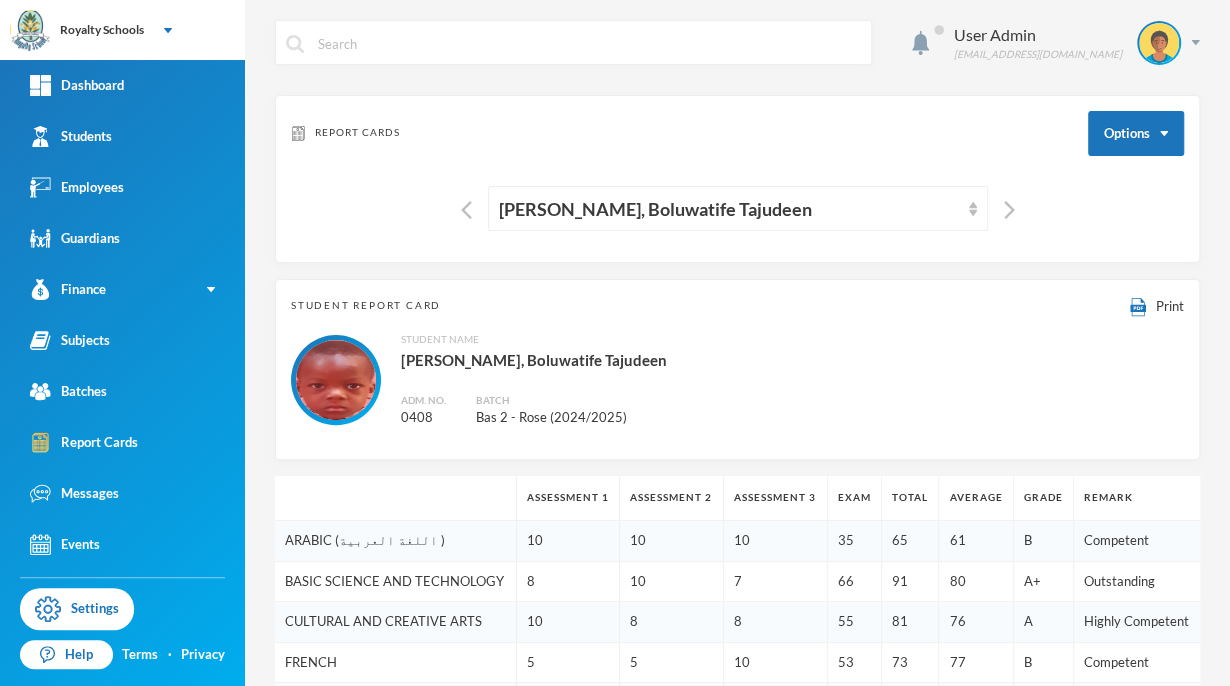 scroll, scrollTop: 599, scrollLeft: 0, axis: vertical 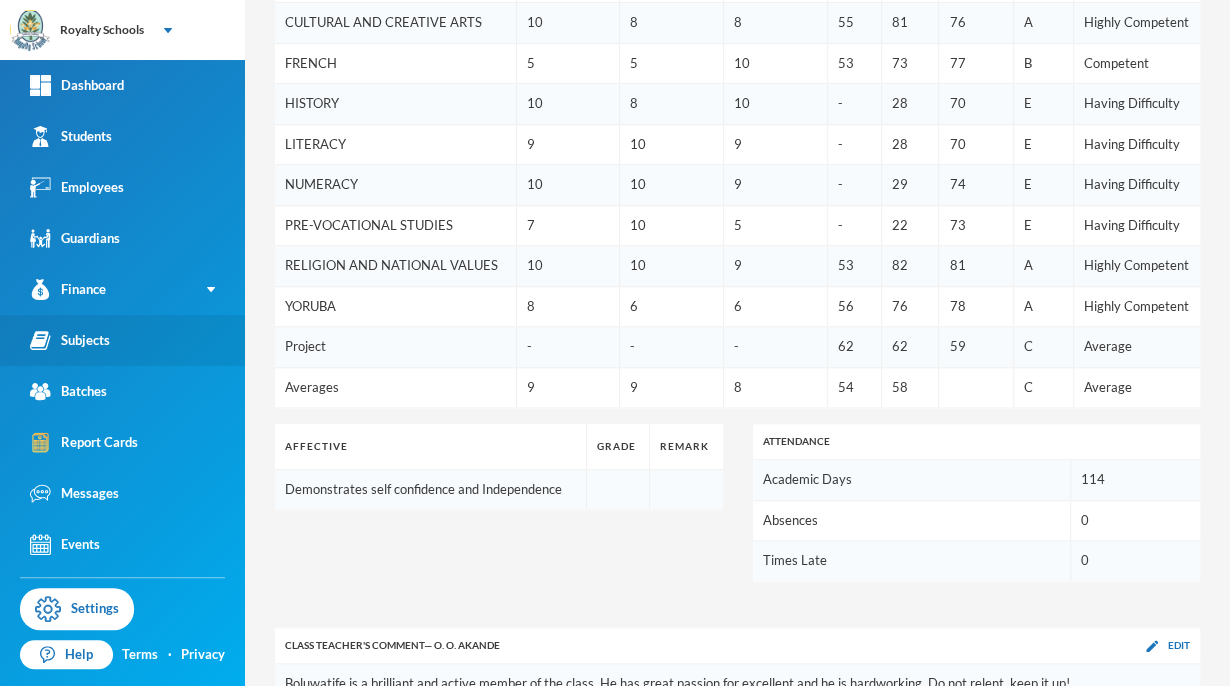 click on "Subjects" at bounding box center [122, 340] 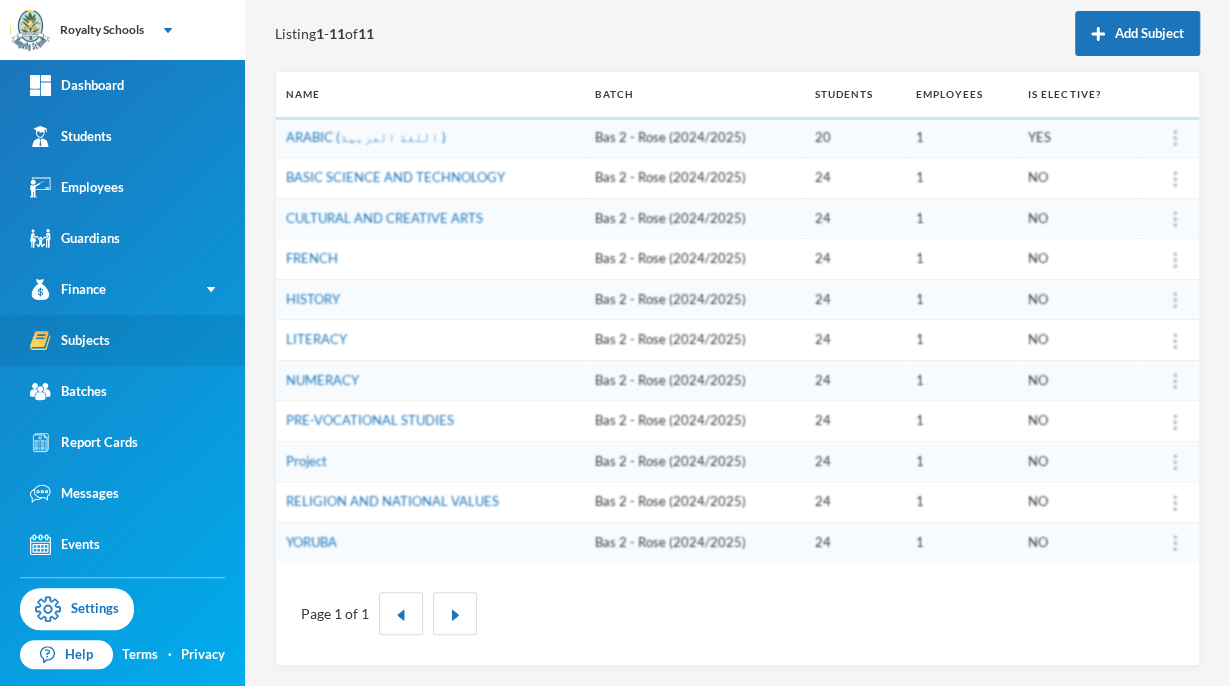 scroll, scrollTop: 216, scrollLeft: 0, axis: vertical 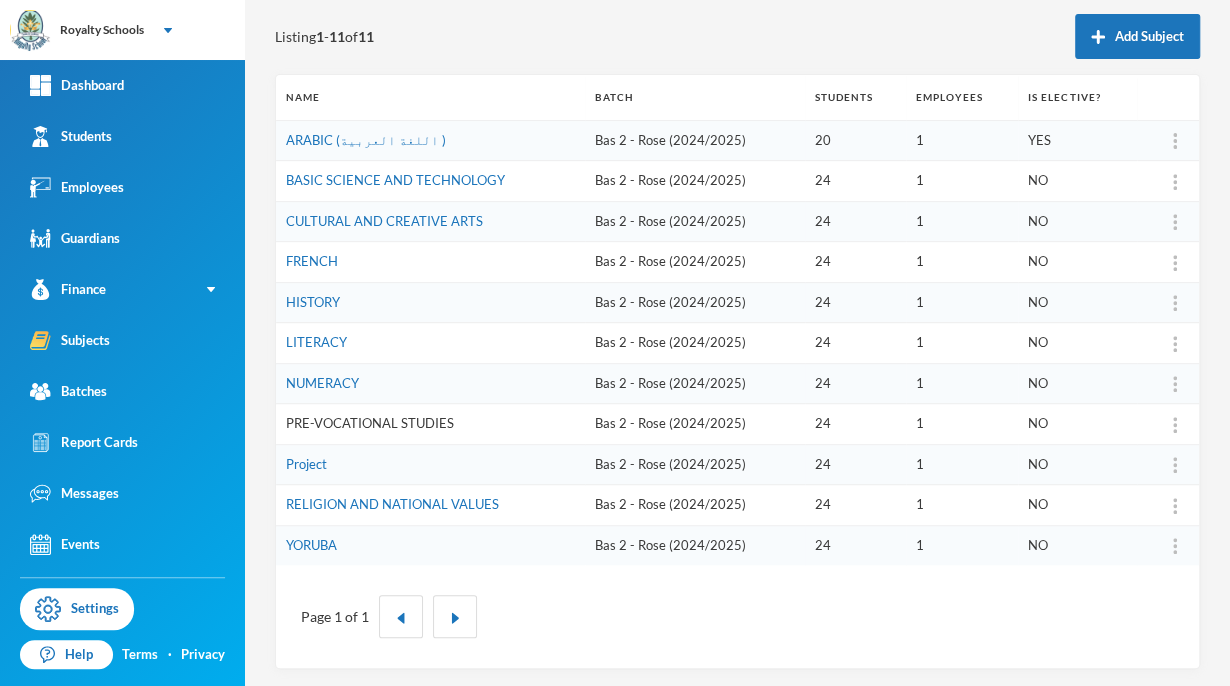 click on "PRE-VOCATIONAL STUDIES" at bounding box center (370, 423) 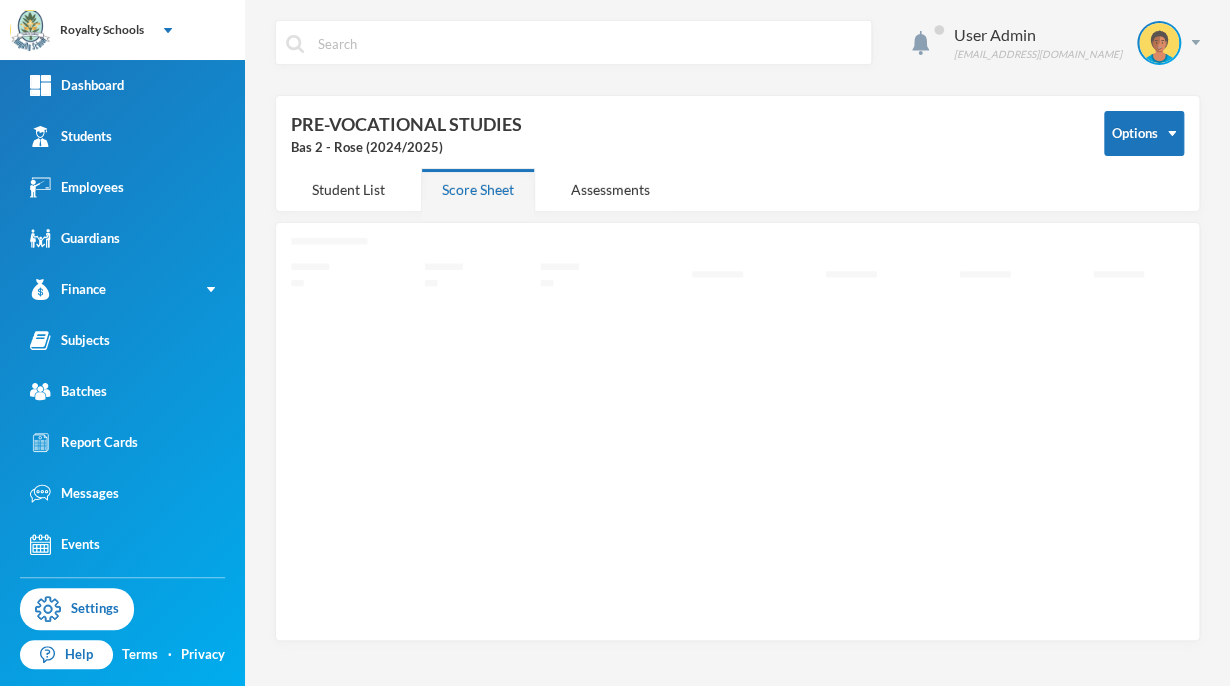 scroll, scrollTop: 0, scrollLeft: 0, axis: both 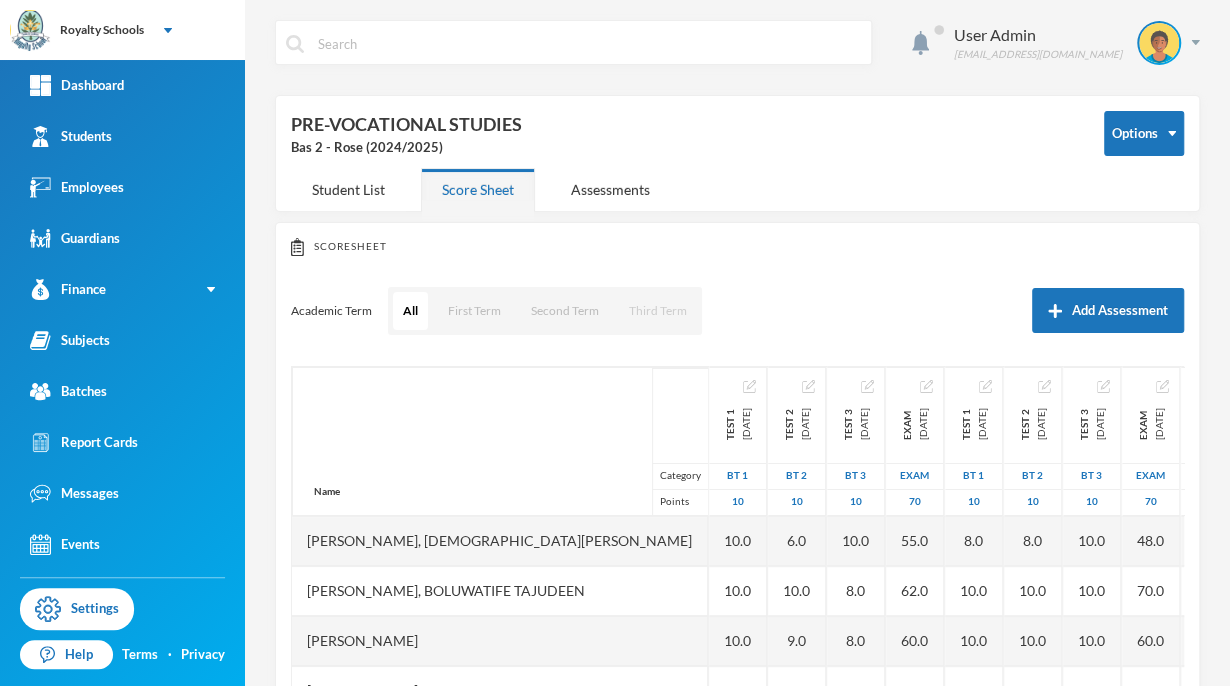 click on "Third Term" at bounding box center (658, 311) 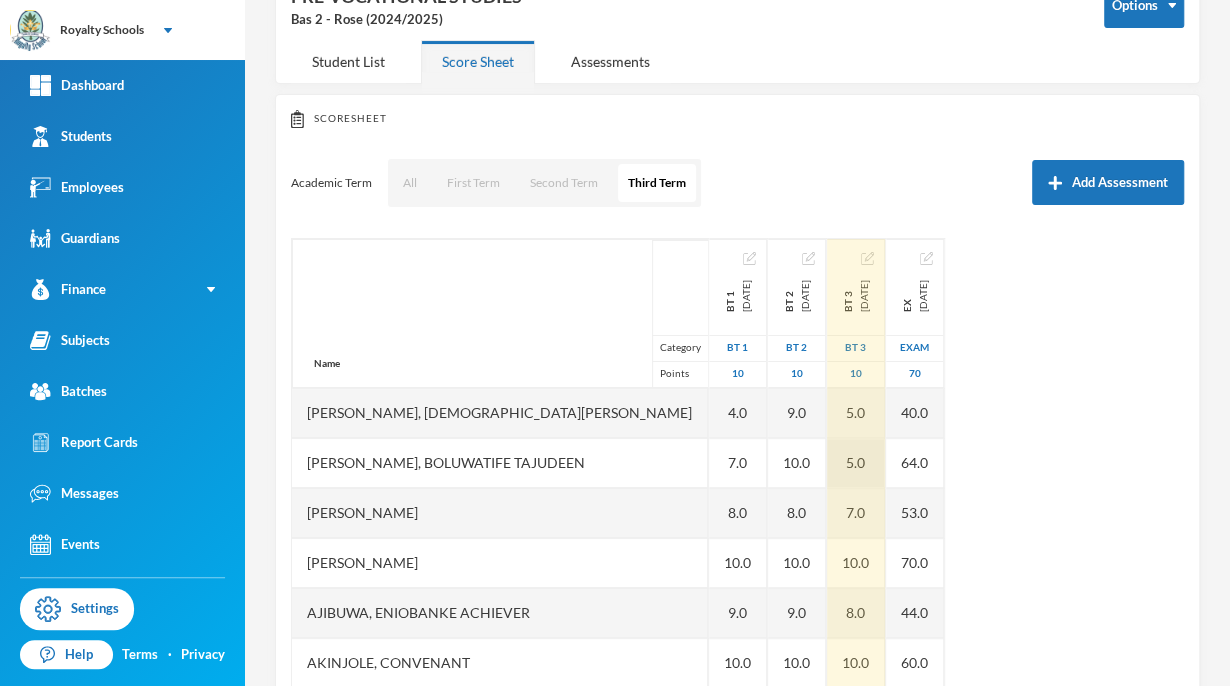 scroll, scrollTop: 134, scrollLeft: 0, axis: vertical 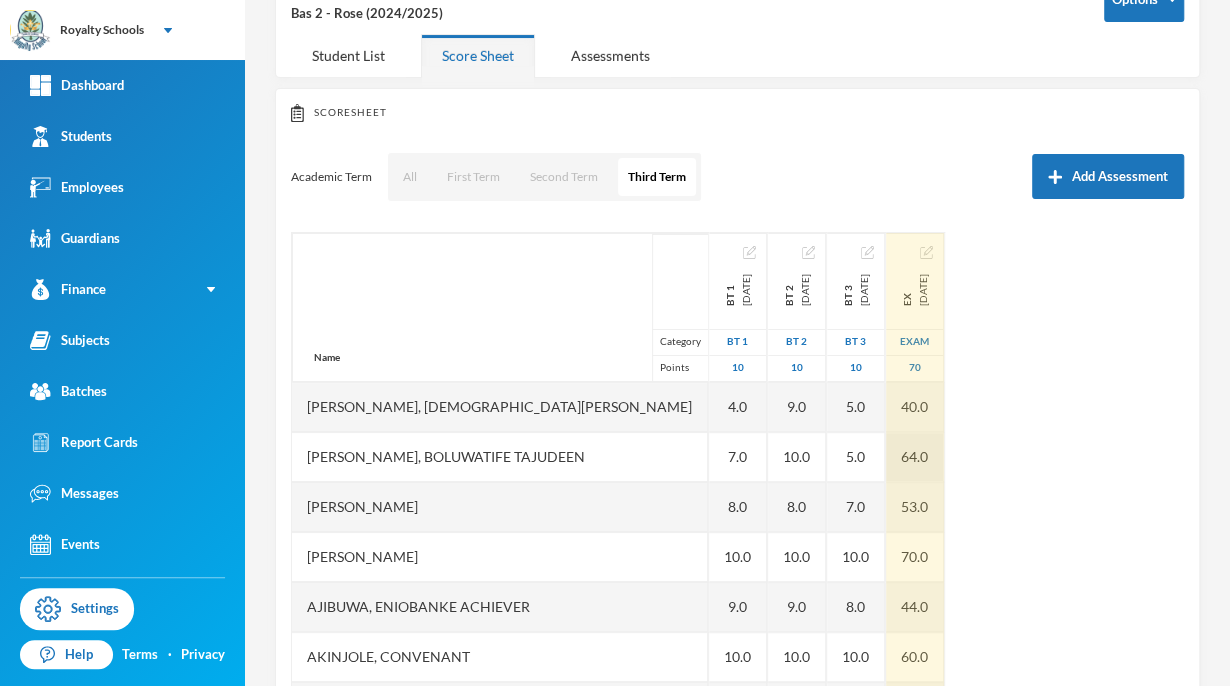 click on "64.0" at bounding box center (915, 457) 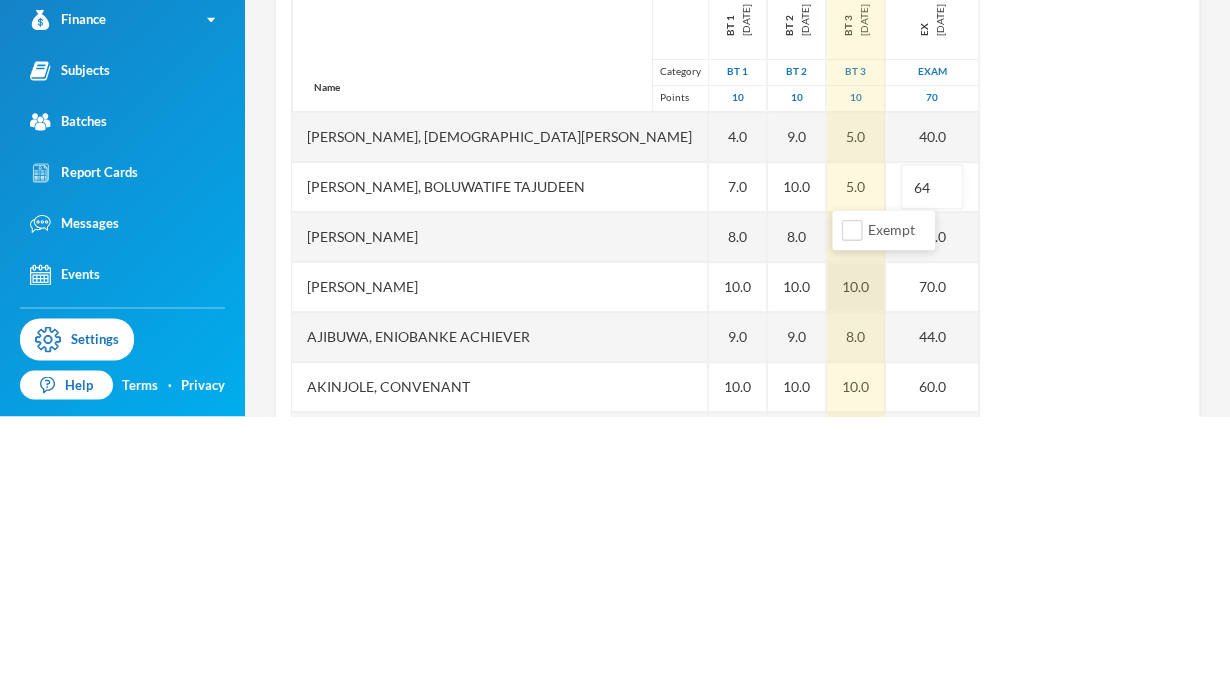 type on "6" 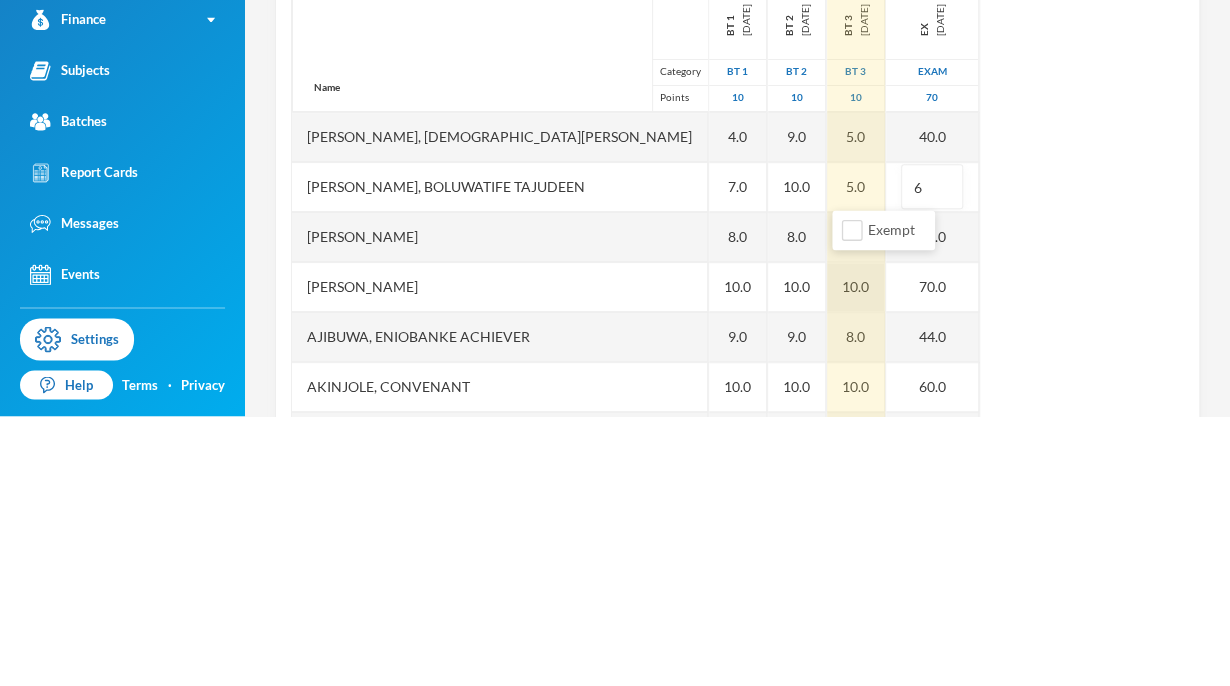 type on "64" 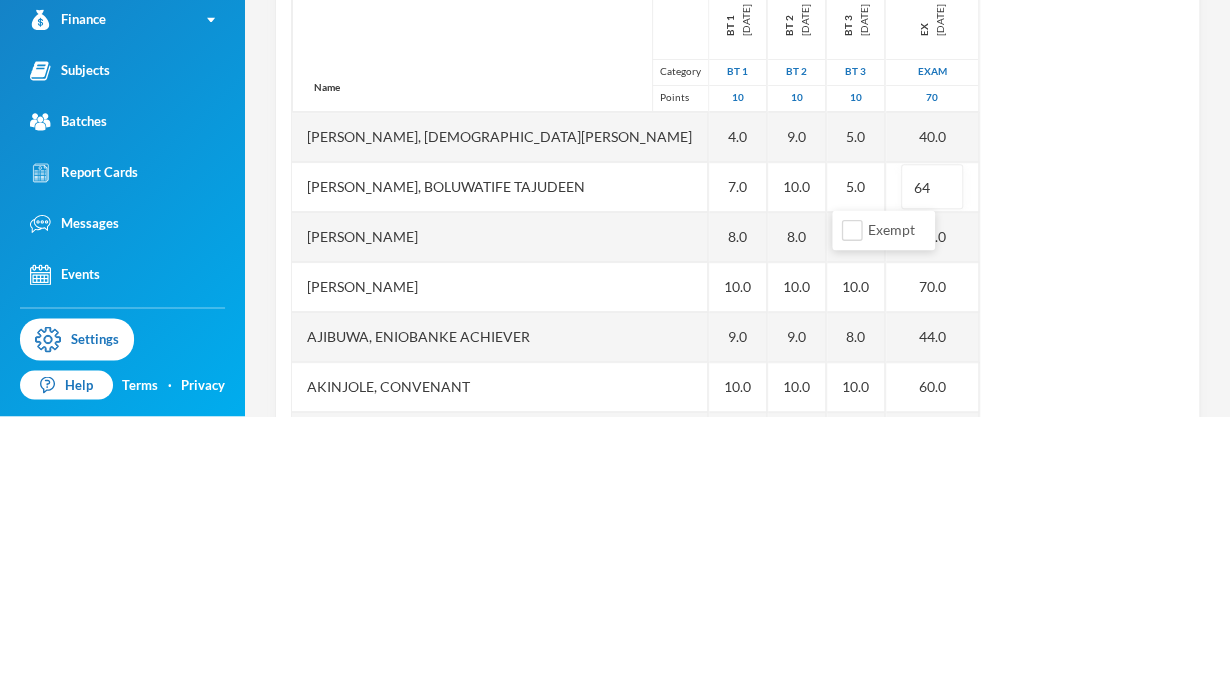 click on "Name   Category Points [PERSON_NAME], [PERSON_NAME], [PERSON_NAME], [PERSON_NAME] A [PERSON_NAME], [PERSON_NAME], [PERSON_NAME], [PERSON_NAME] [PERSON_NAME] [PERSON_NAME] Jesujomiloju [PERSON_NAME] Oluwadarasimi [PERSON_NAME] Erioluwape [PERSON_NAME], [PERSON_NAME] Nmasichukwu [PERSON_NAME], [PERSON_NAME], [PERSON_NAME], [PERSON_NAME], [PERSON_NAME], [PERSON_NAME] [PERSON_NAME], [PERSON_NAME], [PERSON_NAME] [PERSON_NAME], [PERSON_NAME], Kaitumi BT 1 [DATE] BT 1 10 4.0 7.0 8.0 10.0 9.0 10.0 10.0 10.0 10.0 8.0 10.0 10.0 8.0 10.0 9.0 6.0 8.0 10.0 9.0 10.0 10.0 4.0 10.0 10.0 BT 2 [DATE] BT 2 10 9.0 10.0 8.0 10.0 9.0 10.0 9.0 8.0 9.0 6.0 5.0 8.0 8.0 8.0 8.0 8.0 4.0 8.0 8.0 8.0 6.0 6.0 10.0 10.0 BT 3 [DATE] BT 3 10 5.0 5.0 7.0 10.0 8.0 10.0 8.0 5.0 9.0 8.0 8.0 9.0 7.0 7.0 6.0 6.0 5.0 9.0 4.0 6.0 7.0 5.0 10.0 10.0 Ex [DATE] exam 70 40.0 64 53.0" at bounding box center [737, 482] 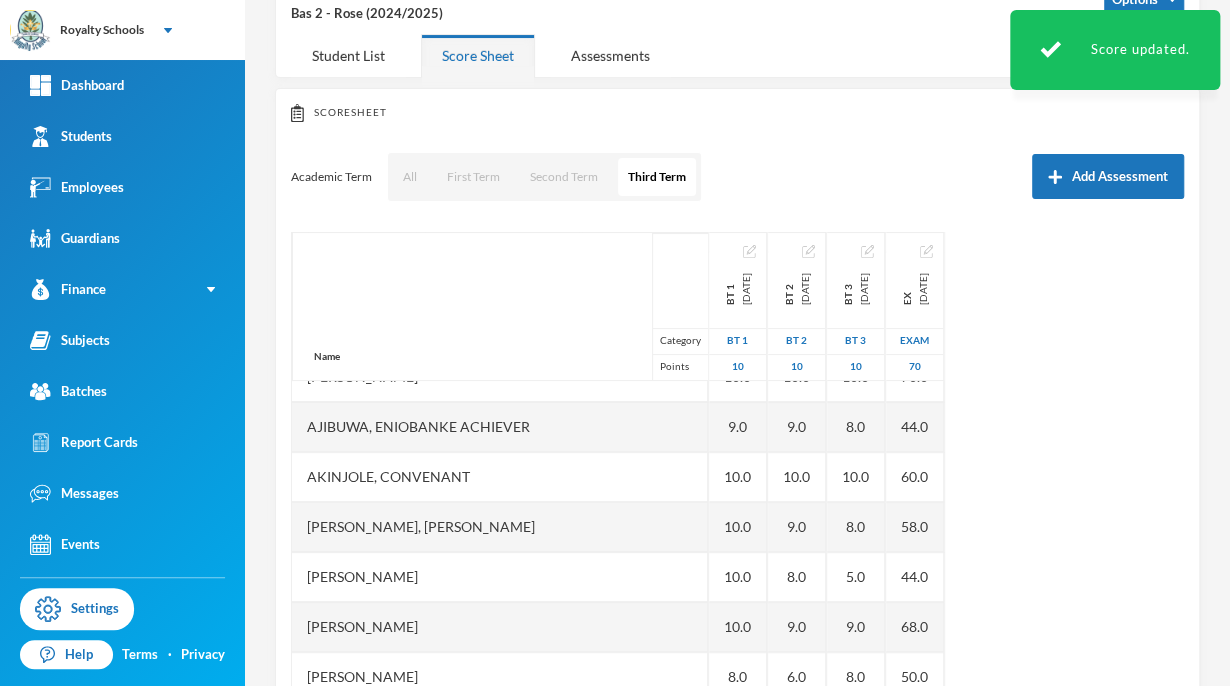scroll, scrollTop: 0, scrollLeft: 0, axis: both 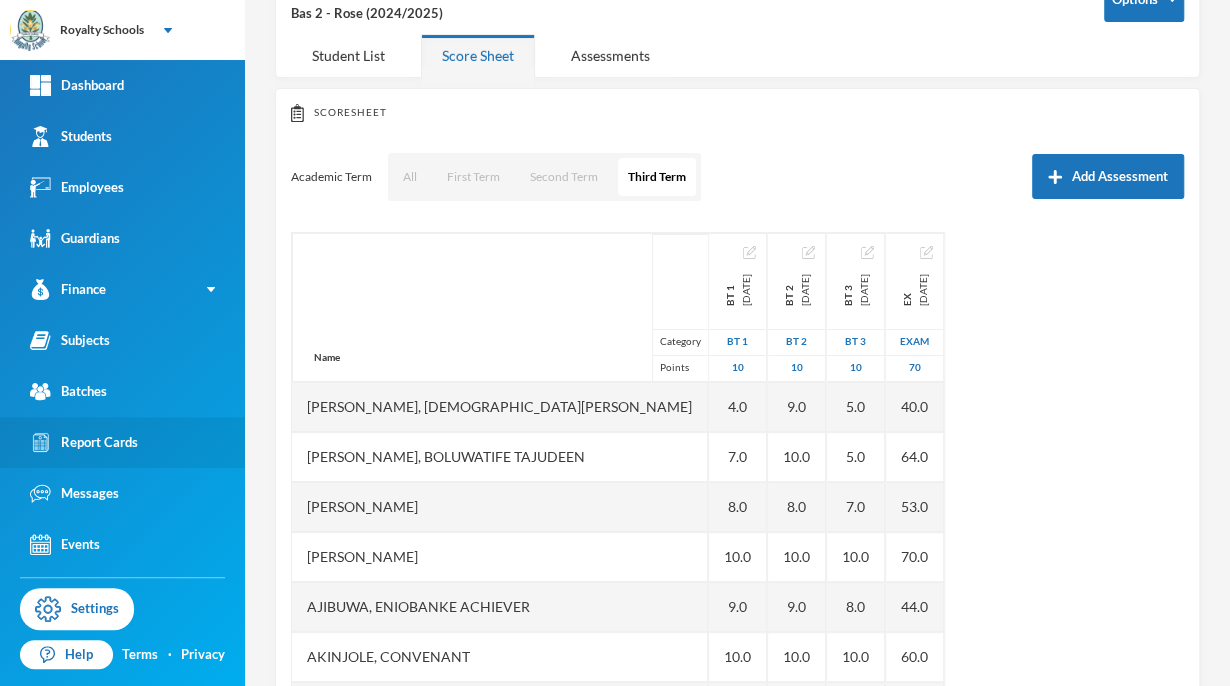 click on "Report Cards" at bounding box center [122, 442] 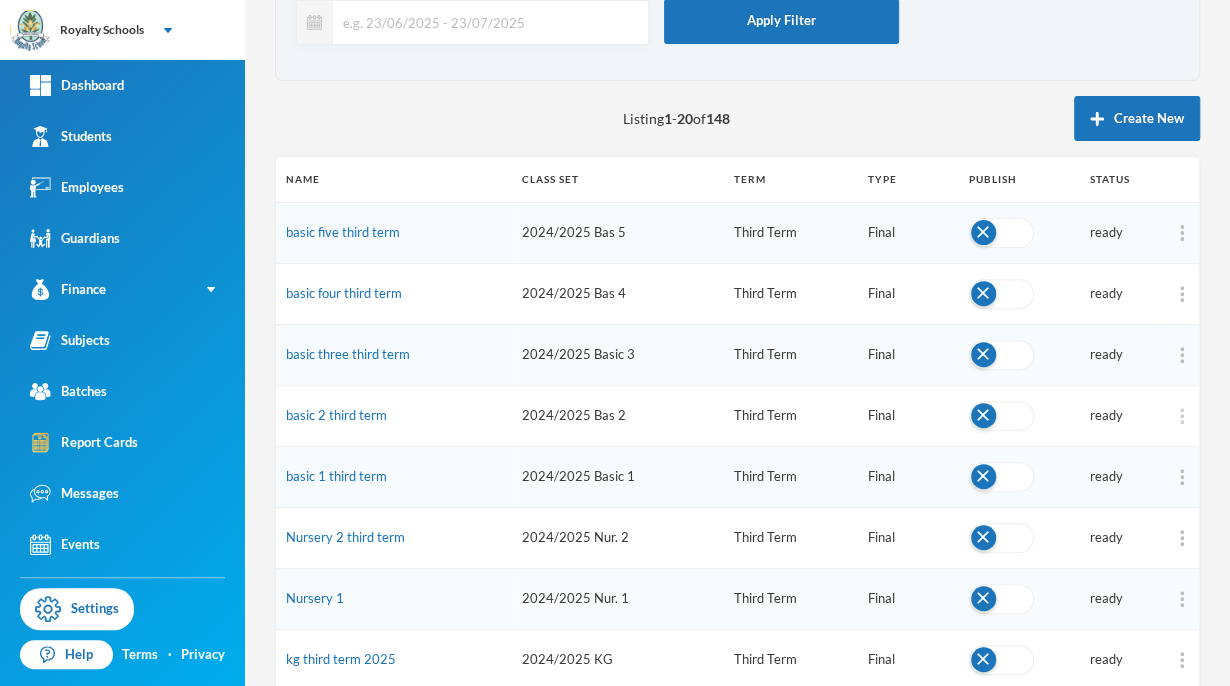 click at bounding box center (1182, 416) 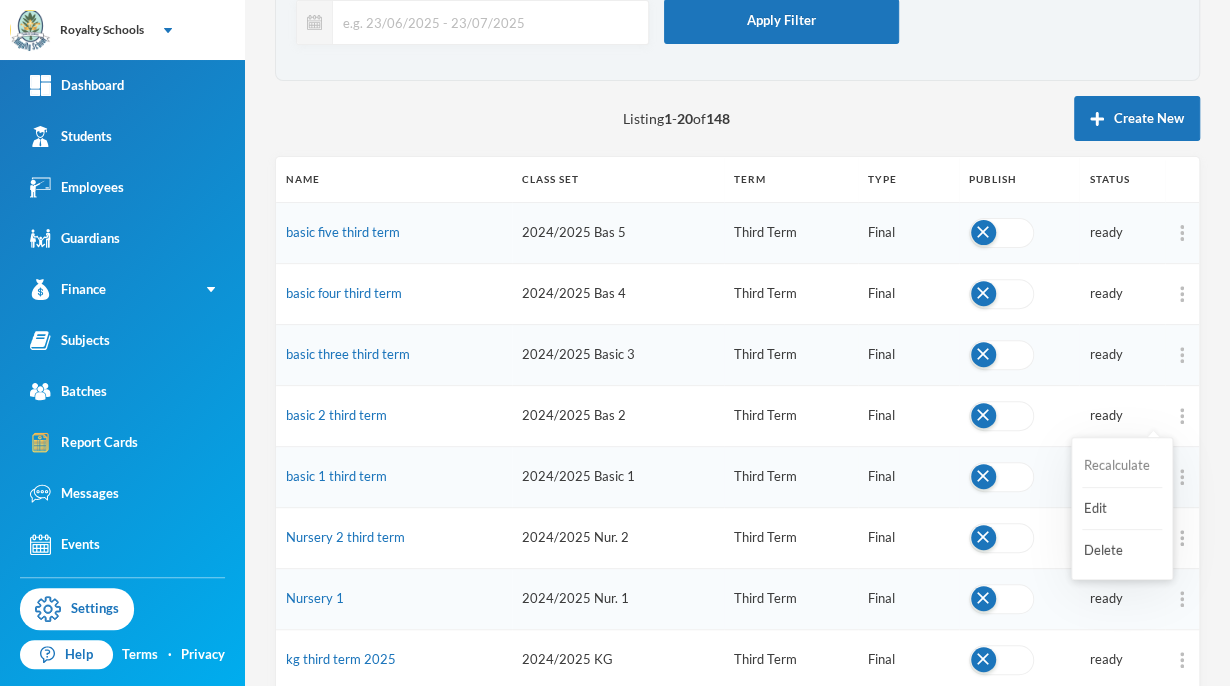 click on "Recalculate" at bounding box center (1122, 466) 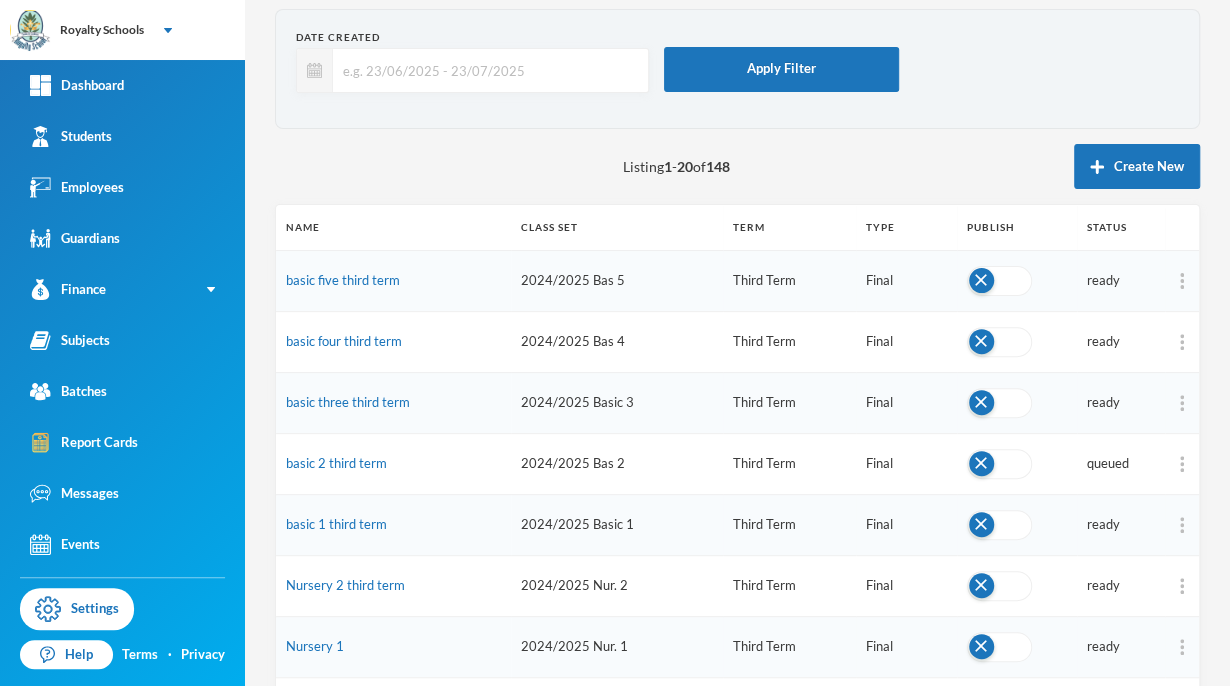 scroll, scrollTop: 0, scrollLeft: 0, axis: both 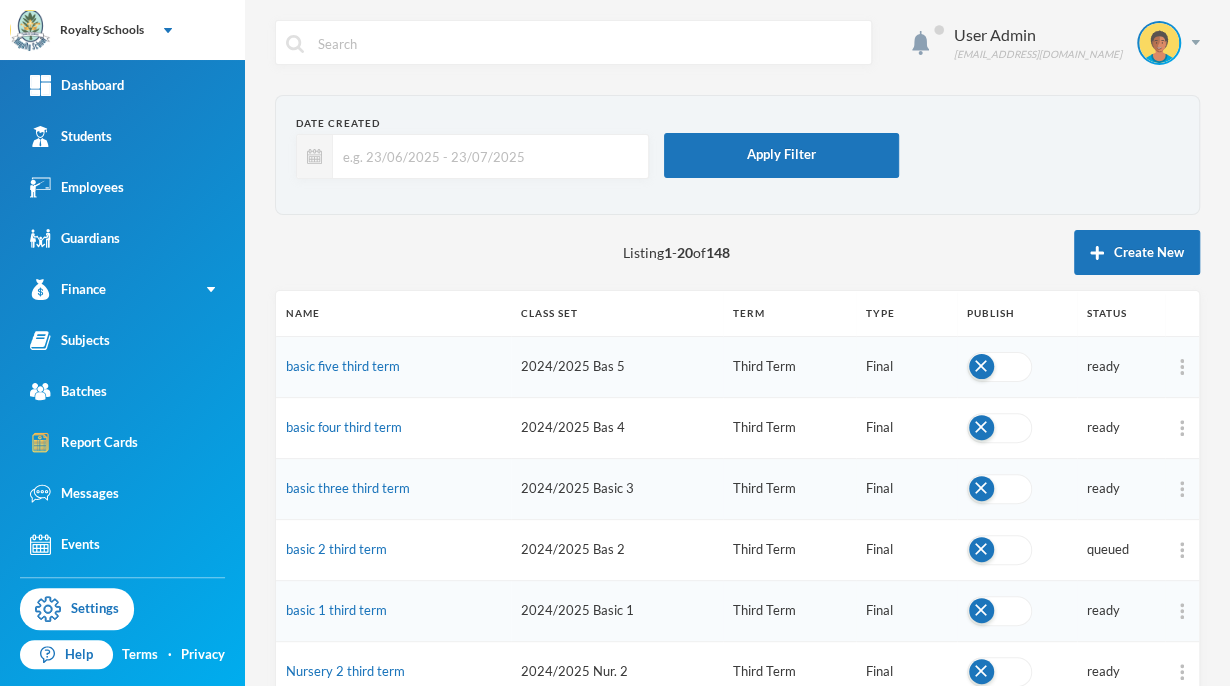 click at bounding box center (1182, 367) 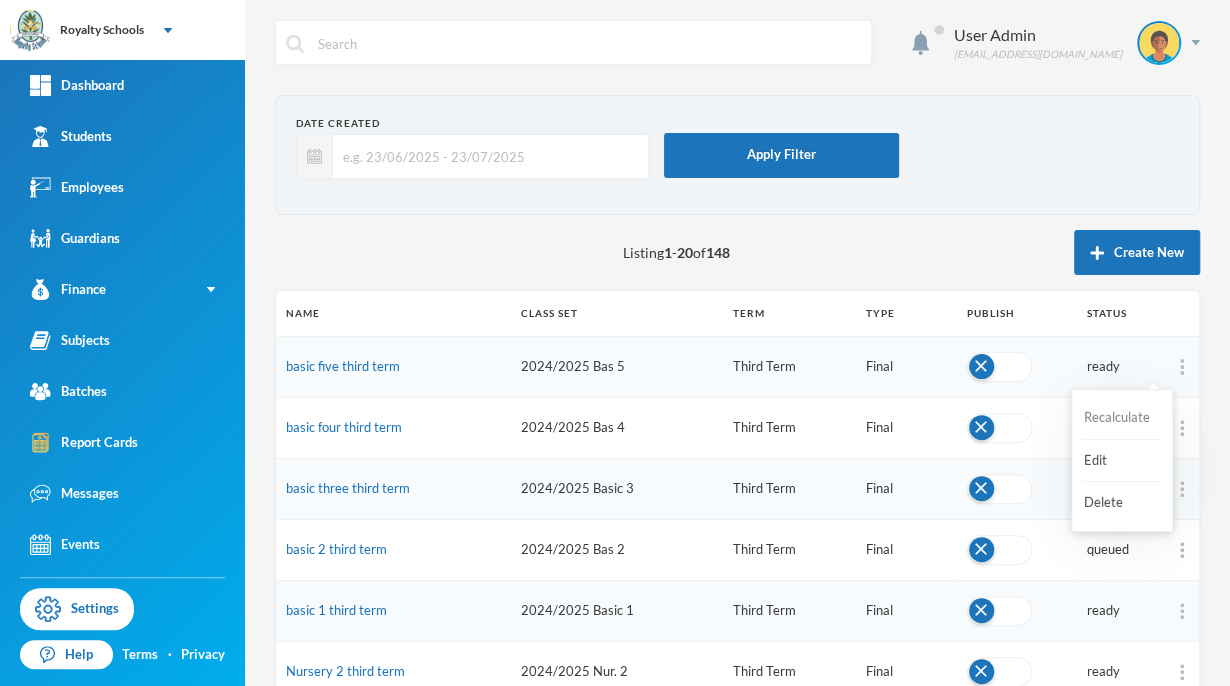 click on "Recalculate" at bounding box center [1122, 418] 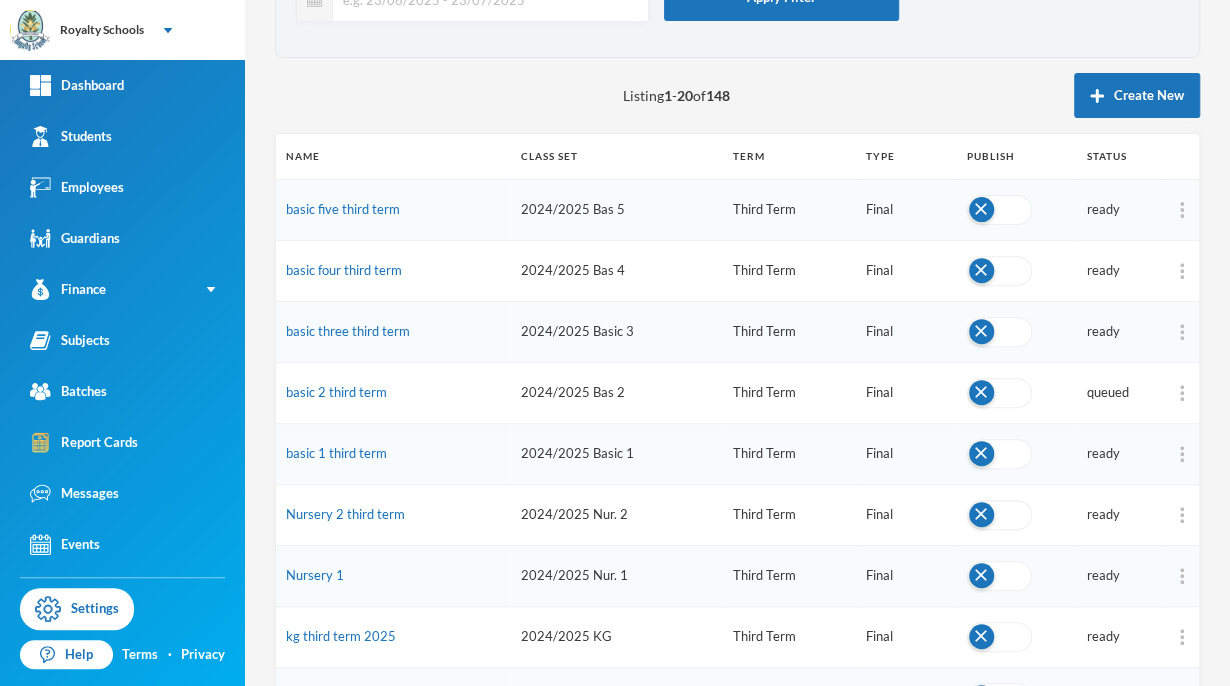 scroll, scrollTop: 160, scrollLeft: 0, axis: vertical 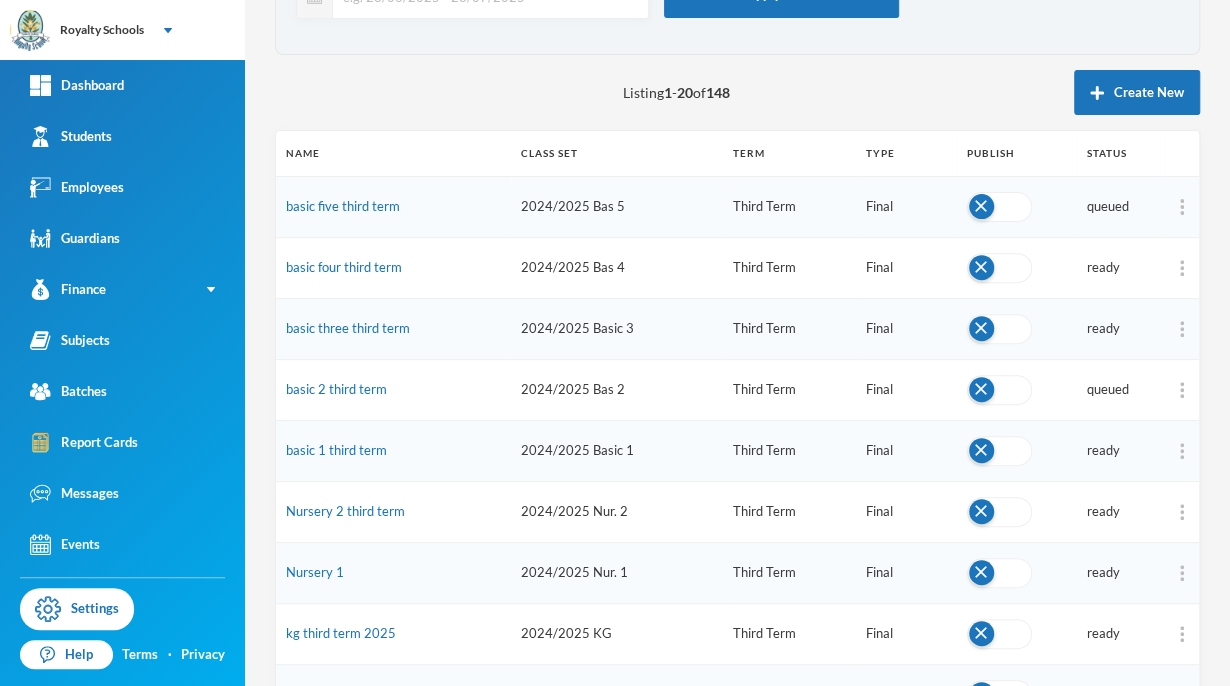 click at bounding box center (1182, 268) 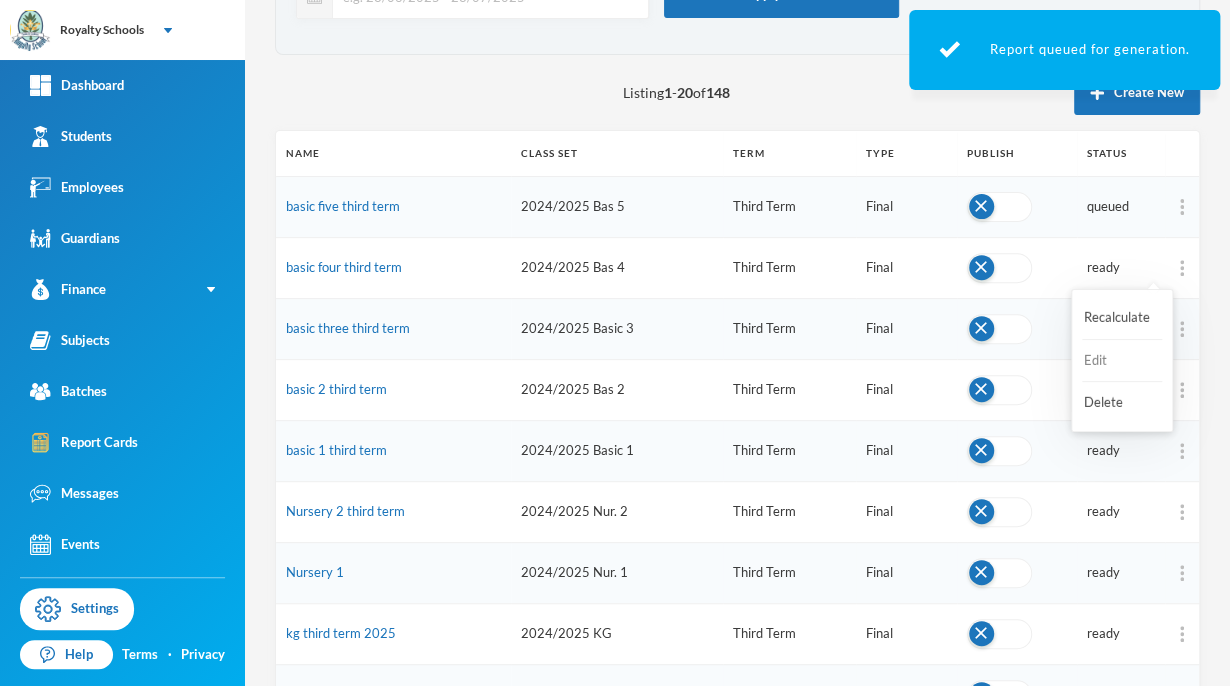 click on "Edit" at bounding box center [1122, 361] 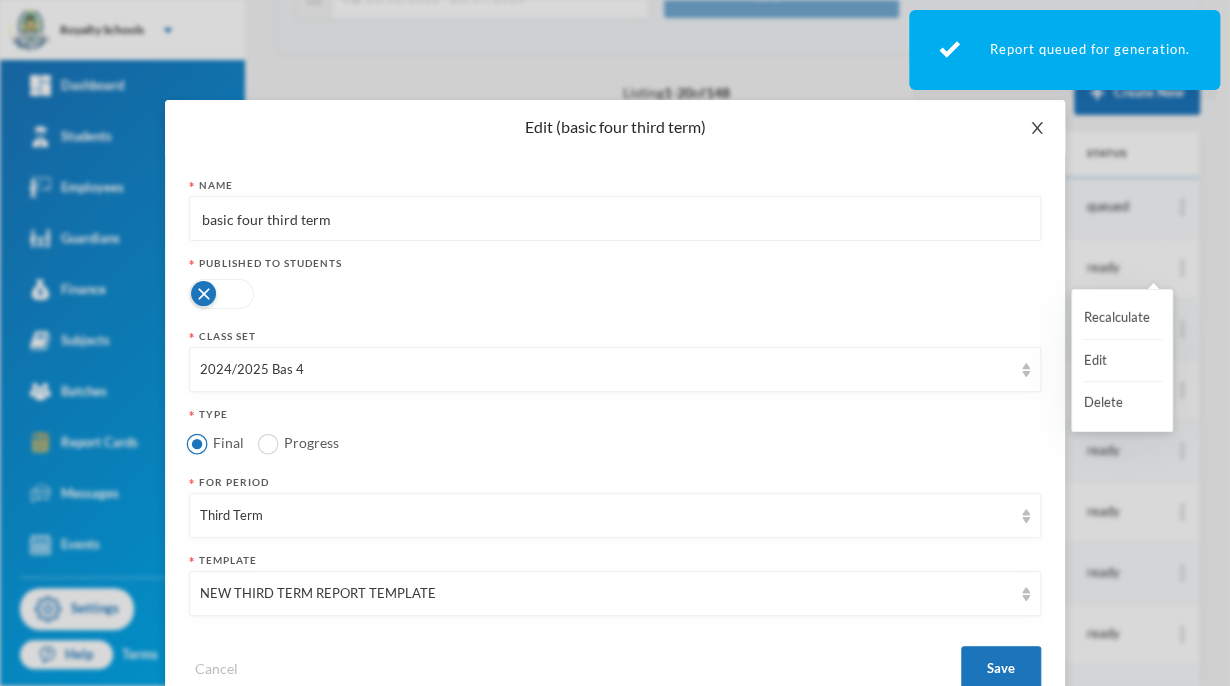 click at bounding box center (1037, 128) 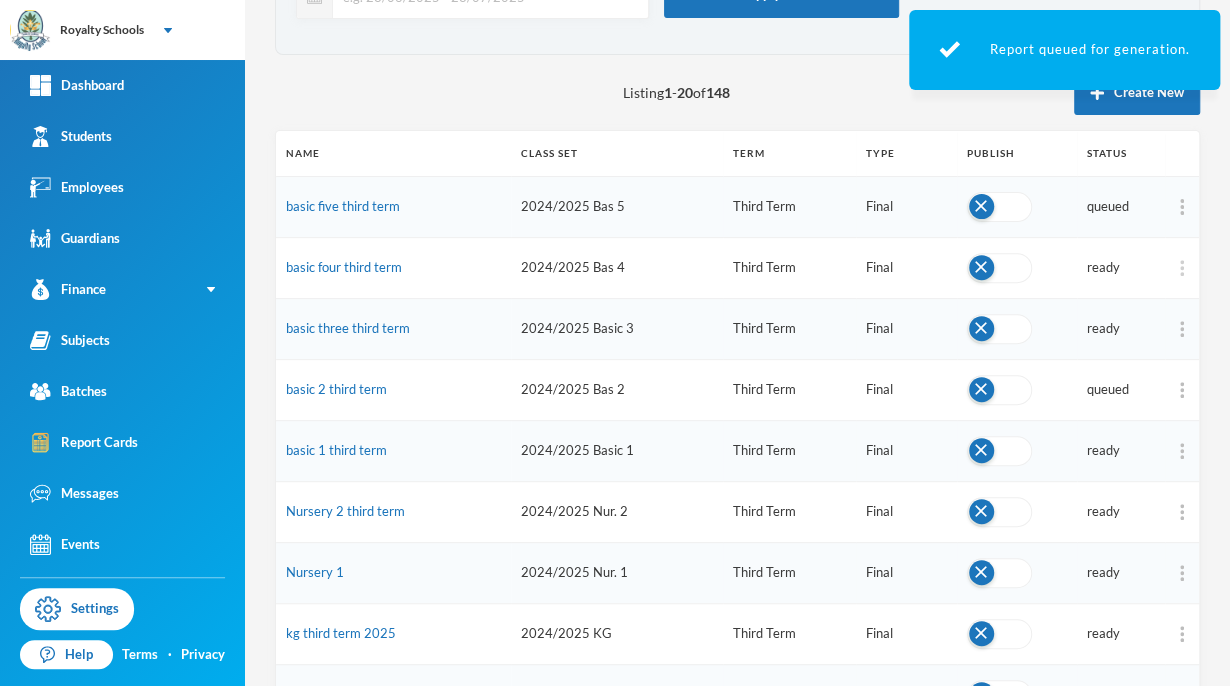click at bounding box center (1182, 268) 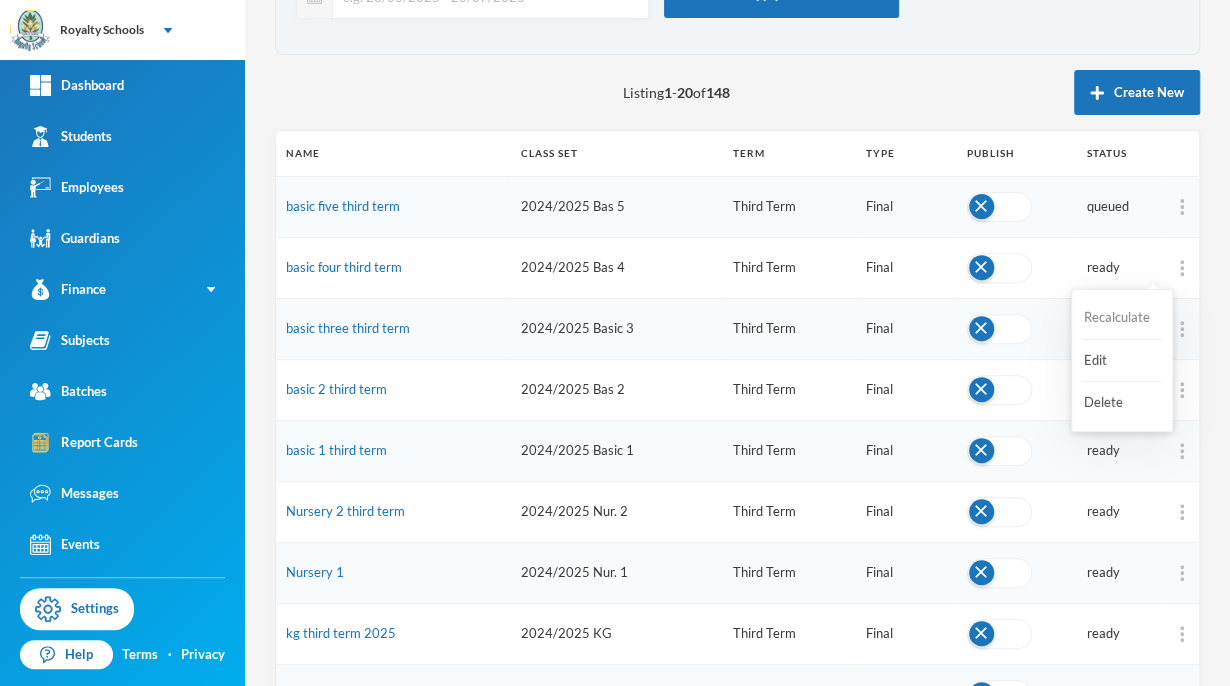 click on "Recalculate" at bounding box center (1122, 318) 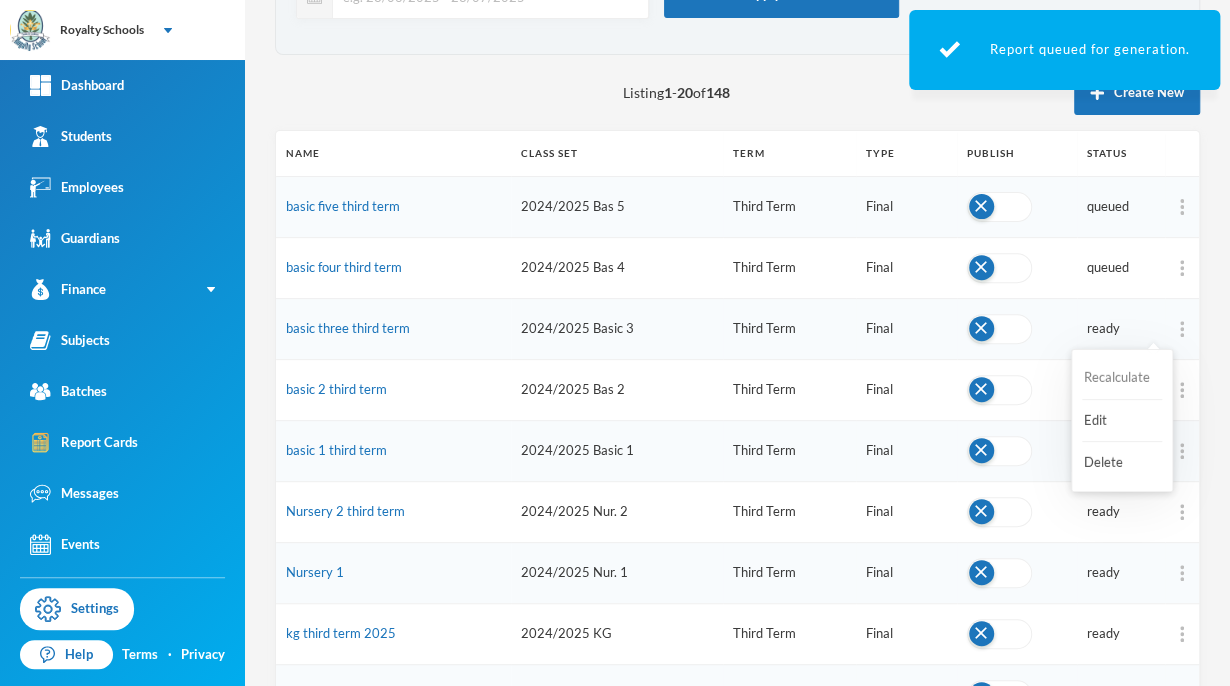 click on "Recalculate" at bounding box center [1122, 378] 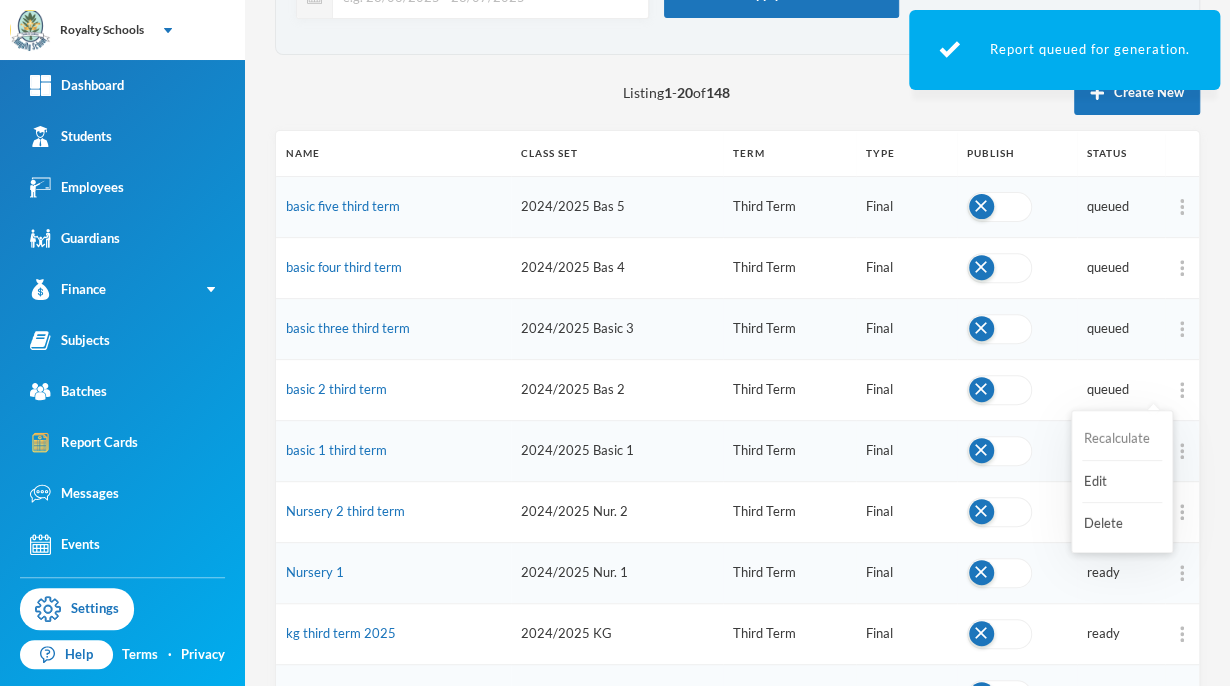 click on "Recalculate" at bounding box center (1122, 439) 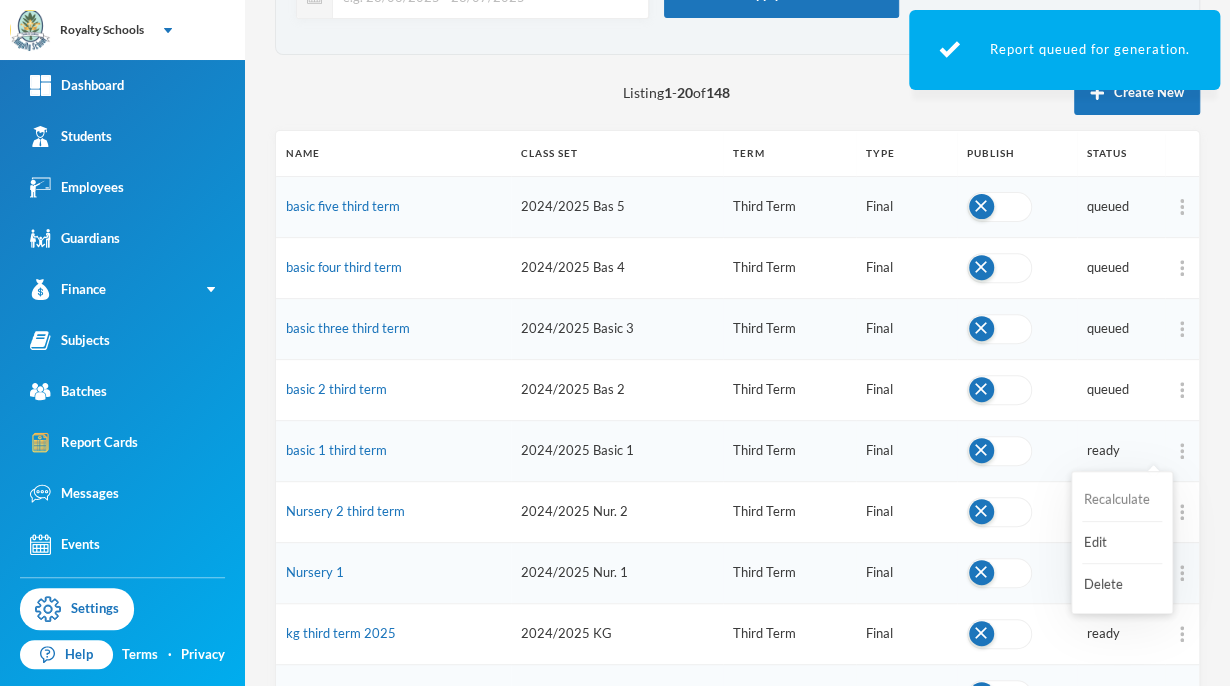 click on "Recalculate" at bounding box center (1122, 500) 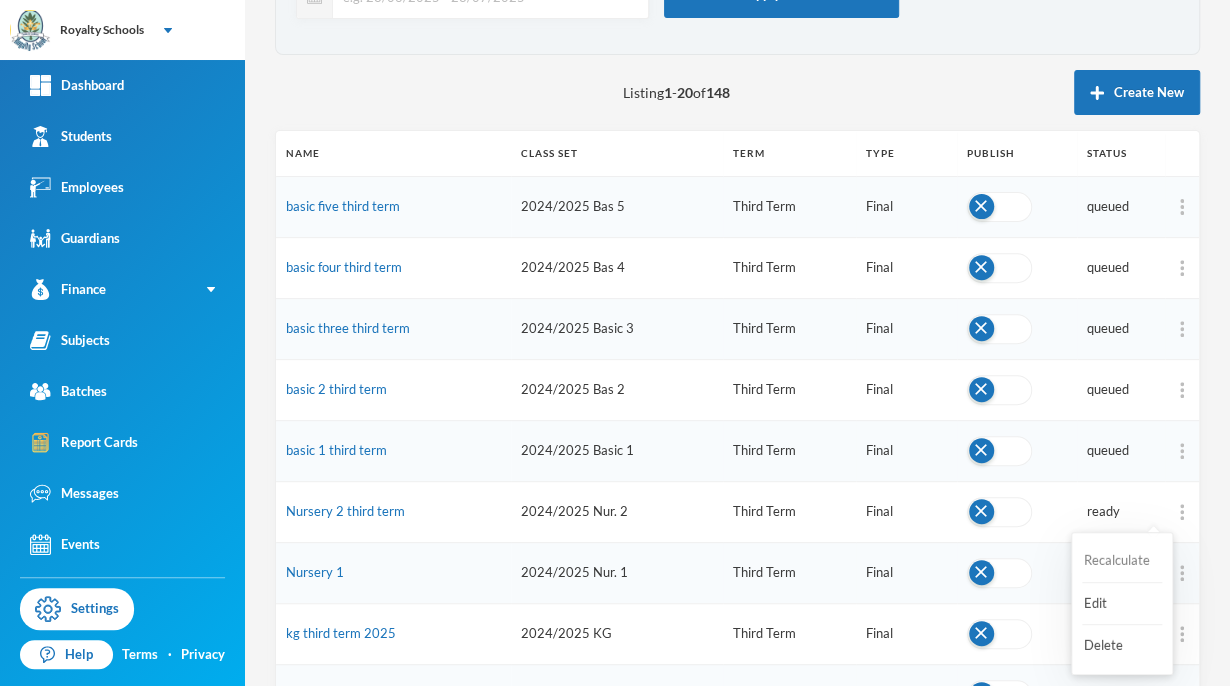 click on "Recalculate" at bounding box center (1122, 561) 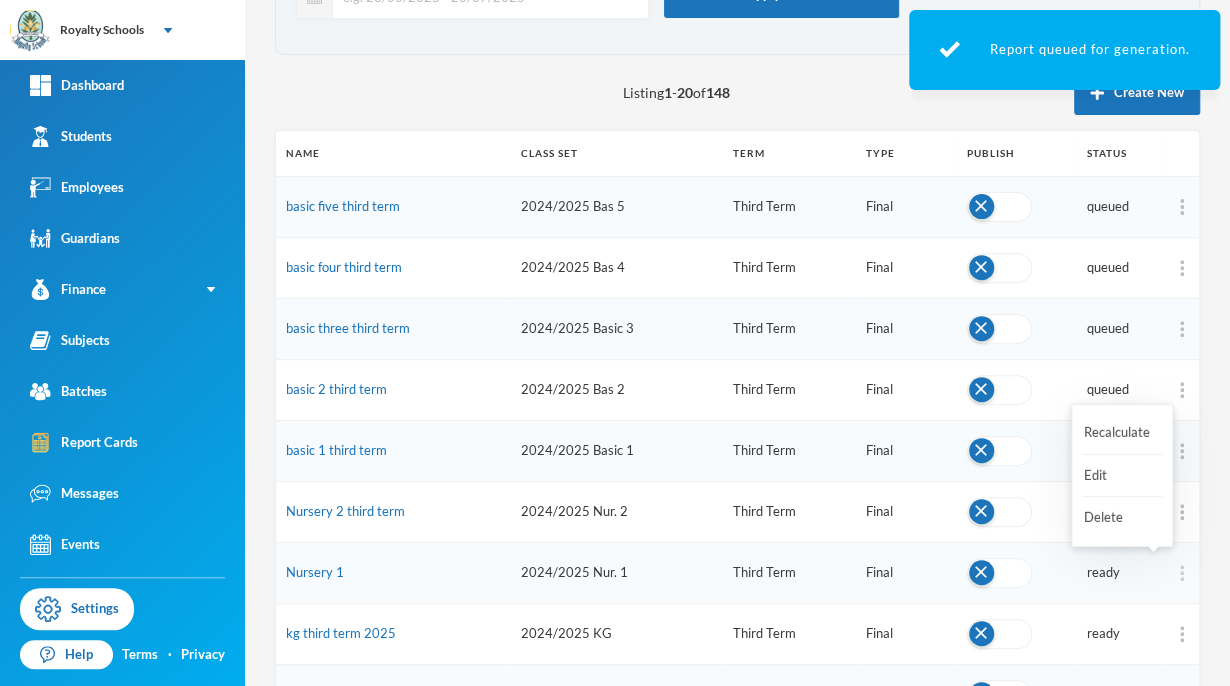 click at bounding box center [1182, 573] 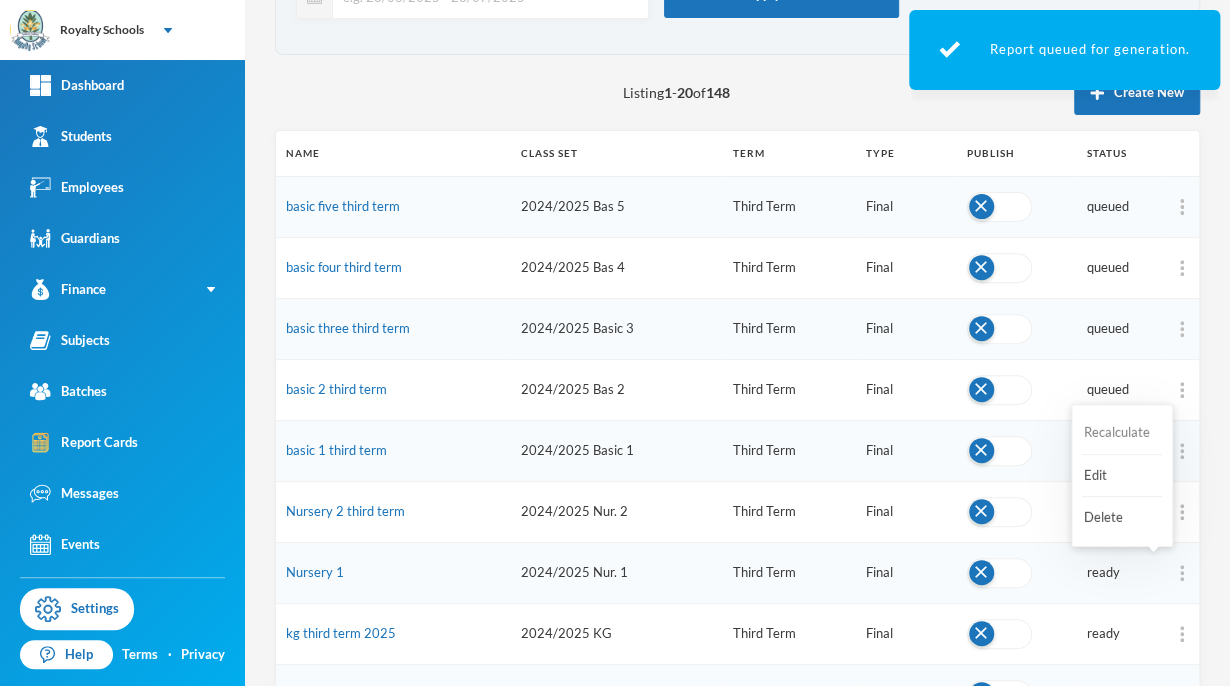 click on "Recalculate" at bounding box center [1122, 433] 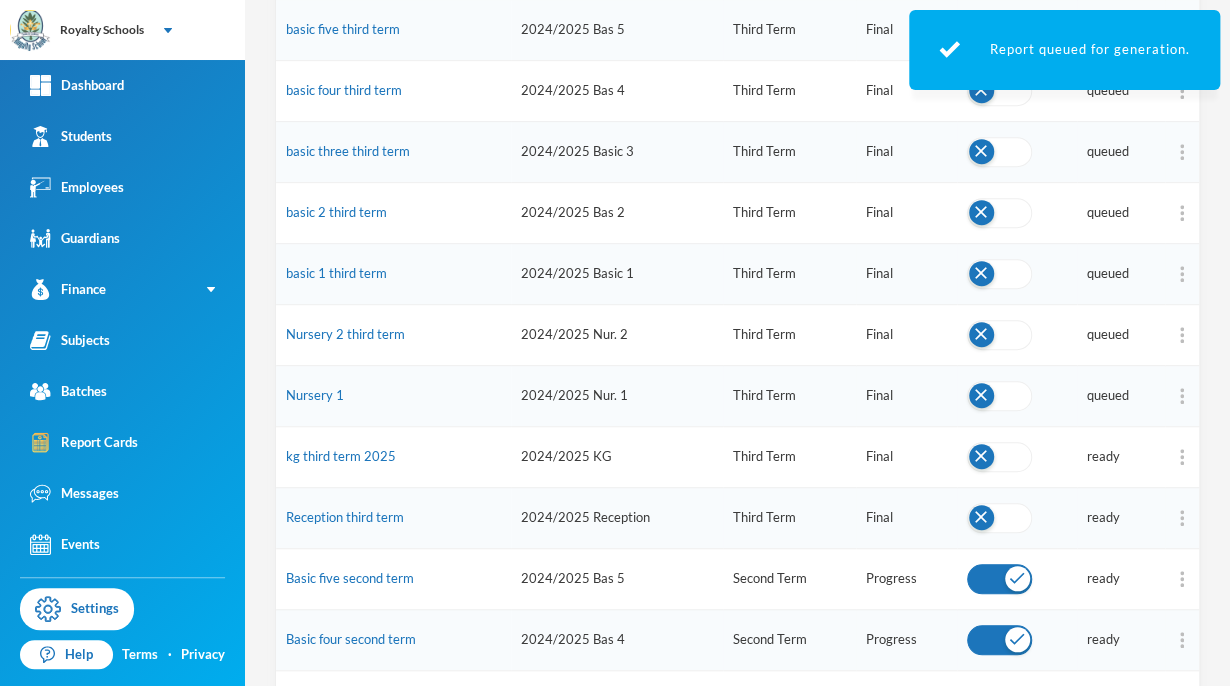 scroll, scrollTop: 352, scrollLeft: 0, axis: vertical 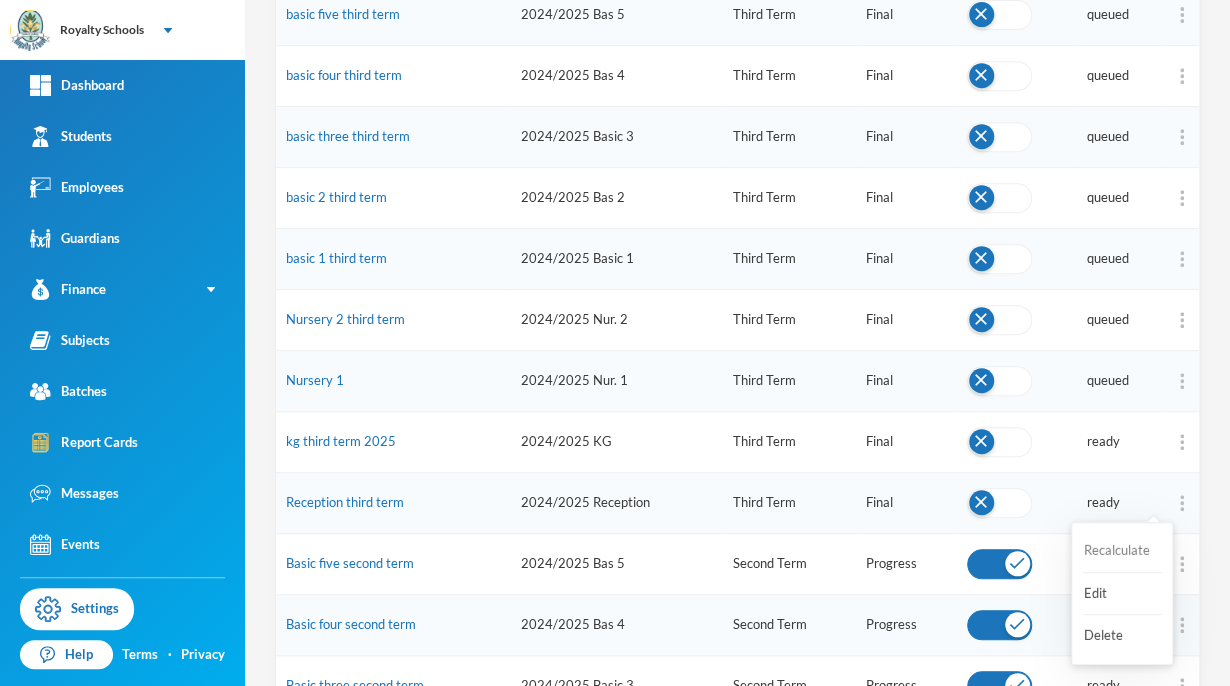 click on "Recalculate" at bounding box center [1122, 551] 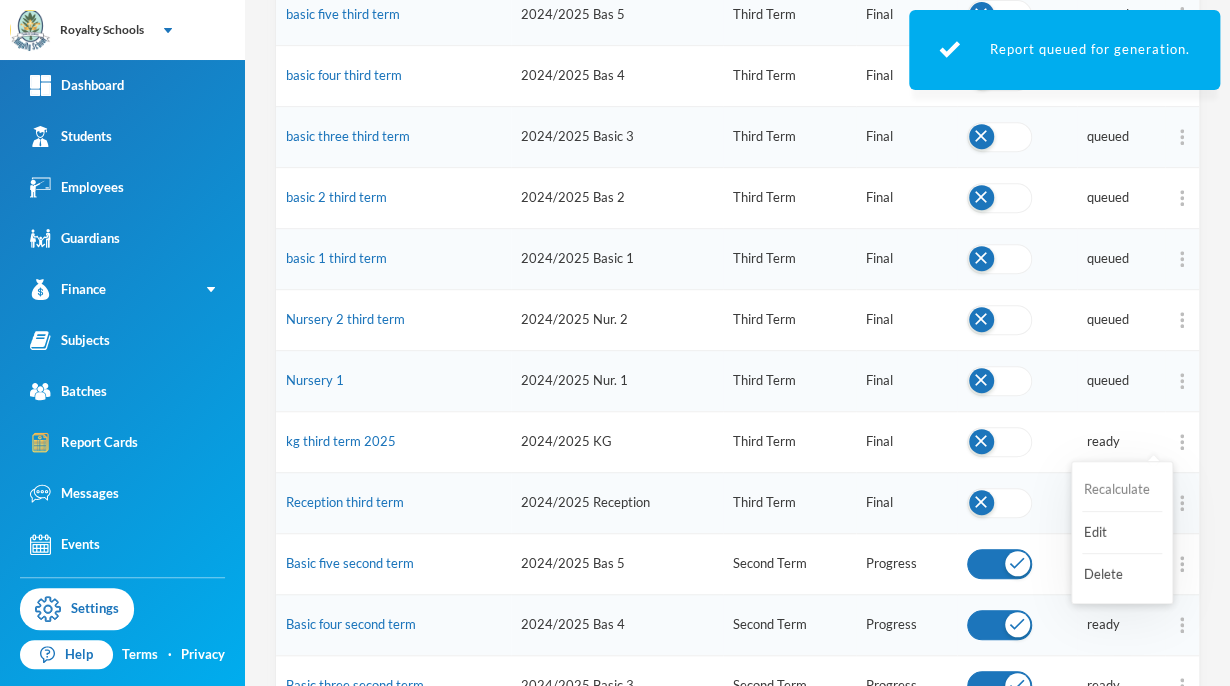 click on "Recalculate" at bounding box center [1122, 490] 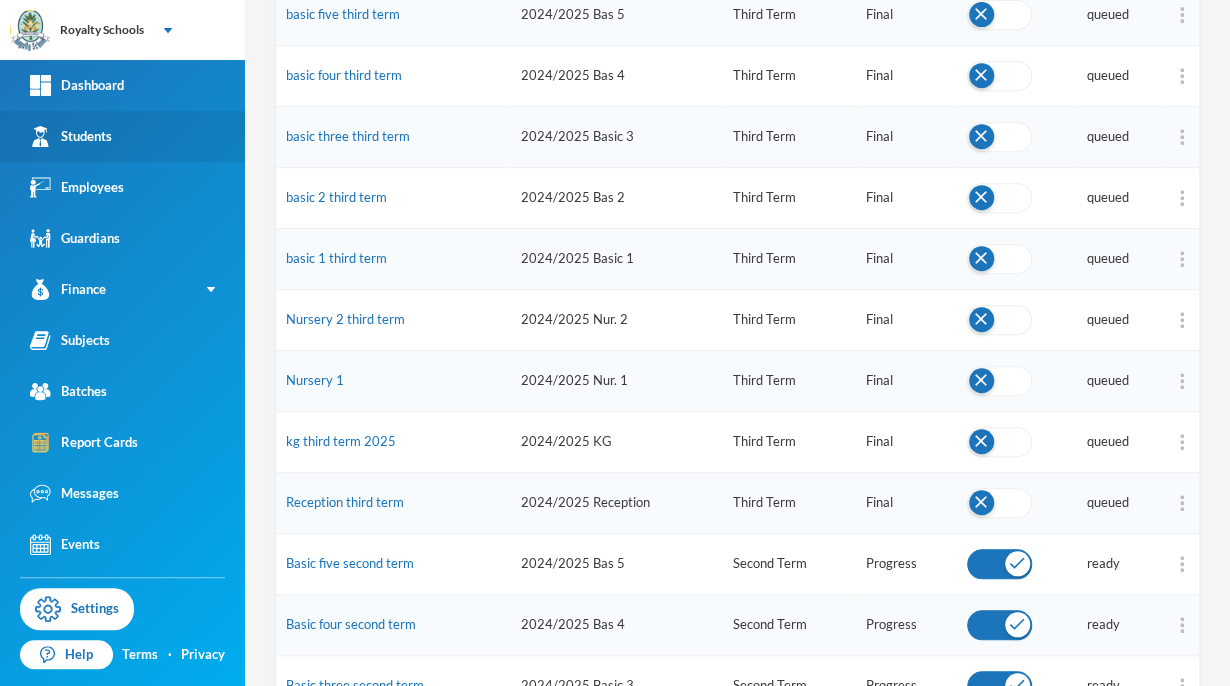 click on "Students" at bounding box center (122, 136) 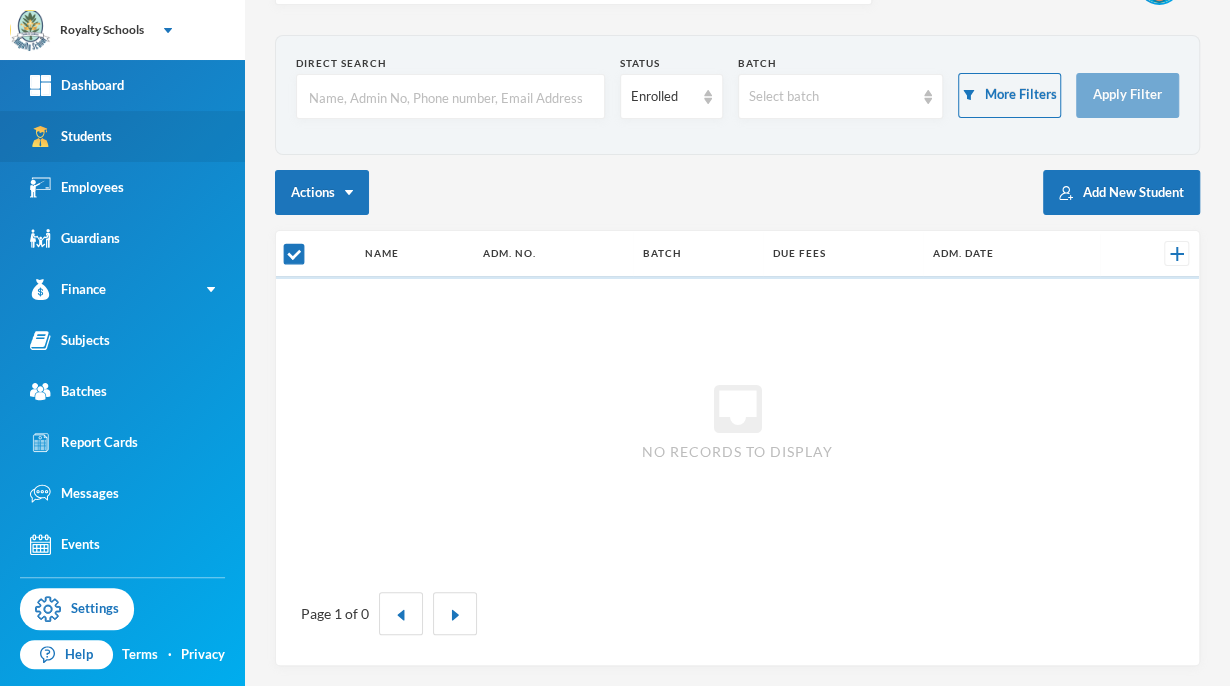 scroll, scrollTop: 59, scrollLeft: 0, axis: vertical 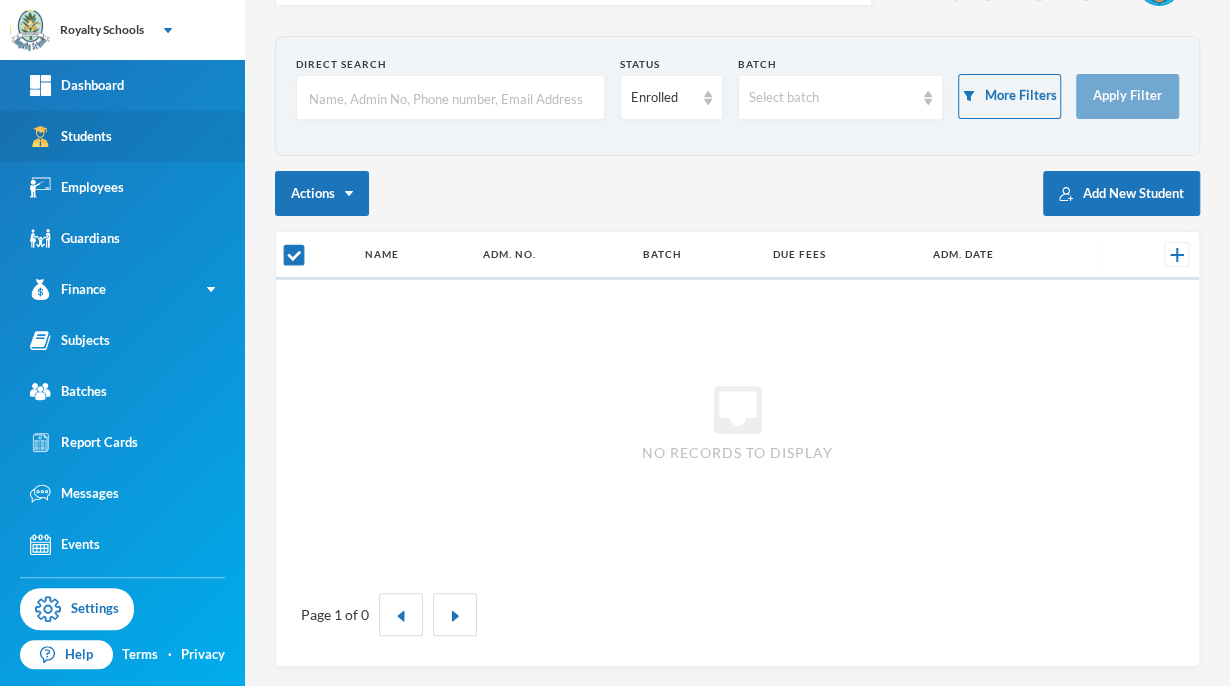checkbox on "false" 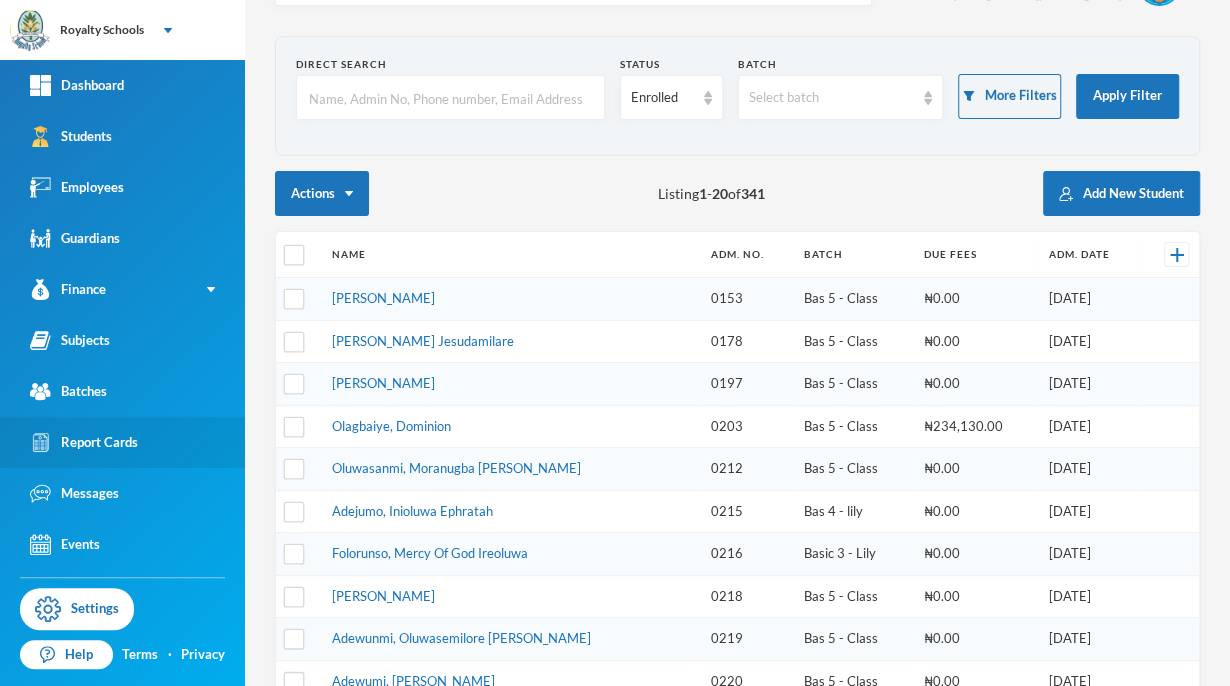 click on "Report Cards" at bounding box center (84, 442) 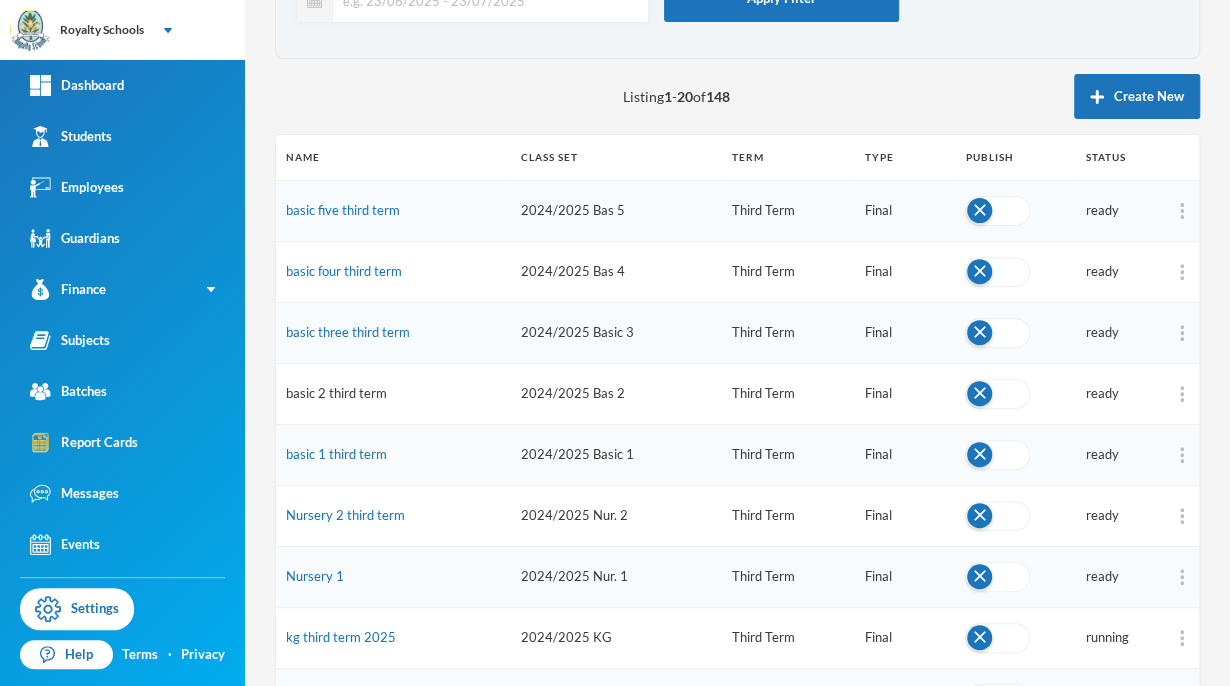 click on "basic 2 third term" at bounding box center (336, 393) 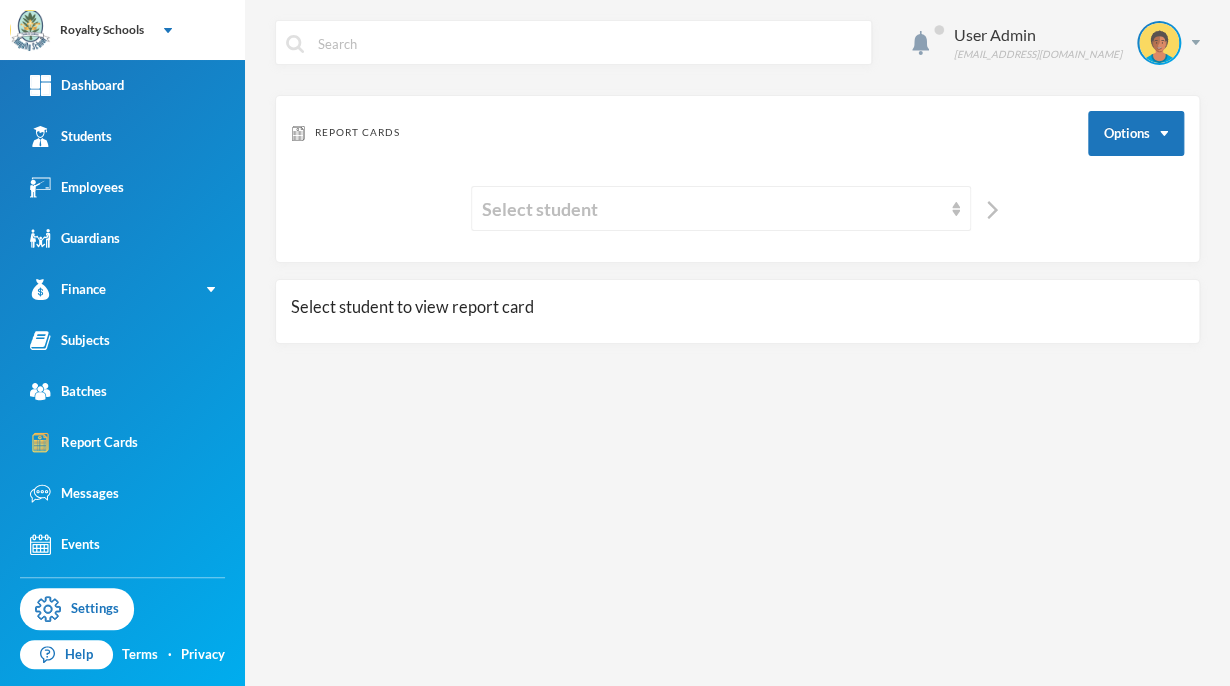 scroll, scrollTop: 0, scrollLeft: 0, axis: both 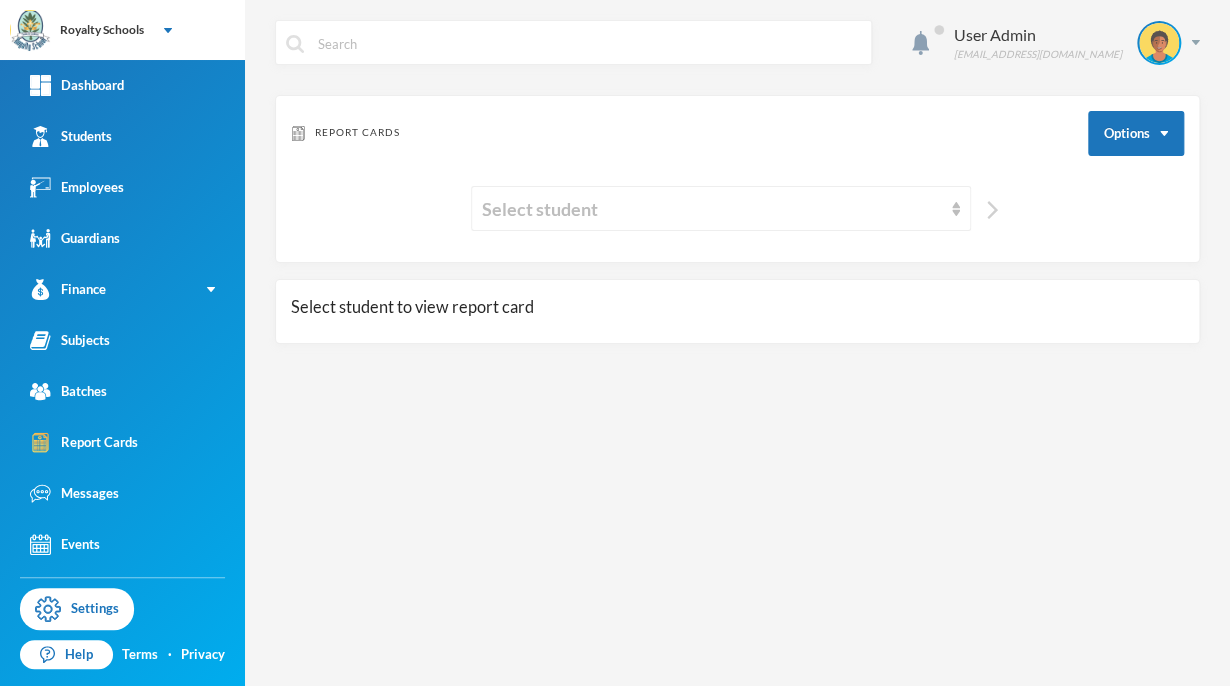 click at bounding box center (992, 210) 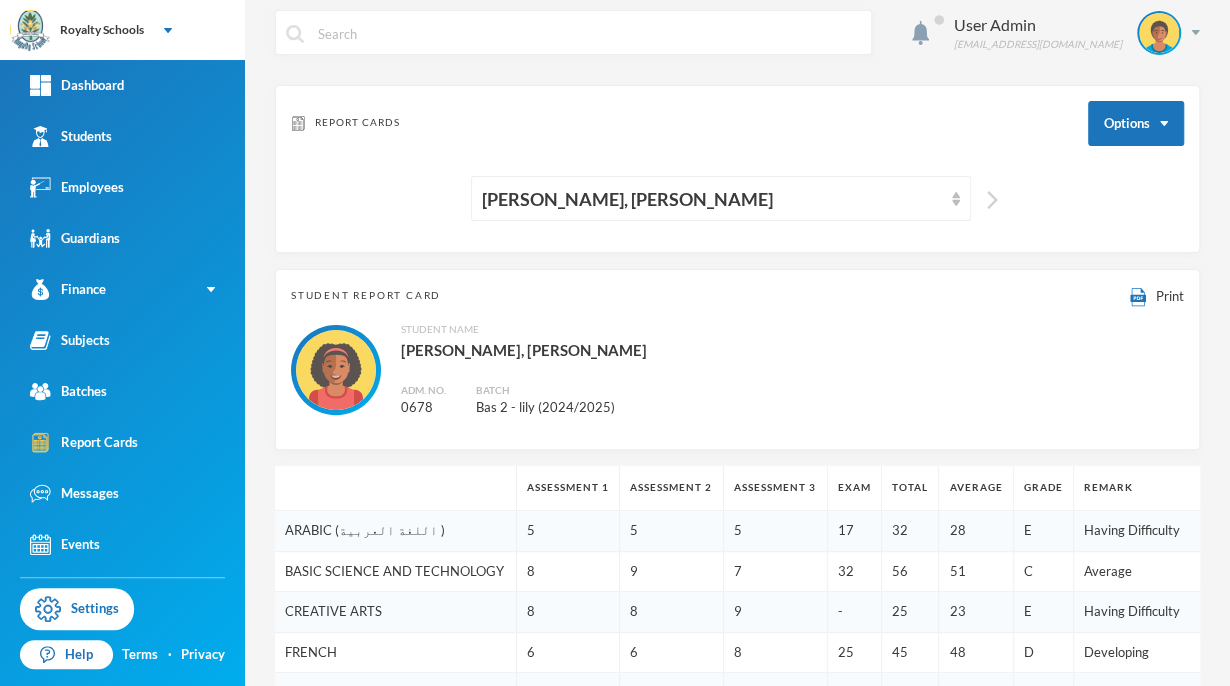 scroll, scrollTop: 12, scrollLeft: 0, axis: vertical 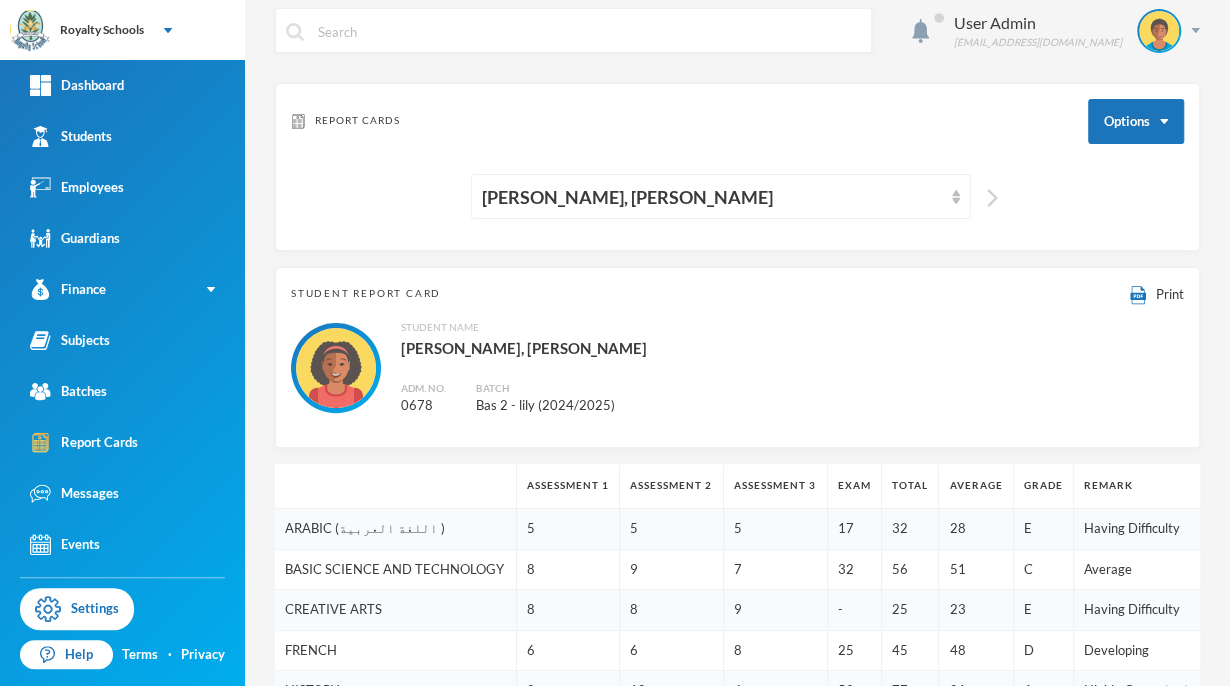 click at bounding box center (992, 198) 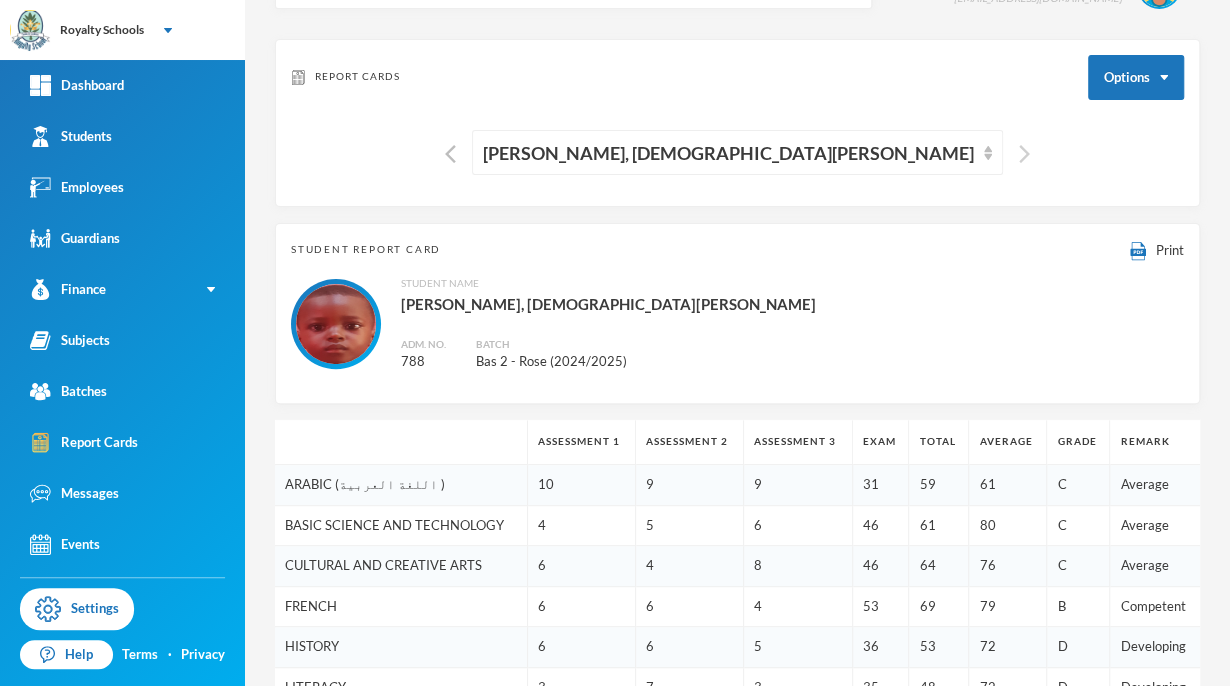scroll, scrollTop: 56, scrollLeft: 0, axis: vertical 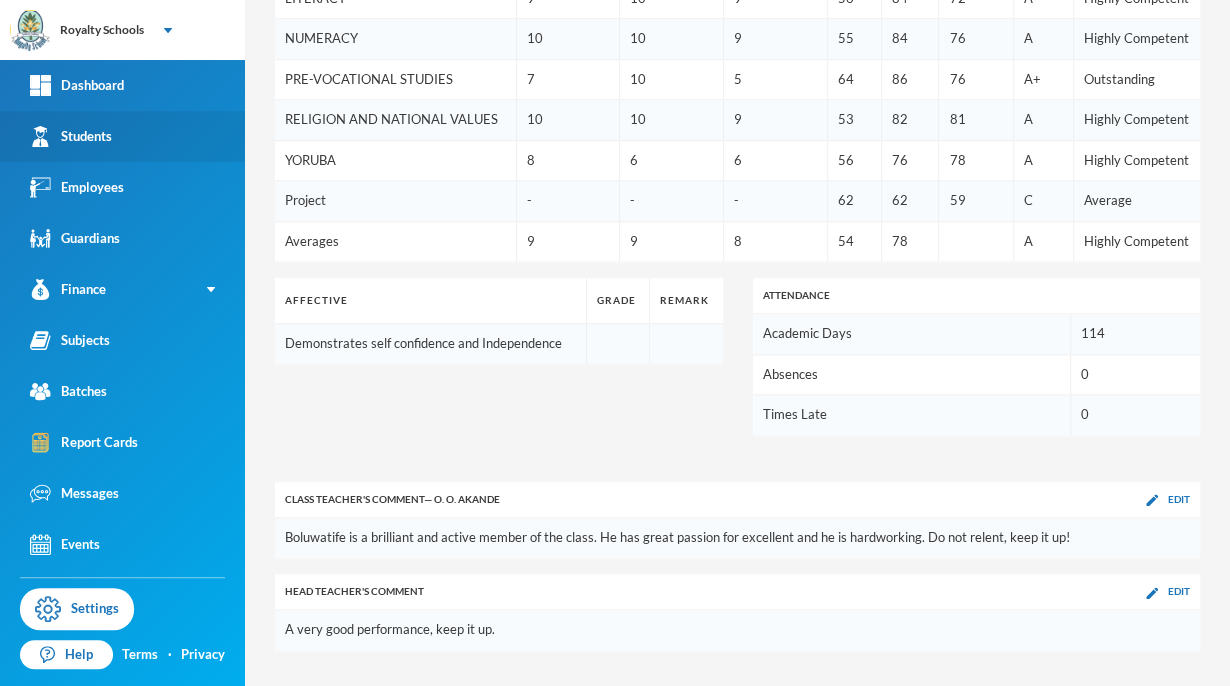 click on "Students" at bounding box center (122, 136) 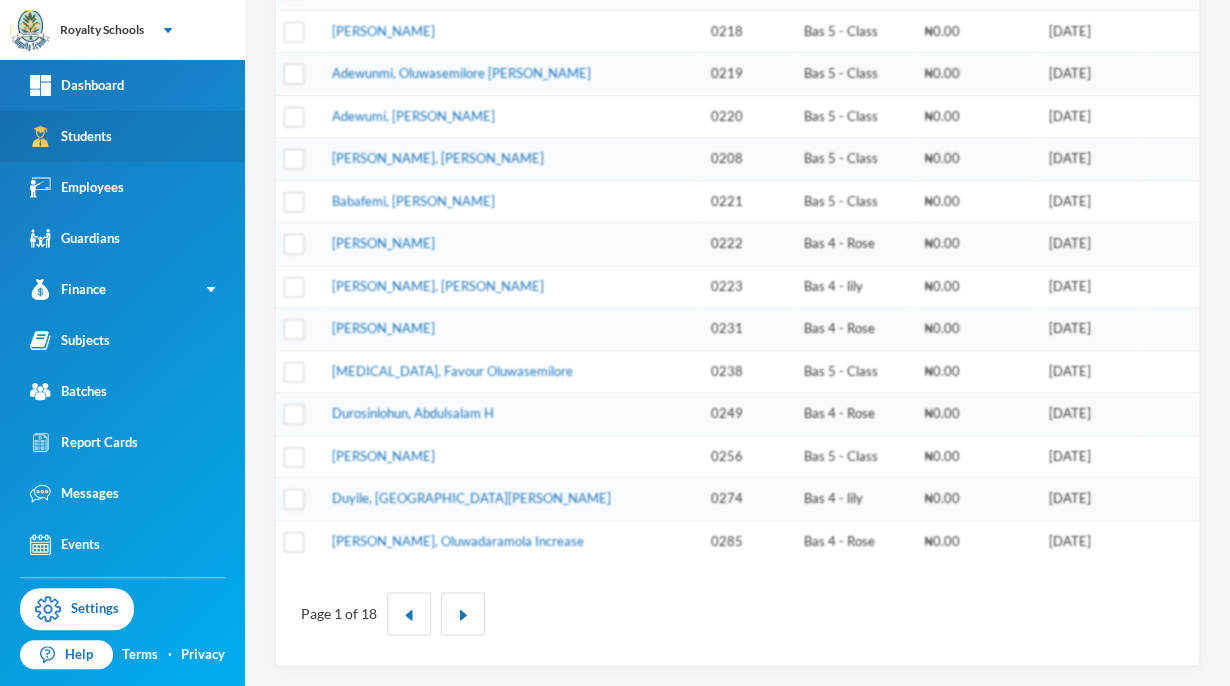 scroll, scrollTop: 609, scrollLeft: 0, axis: vertical 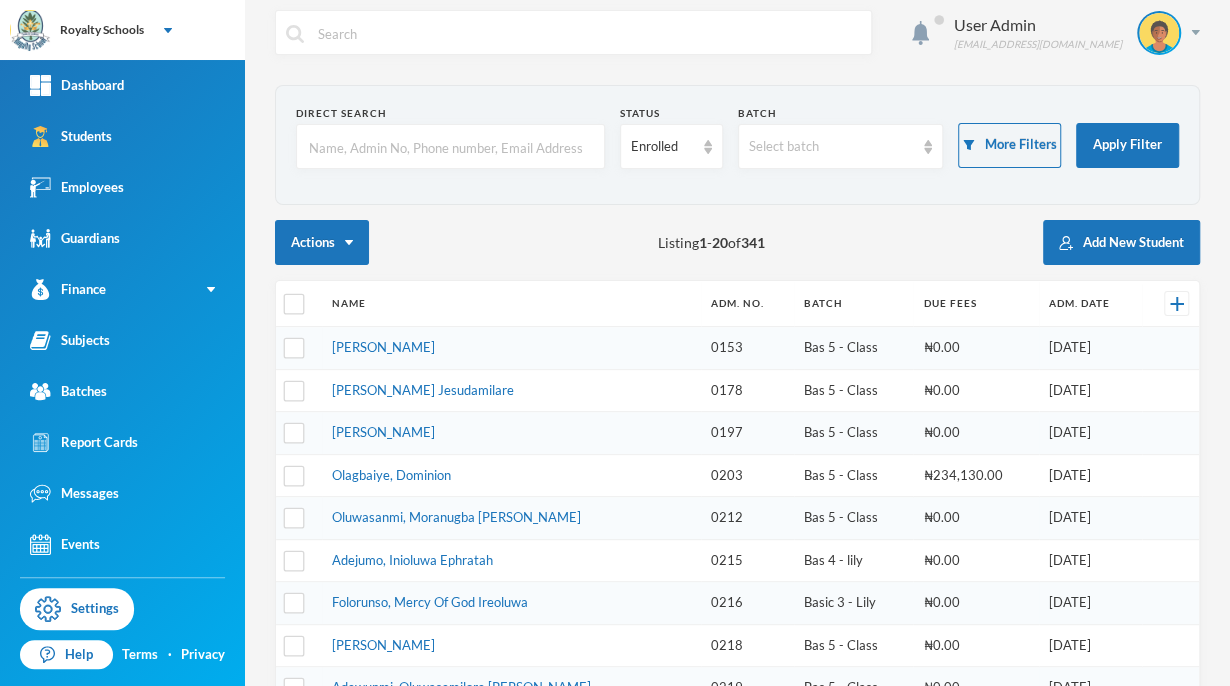 click at bounding box center (450, 147) 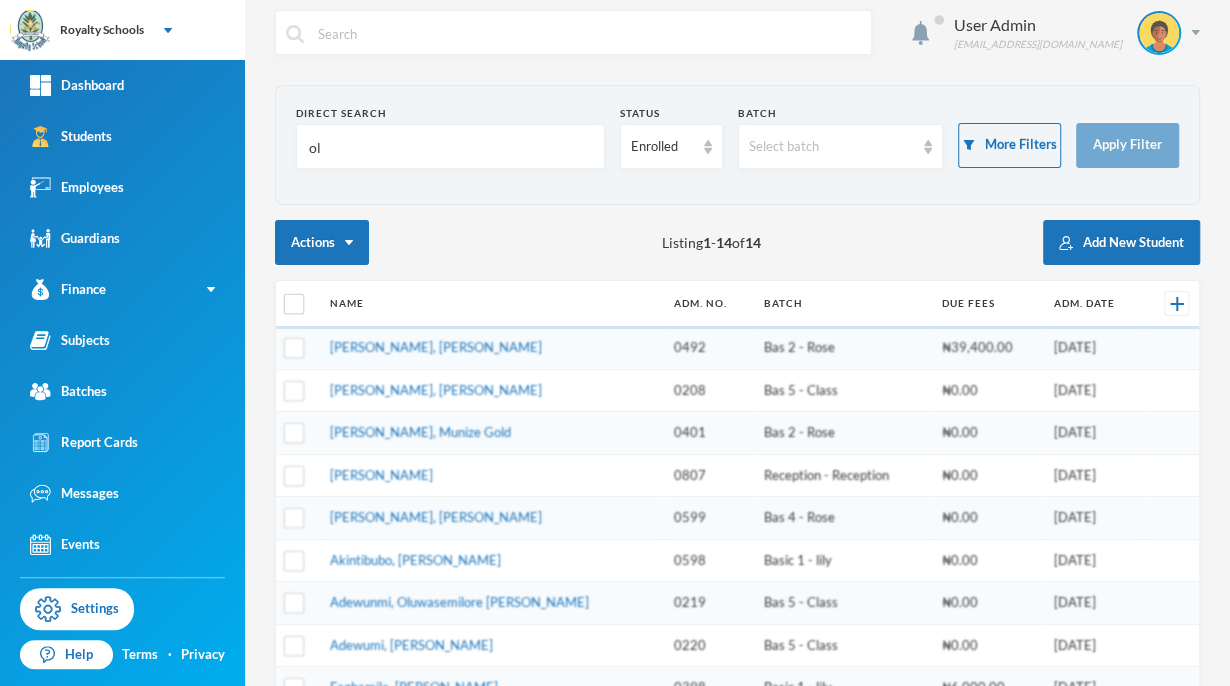type on "o" 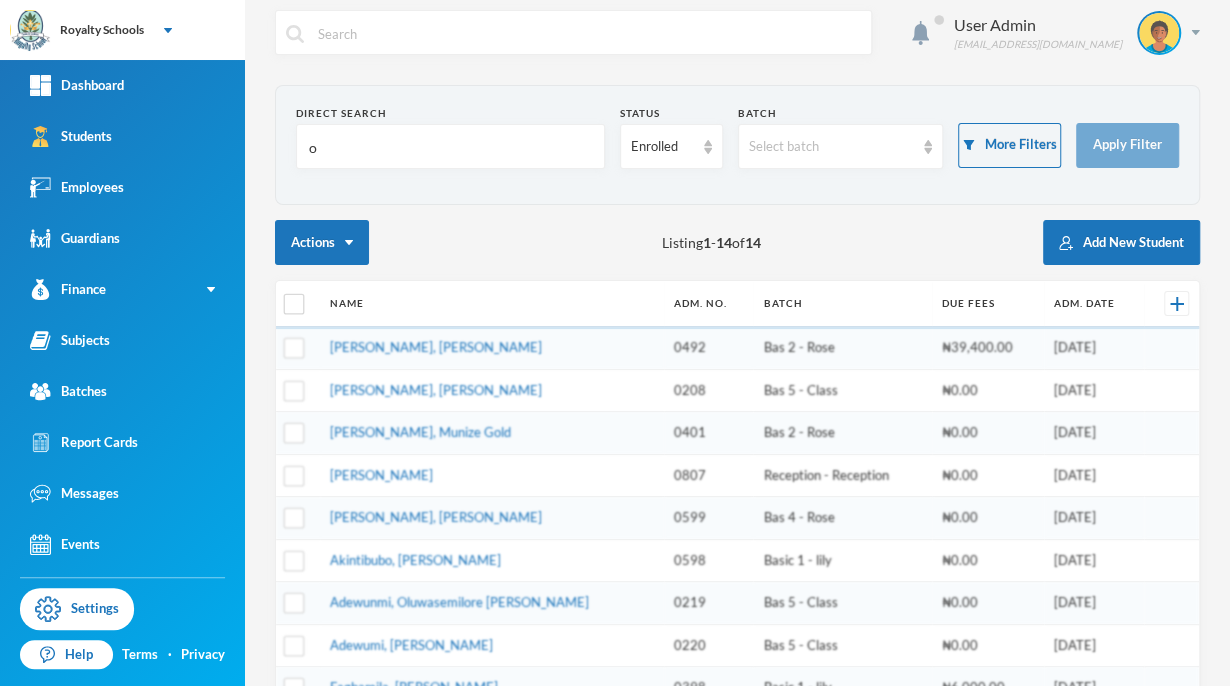 type 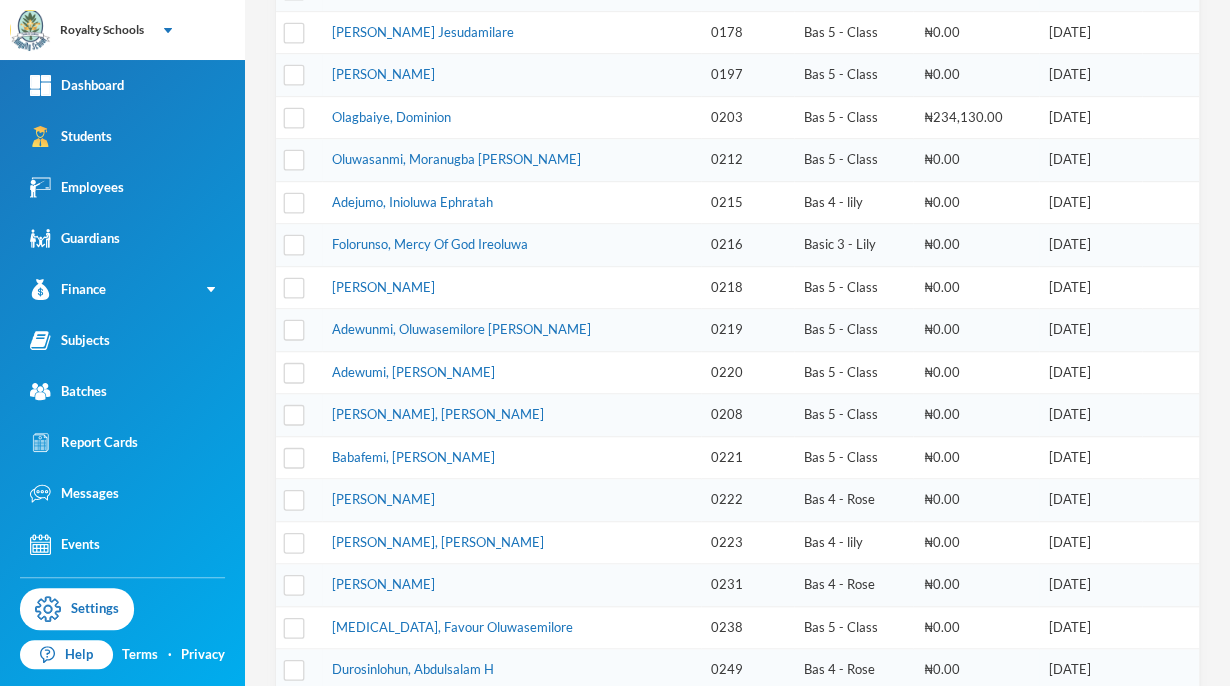 scroll, scrollTop: 413, scrollLeft: 0, axis: vertical 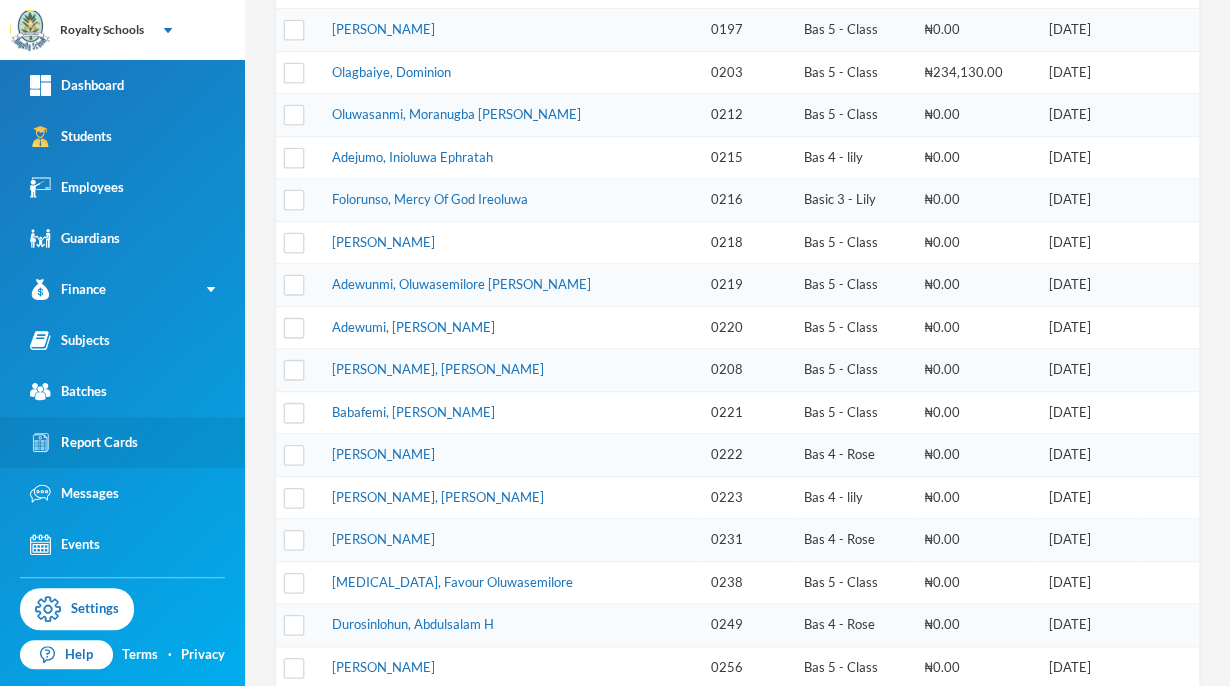 click on "Report Cards" at bounding box center (122, 442) 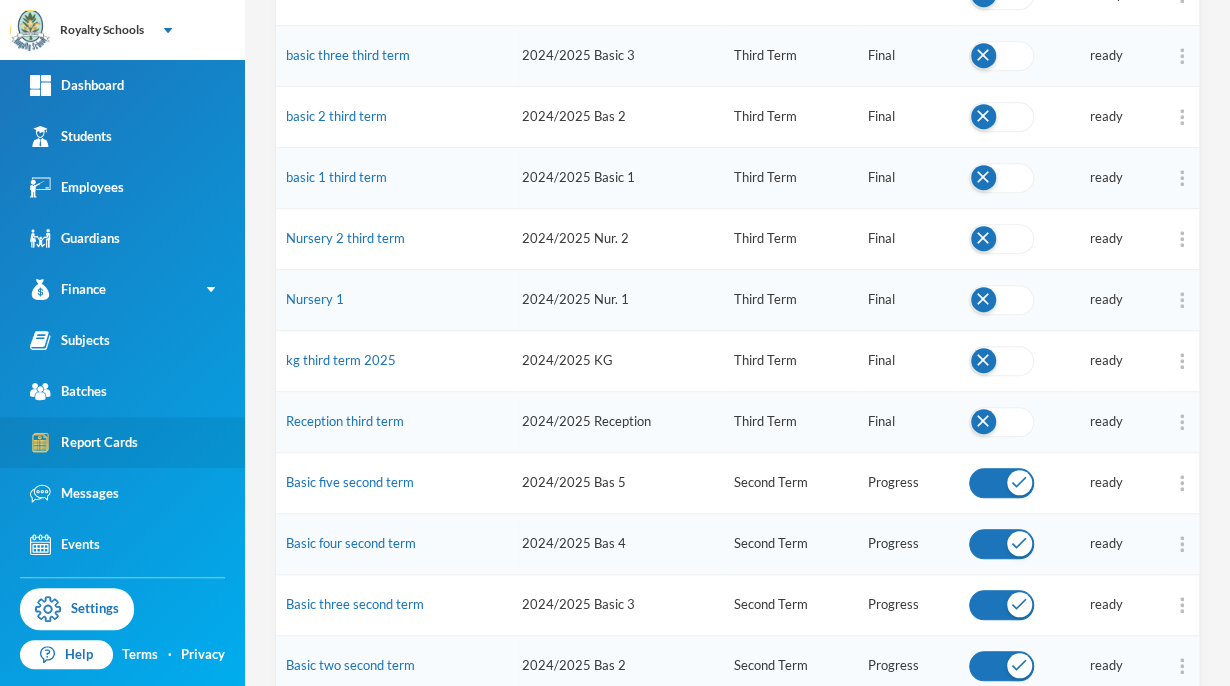 scroll, scrollTop: 435, scrollLeft: 0, axis: vertical 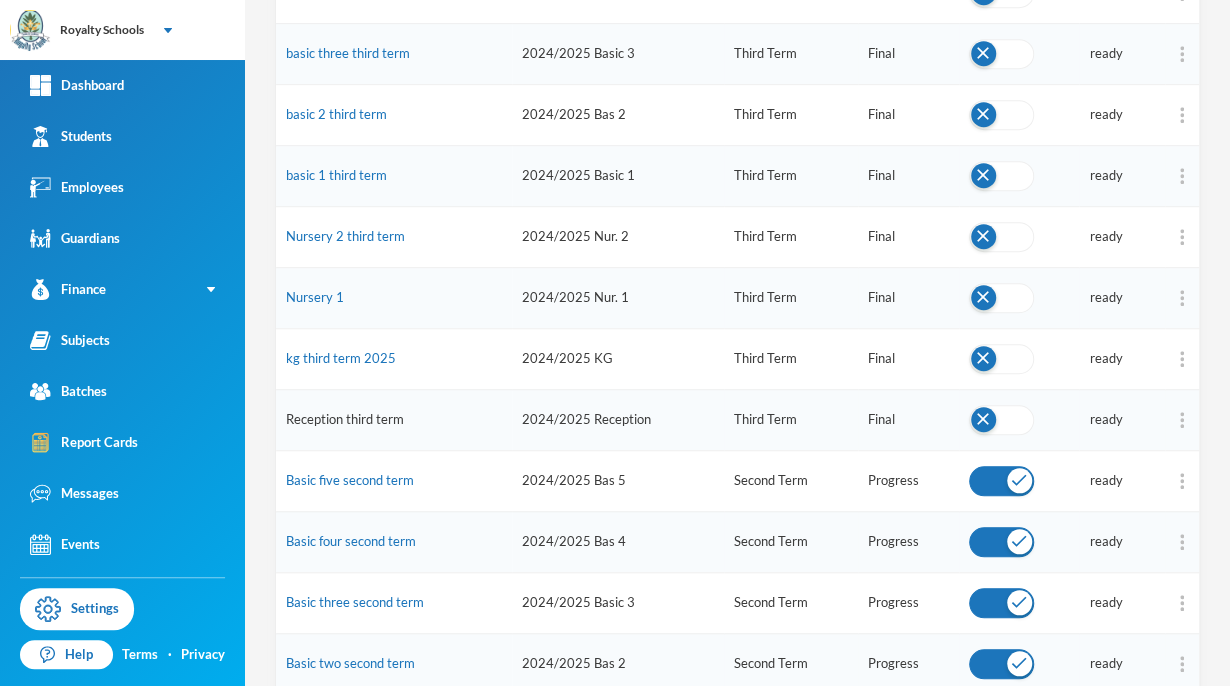 click on "Reception third term" at bounding box center (345, 419) 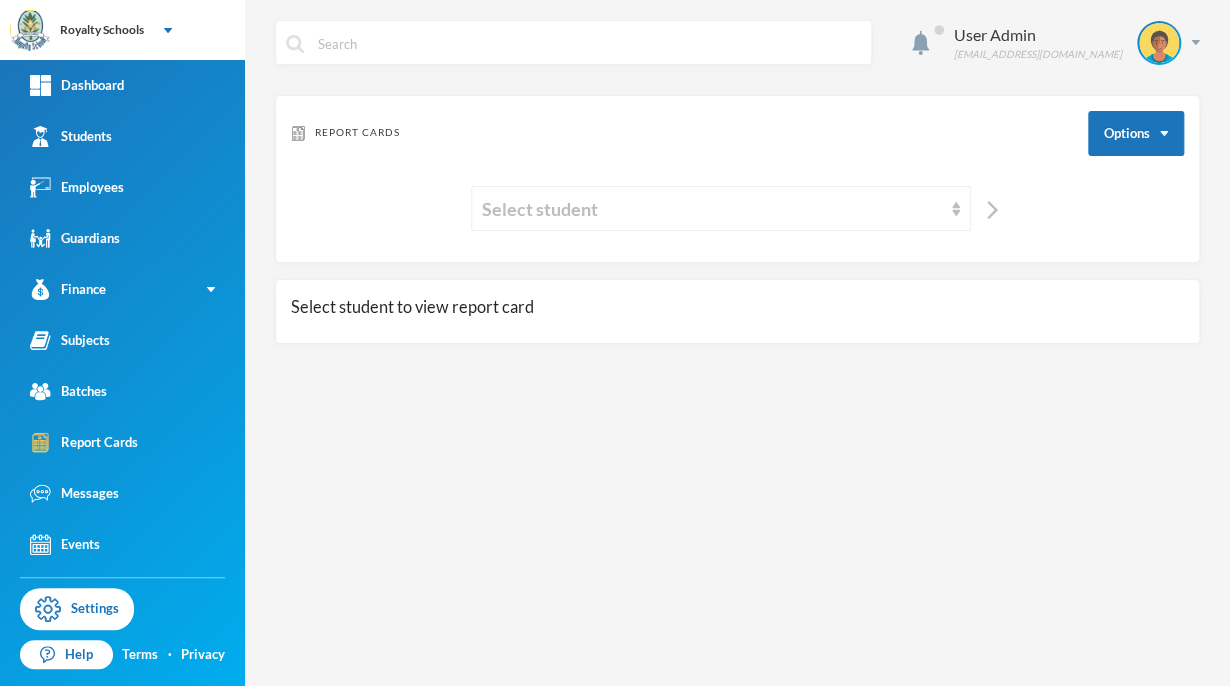 scroll, scrollTop: 0, scrollLeft: 0, axis: both 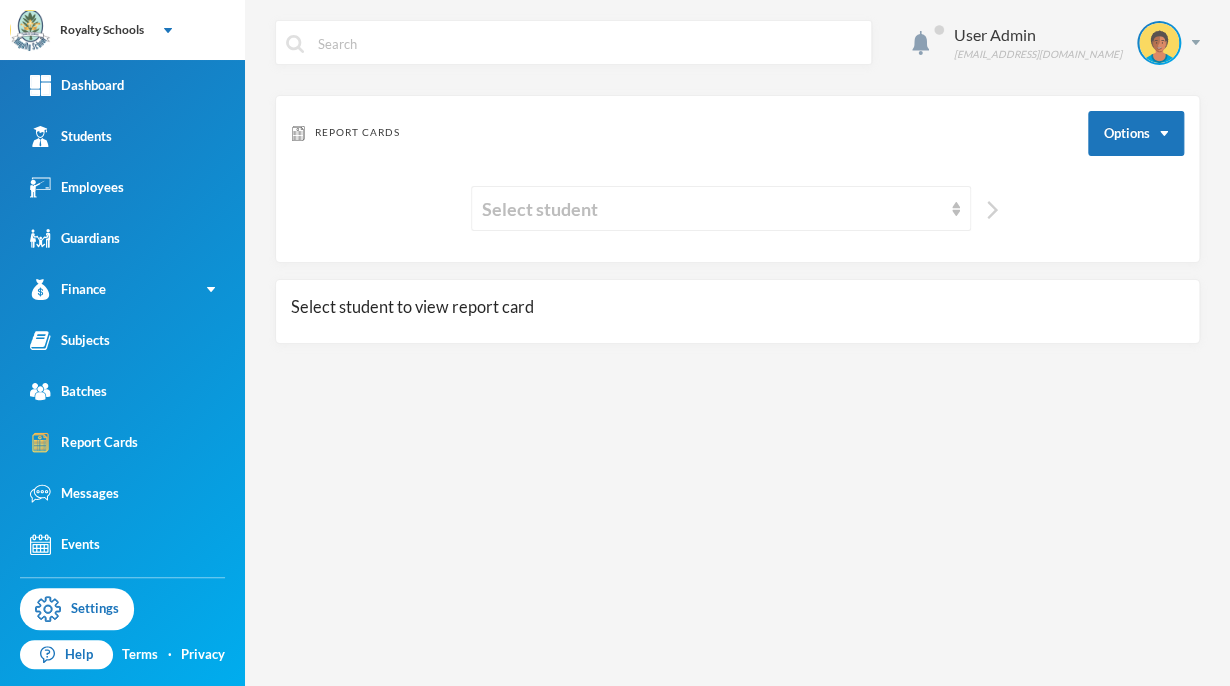 click at bounding box center (992, 210) 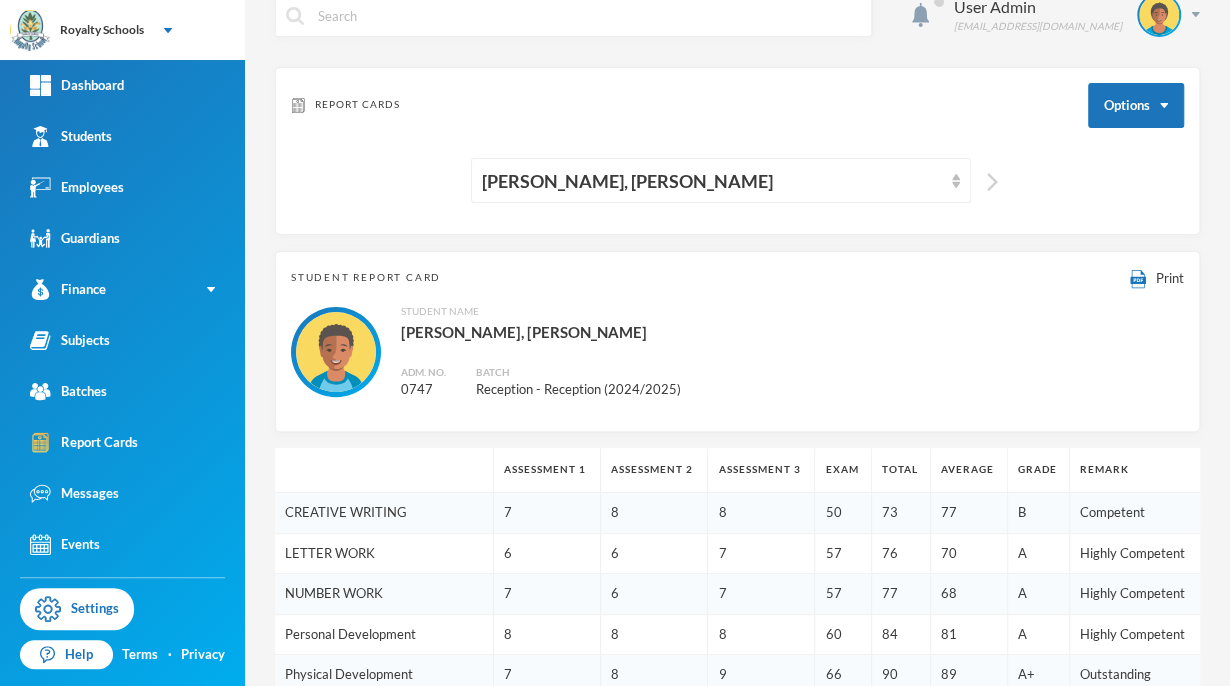 scroll, scrollTop: 24, scrollLeft: 0, axis: vertical 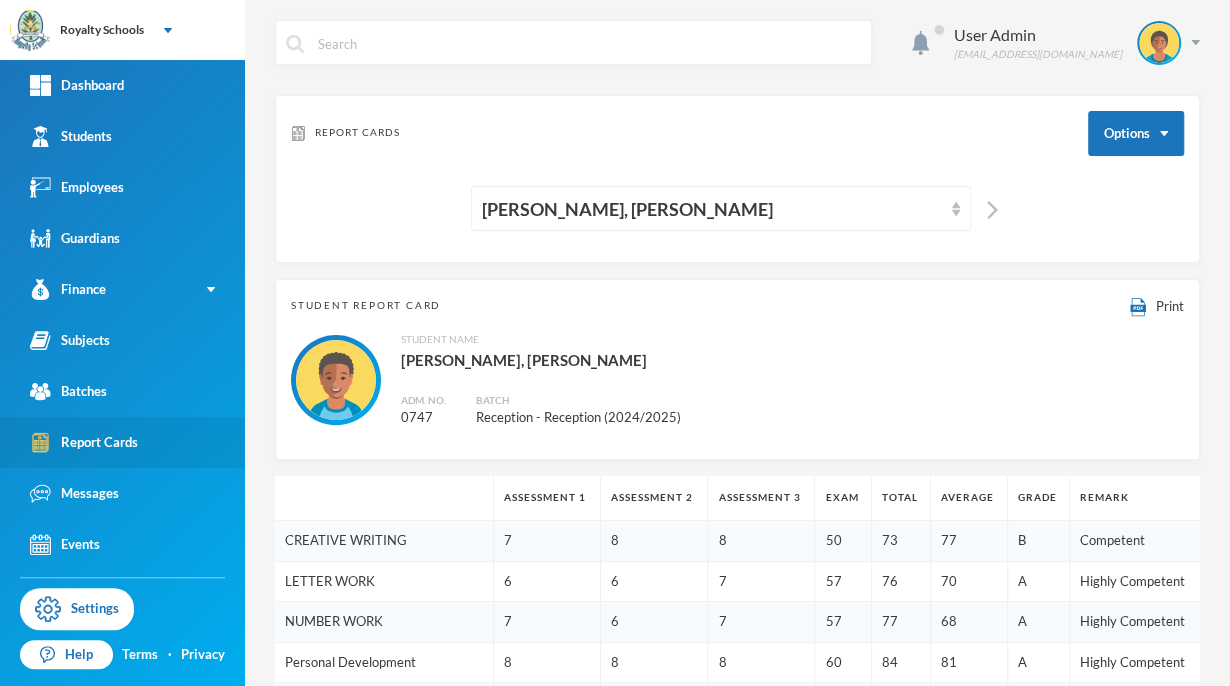 click on "Report Cards" at bounding box center [84, 442] 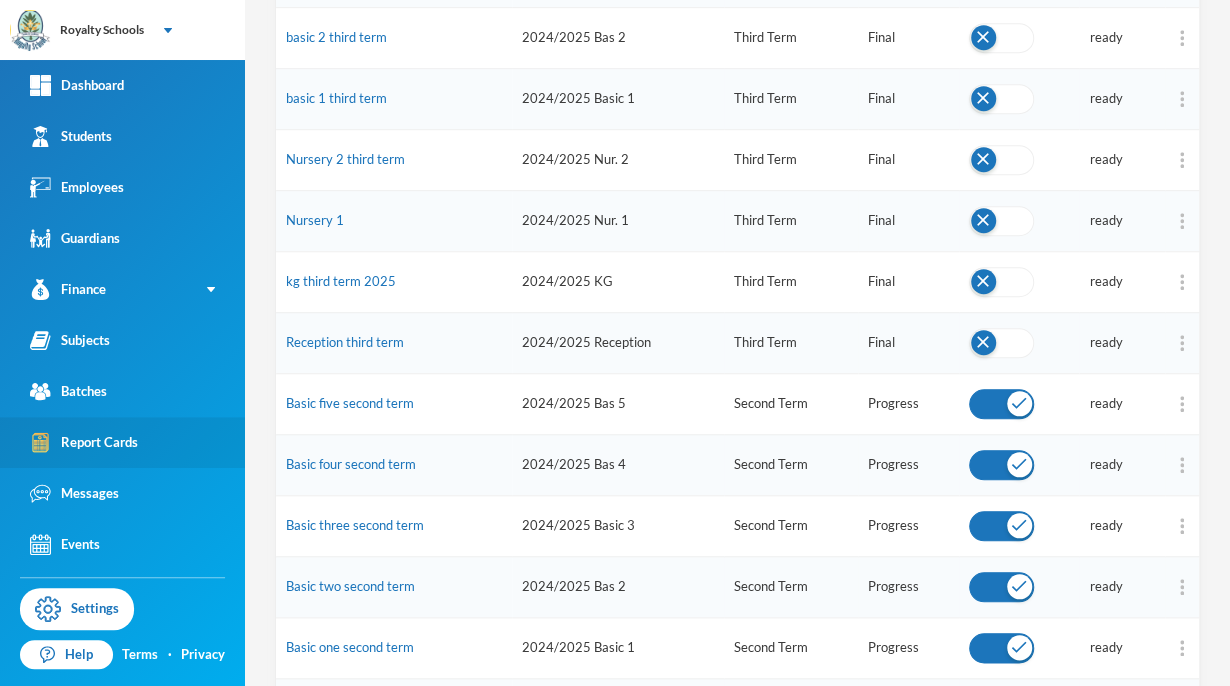 scroll, scrollTop: 516, scrollLeft: 0, axis: vertical 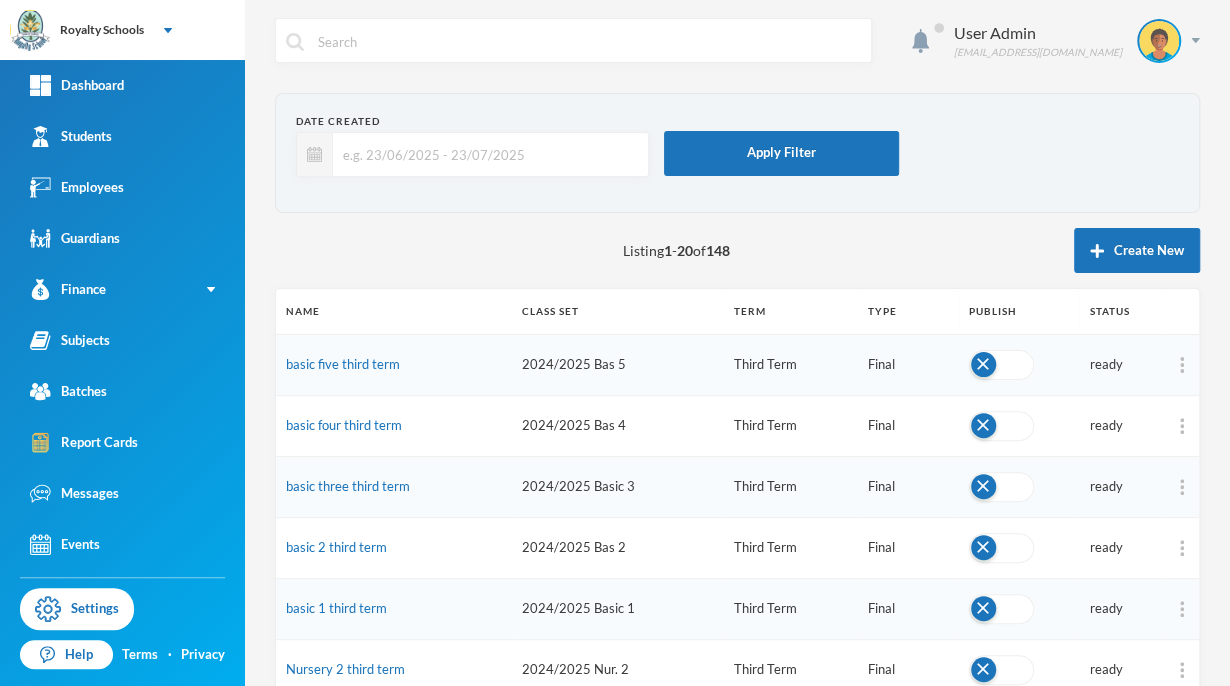 click at bounding box center (1001, 609) 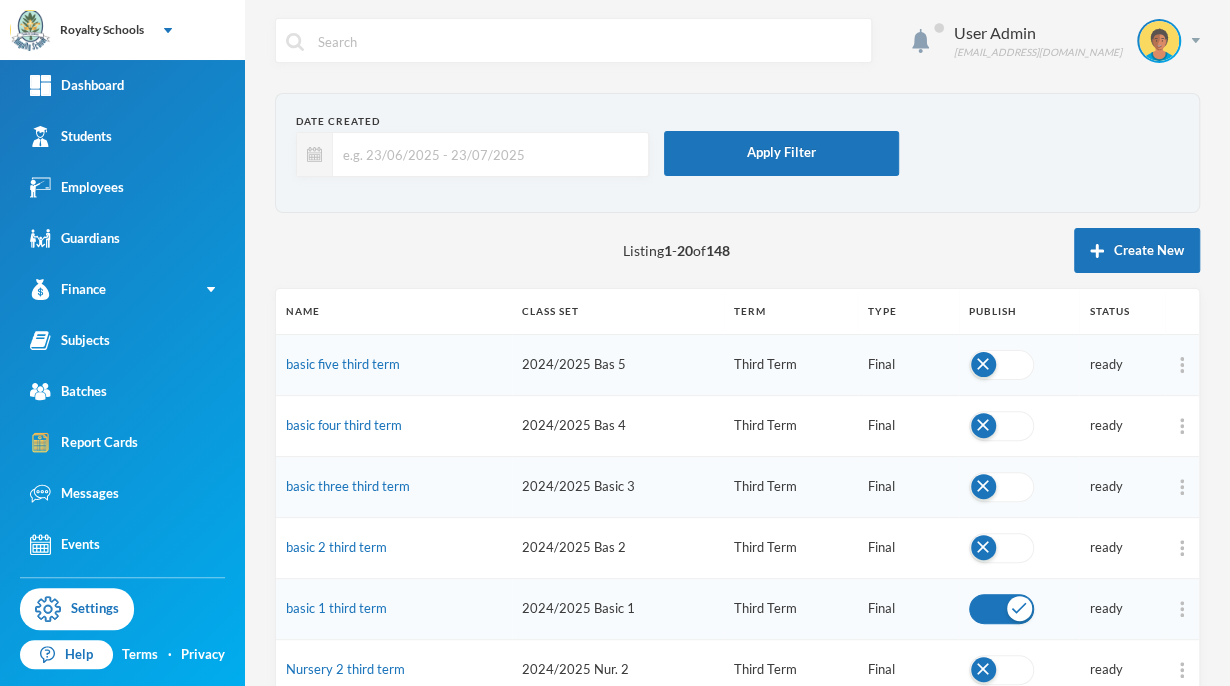click at bounding box center (1001, 609) 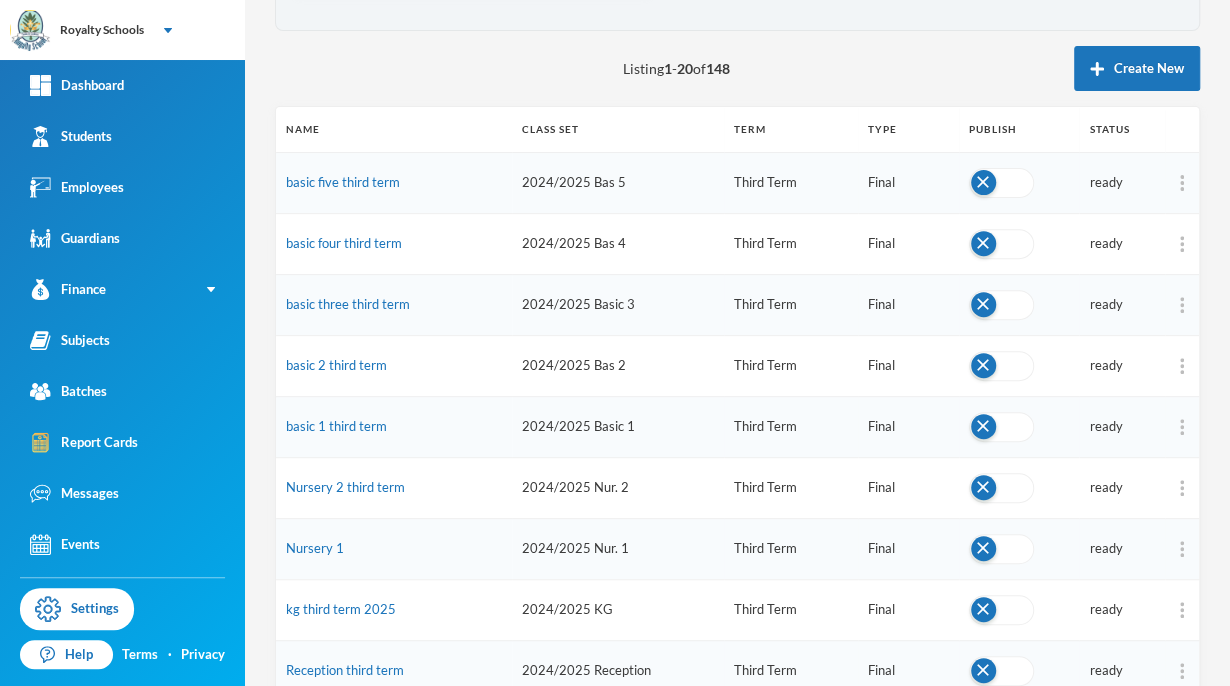 scroll, scrollTop: 183, scrollLeft: 0, axis: vertical 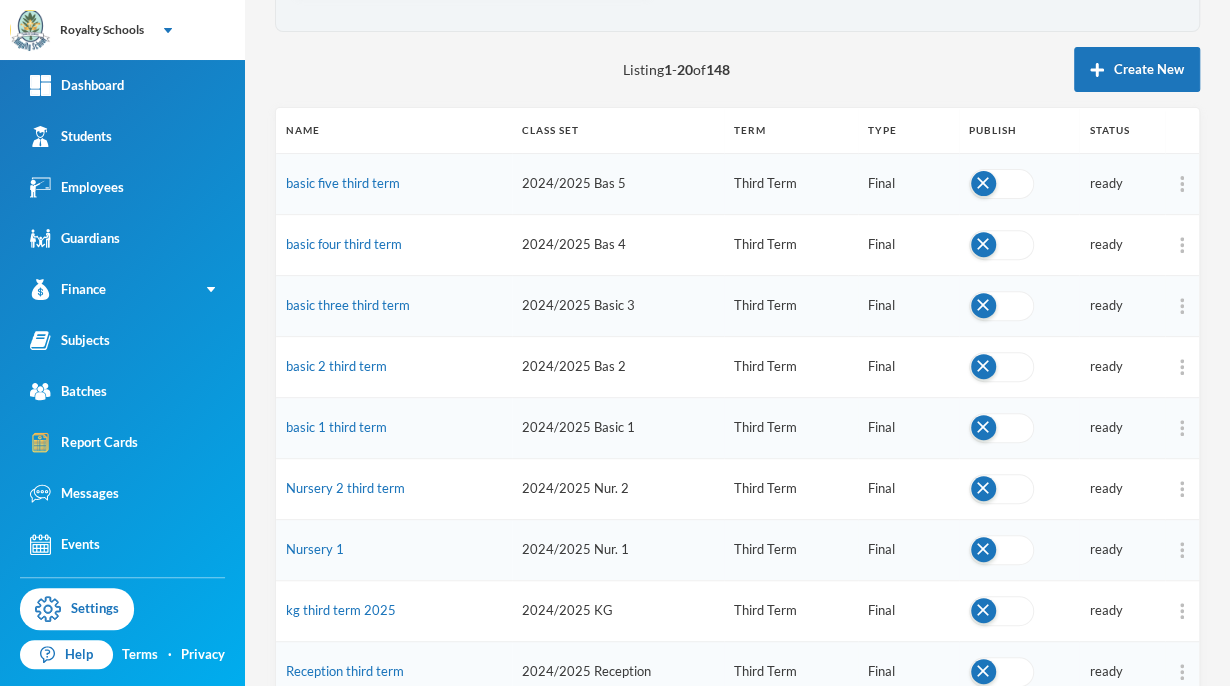 click on "basic four third term" at bounding box center [394, 244] 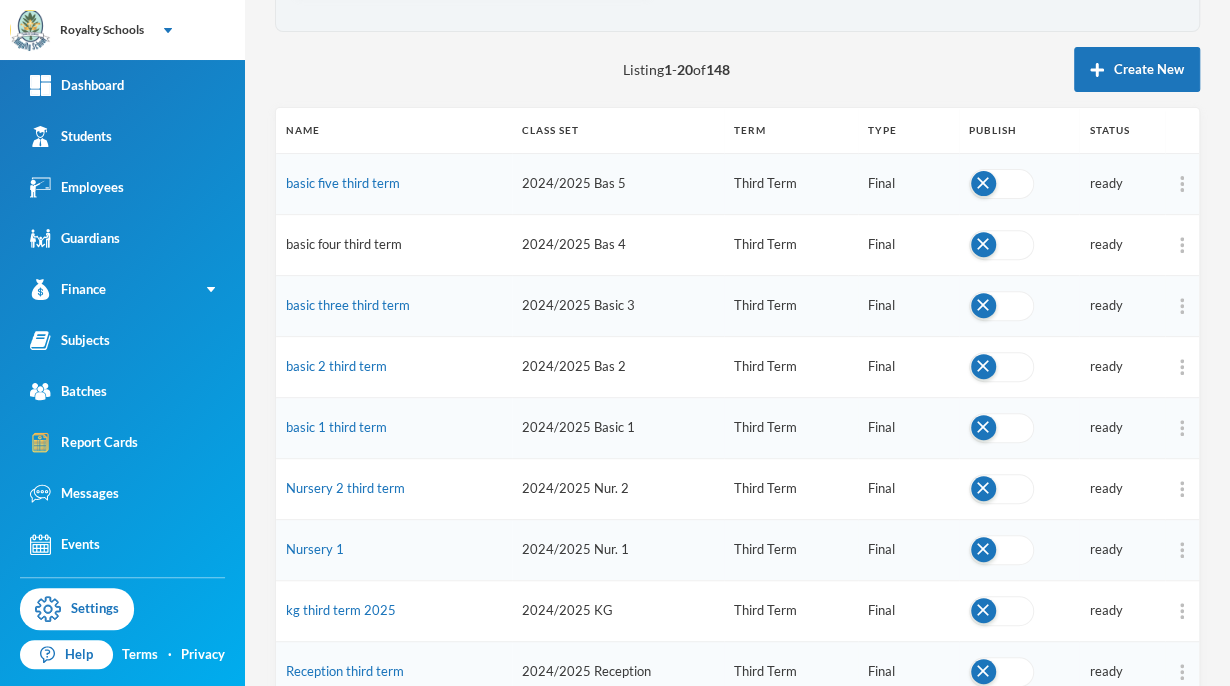 click on "basic four third term" at bounding box center (344, 244) 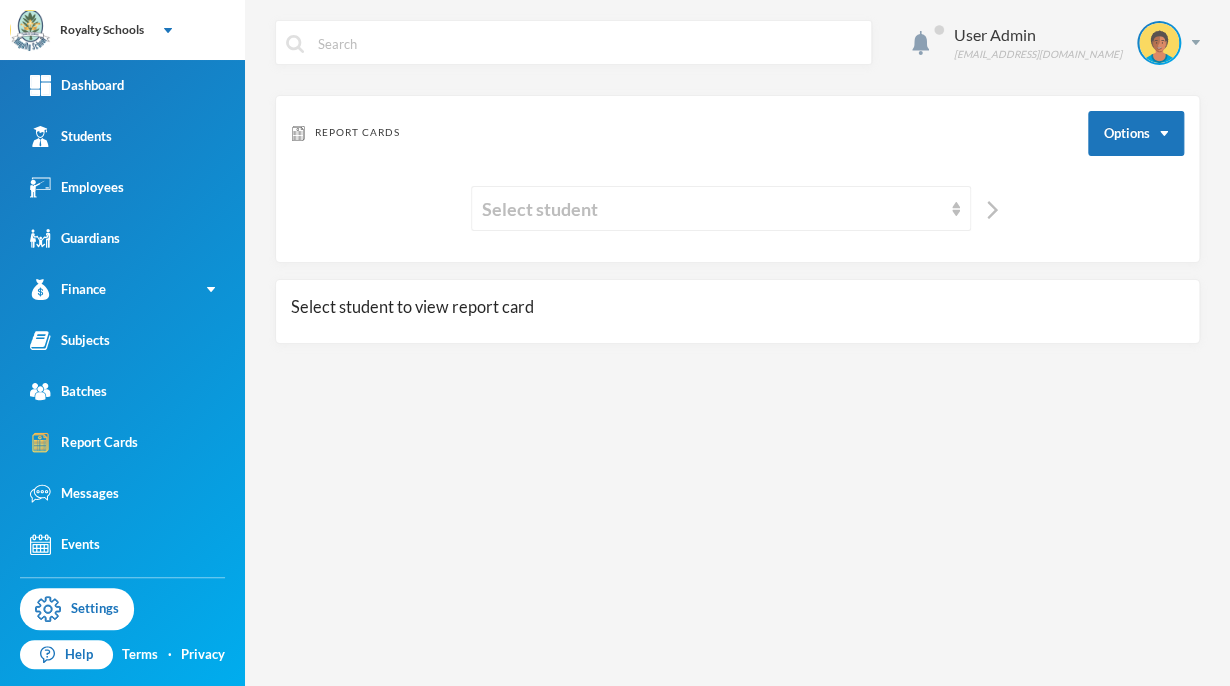 scroll, scrollTop: 0, scrollLeft: 0, axis: both 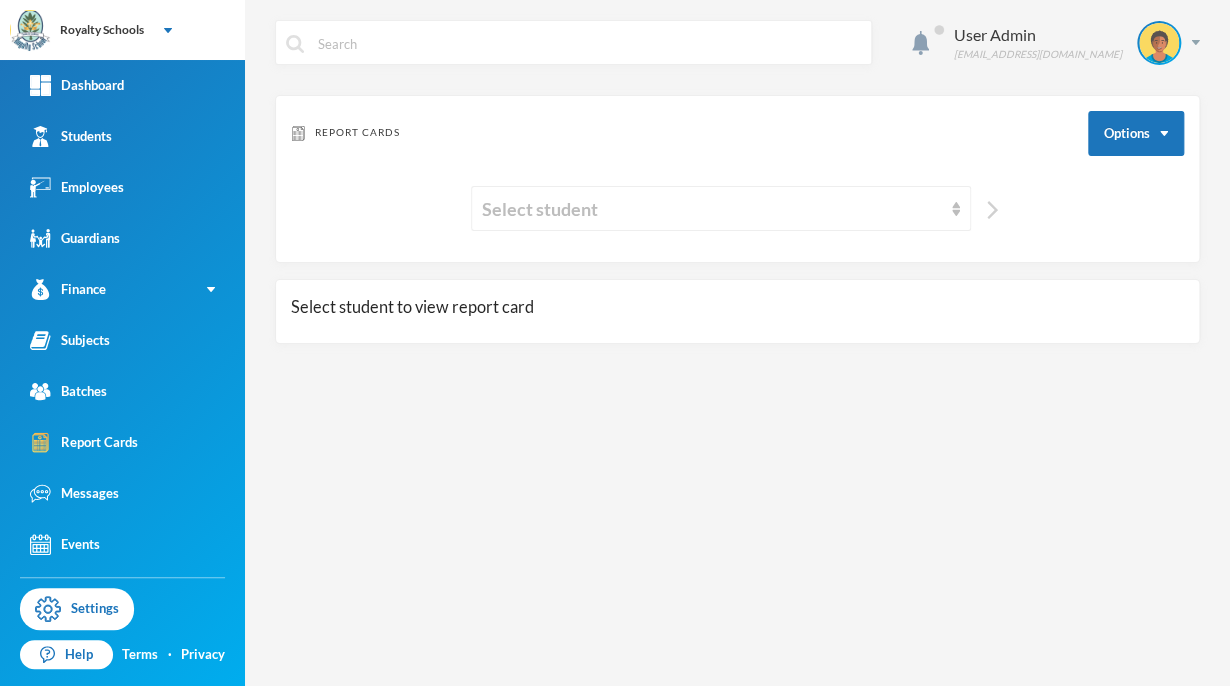 click at bounding box center [992, 210] 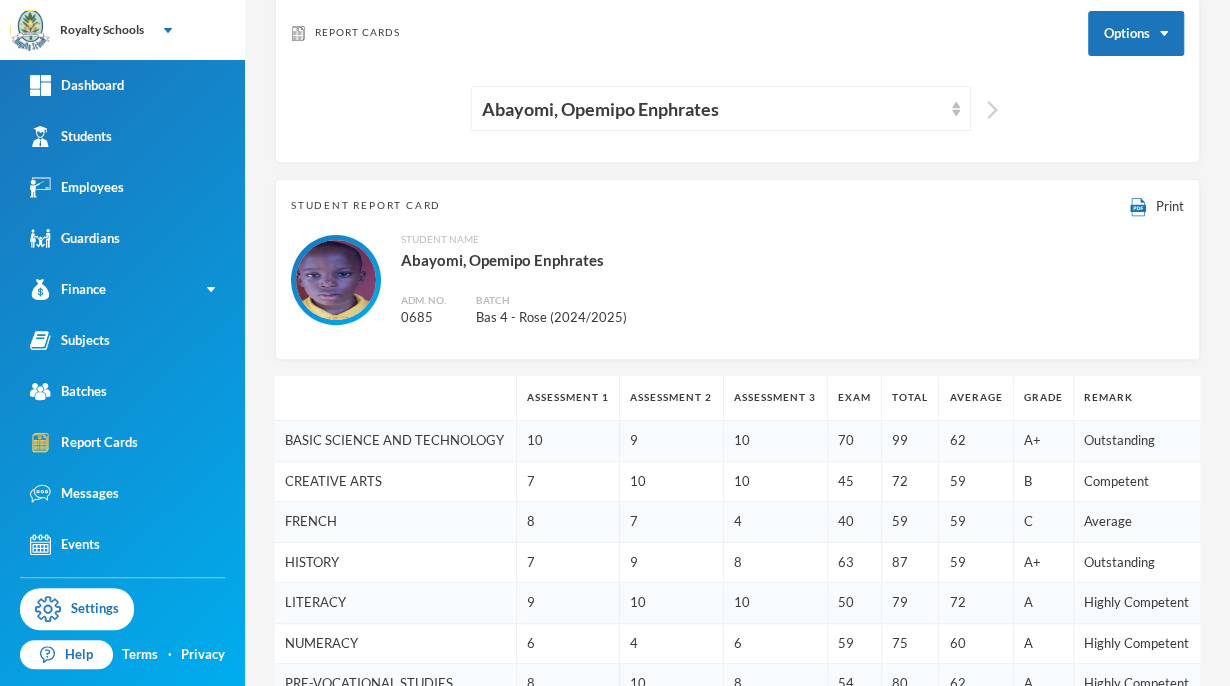 scroll, scrollTop: 99, scrollLeft: 0, axis: vertical 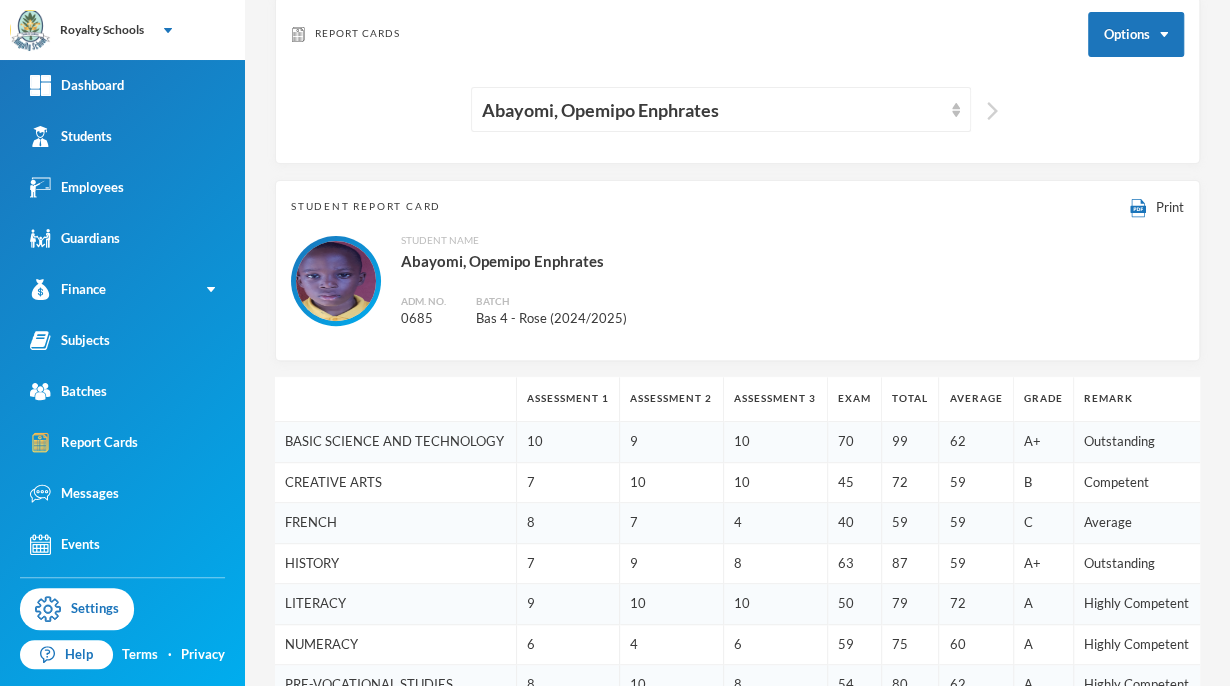 click at bounding box center [992, 111] 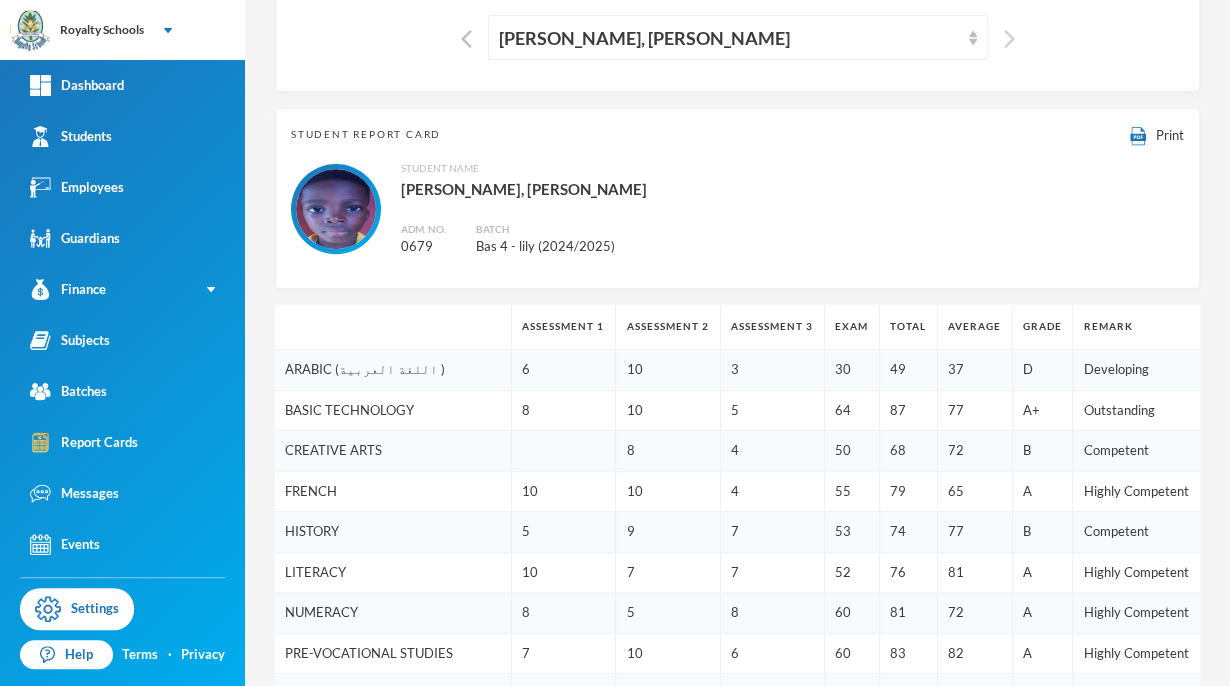 scroll, scrollTop: 0, scrollLeft: 0, axis: both 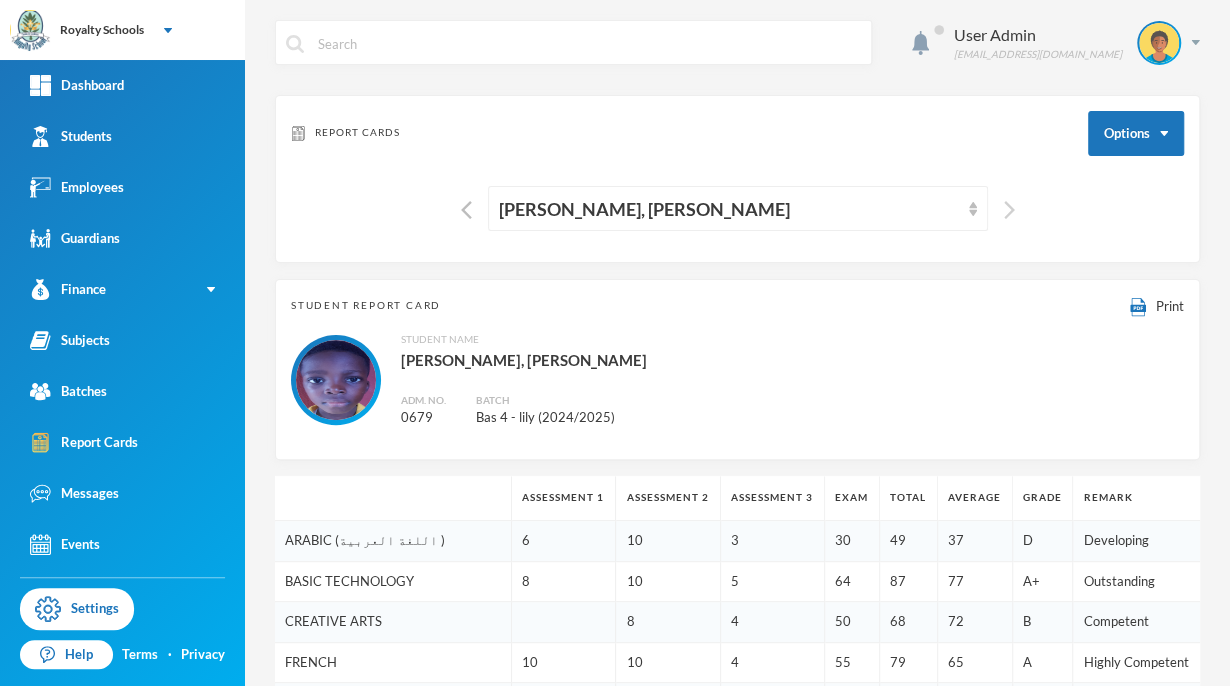 click at bounding box center (1009, 210) 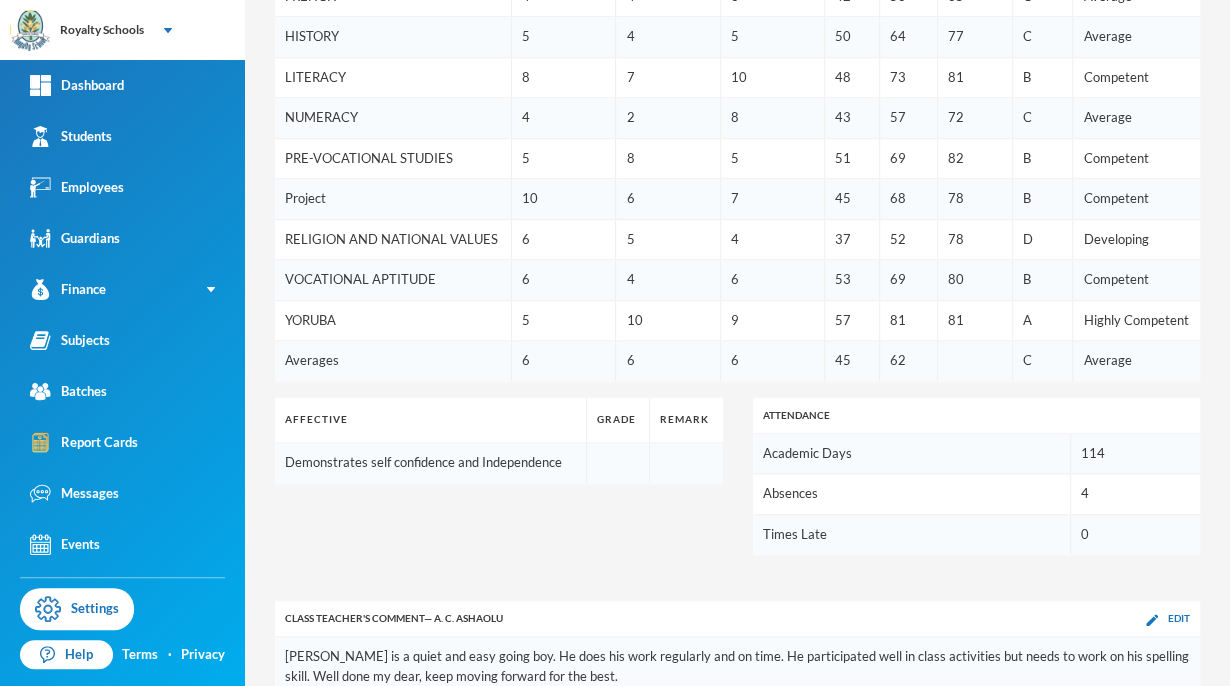 scroll, scrollTop: 798, scrollLeft: 0, axis: vertical 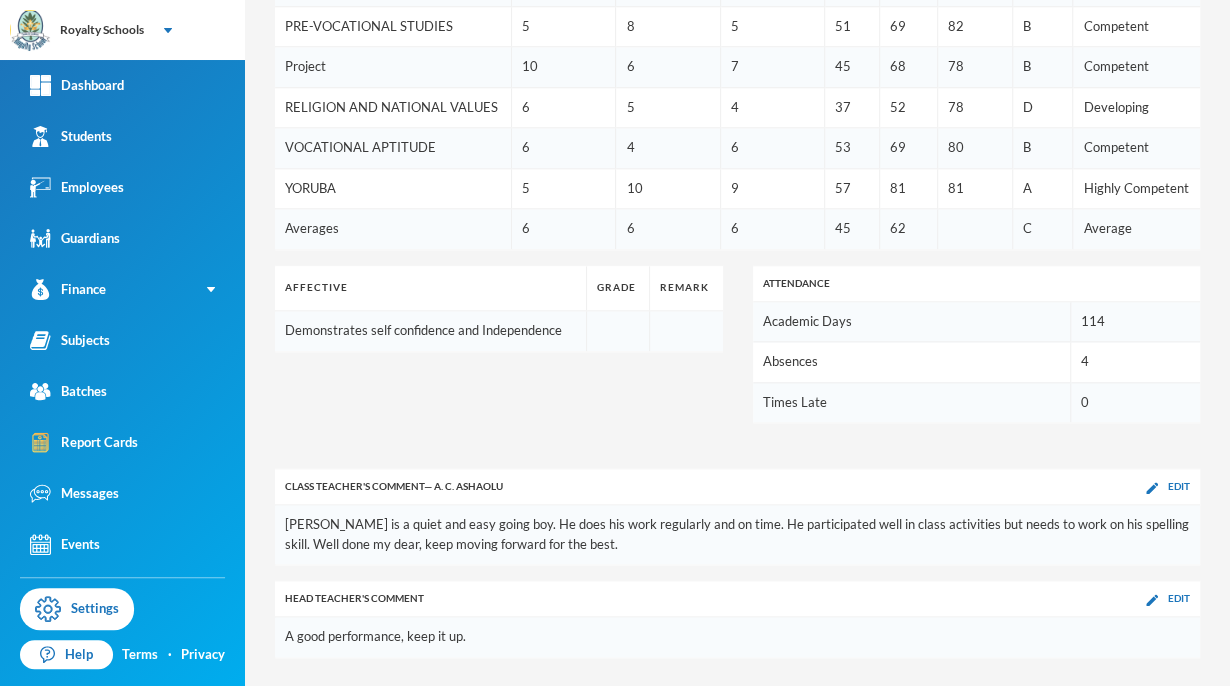 click on "ASSESSMENT 1 ASSESSMENT 2 ASSESSMENT 3 EXAM TOTAL AVERAGE GRADE REMARK ARABIC (اللغة العربية ) 6 10 3 29 48 37 D Developing BASIC TECHNOLOGY 5 4 4 43 56 77 C Average CREATIVE ARTS 7 4 39 55 72 C Average FRENCH 4 4 6 42 56 65 C Average HISTORY 5 4 5 50 64 77 C Average LITERACY 8 7 10 48 73 81 B Competent NUMERACY 4 2 8 43 57 72 C Average PRE-VOCATIONAL STUDIES 5 8 5 51 69 82 B Competent Project 10 6 7 45 68 78 B Competent RELIGION AND NATIONAL VALUES 6 5 4 37 52 78 D Developing VOCATIONAL APTITUDE 6 4 6 53 69 80 B Competent YORUBA 5 10 9 57 81 81 A Highly Competent Averages 6 6 6 45 62 C Average Affective Grade Remark Demonstrates self confidence and Independence Attendance Academic Days 114 Absences 4 Times Late 0 Class Teacher 's Comment   — [PERSON_NAME] Edit [PERSON_NAME] is a quiet and easy going boy. He does his work regularly and on time. He participated well in class activities but needs to work on his spelling skill. Well done my dear,  keep moving forward for the best. Head Teacher Edit" at bounding box center [737, 167] 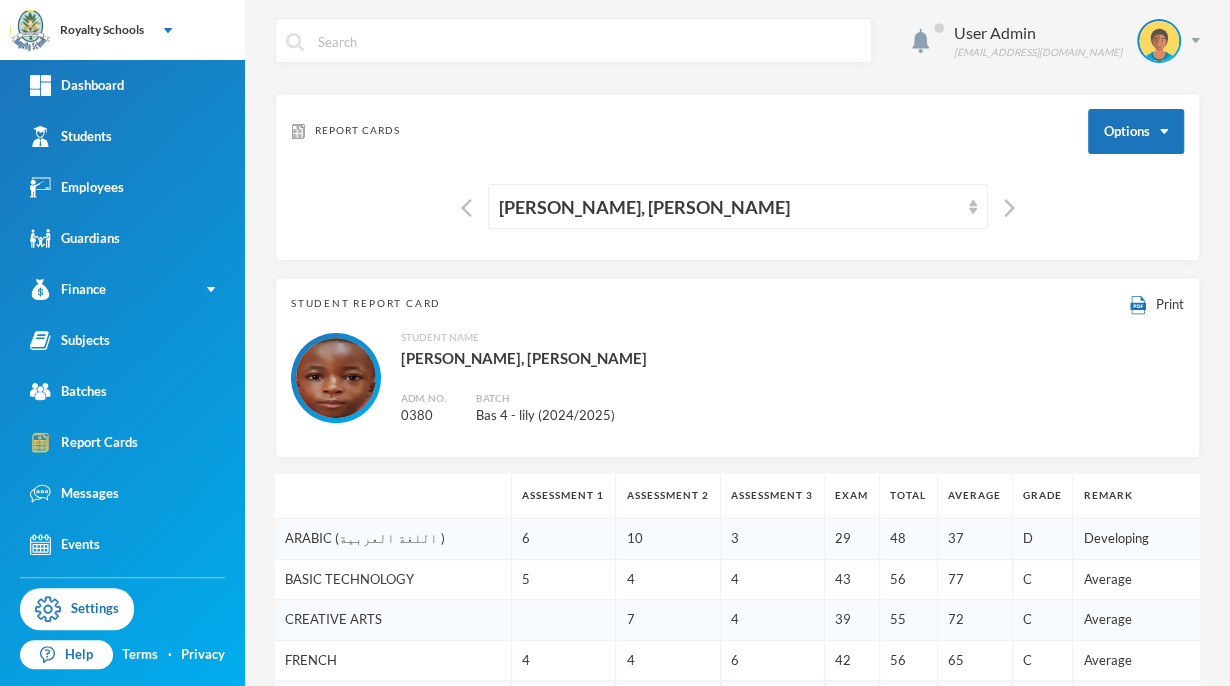 scroll, scrollTop: 0, scrollLeft: 0, axis: both 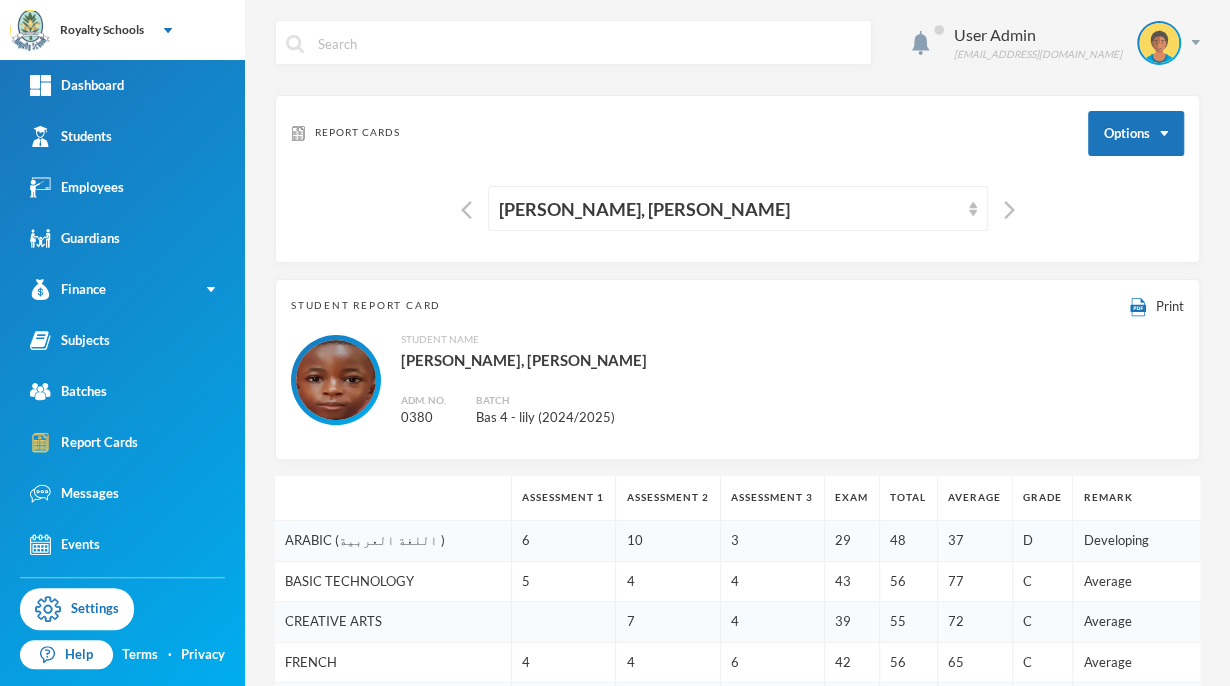 click on "Report Cards Options [PERSON_NAME], [PERSON_NAME]" at bounding box center (737, 179) 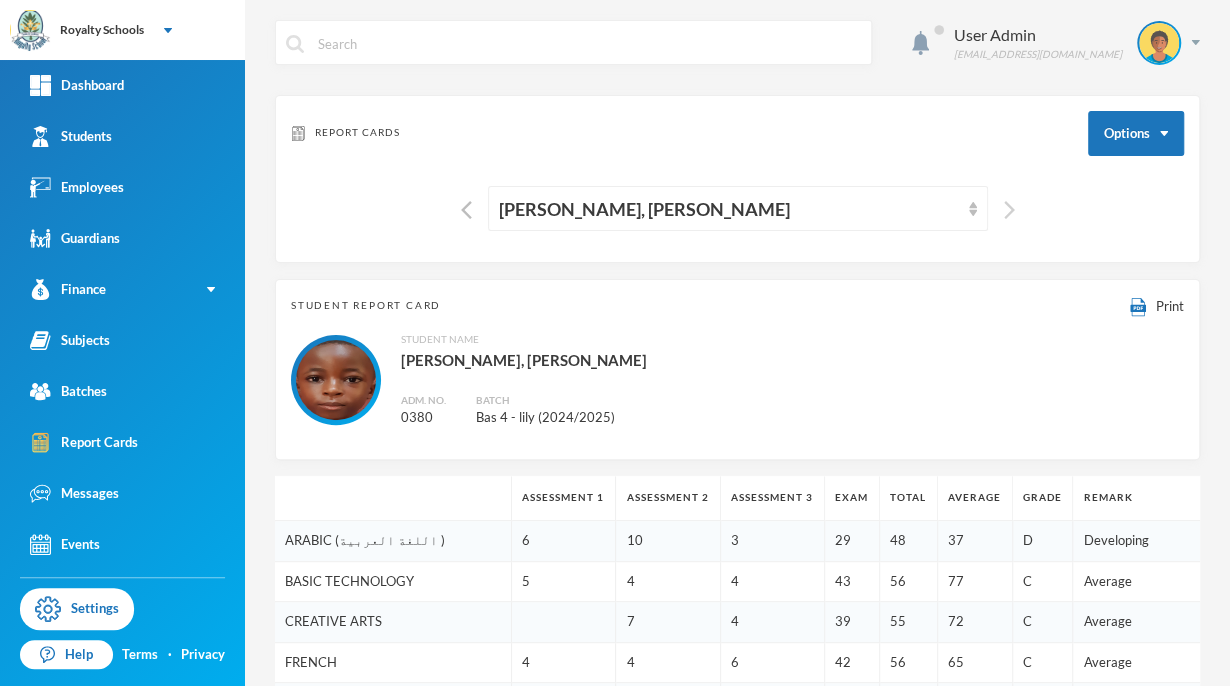 click at bounding box center [1009, 210] 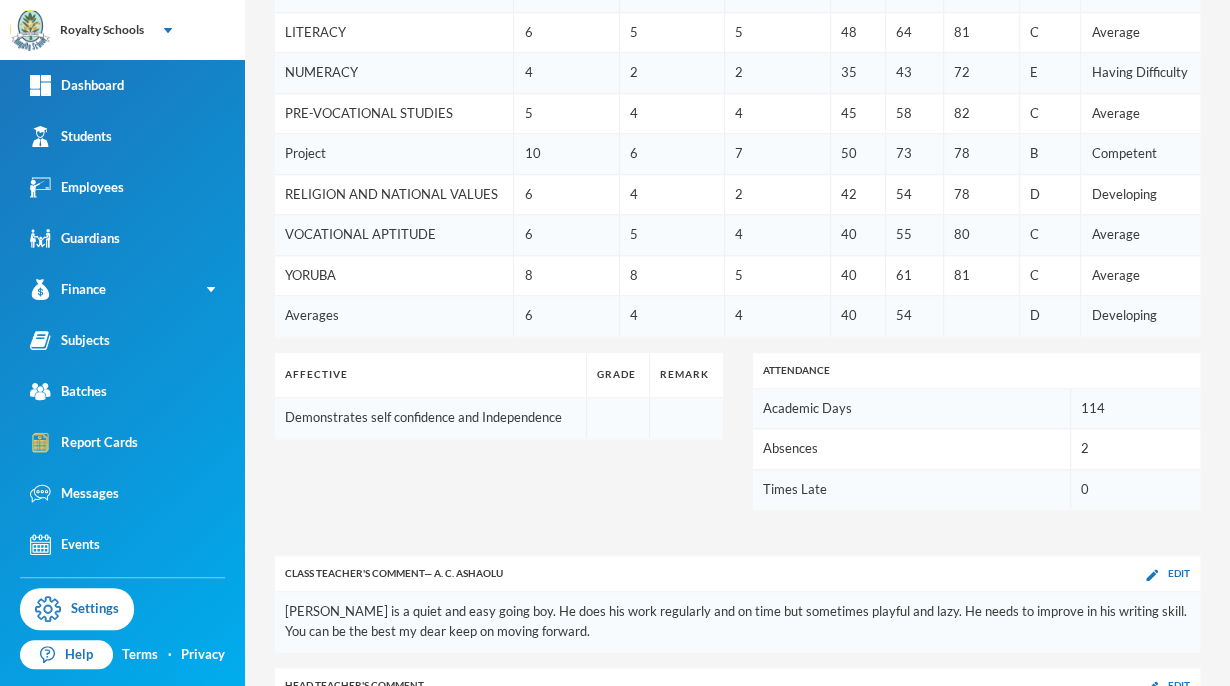 scroll, scrollTop: 798, scrollLeft: 0, axis: vertical 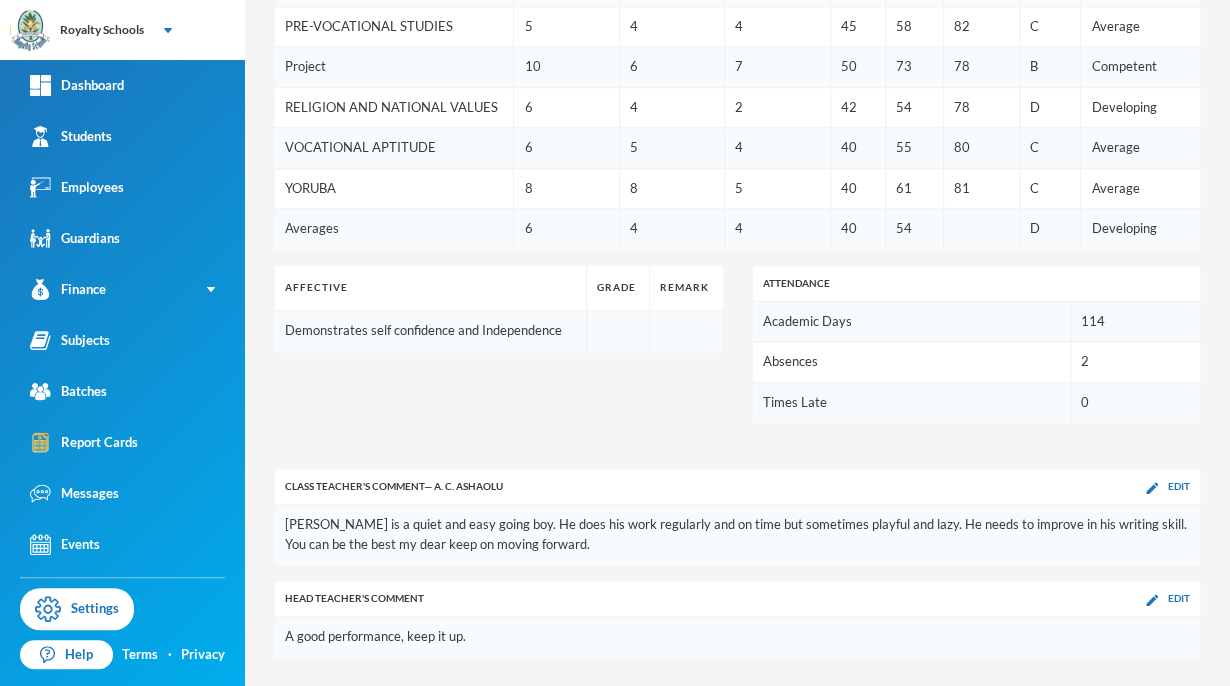 click on "ASSESSMENT 1 ASSESSMENT 2 ASSESSMENT 3 EXAM TOTAL AVERAGE GRADE REMARK ARABIC (اللغة العربية ) 4 4 2 18 28 37 E Having Difficulty BASIC TECHNOLOGY 5 4 4 37 50 77 D Developing CREATIVE ARTS 5 2 43 55 72 C Average FRENCH 4 4 4 42 54 65 D Developing HISTORY 5 2 5 36 48 77 D Developing LITERACY 6 5 5 48 64 81 C Average NUMERACY 4 2 2 35 43 72 E Having Difficulty PRE-VOCATIONAL STUDIES 5 4 4 45 58 82 C Average Project 10 6 7 50 73 78 B Competent RELIGION AND NATIONAL VALUES 6 4 2 42 54 78 D Developing VOCATIONAL APTITUDE 6 5 4 40 55 80 C Average YORUBA 8 8 5 40 61 81 C Average Averages 6 4 4 40 54 D Developing Affective Grade Remark Demonstrates self confidence and Independence Attendance Academic Days 114 Absences 2 Times Late 0 Class Teacher 's Comment   — [PERSON_NAME] Edit [PERSON_NAME] is a quiet and easy going boy. He does his work regularly and on time but sometimes playful and lazy. He needs to improve in his writing skill. You can be the best my dear keep on moving forward. Head Teacher Edit" at bounding box center [737, 167] 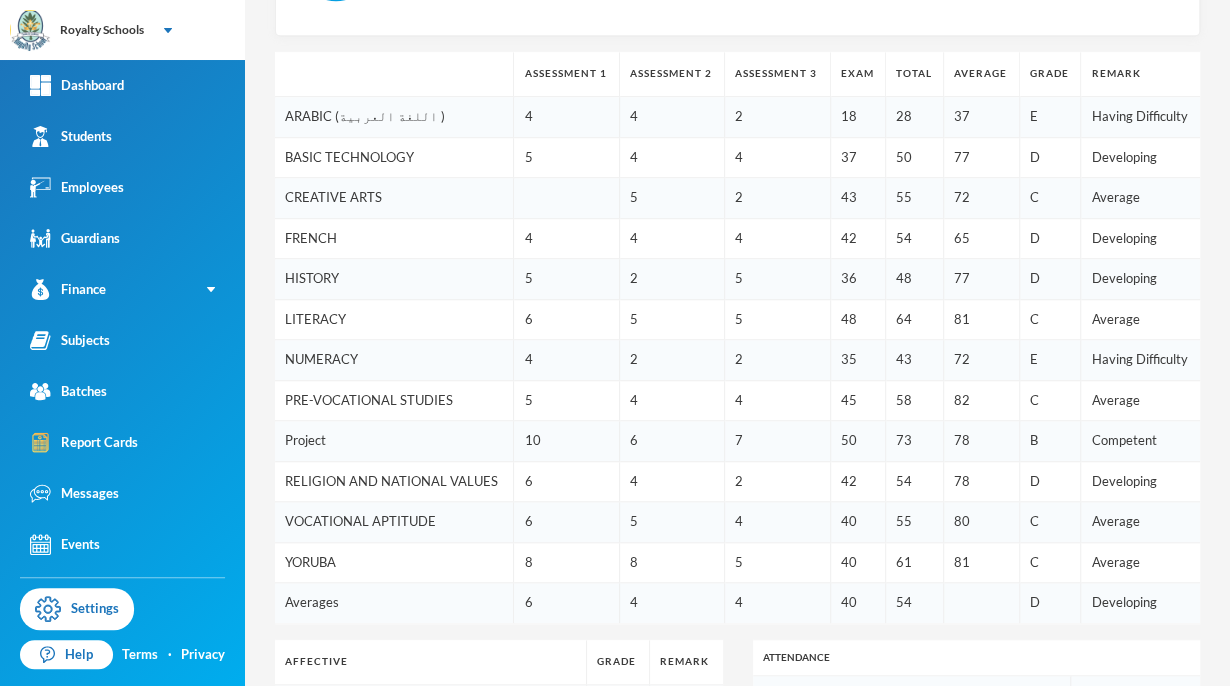 scroll, scrollTop: 423, scrollLeft: 0, axis: vertical 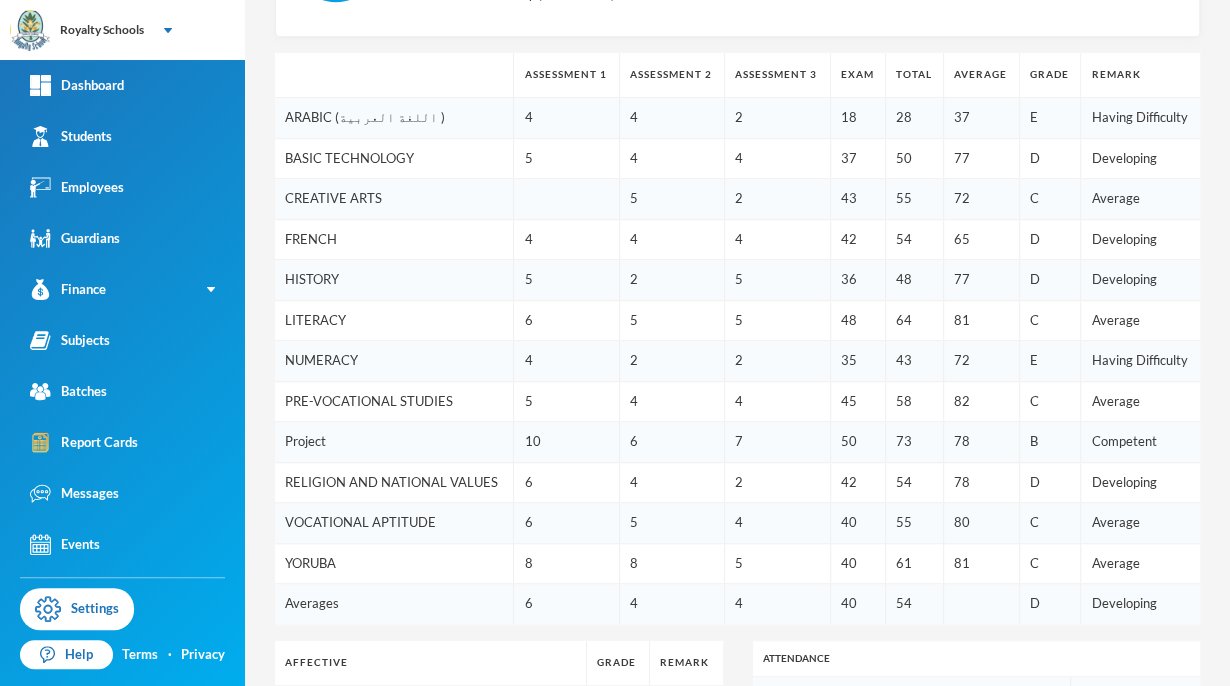 click at bounding box center (566, 199) 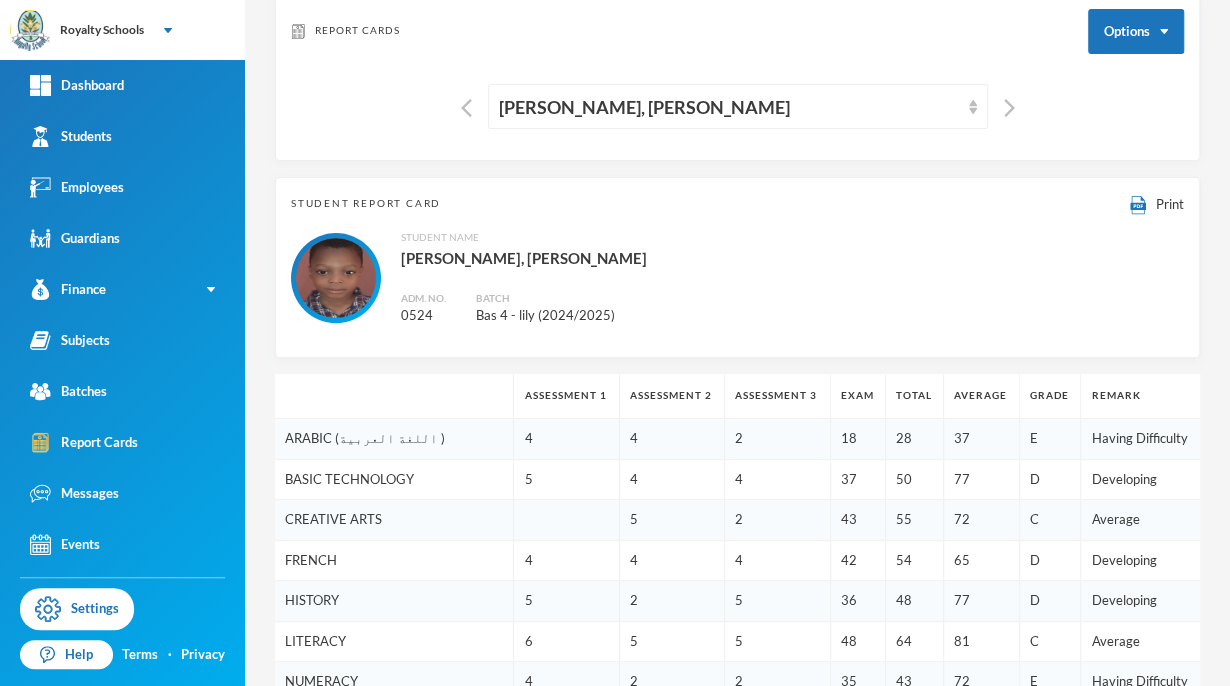 scroll, scrollTop: 0, scrollLeft: 0, axis: both 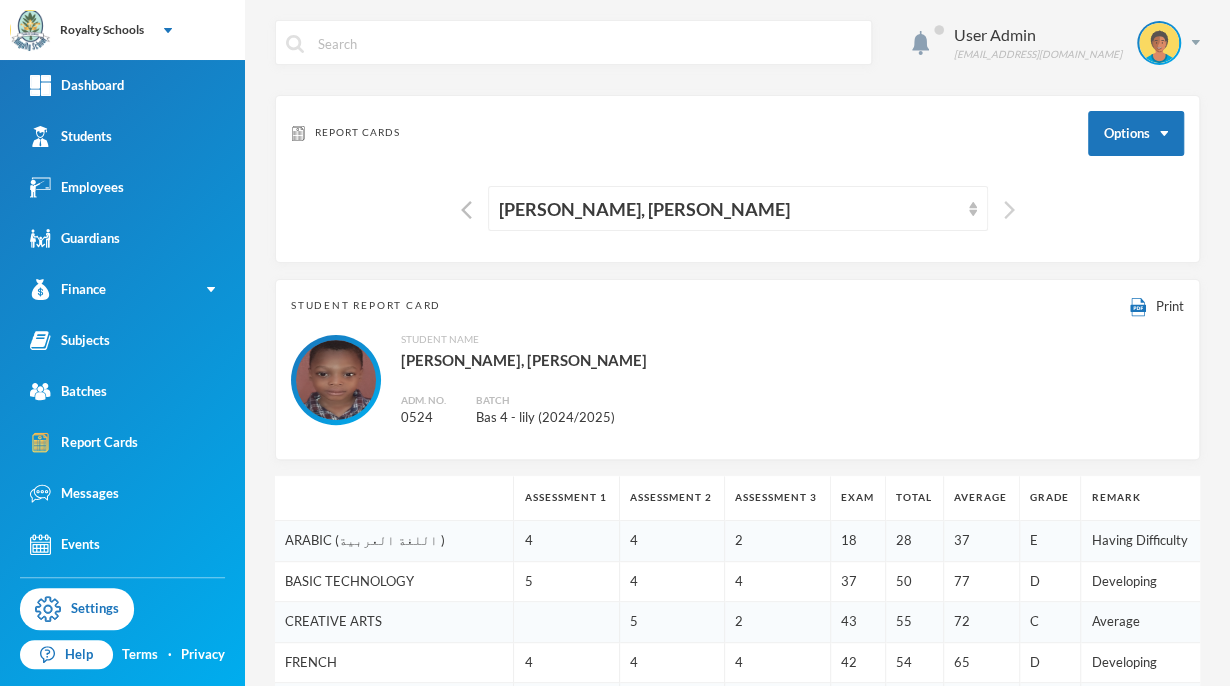 click at bounding box center (1009, 210) 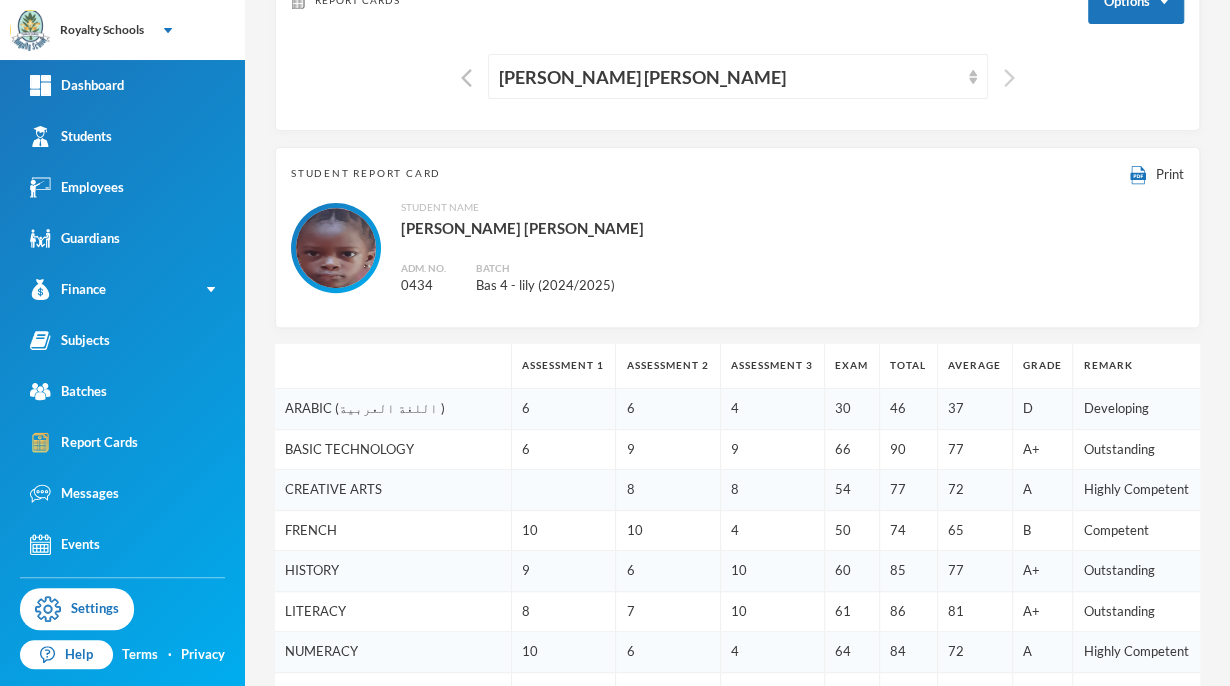 scroll, scrollTop: 0, scrollLeft: 0, axis: both 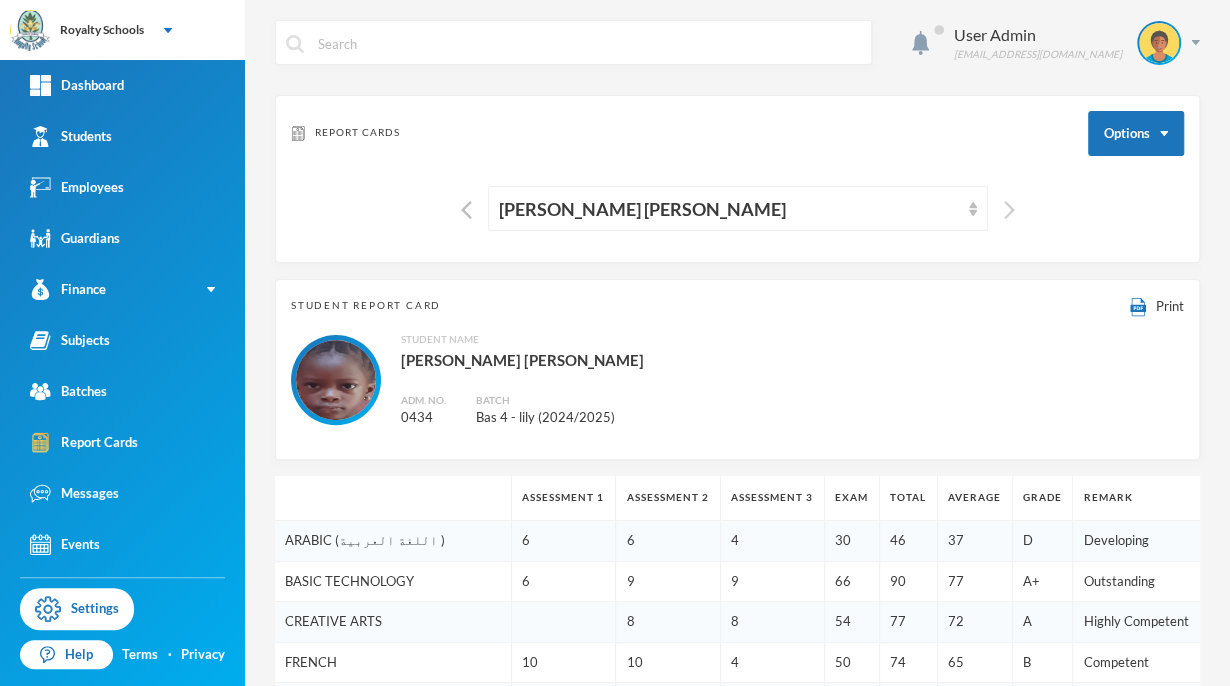 click at bounding box center (1009, 210) 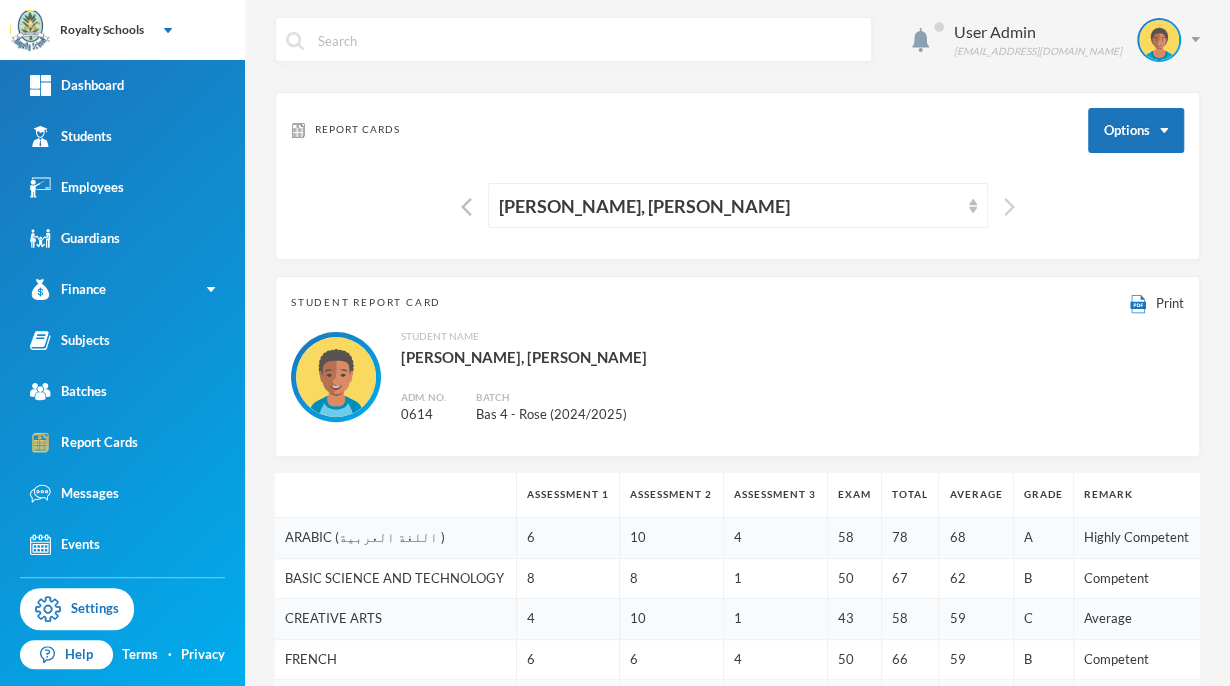 scroll, scrollTop: 0, scrollLeft: 0, axis: both 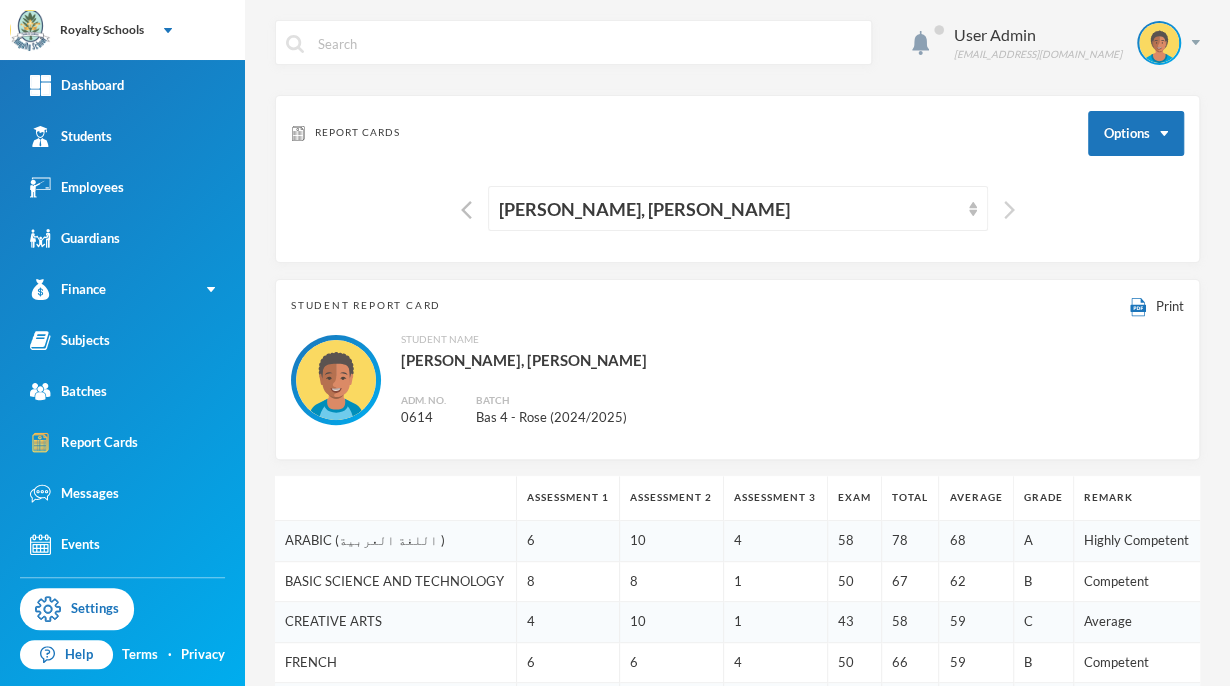 click at bounding box center (1009, 210) 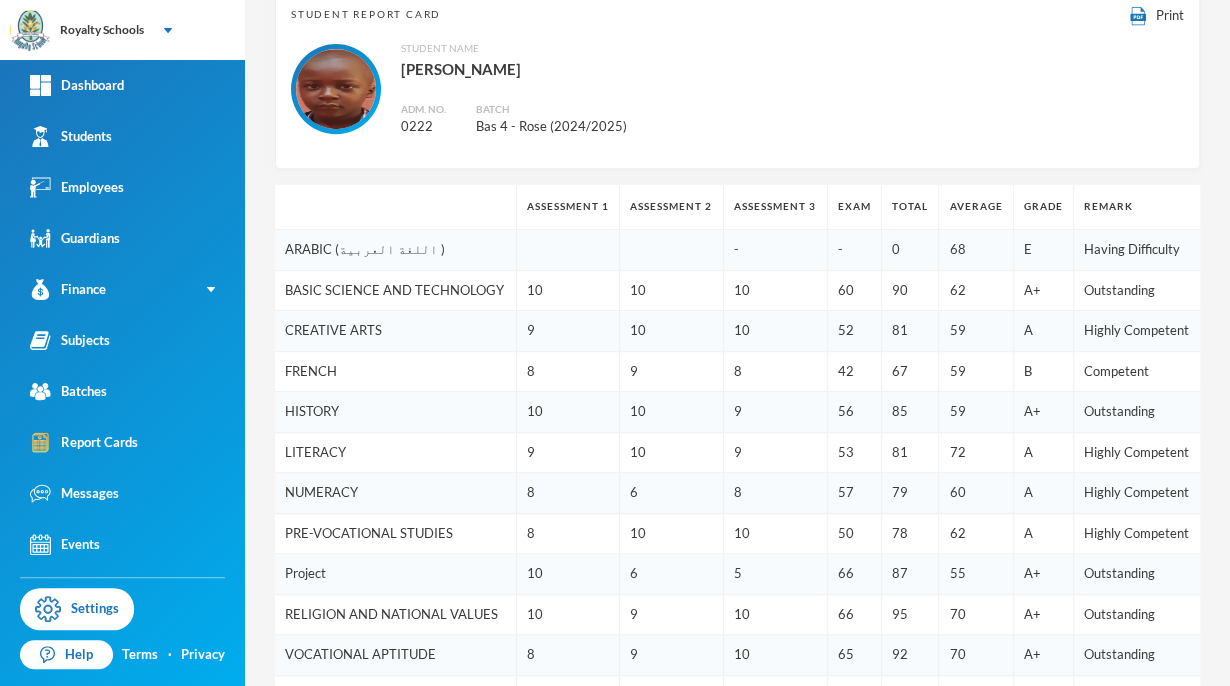 scroll, scrollTop: 296, scrollLeft: 0, axis: vertical 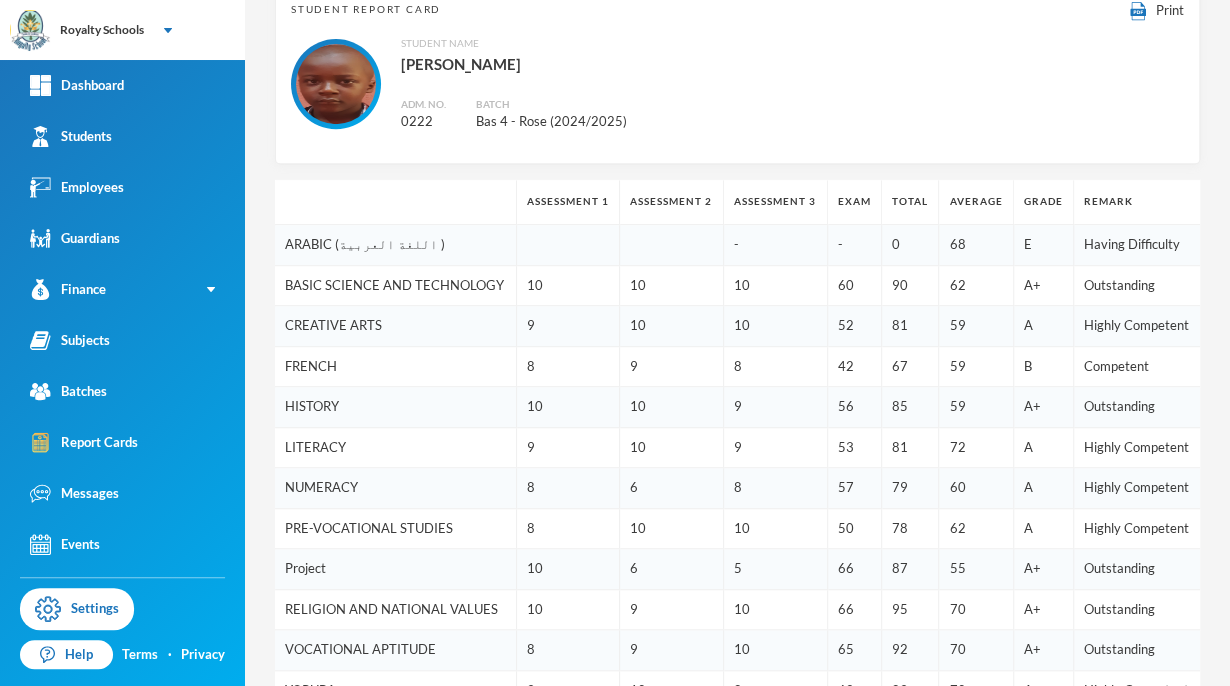 click on "10" at bounding box center (568, 285) 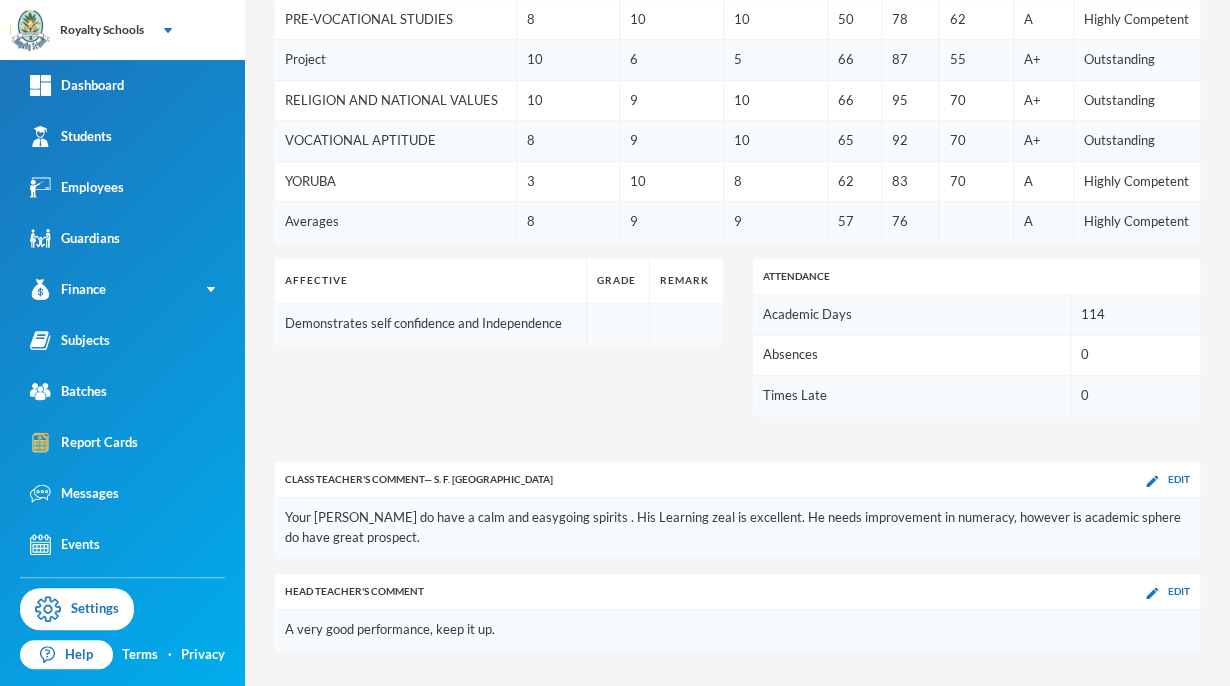 scroll, scrollTop: 935, scrollLeft: 0, axis: vertical 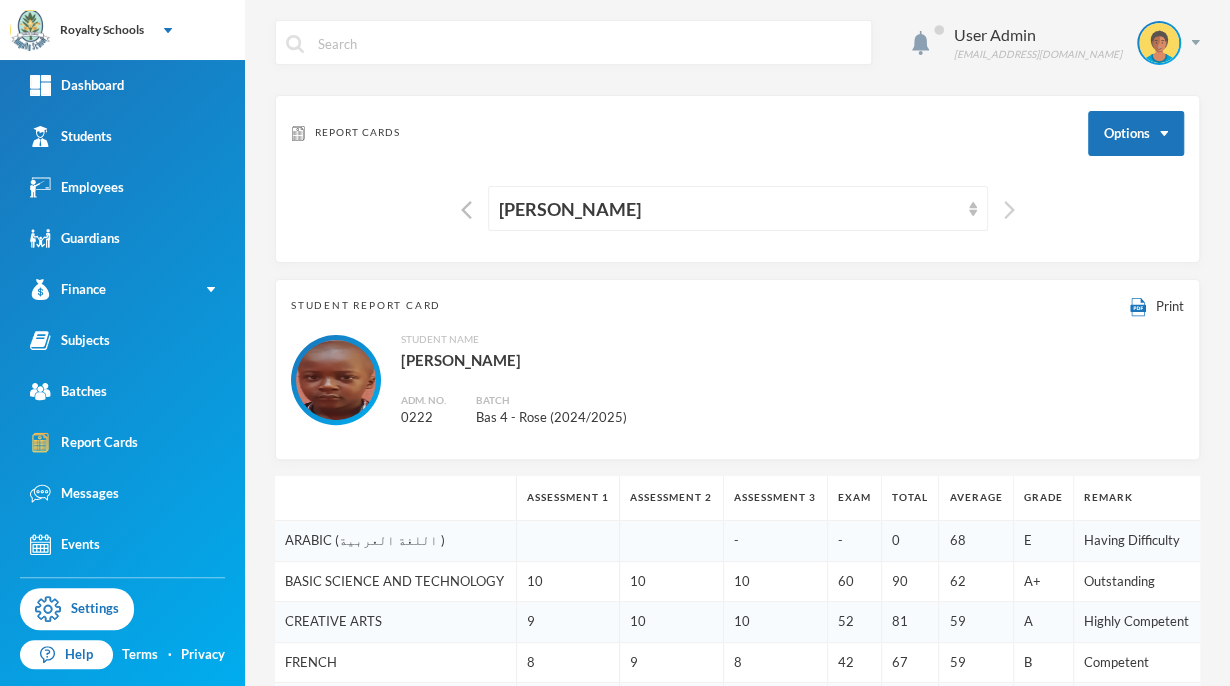 click at bounding box center [1009, 210] 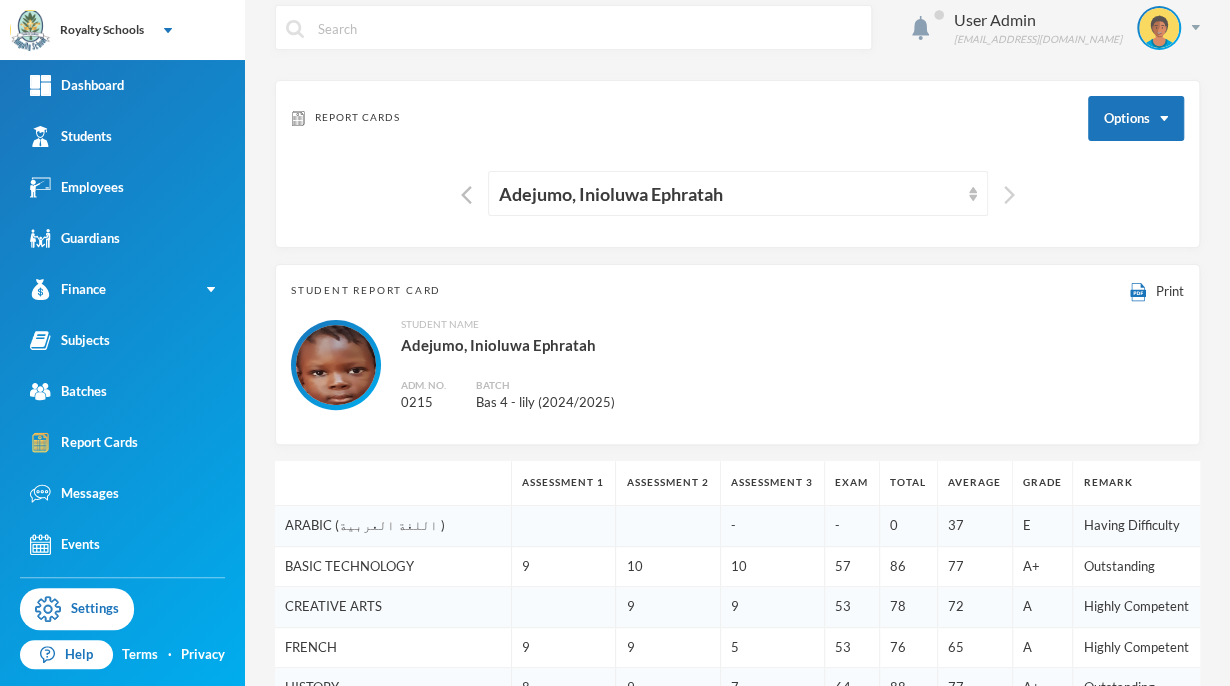 scroll, scrollTop: 0, scrollLeft: 0, axis: both 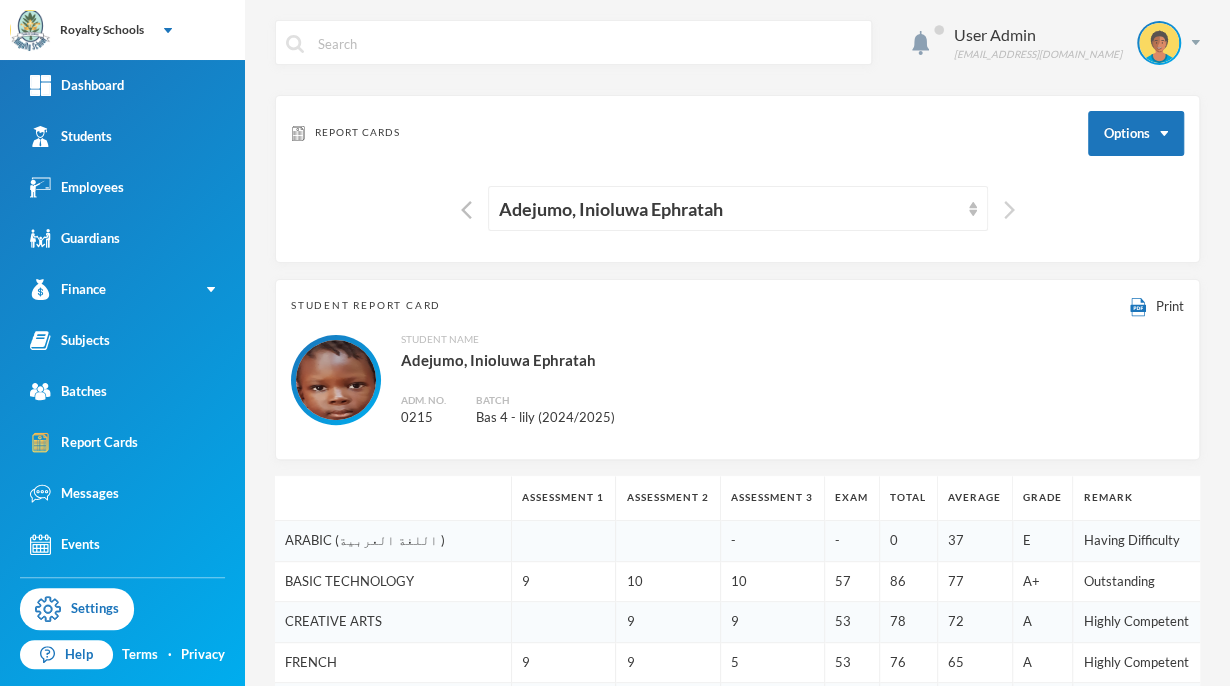 click at bounding box center (1009, 210) 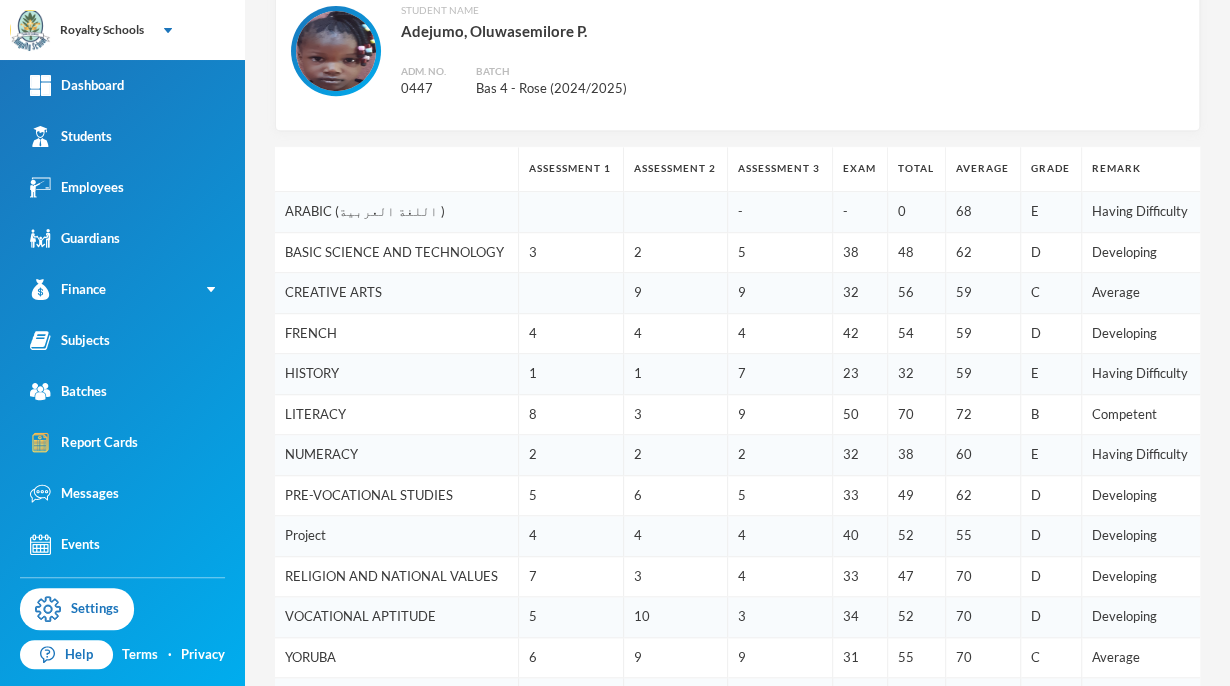 scroll, scrollTop: 338, scrollLeft: 0, axis: vertical 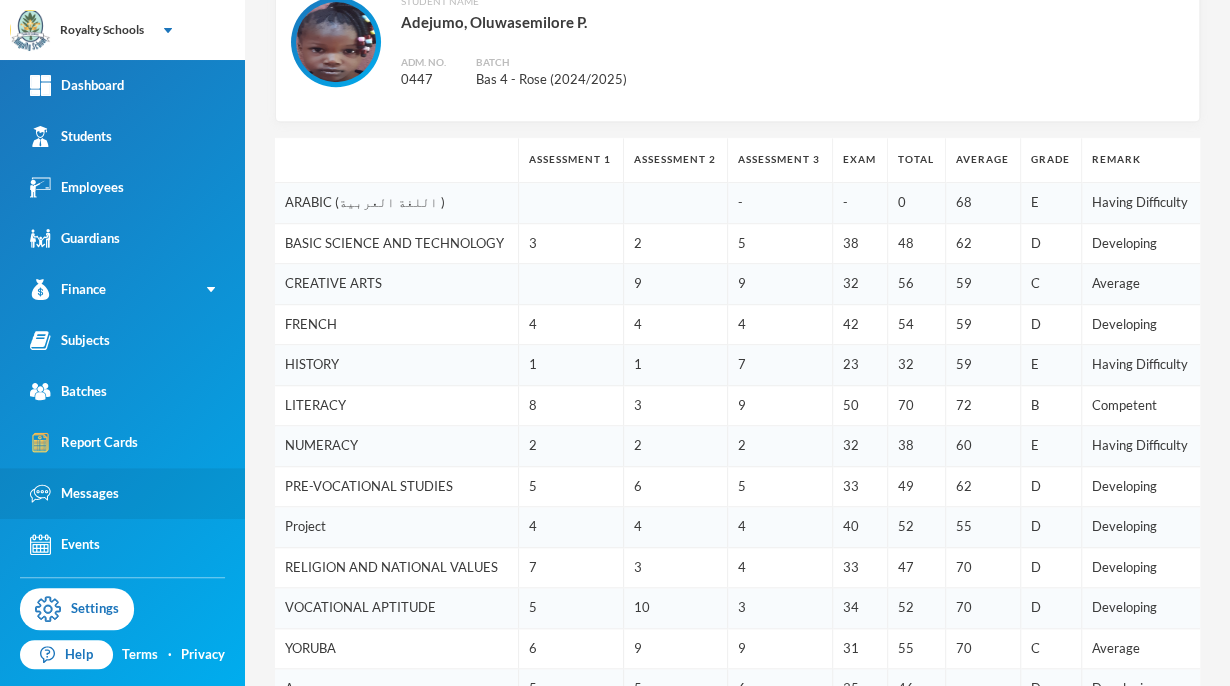 click on "Messages" at bounding box center (122, 493) 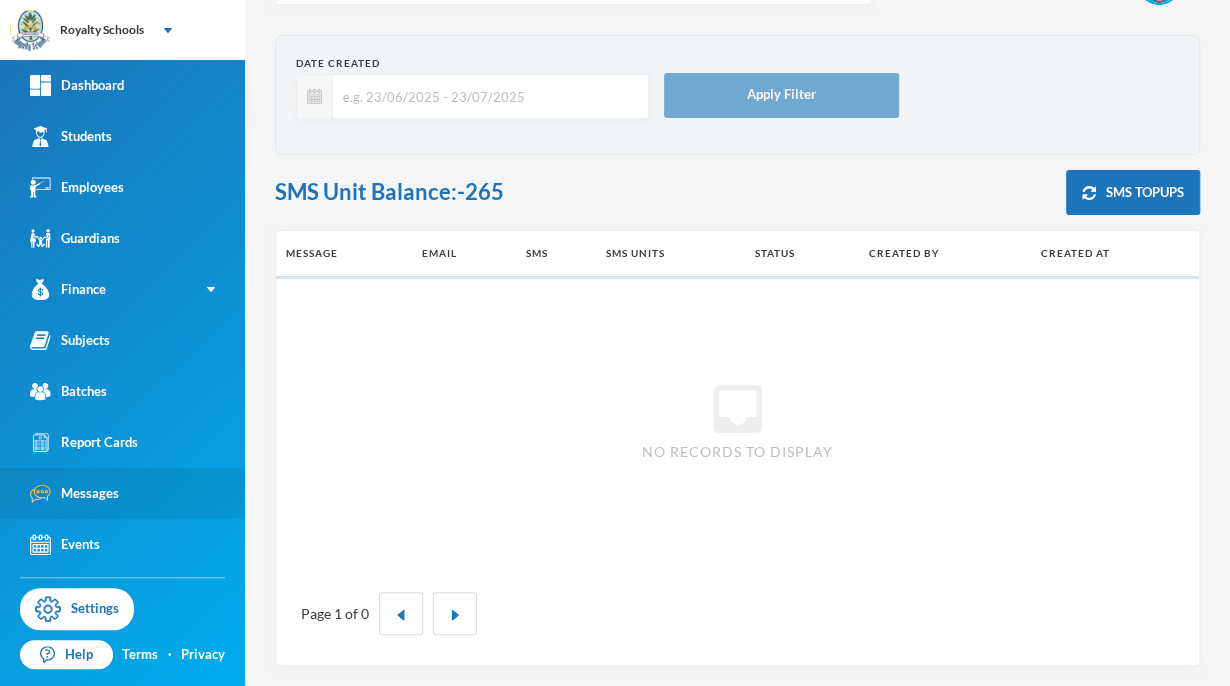 scroll, scrollTop: 58, scrollLeft: 0, axis: vertical 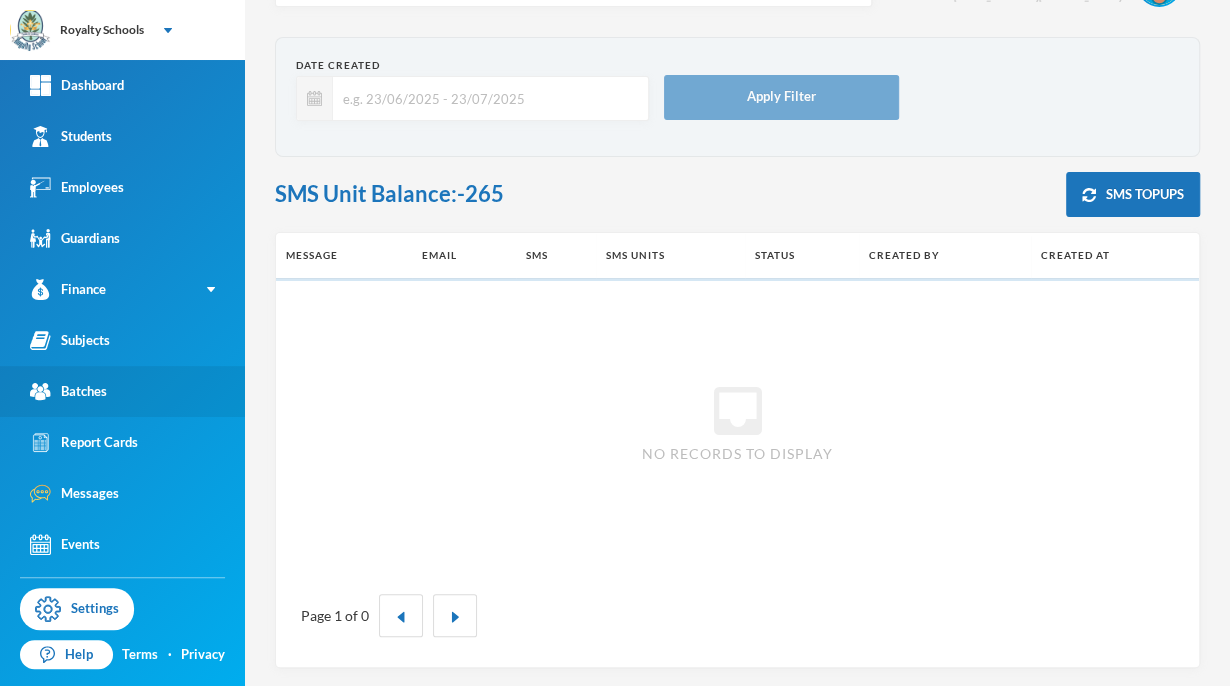 click on "Batches" at bounding box center [122, 391] 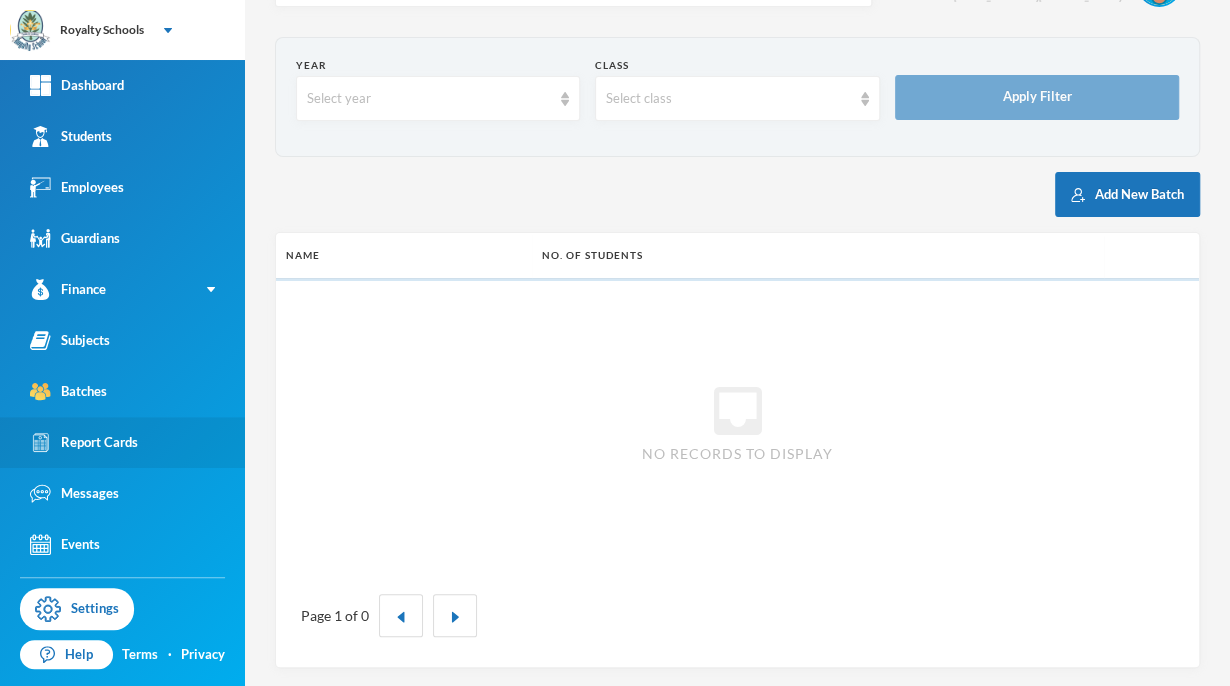 click on "Report Cards" at bounding box center [84, 442] 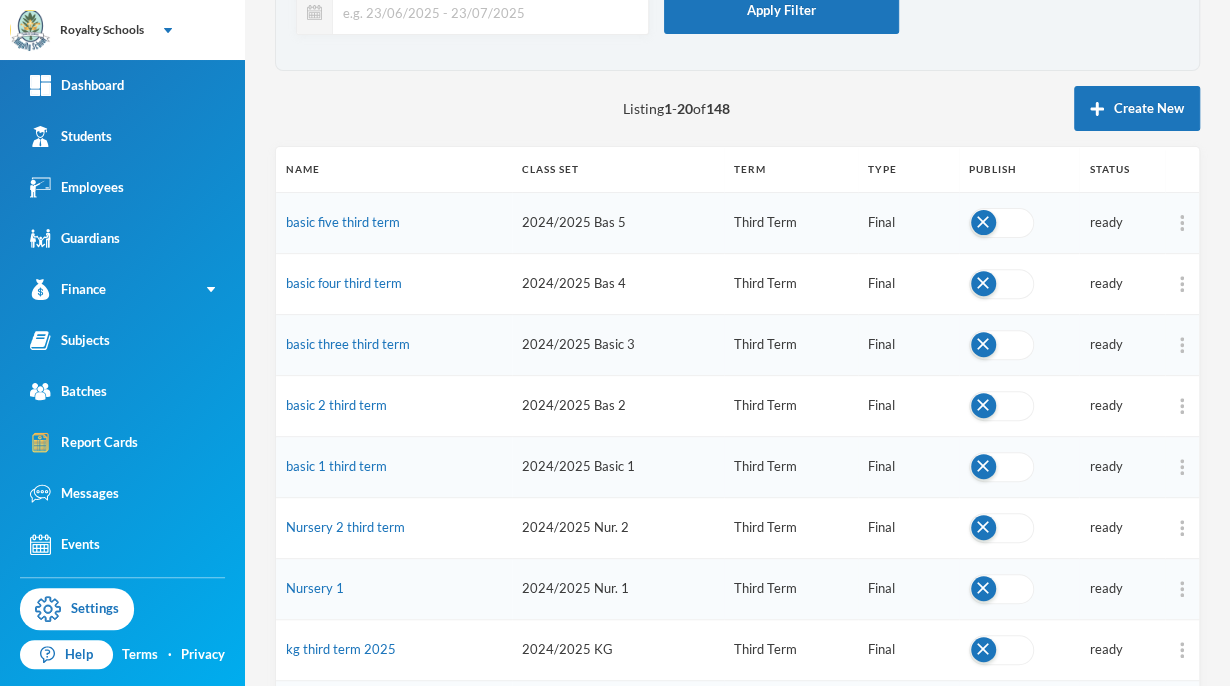 scroll, scrollTop: 195, scrollLeft: 0, axis: vertical 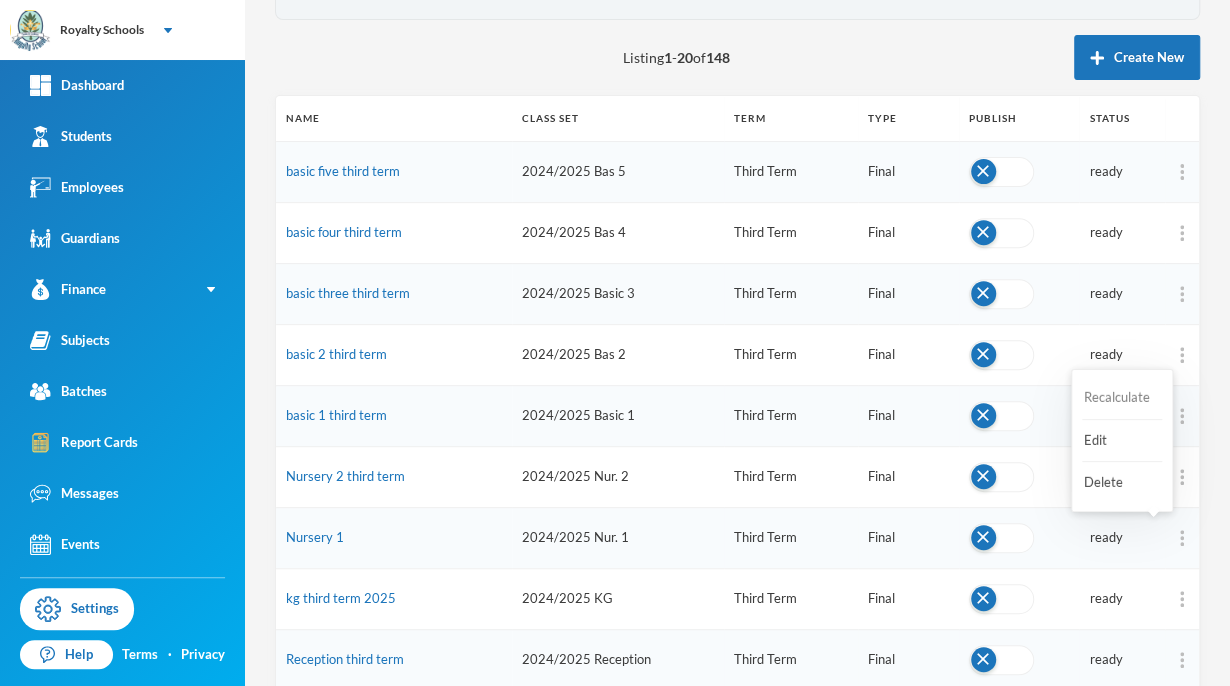 click on "Recalculate" at bounding box center [1122, 398] 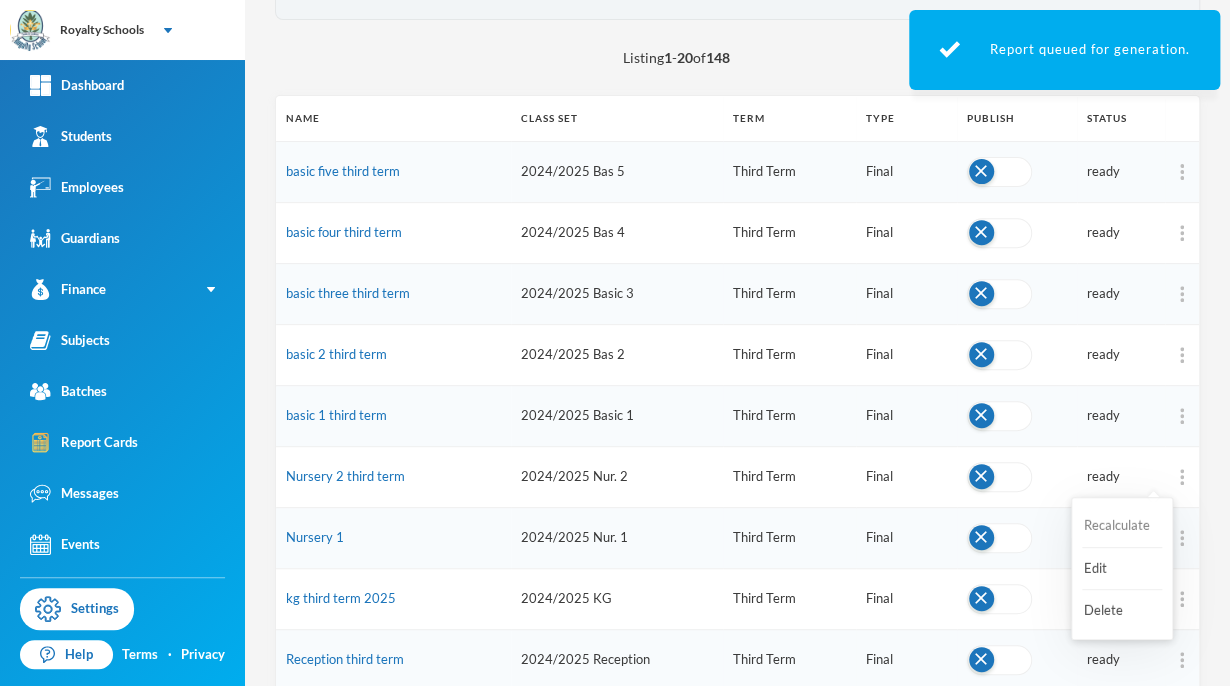 click on "Recalculate" at bounding box center (1122, 526) 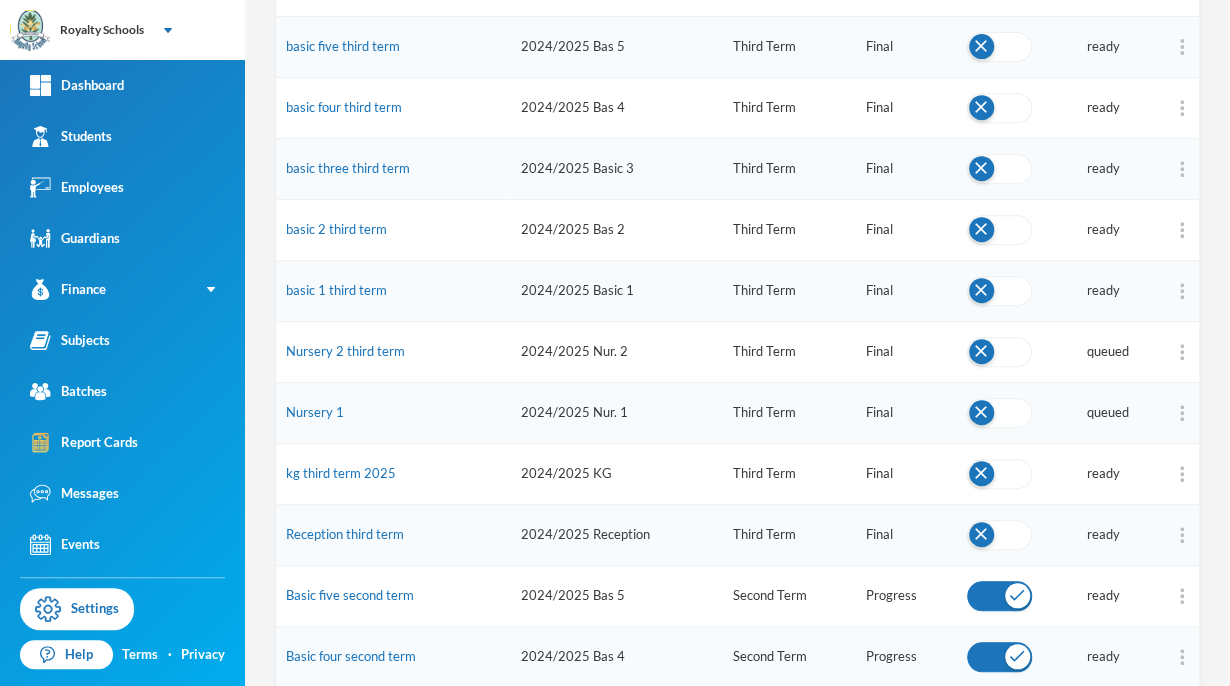 scroll, scrollTop: 320, scrollLeft: 0, axis: vertical 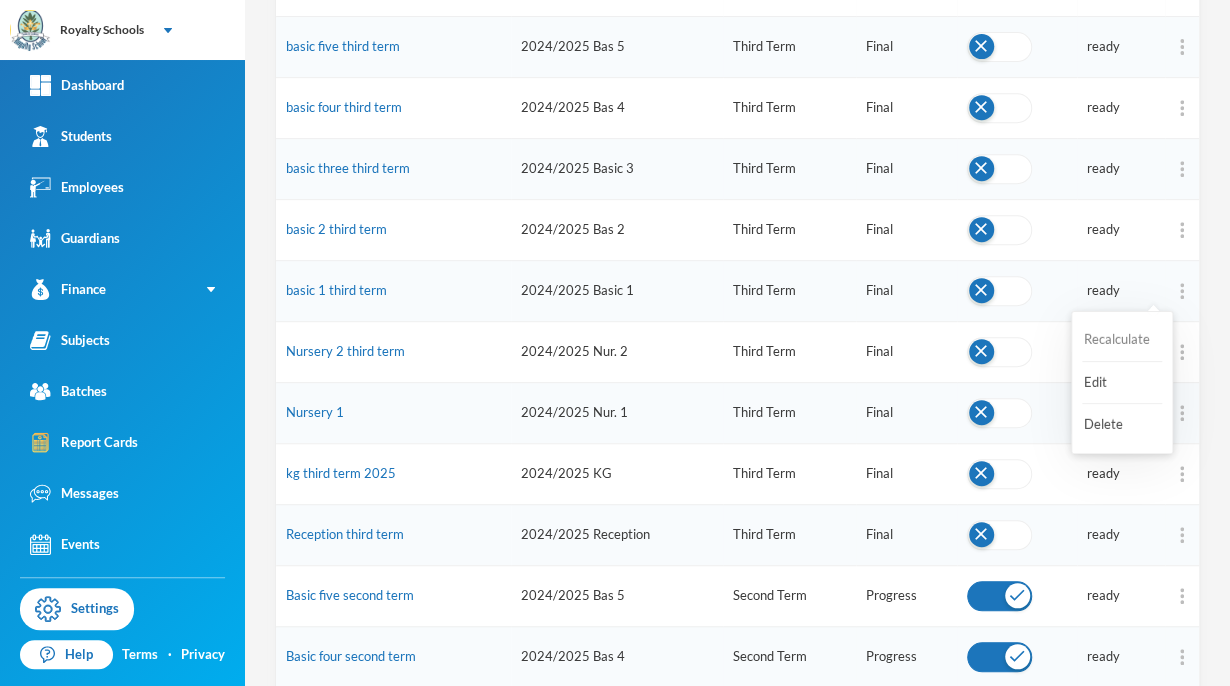click on "Recalculate" at bounding box center (1122, 340) 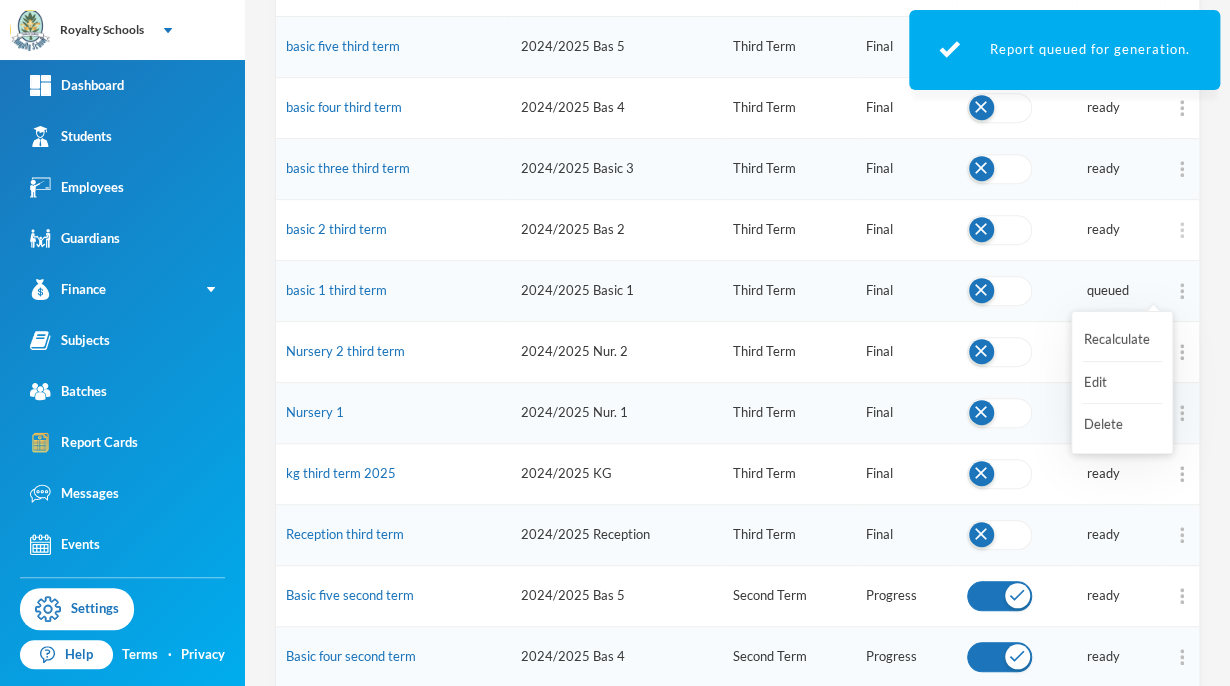 click at bounding box center [1182, 230] 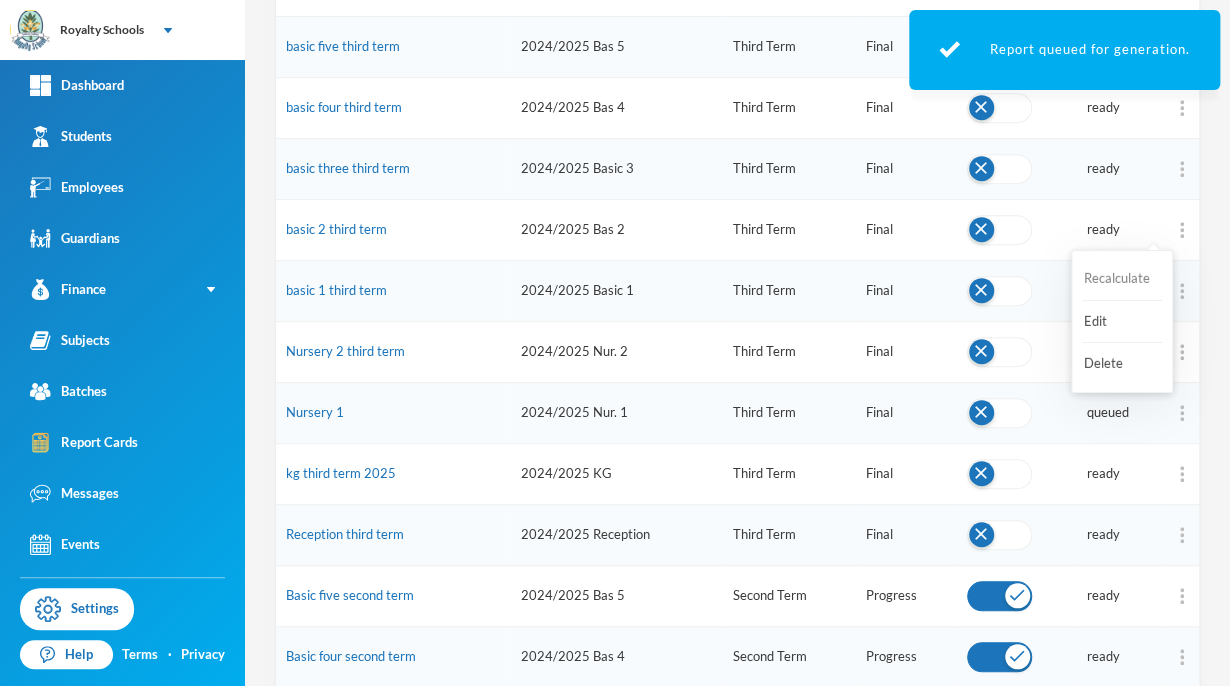 click on "Recalculate" at bounding box center (1122, 279) 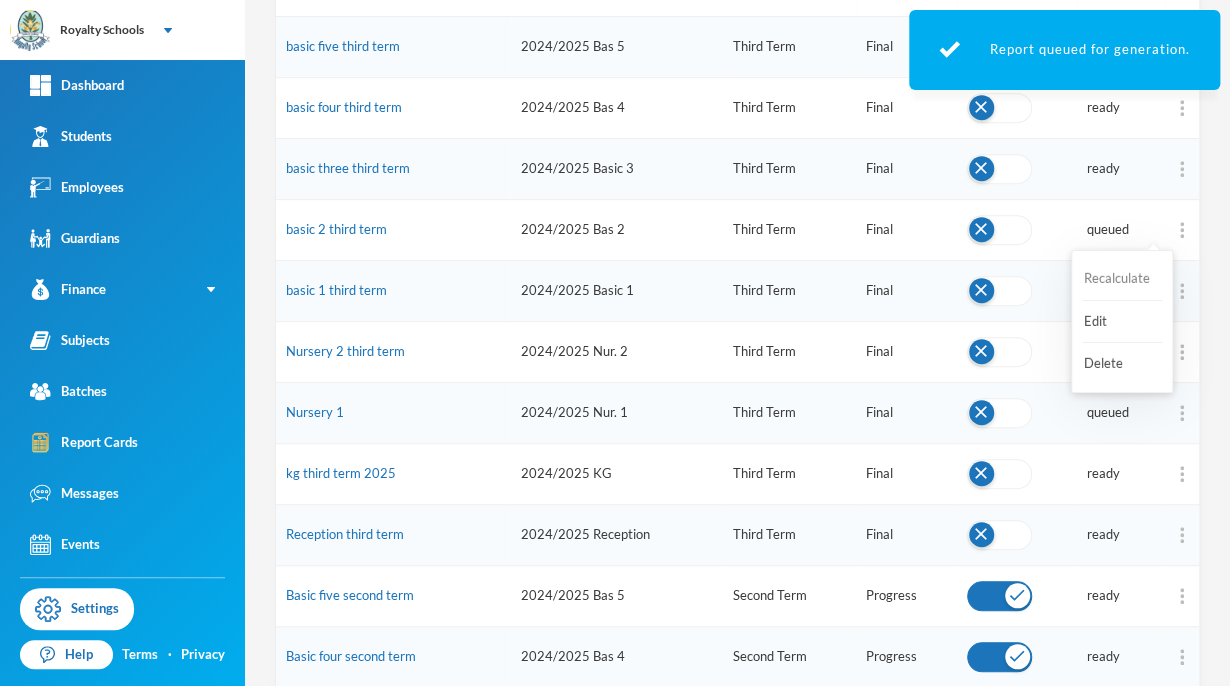 click at bounding box center (1182, 169) 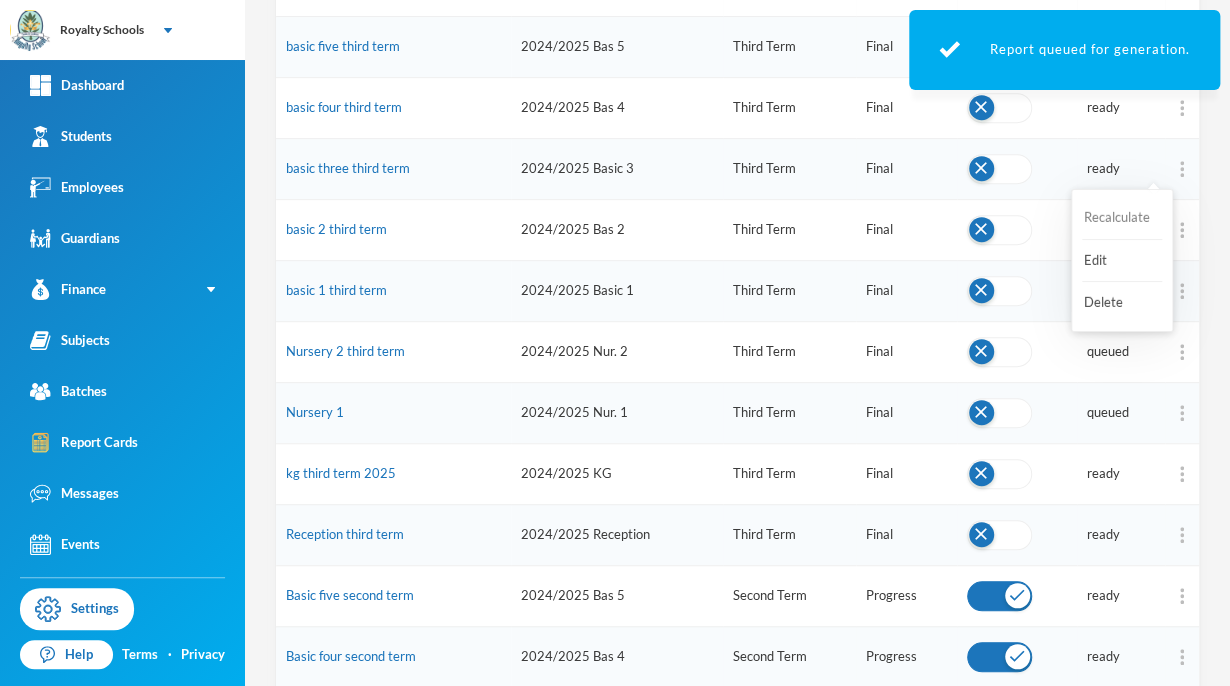 click on "Recalculate" at bounding box center [1122, 218] 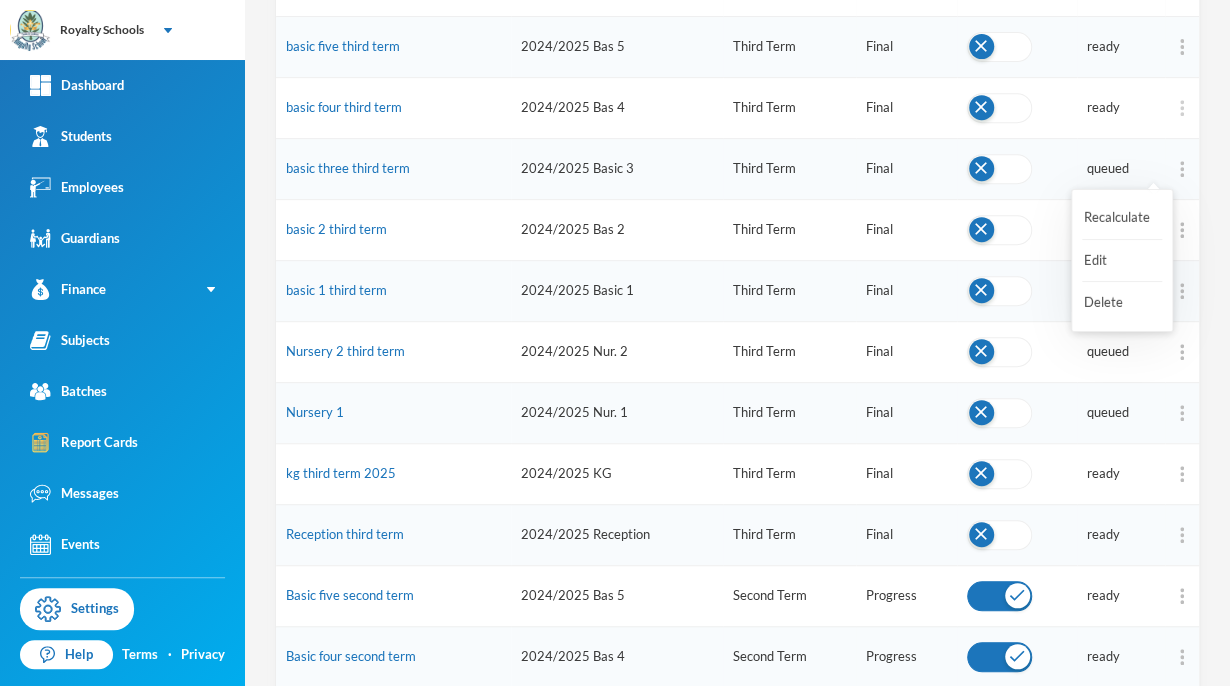 click at bounding box center (1182, 108) 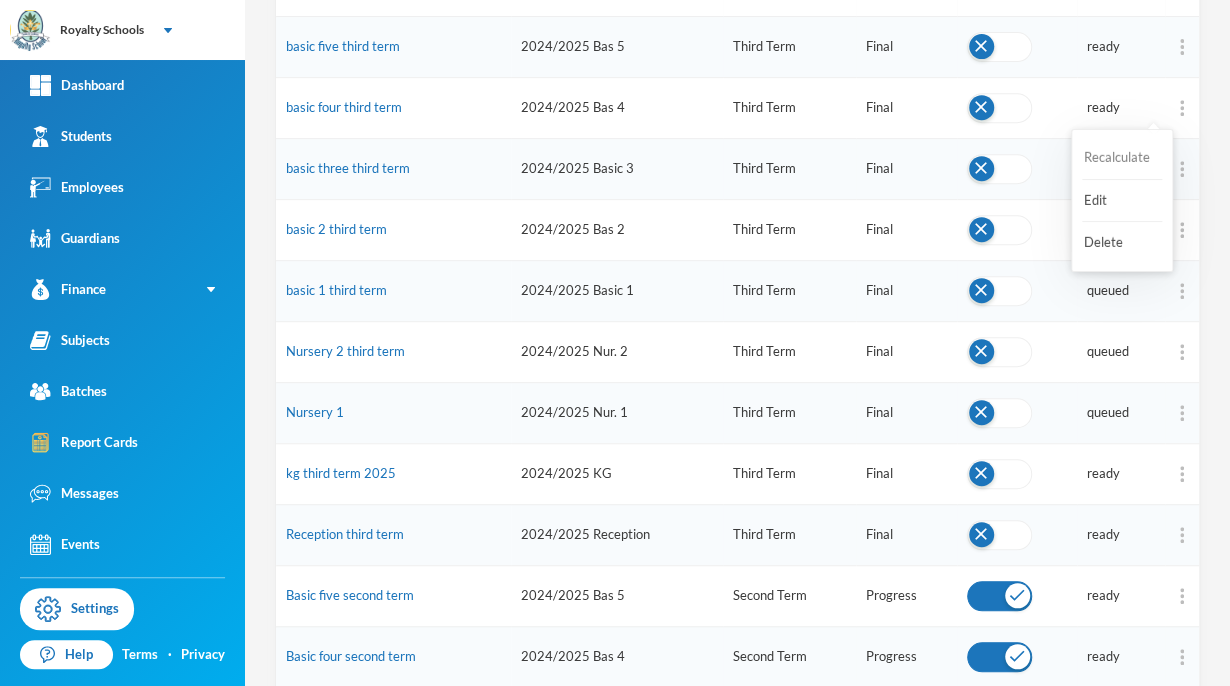 click on "Recalculate" at bounding box center [1122, 158] 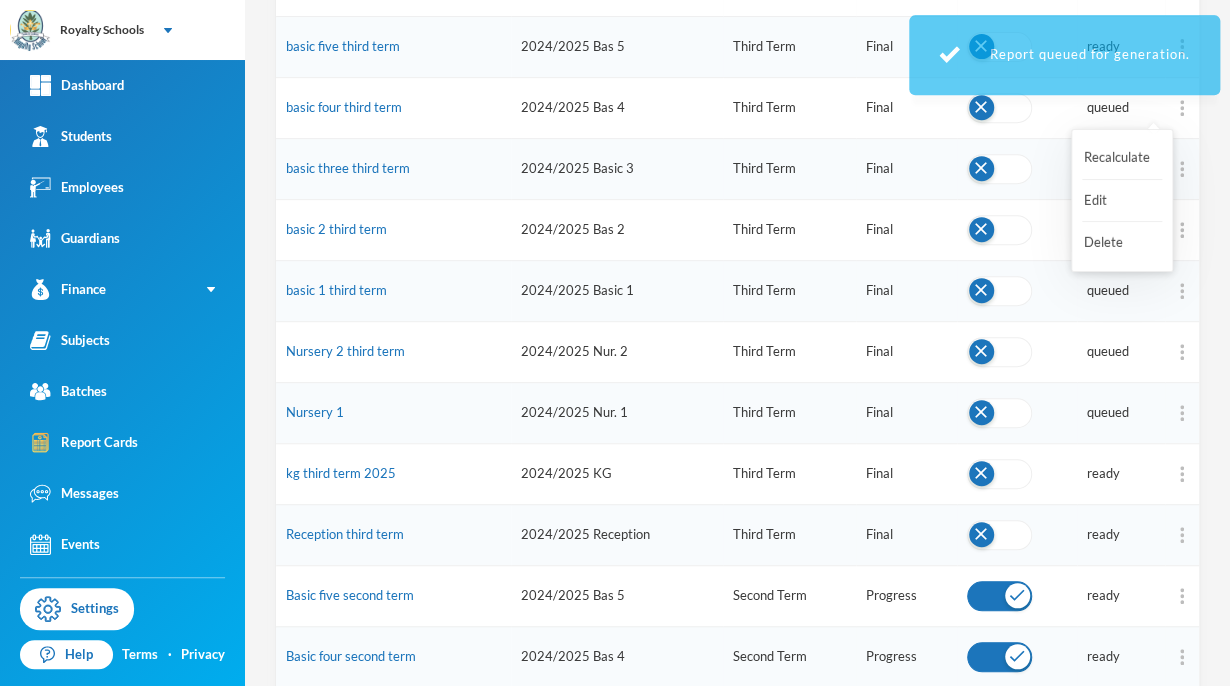 click on "Report queued for generation." at bounding box center [1064, 55] 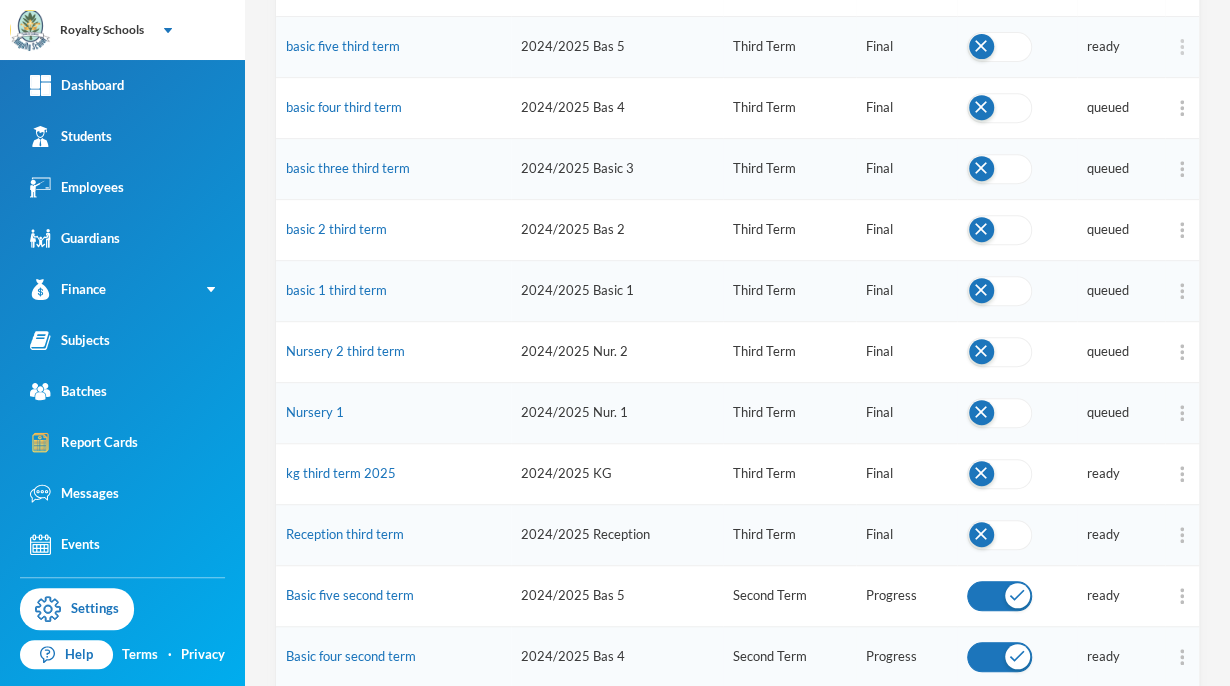 click at bounding box center (1182, 47) 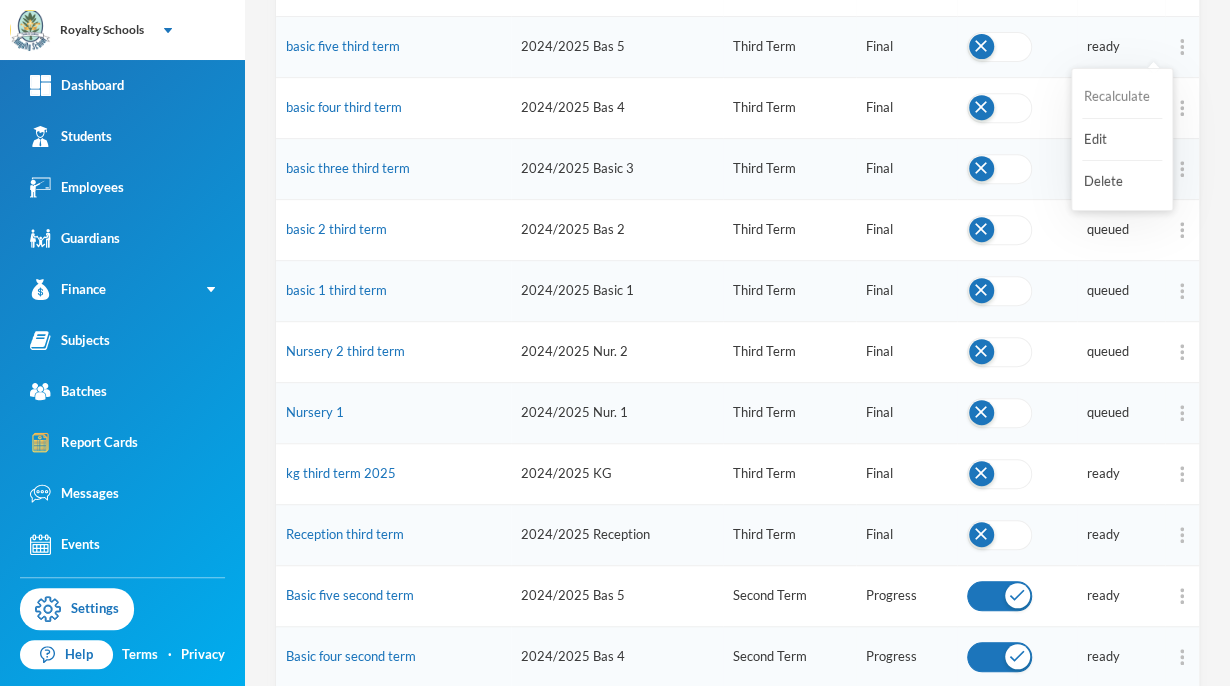 click on "Recalculate" at bounding box center [1122, 97] 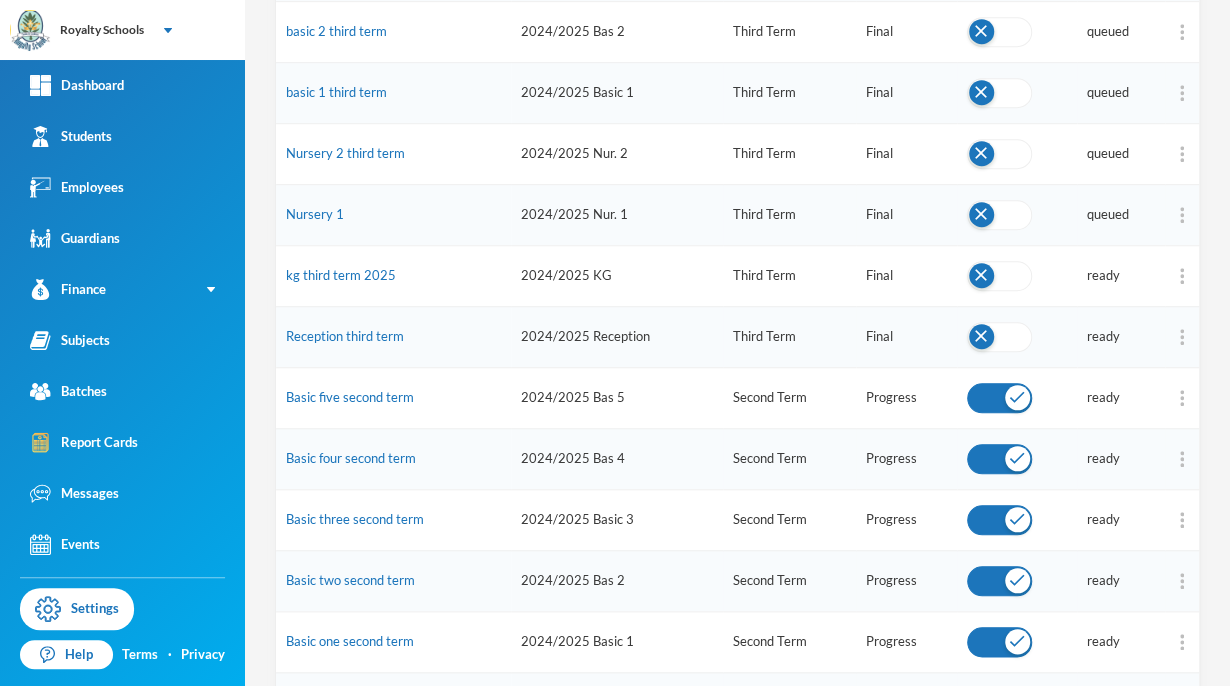 scroll, scrollTop: 552, scrollLeft: 0, axis: vertical 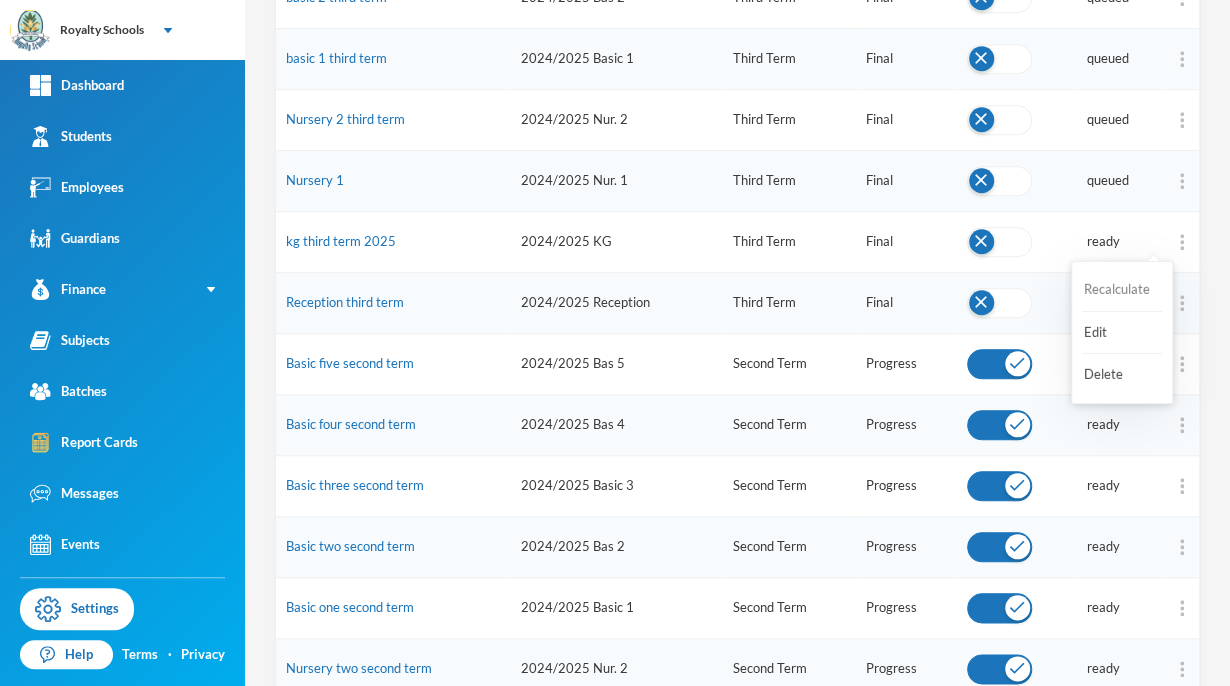 click on "Recalculate" at bounding box center (1122, 290) 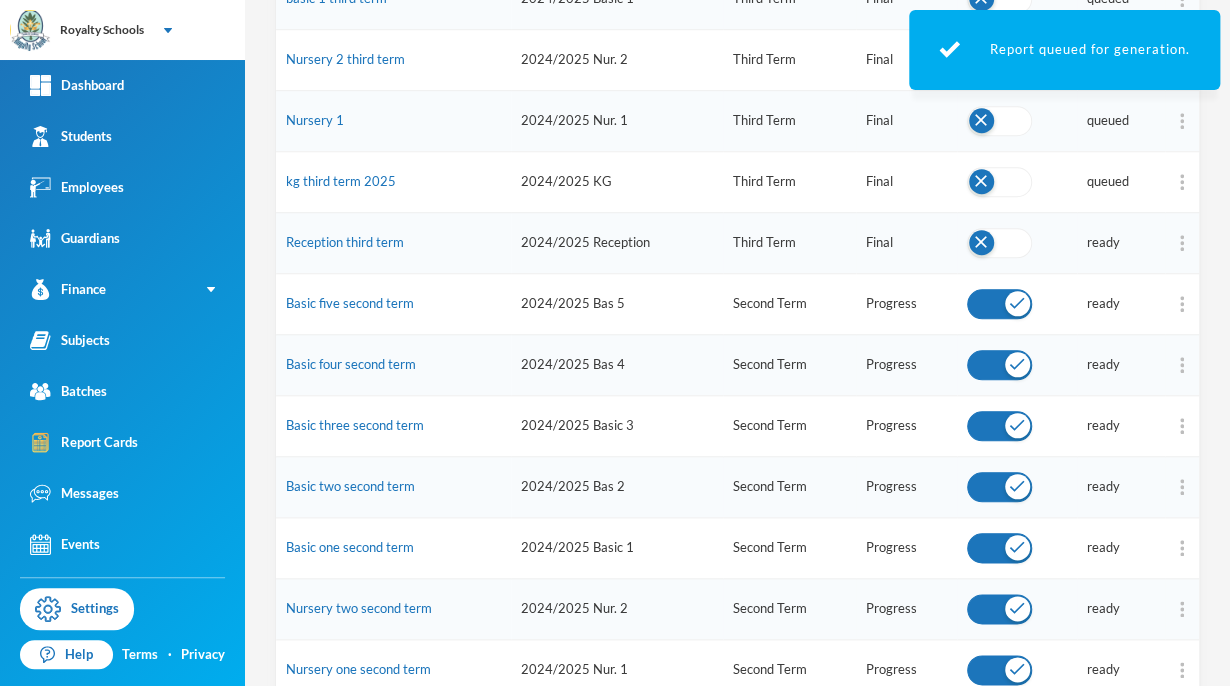 scroll, scrollTop: 613, scrollLeft: 0, axis: vertical 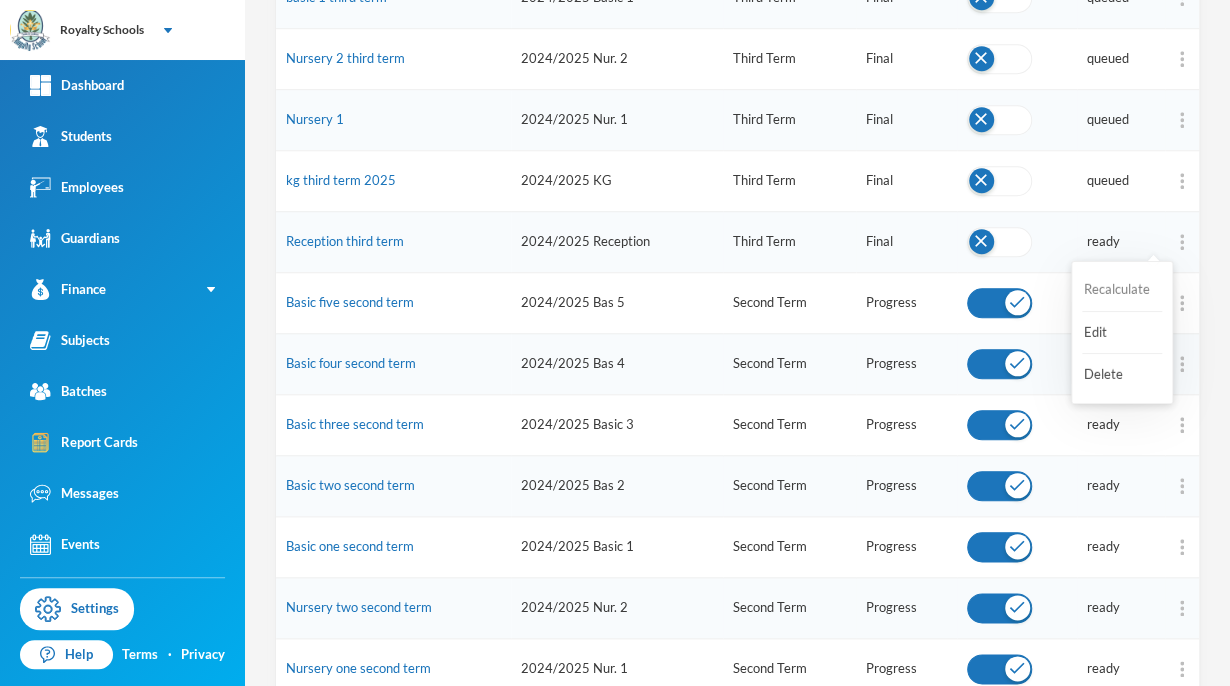 click on "Recalculate" at bounding box center (1122, 290) 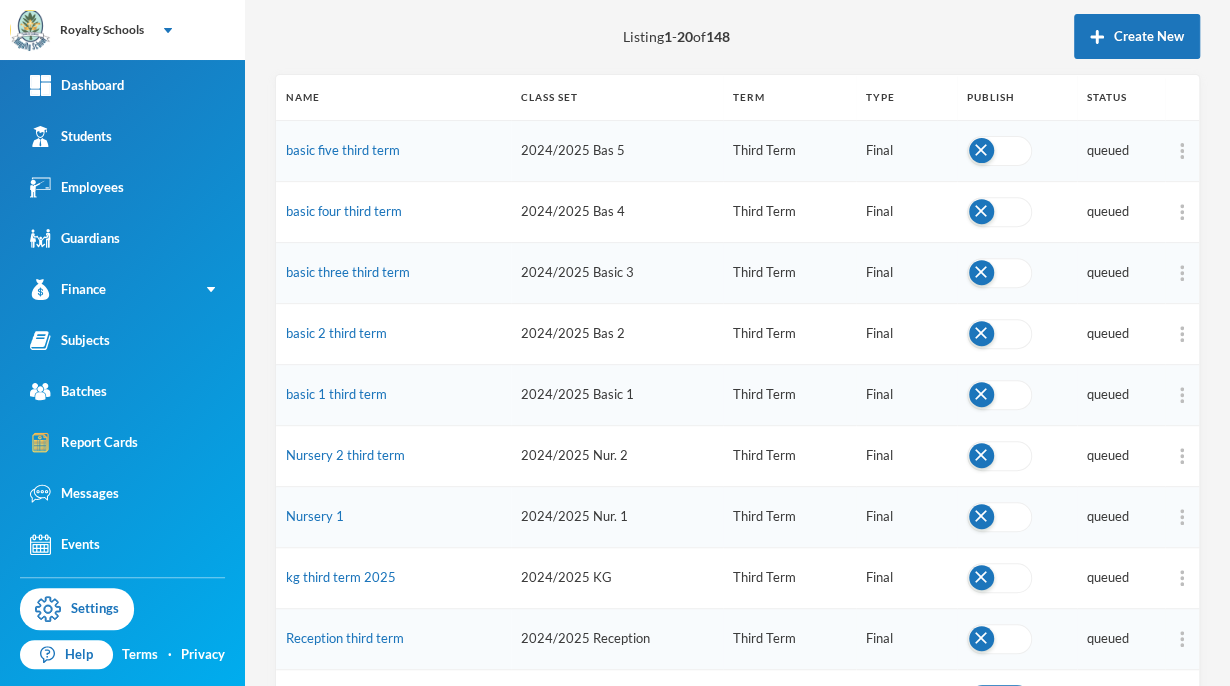 scroll, scrollTop: 204, scrollLeft: 0, axis: vertical 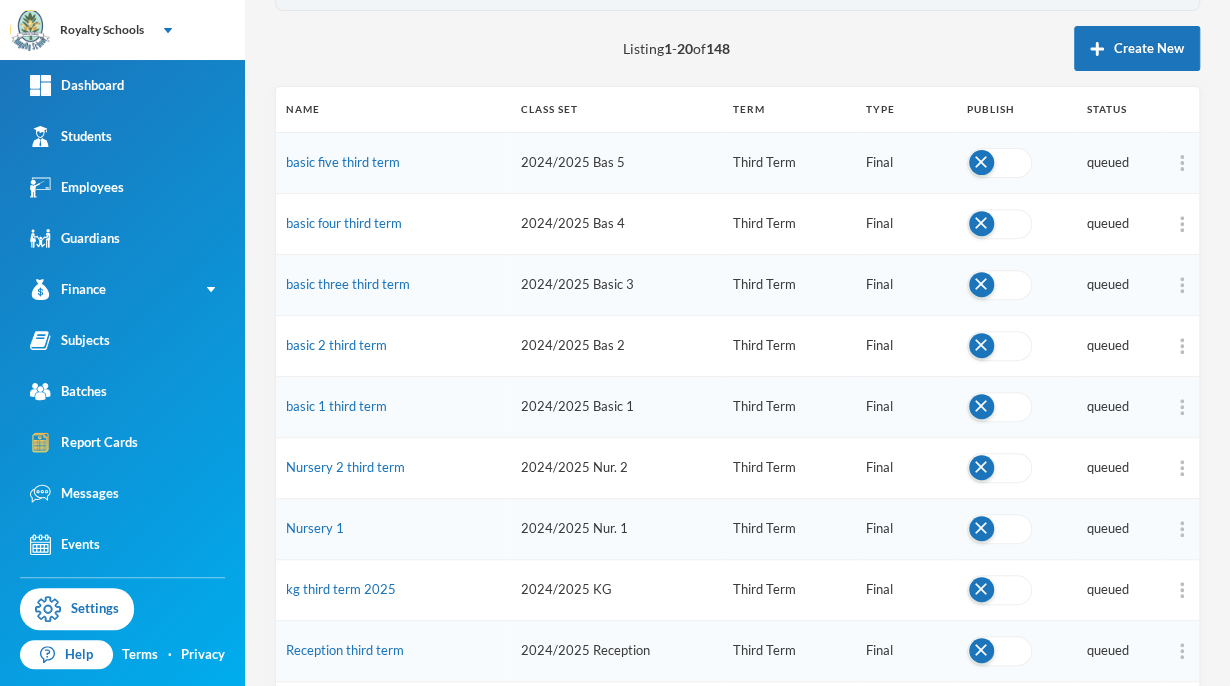 click on "queued" at bounding box center (1121, 284) 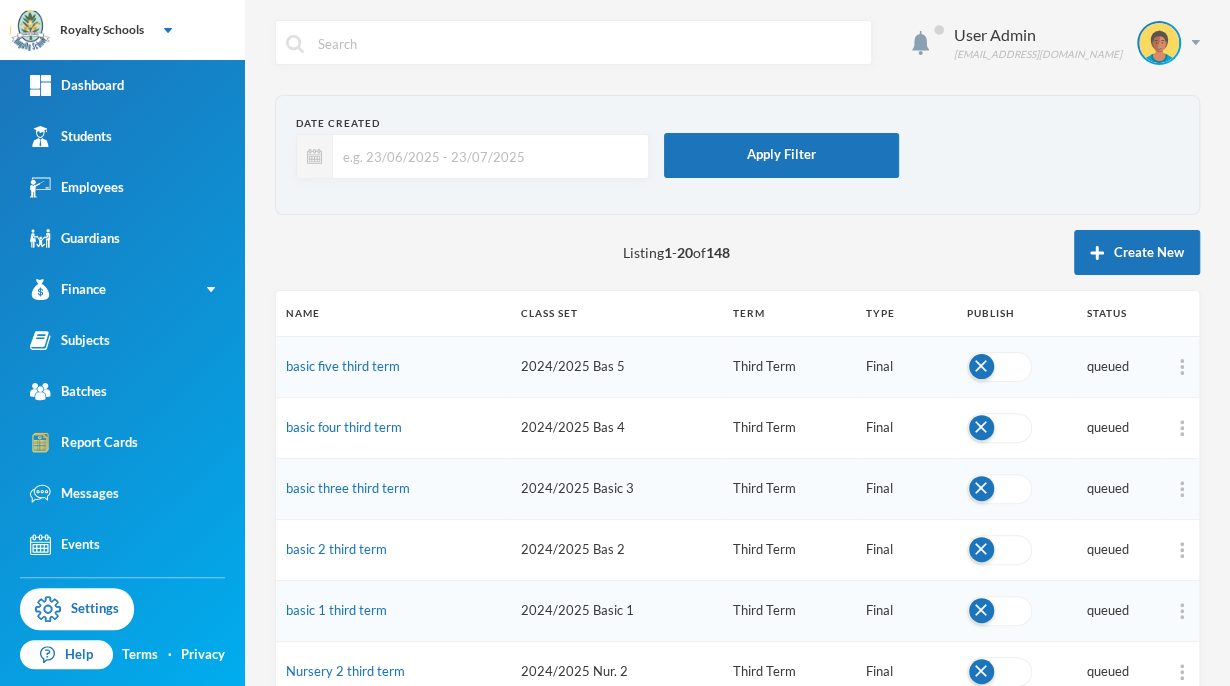 scroll, scrollTop: 30, scrollLeft: 0, axis: vertical 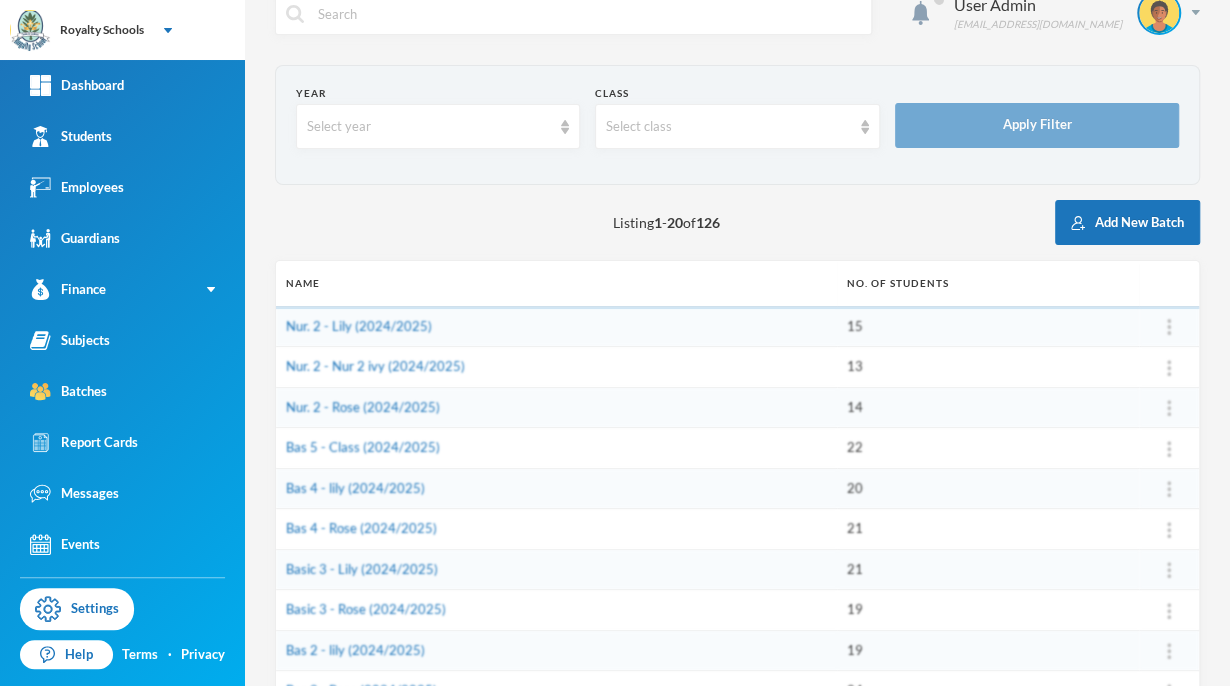 click on "No. of students" at bounding box center [988, 283] 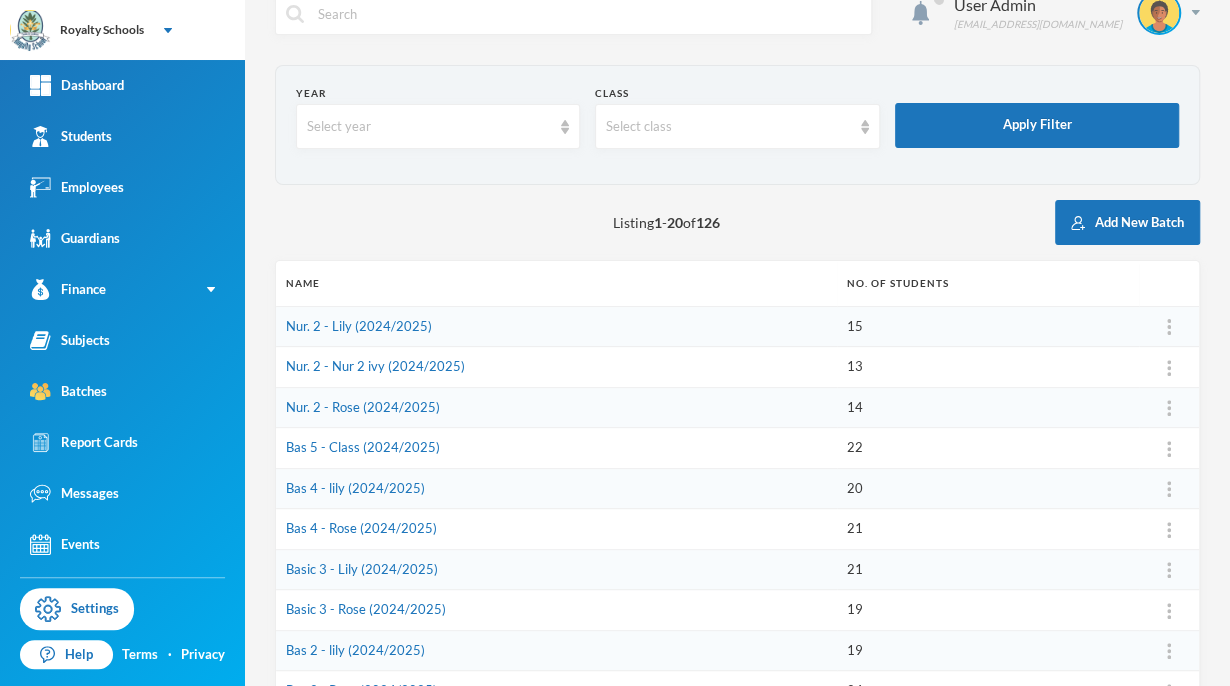 click on "No. of students" at bounding box center (988, 283) 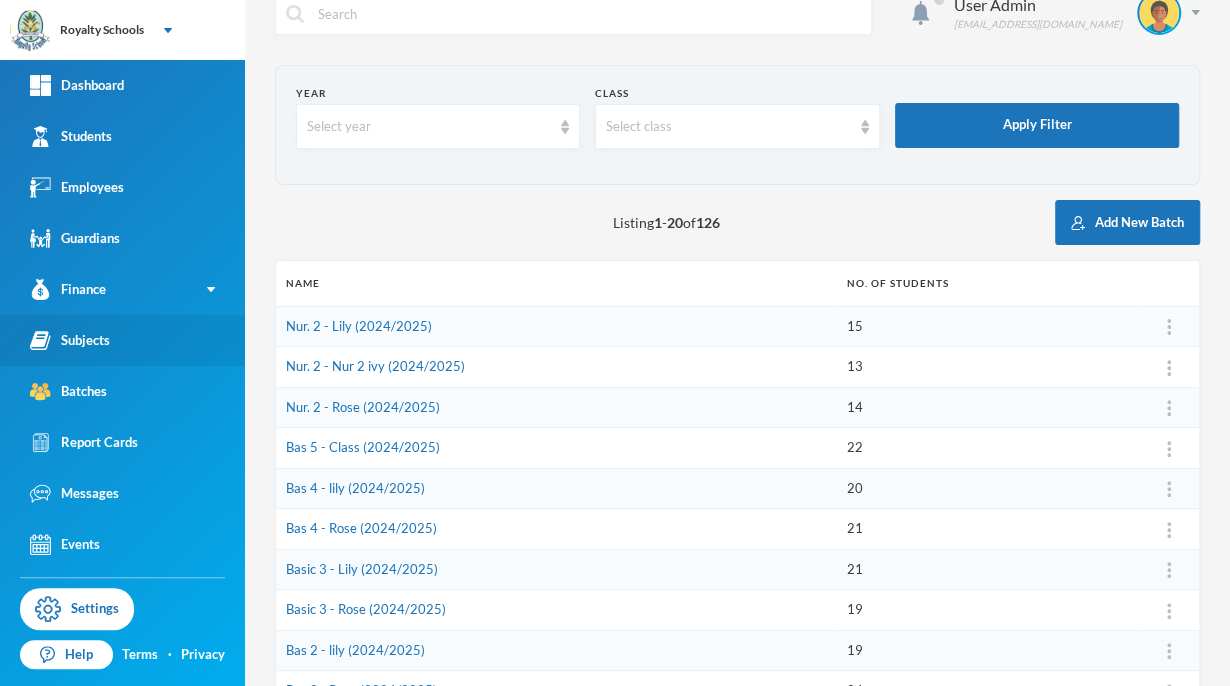 click on "Subjects" at bounding box center (122, 340) 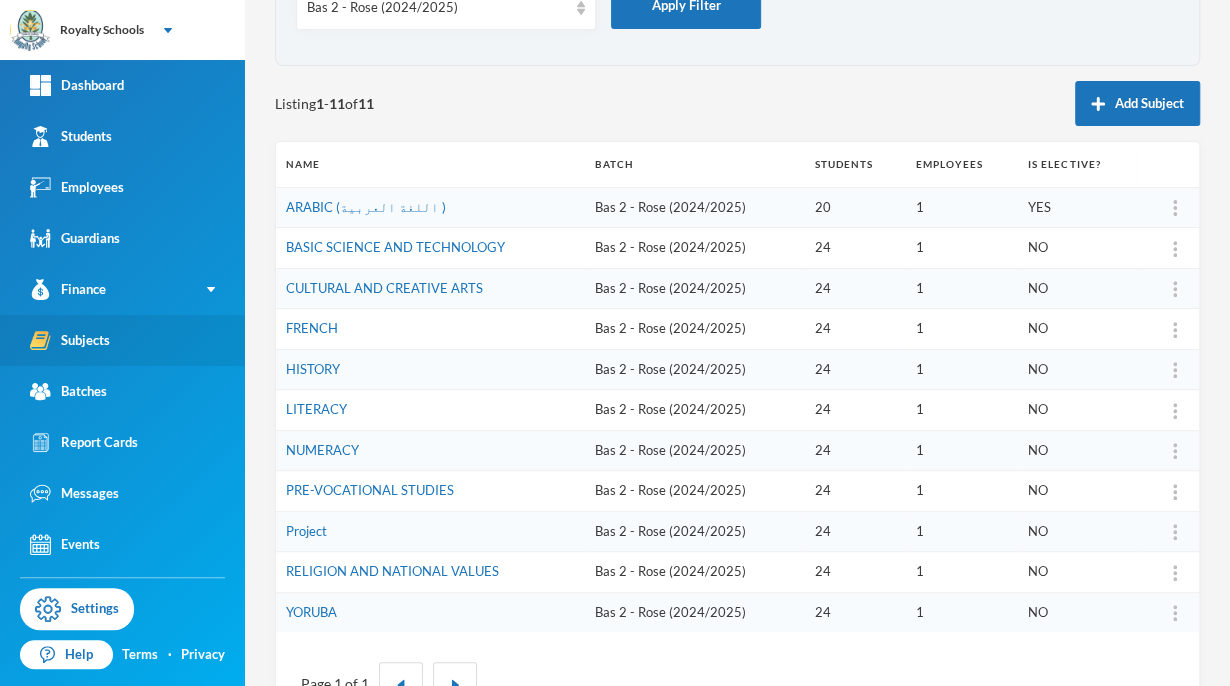 scroll, scrollTop: 111, scrollLeft: 0, axis: vertical 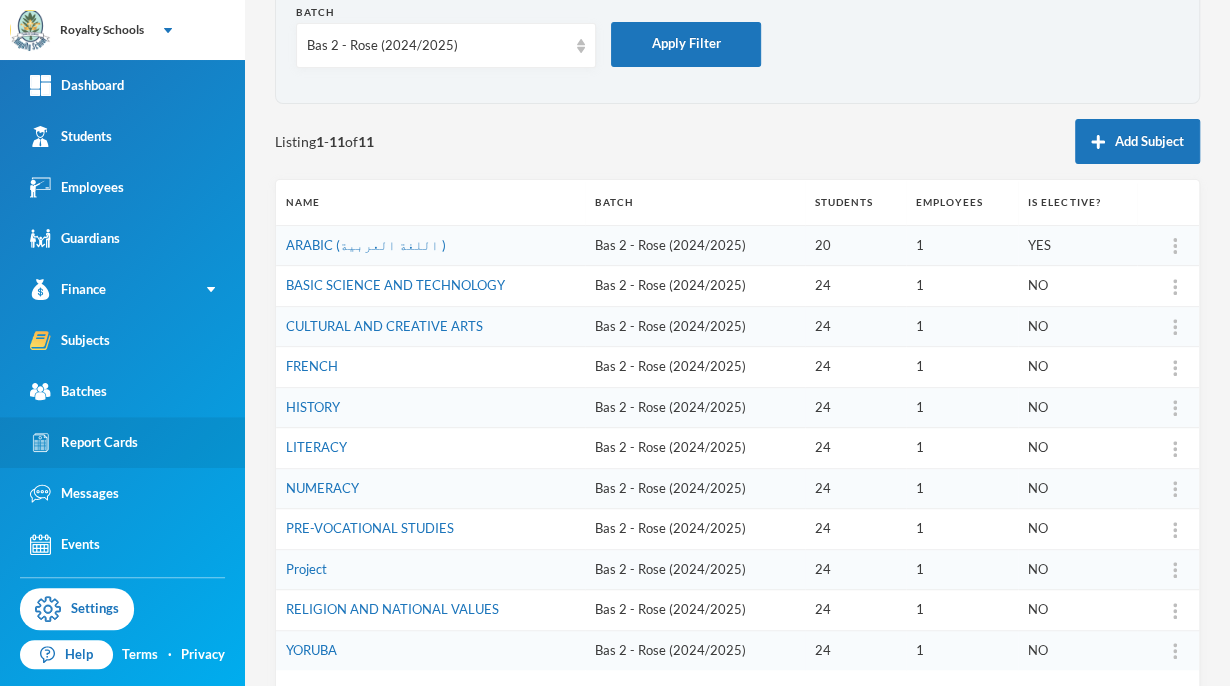 click on "Report Cards" at bounding box center (84, 442) 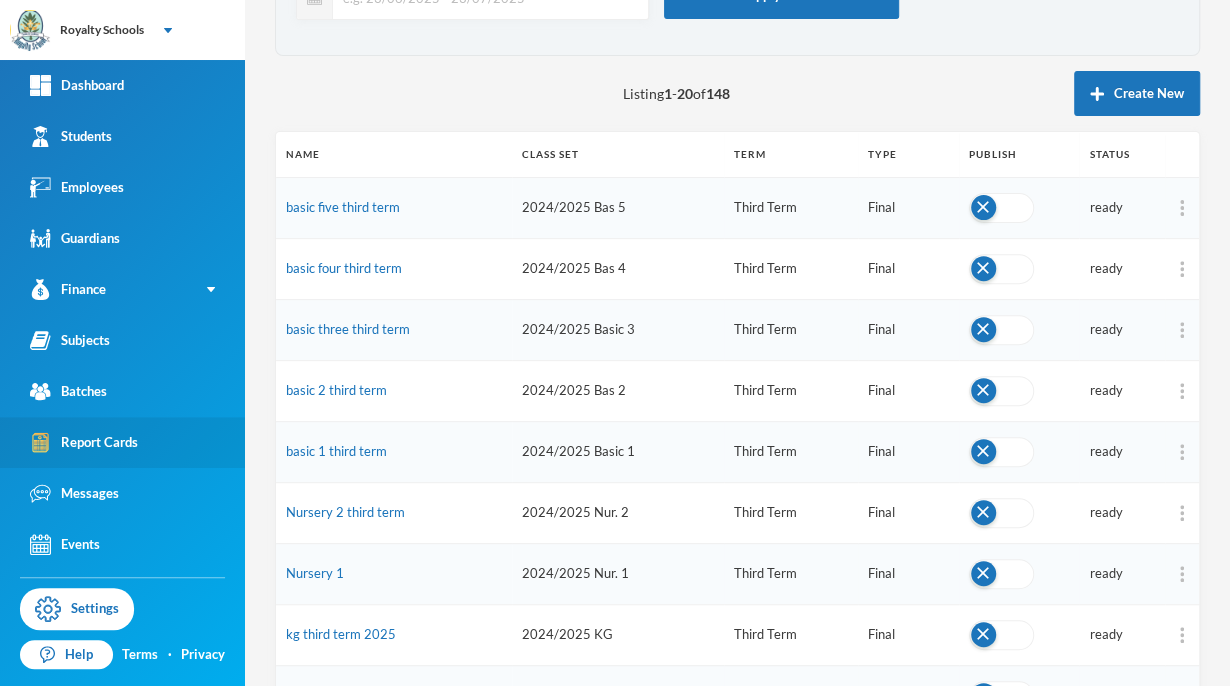 scroll, scrollTop: 151, scrollLeft: 0, axis: vertical 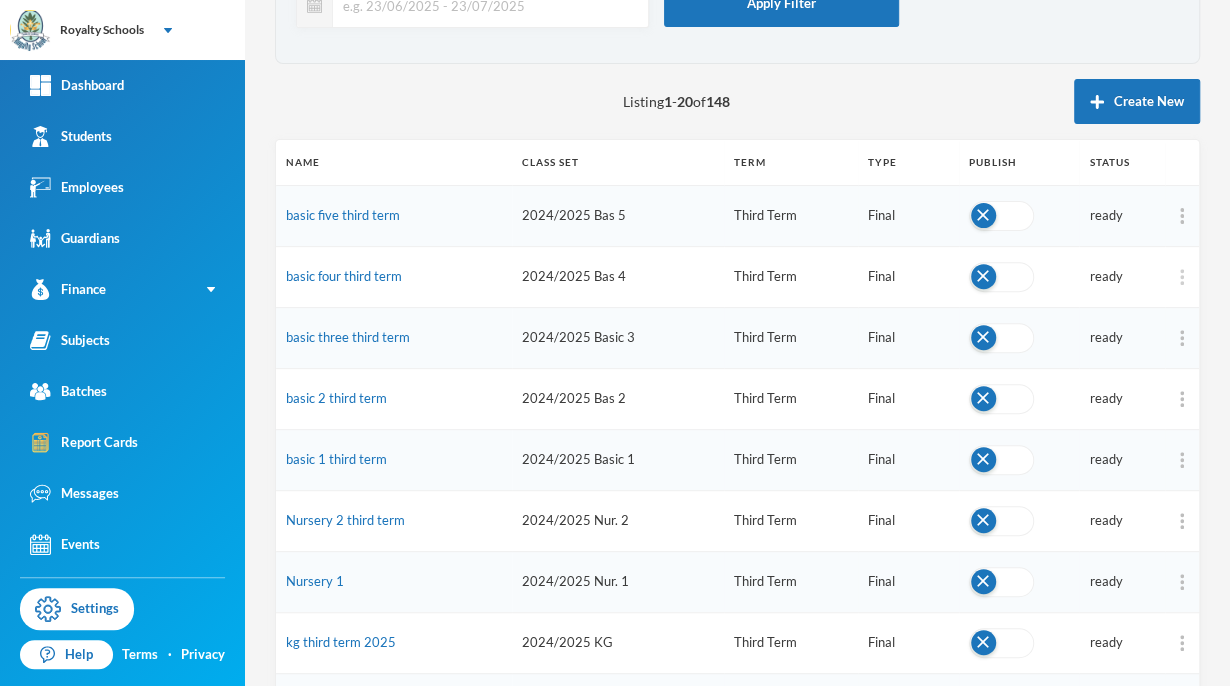 click at bounding box center [1182, 277] 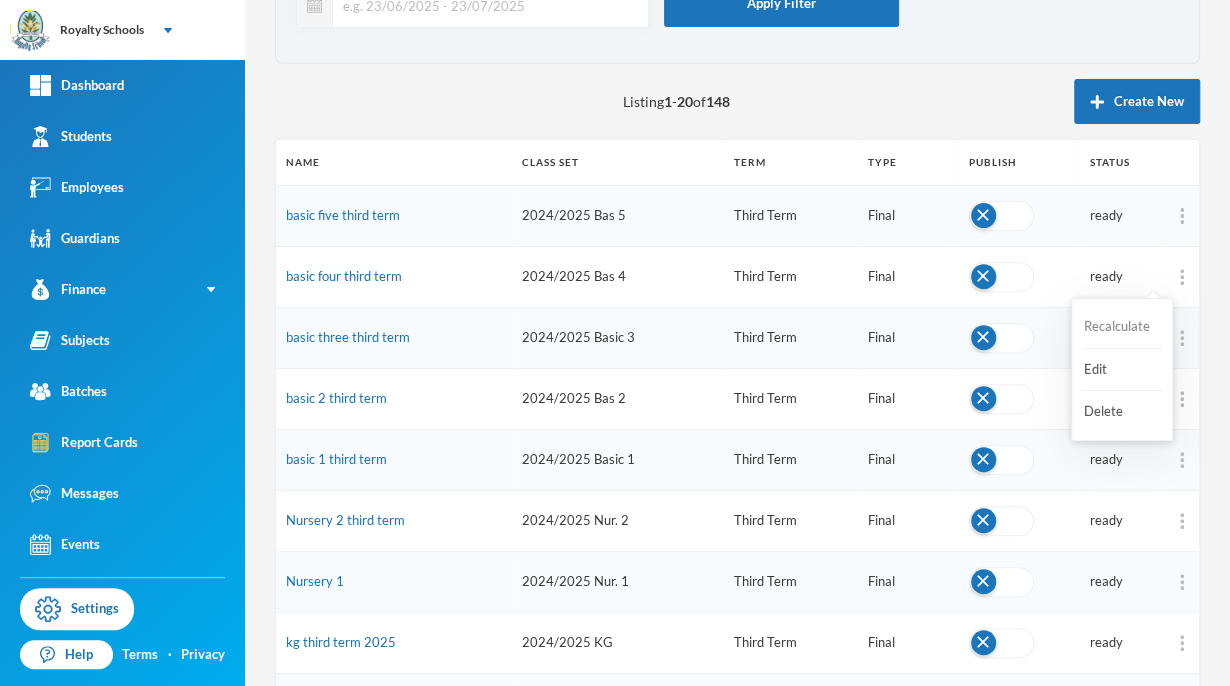 click on "Recalculate" at bounding box center (1122, 327) 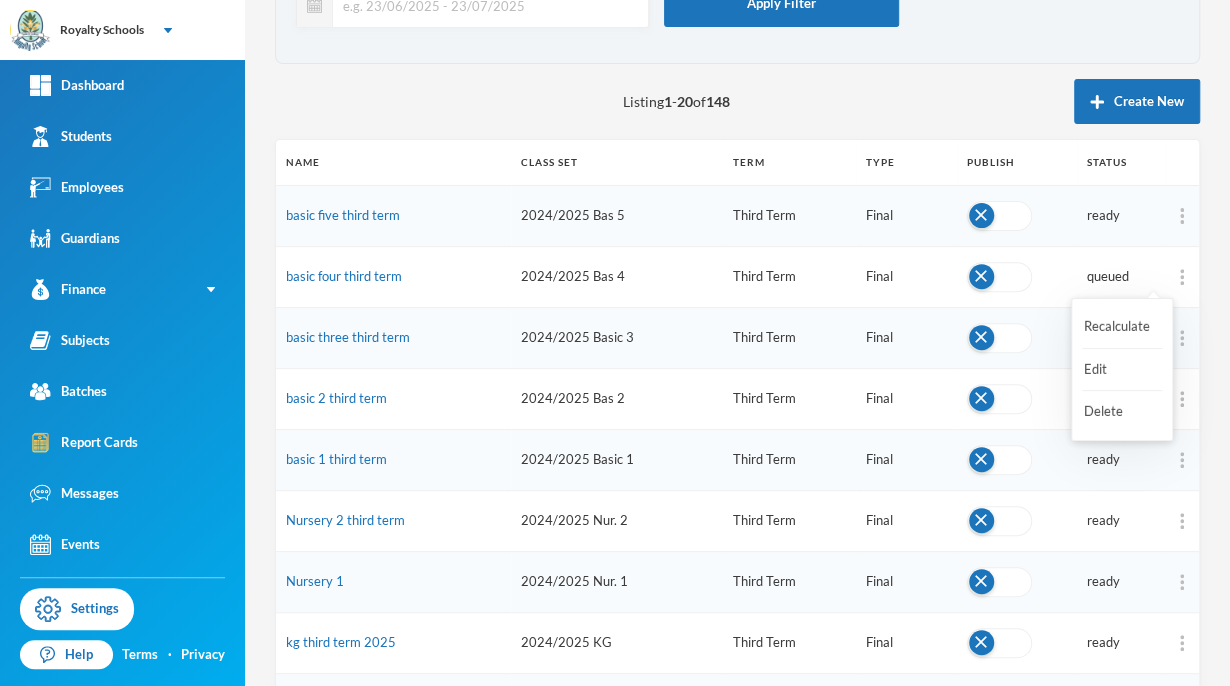 click on "Listing  1  -  20  of  148 Create New" at bounding box center (737, 101) 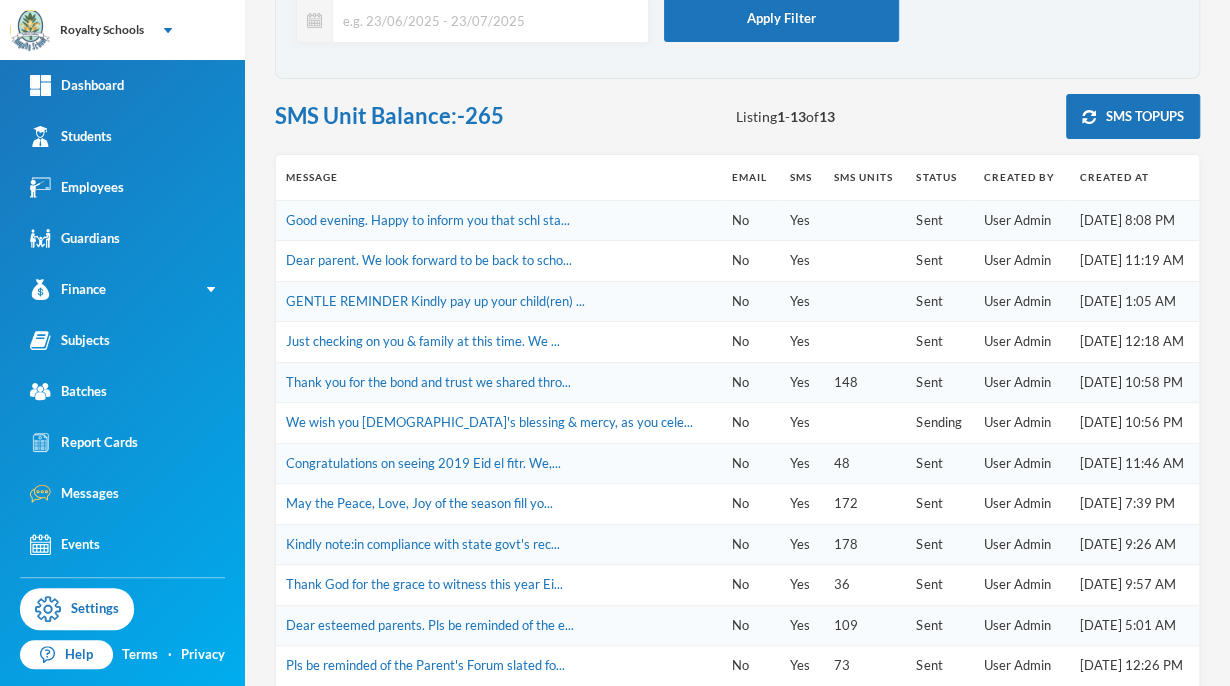 scroll, scrollTop: 143, scrollLeft: 0, axis: vertical 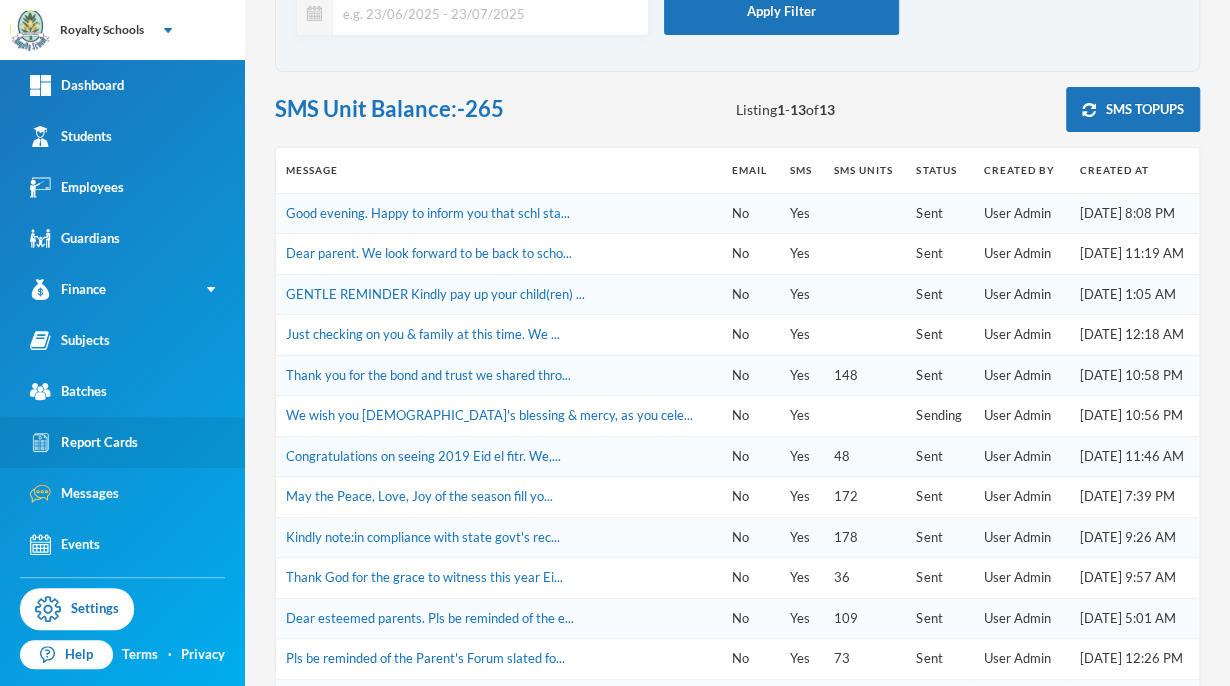click on "Report Cards" at bounding box center (84, 442) 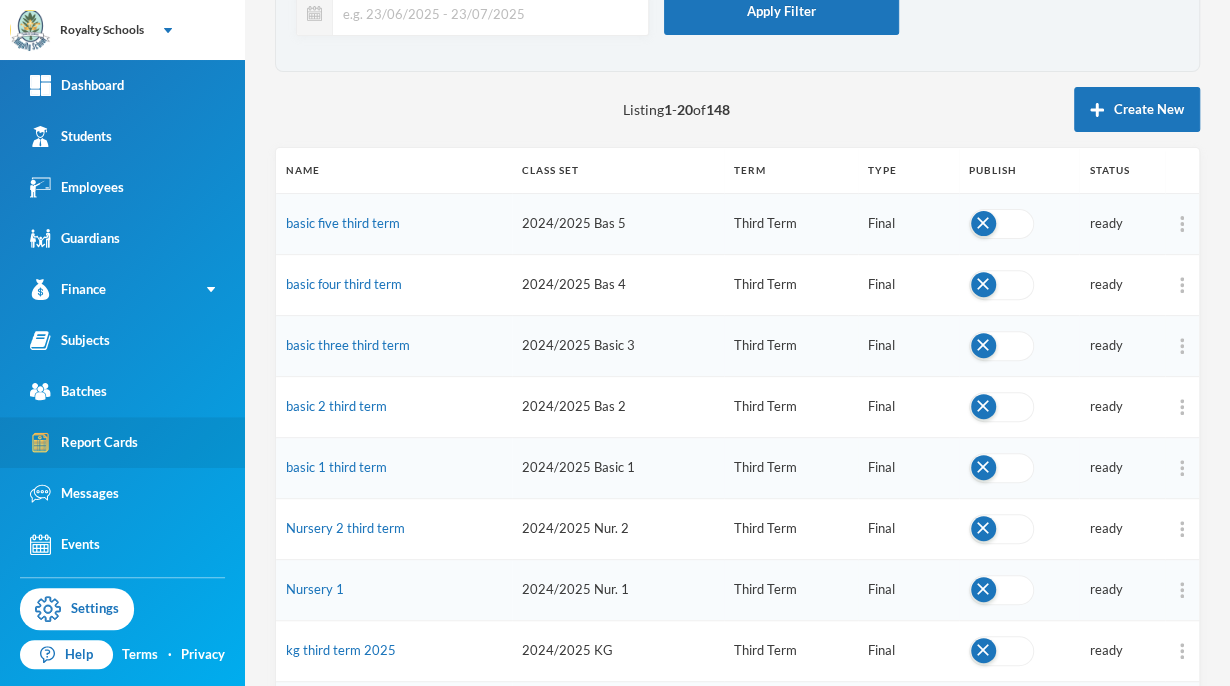 click on "Report Cards" at bounding box center (122, 442) 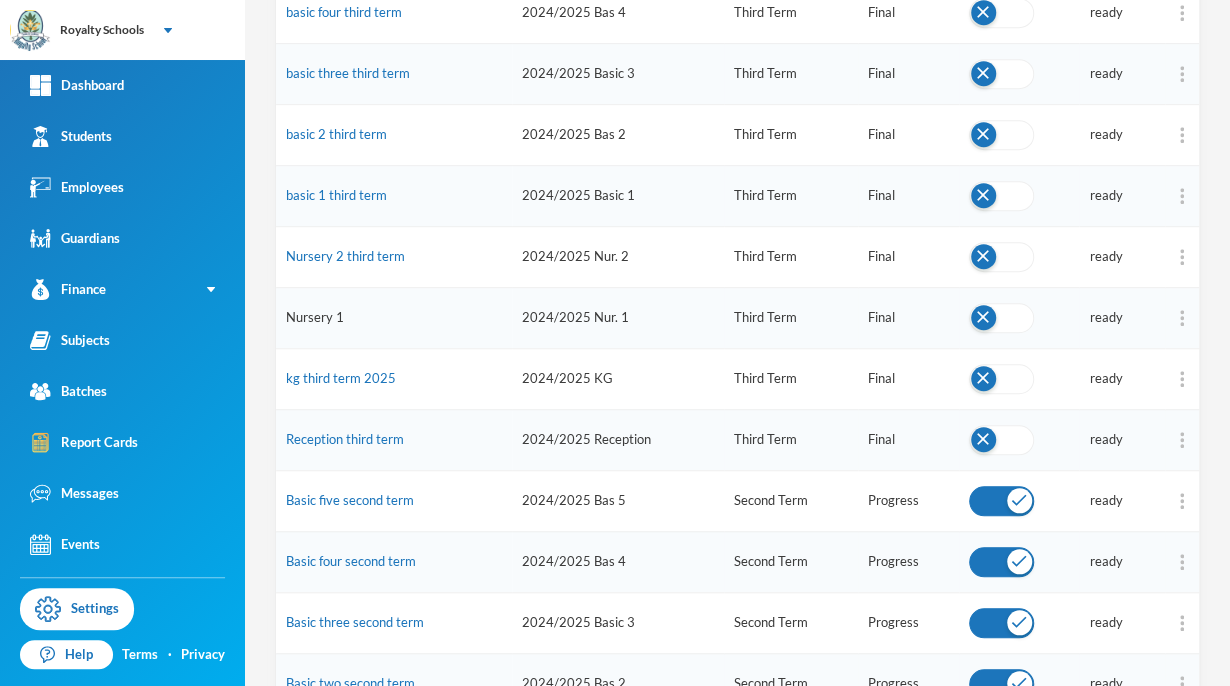 scroll, scrollTop: 418, scrollLeft: 0, axis: vertical 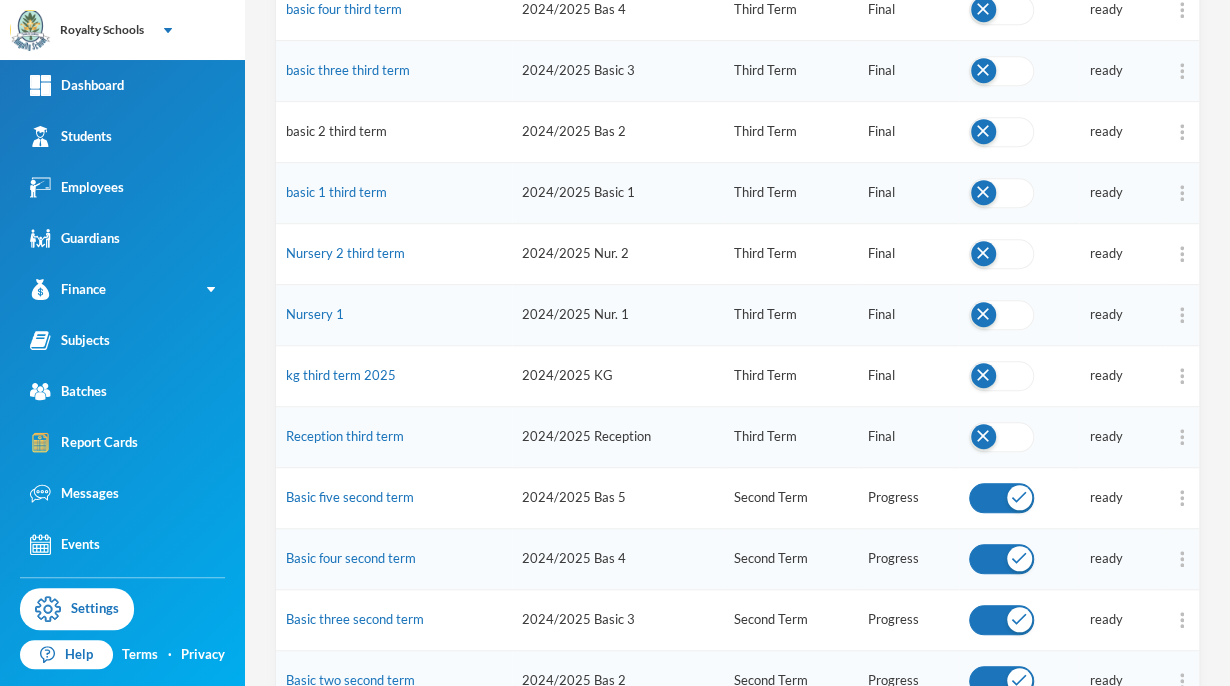click on "basic 2 third term" at bounding box center (336, 131) 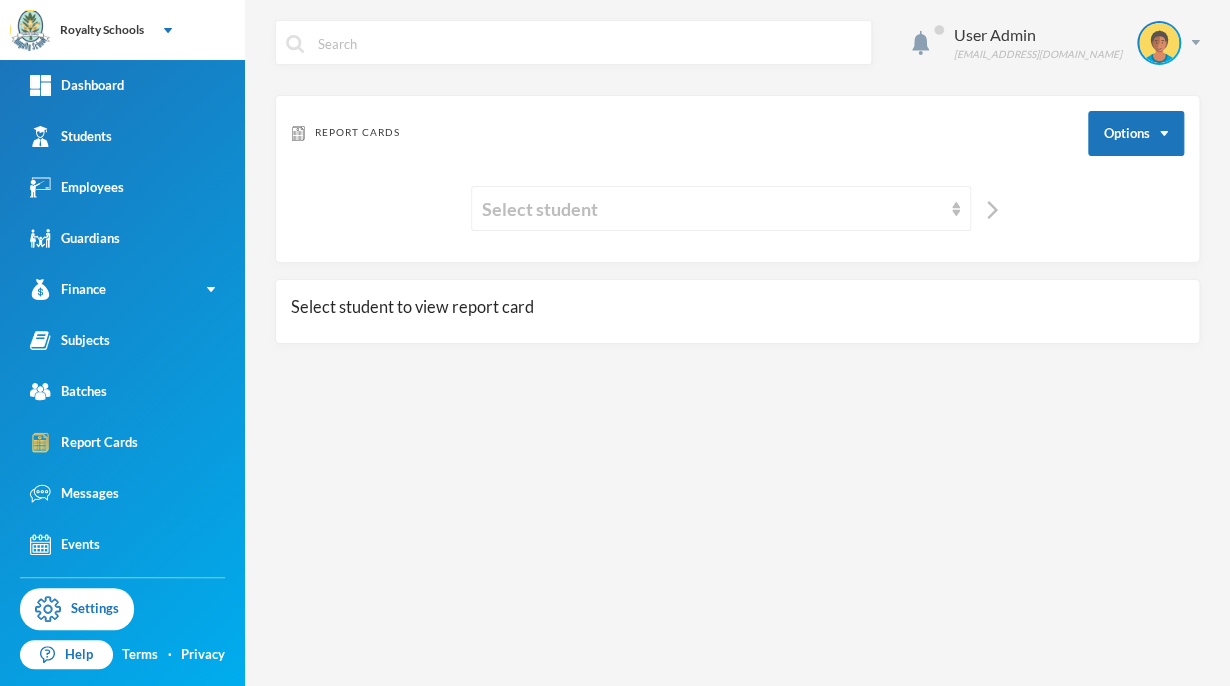 scroll, scrollTop: 0, scrollLeft: 0, axis: both 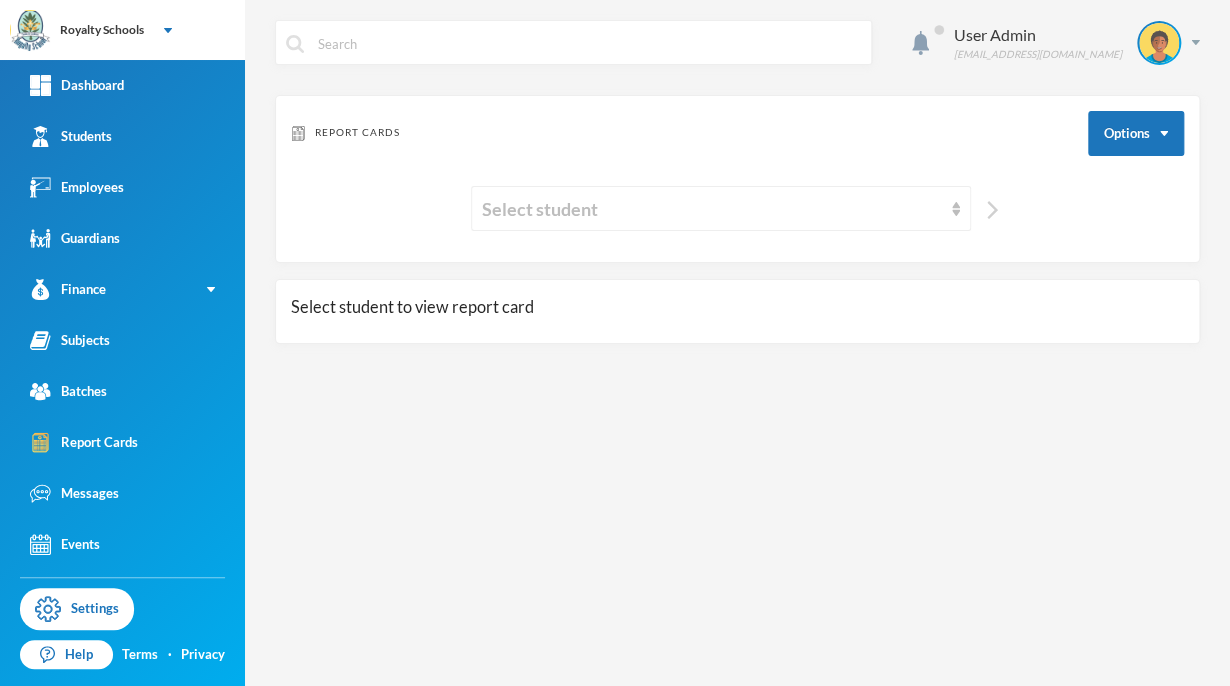 click at bounding box center (992, 210) 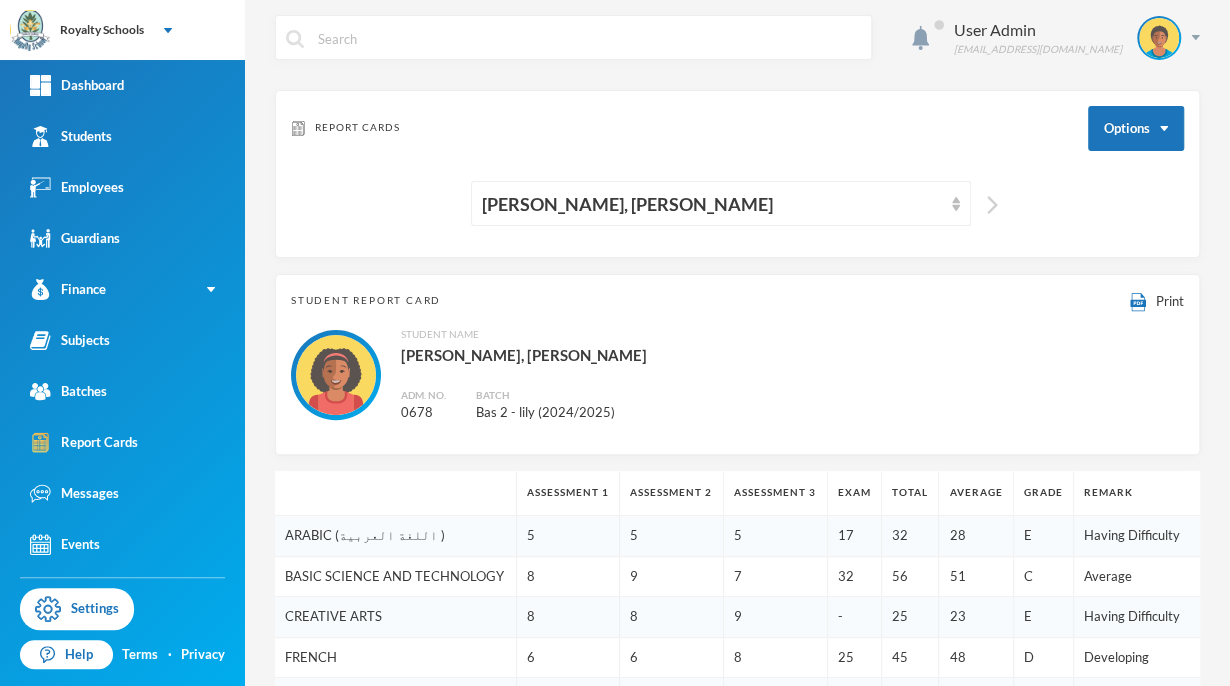 scroll, scrollTop: 0, scrollLeft: 0, axis: both 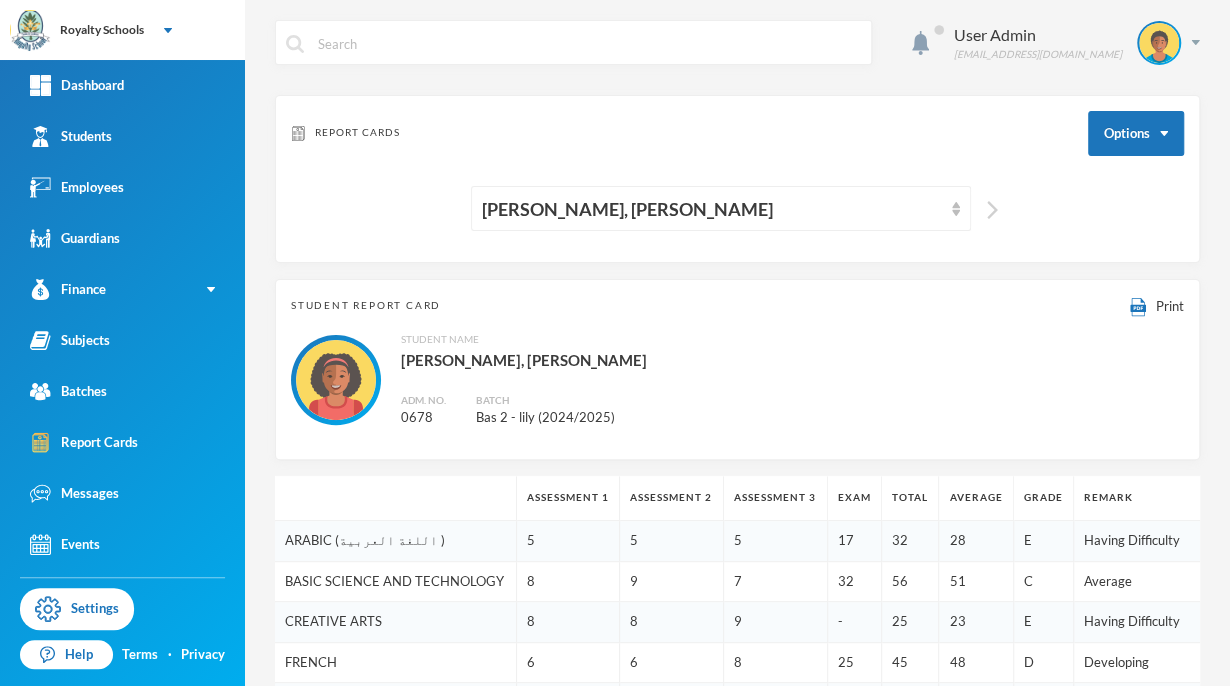 click at bounding box center [992, 210] 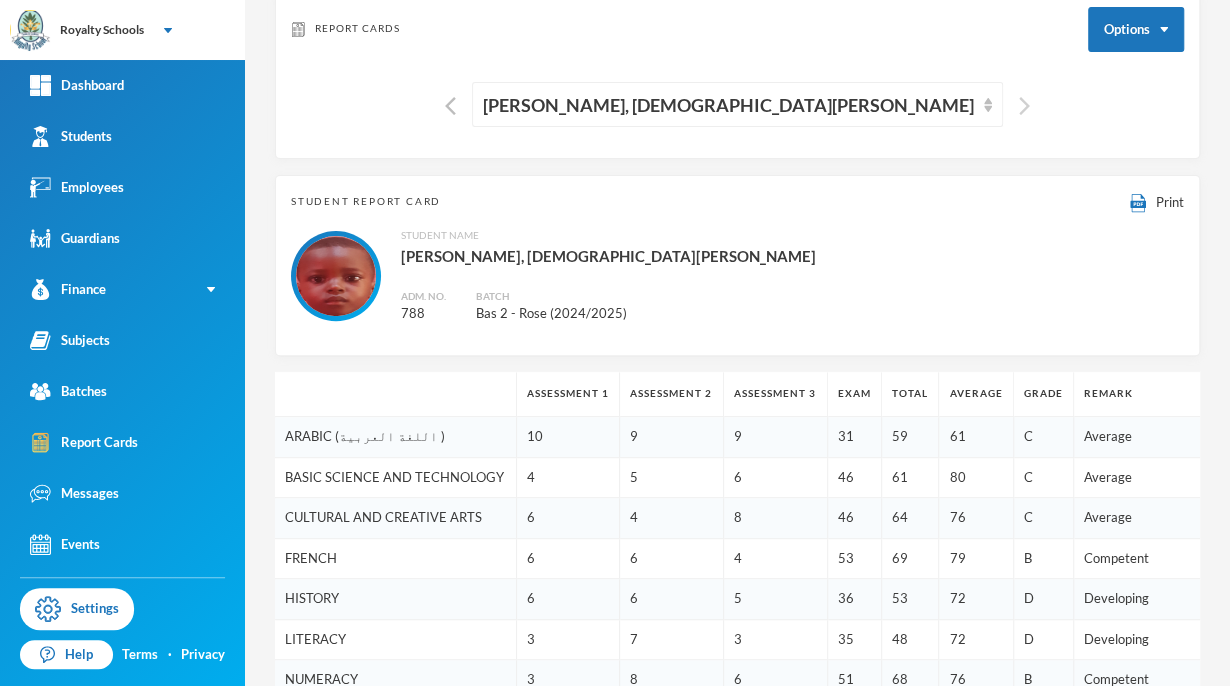 scroll, scrollTop: 0, scrollLeft: 0, axis: both 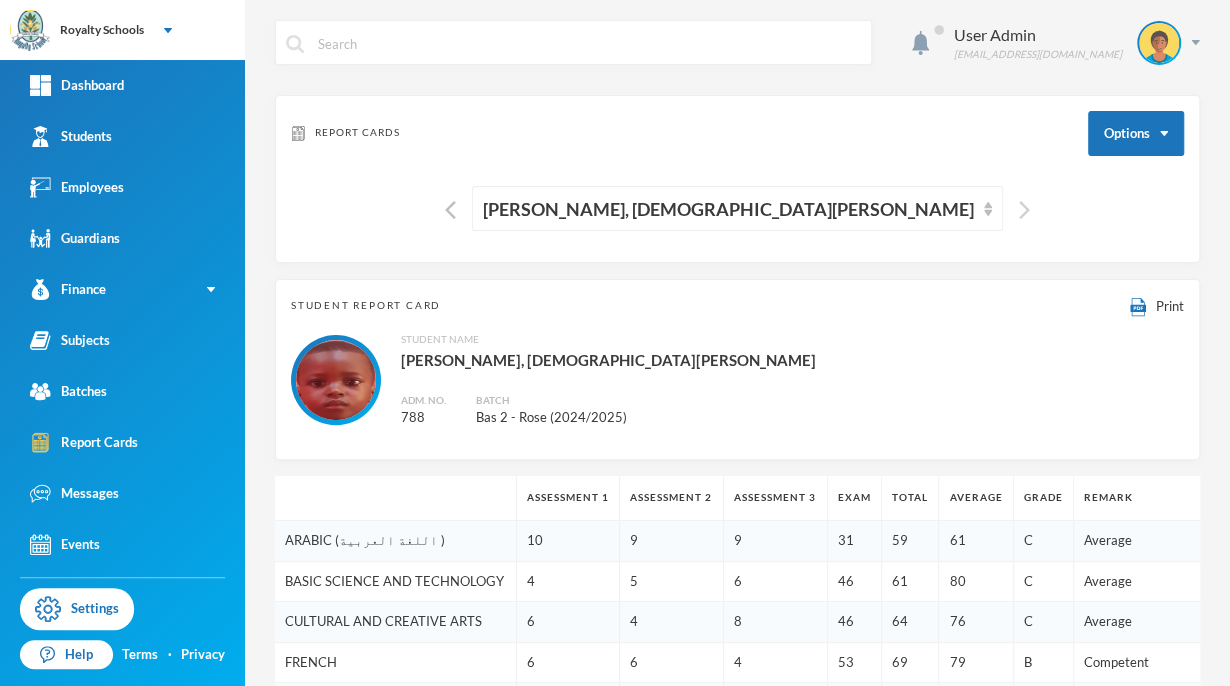 click at bounding box center (1024, 210) 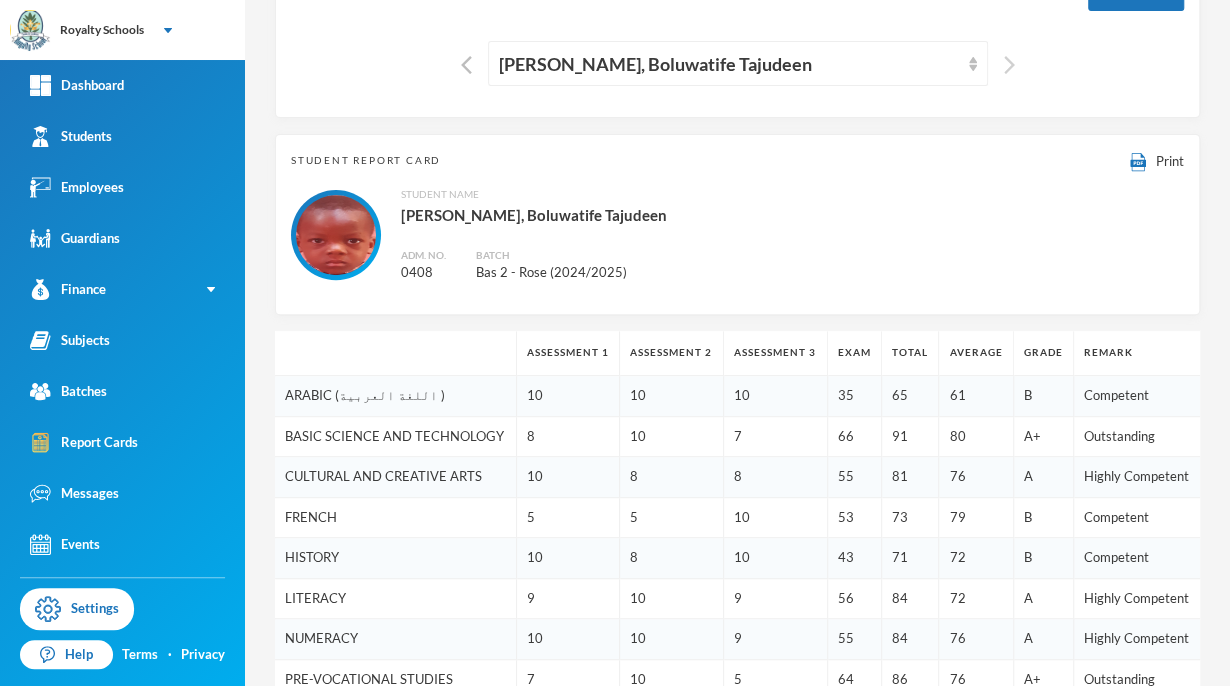scroll, scrollTop: 0, scrollLeft: 0, axis: both 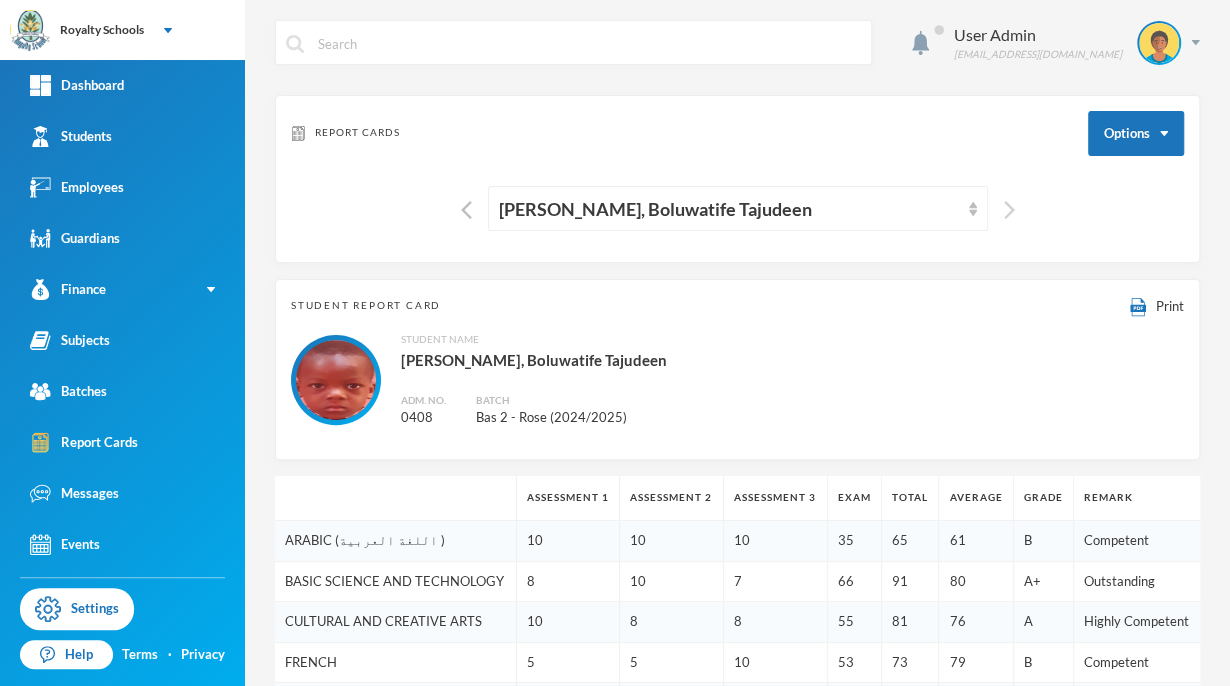 click at bounding box center [1009, 210] 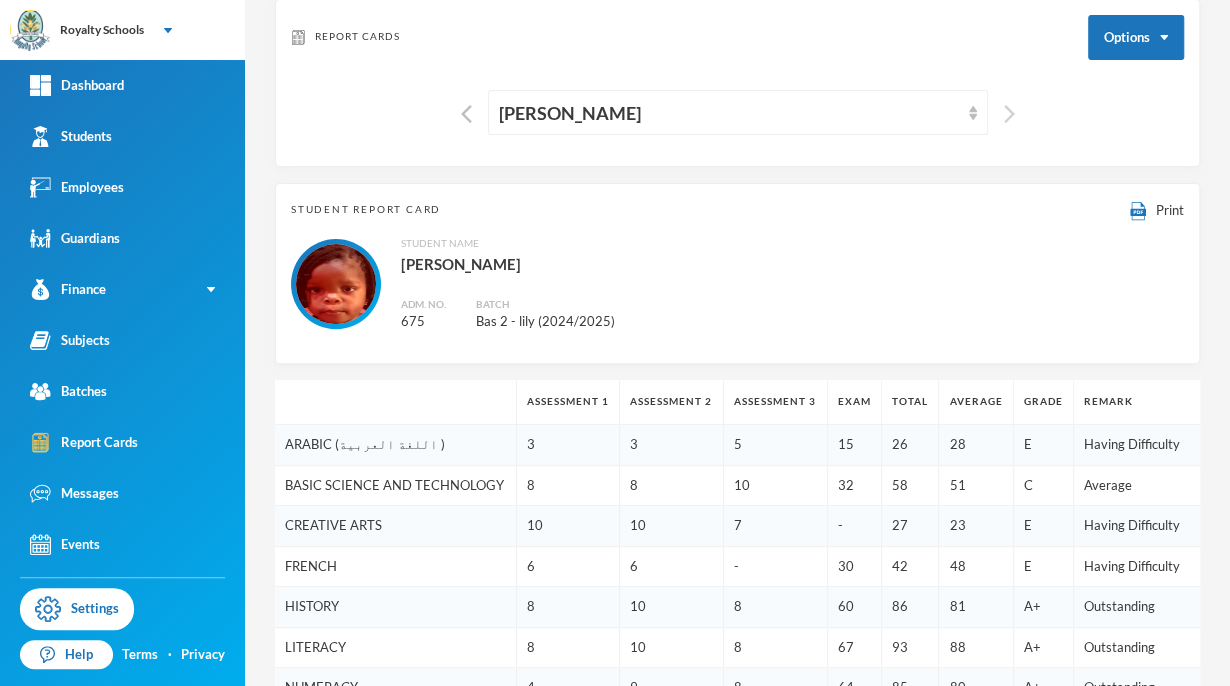 scroll, scrollTop: 95, scrollLeft: 0, axis: vertical 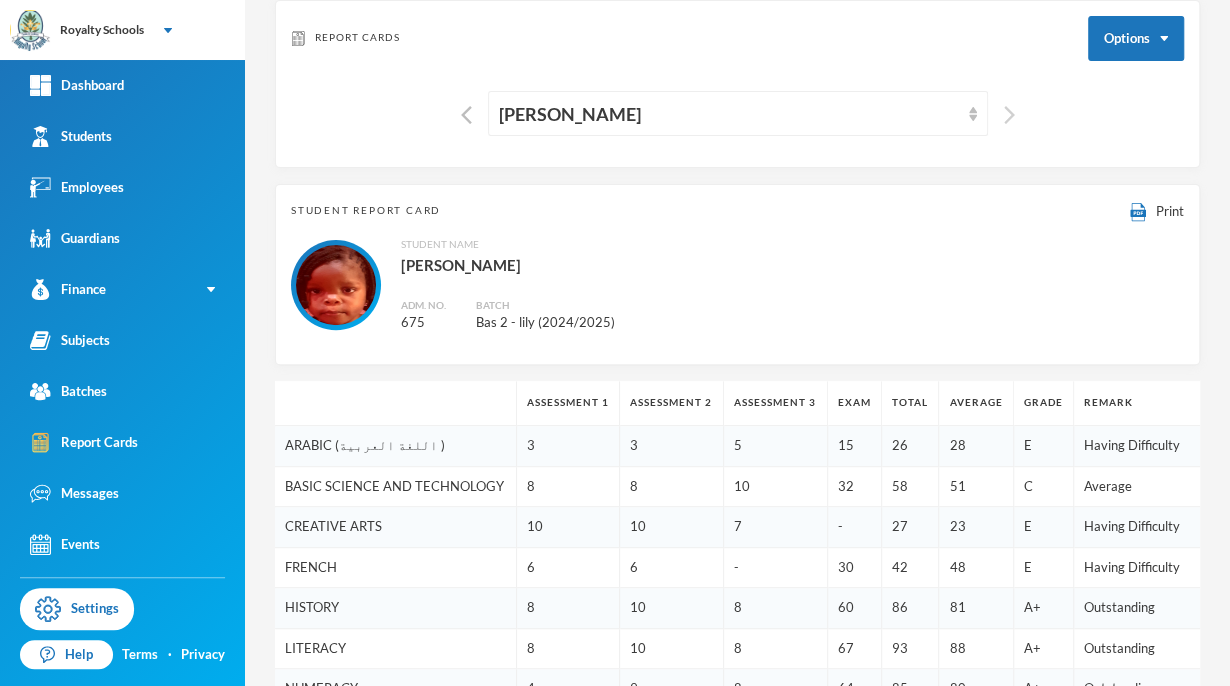 click at bounding box center [1009, 115] 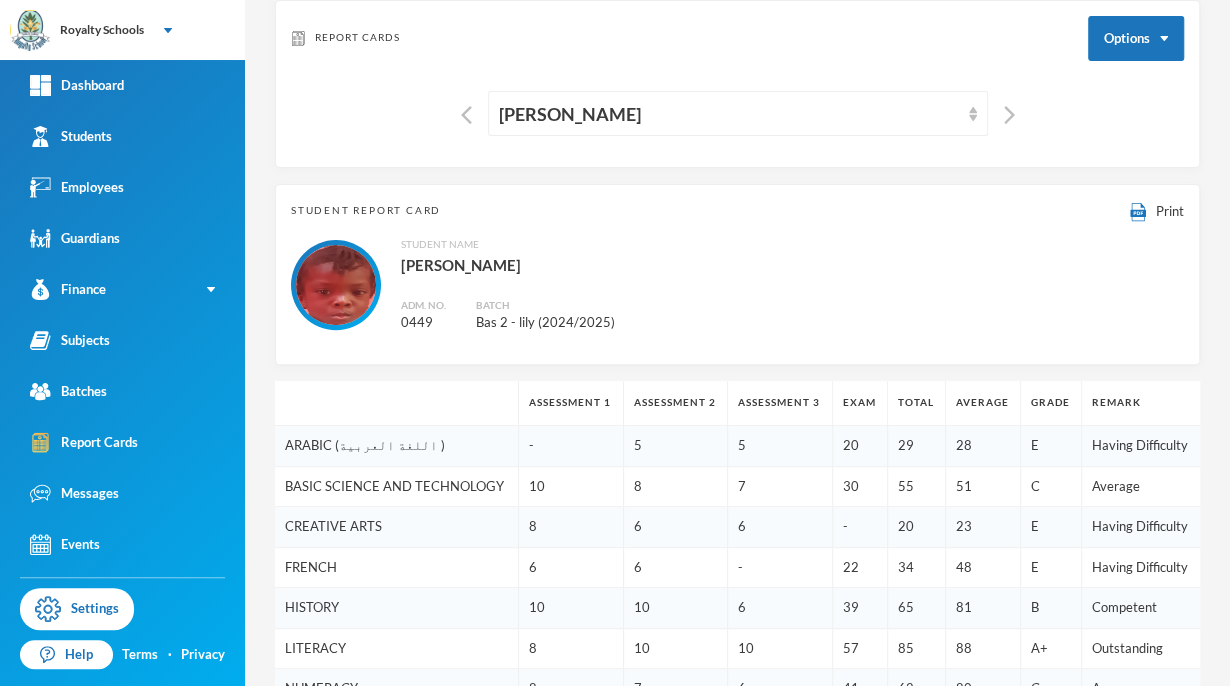 click on "C" at bounding box center [1051, 486] 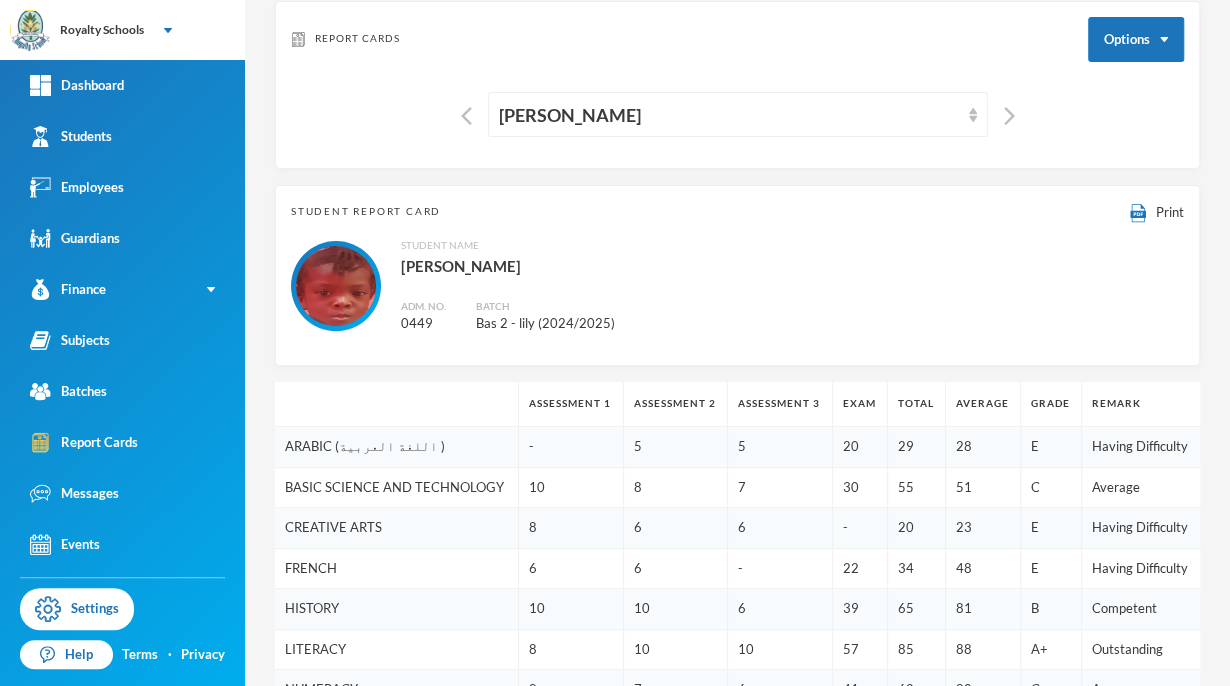 scroll, scrollTop: 0, scrollLeft: 0, axis: both 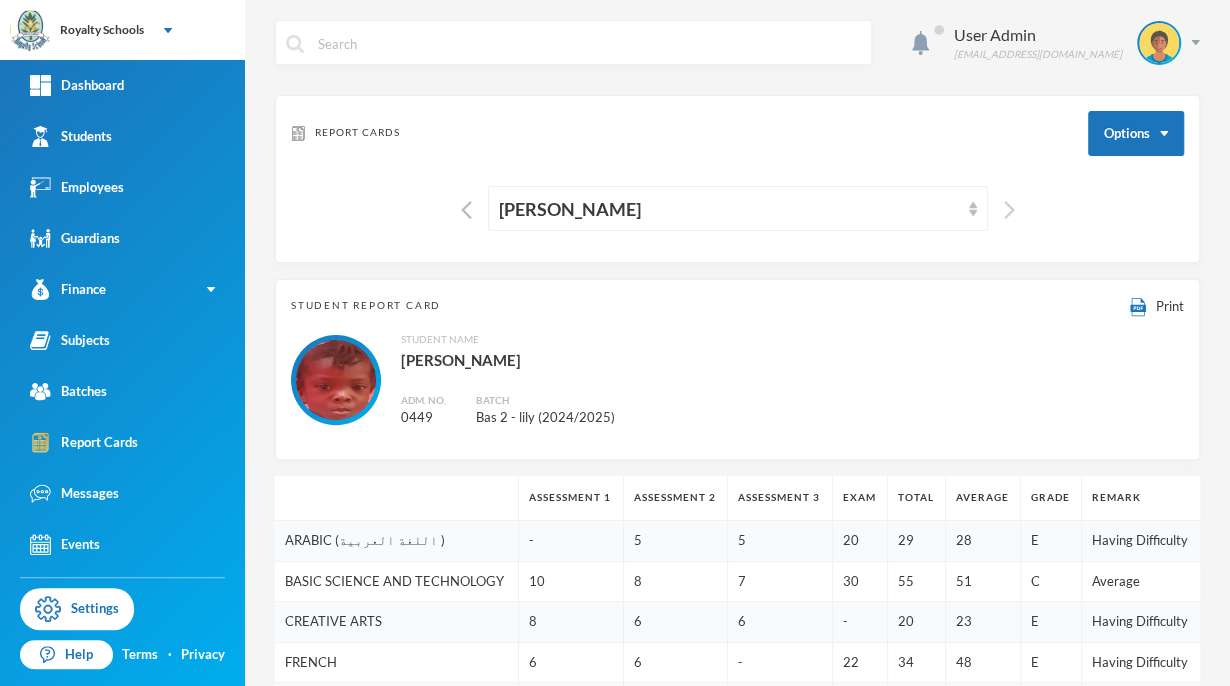 click at bounding box center [1009, 210] 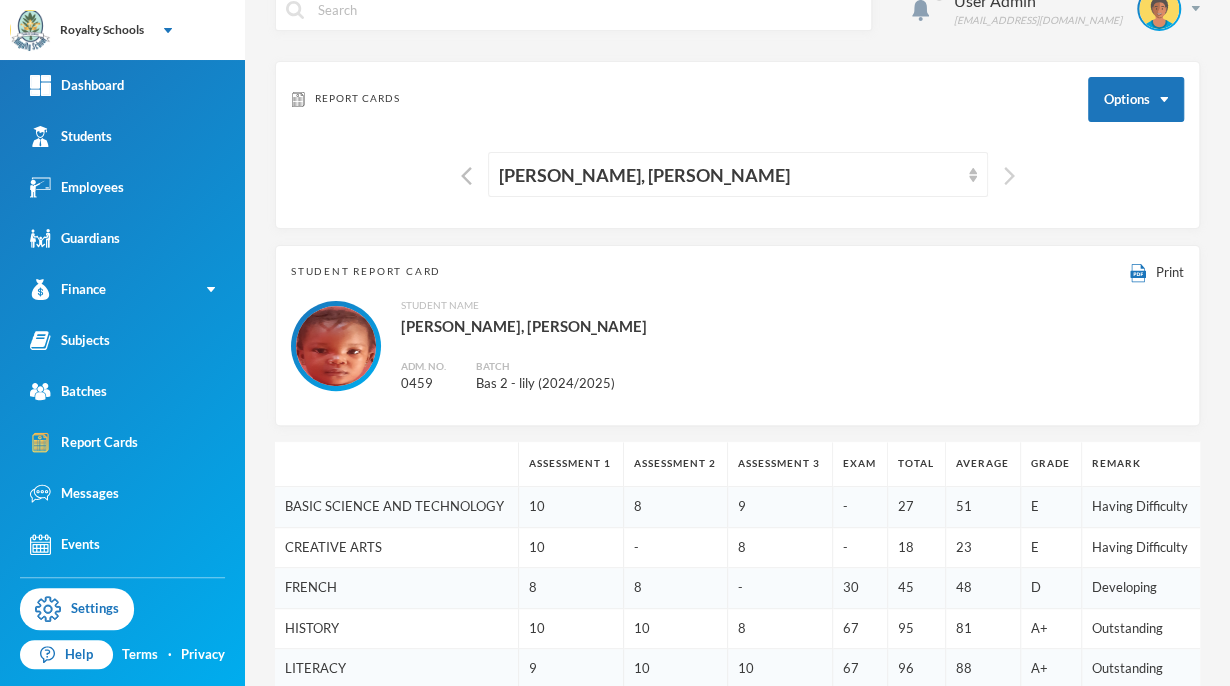 scroll, scrollTop: 0, scrollLeft: 0, axis: both 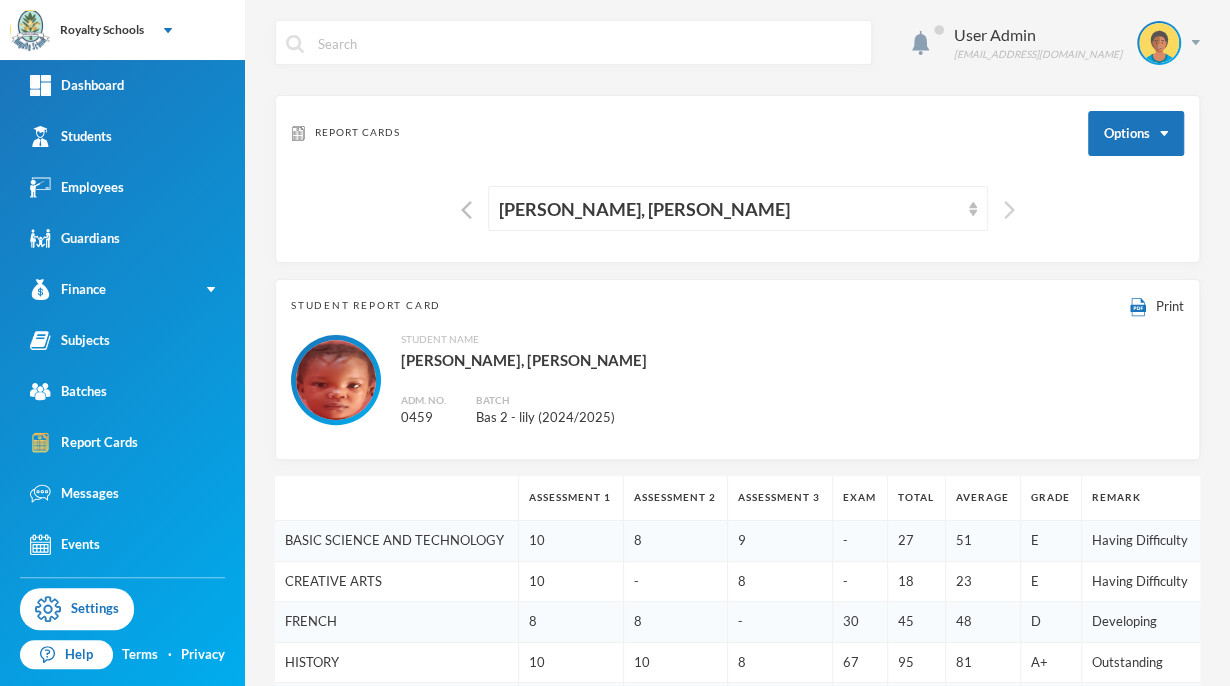 click at bounding box center (1009, 210) 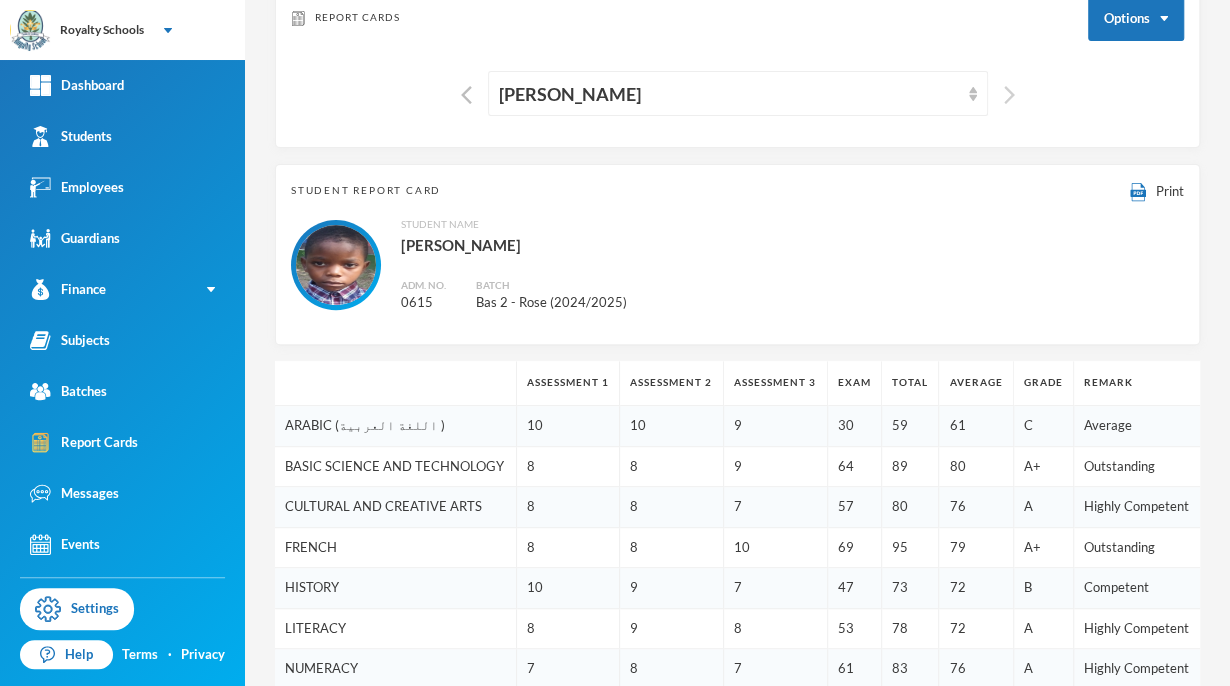 scroll, scrollTop: 0, scrollLeft: 0, axis: both 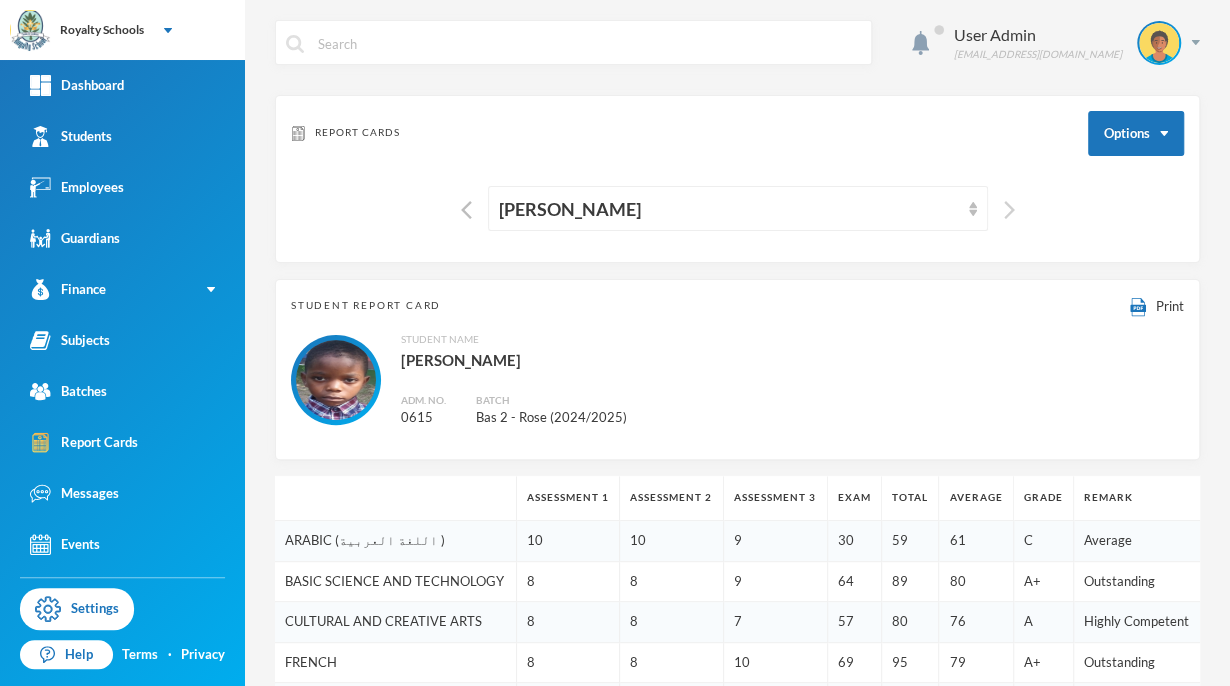click at bounding box center (1009, 210) 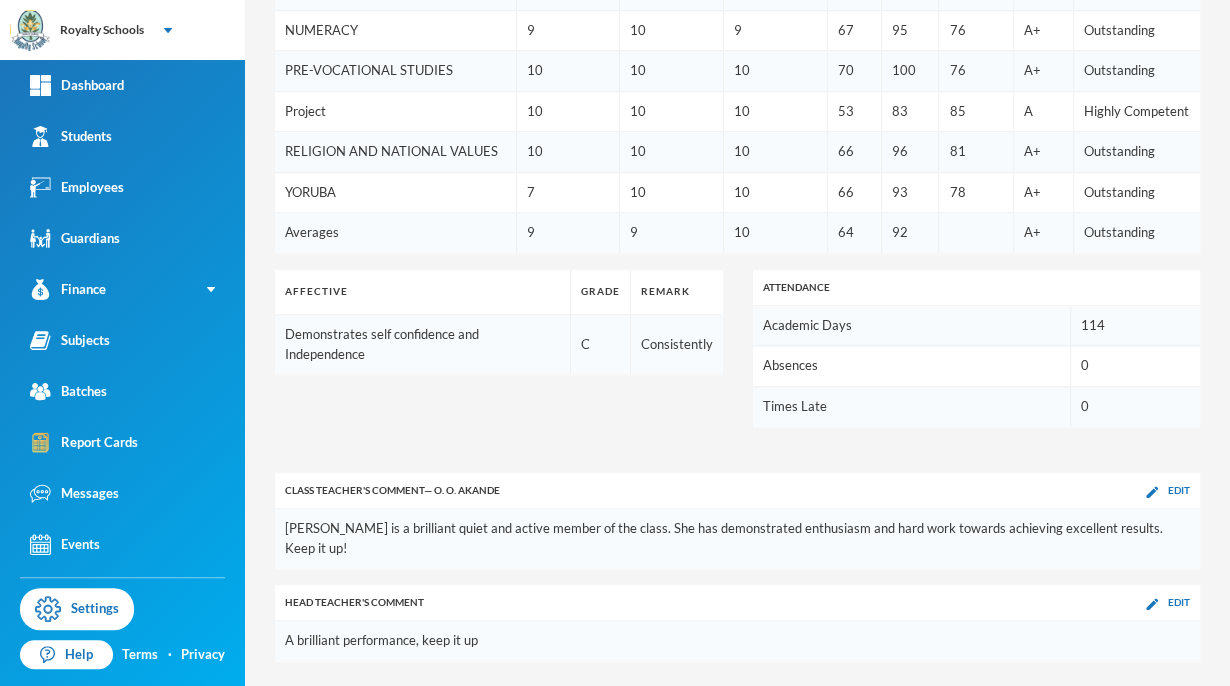 scroll, scrollTop: 737, scrollLeft: 0, axis: vertical 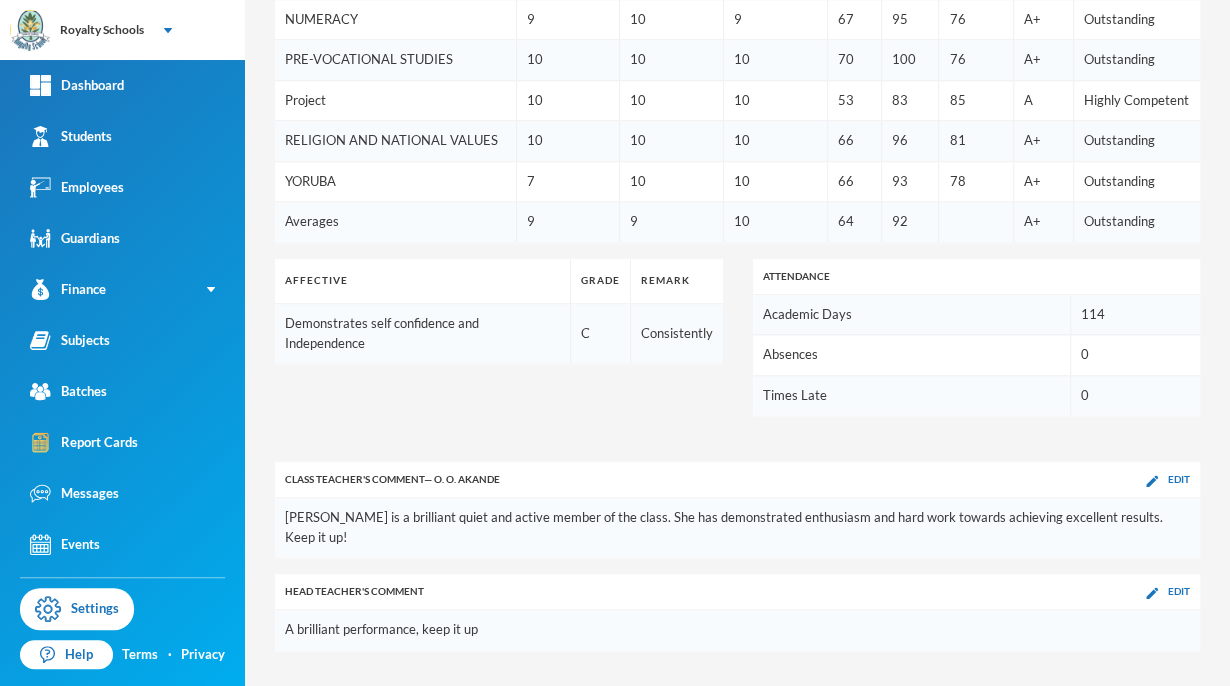 click on "Class Teacher 's Comment   — O. O. Akande Edit" at bounding box center [737, 480] 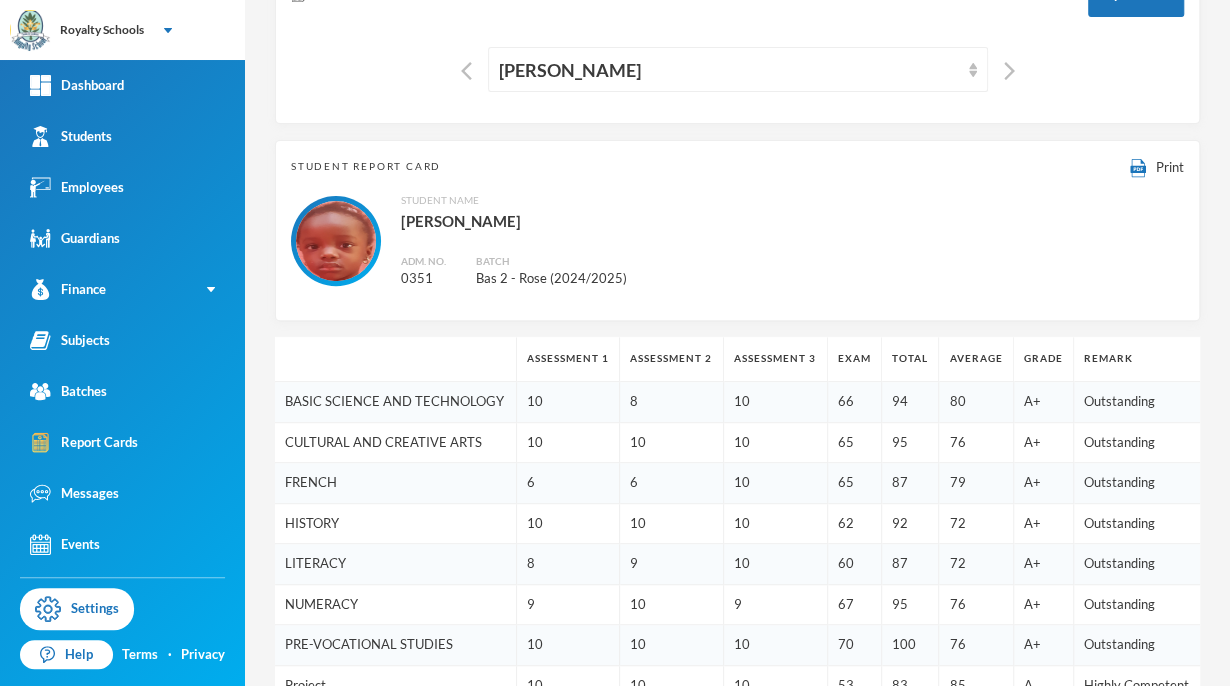 scroll, scrollTop: 0, scrollLeft: 0, axis: both 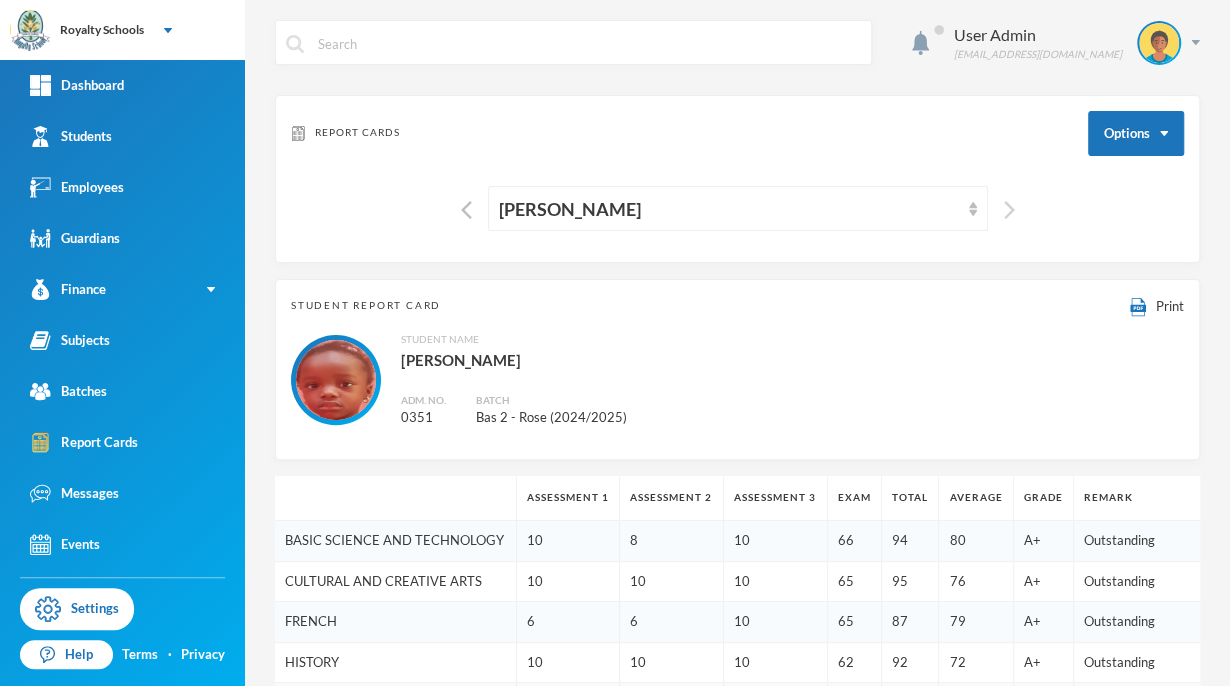 click at bounding box center [1009, 210] 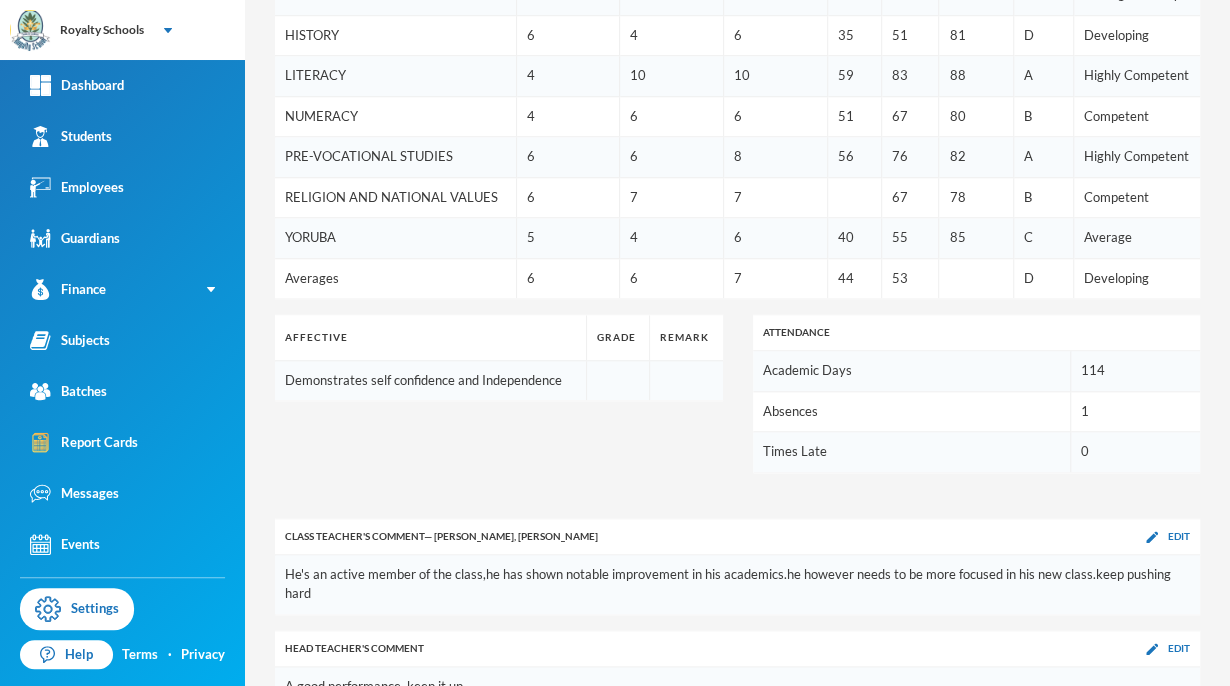 scroll, scrollTop: 736, scrollLeft: 0, axis: vertical 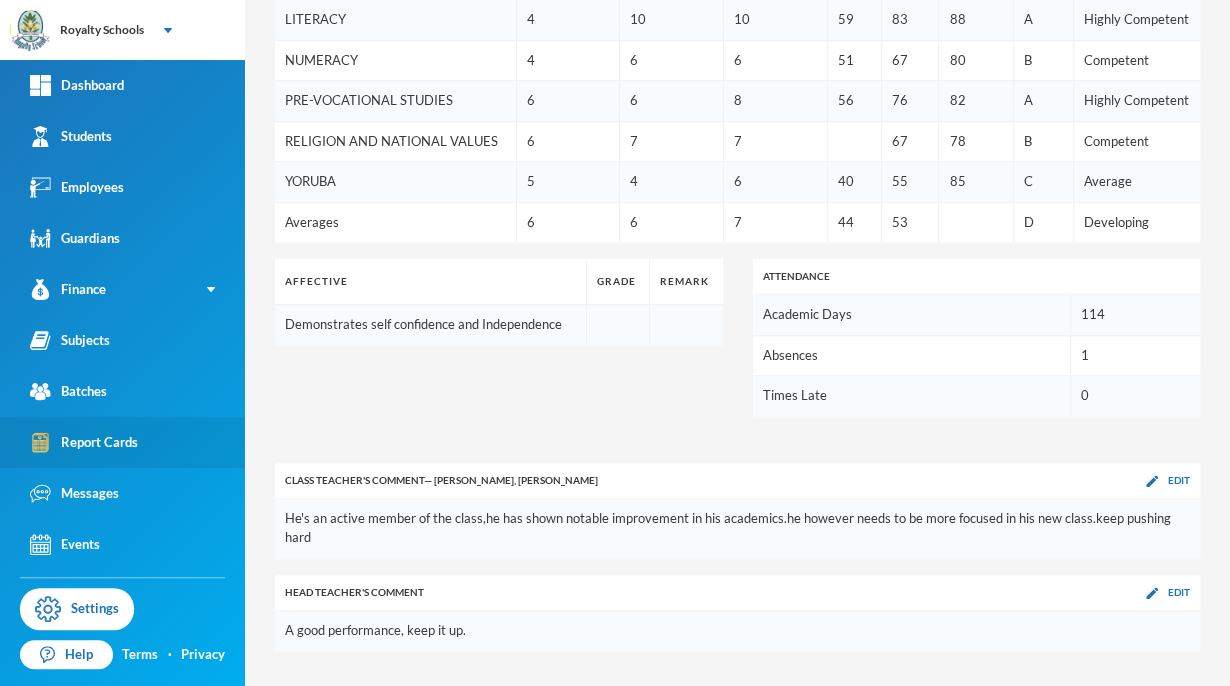 click on "Report Cards" at bounding box center [122, 442] 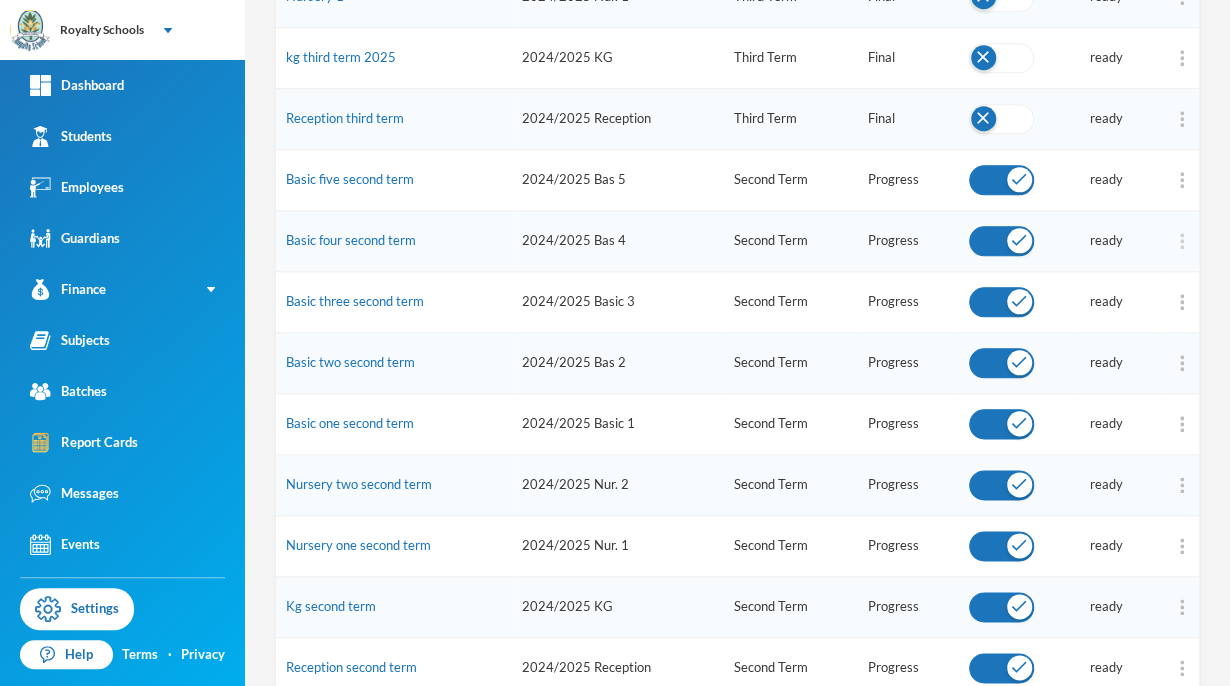 click at bounding box center [1182, 241] 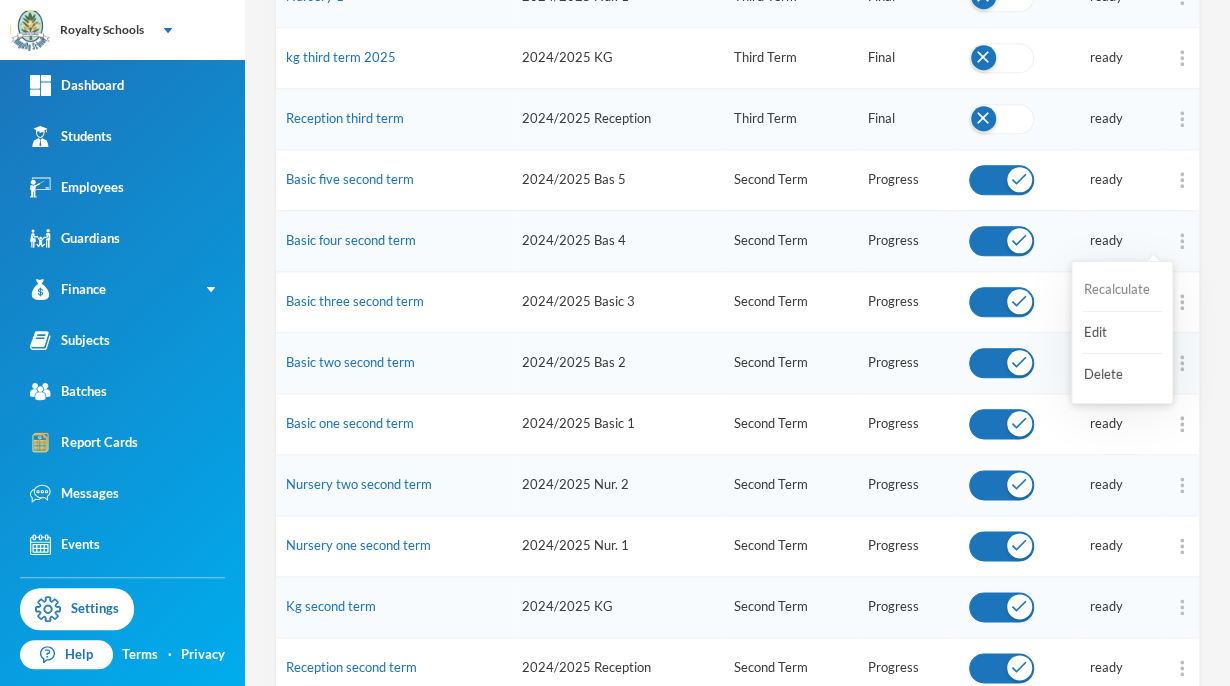 click on "Recalculate" at bounding box center (1122, 290) 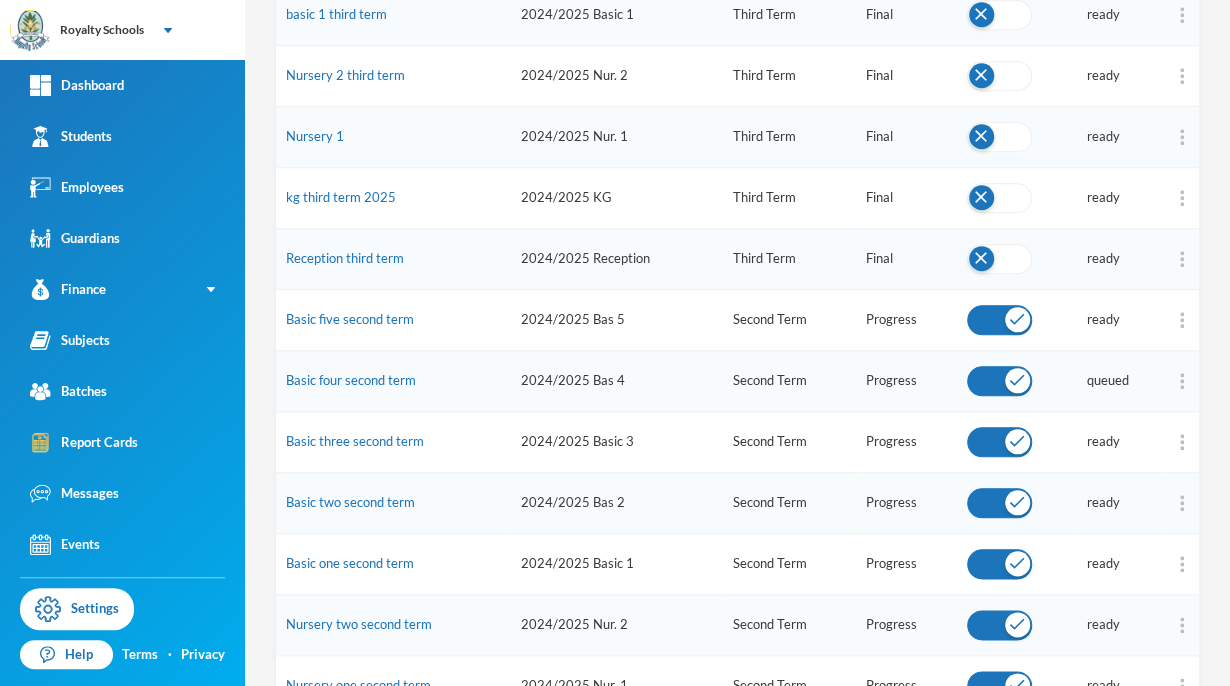 scroll, scrollTop: 404, scrollLeft: 0, axis: vertical 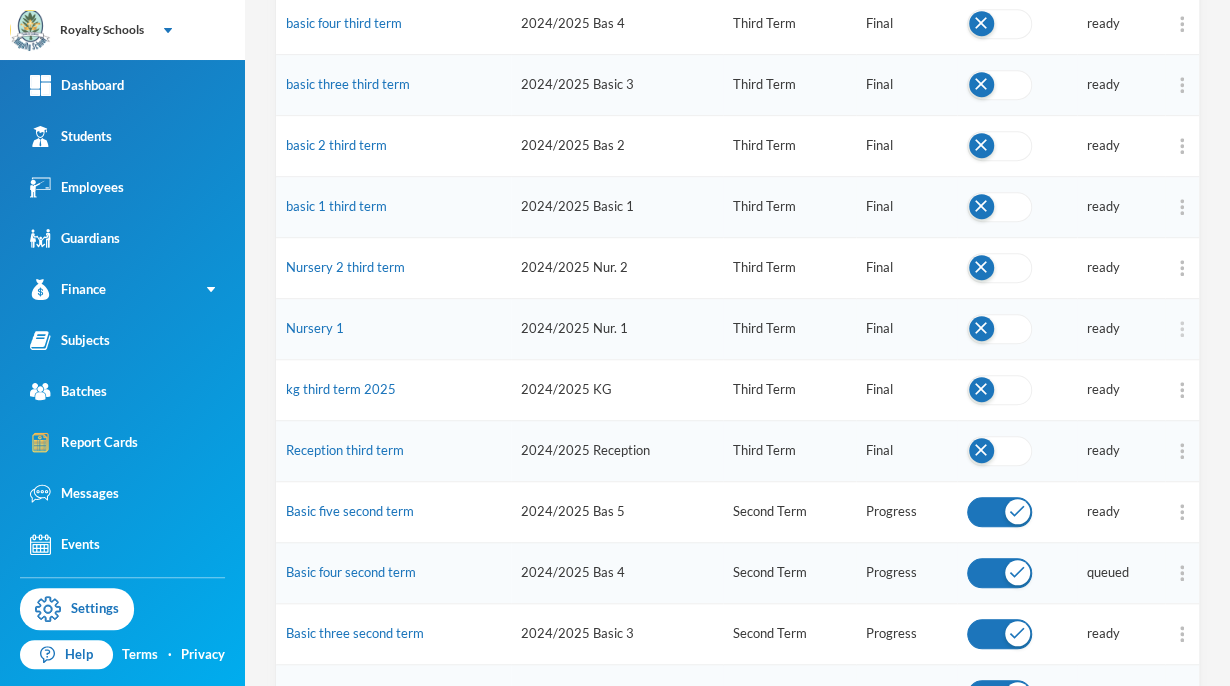 click at bounding box center (1182, 329) 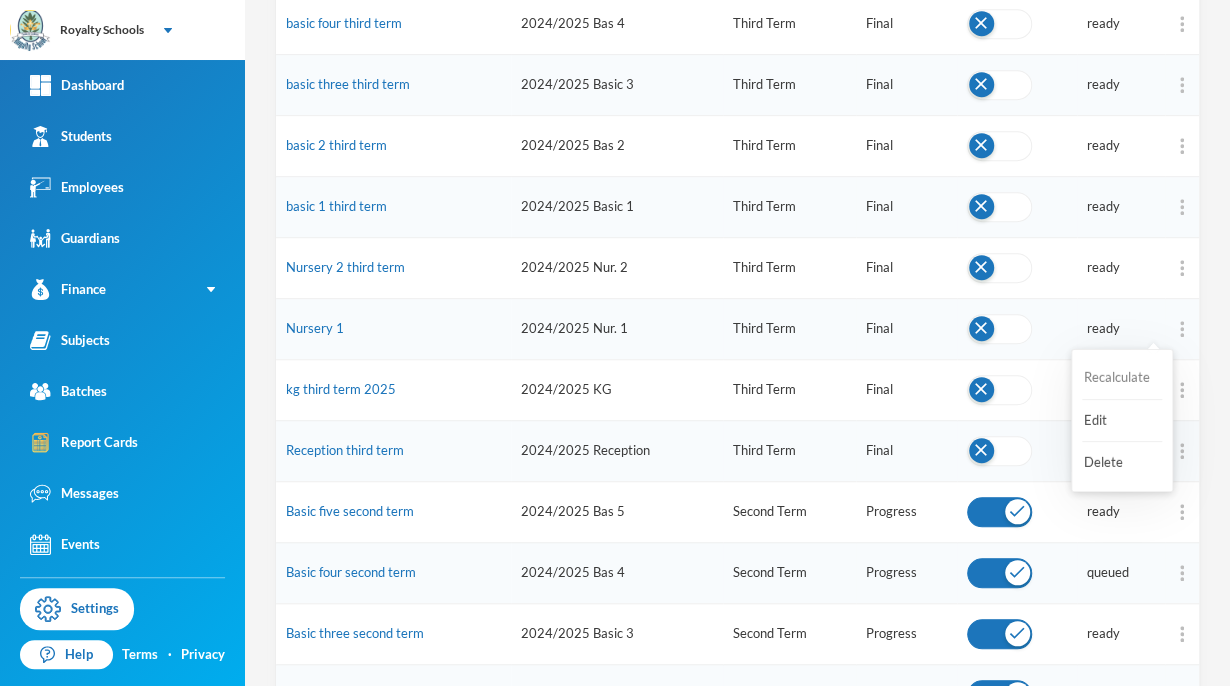 click on "Recalculate" at bounding box center (1122, 378) 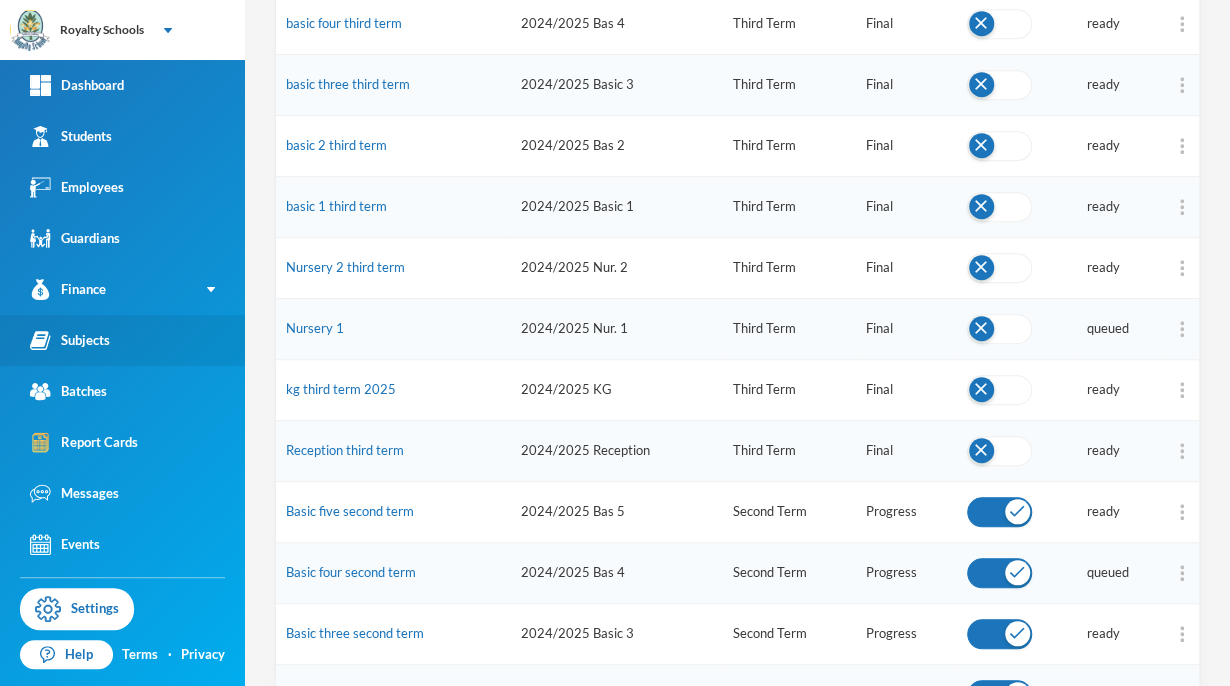 click on "Subjects" at bounding box center [70, 340] 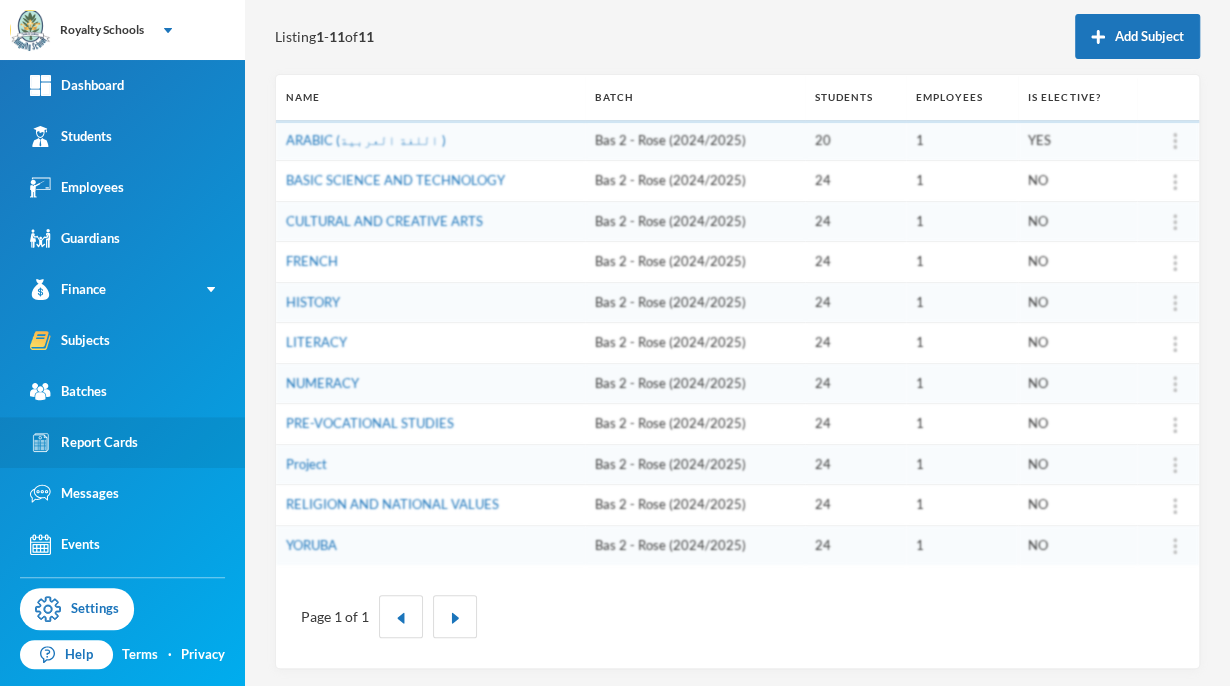 click on "Report Cards" at bounding box center [84, 442] 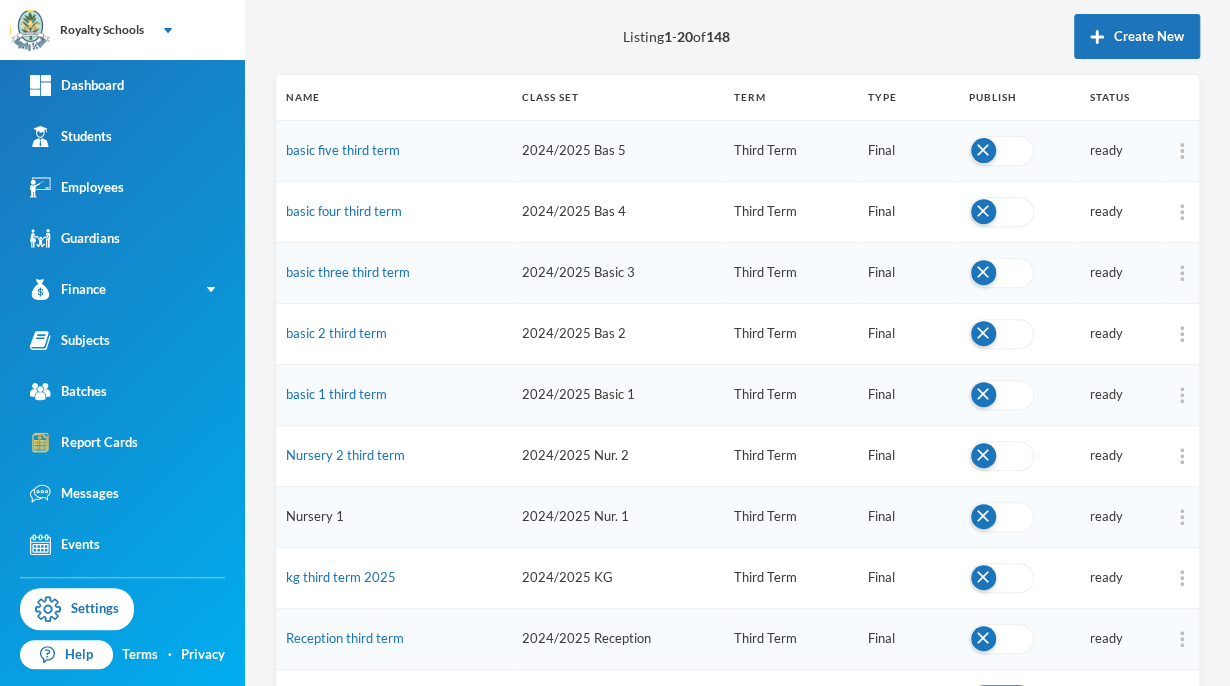 click on "Nursery 1" at bounding box center (315, 516) 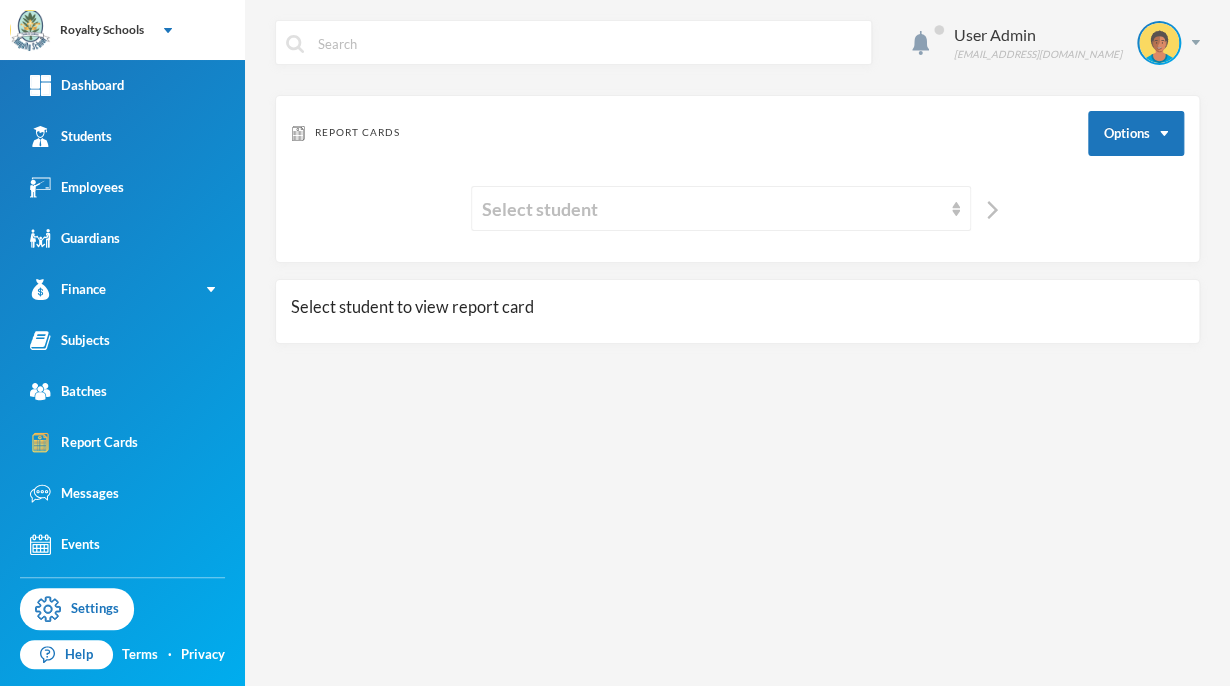 scroll, scrollTop: 0, scrollLeft: 0, axis: both 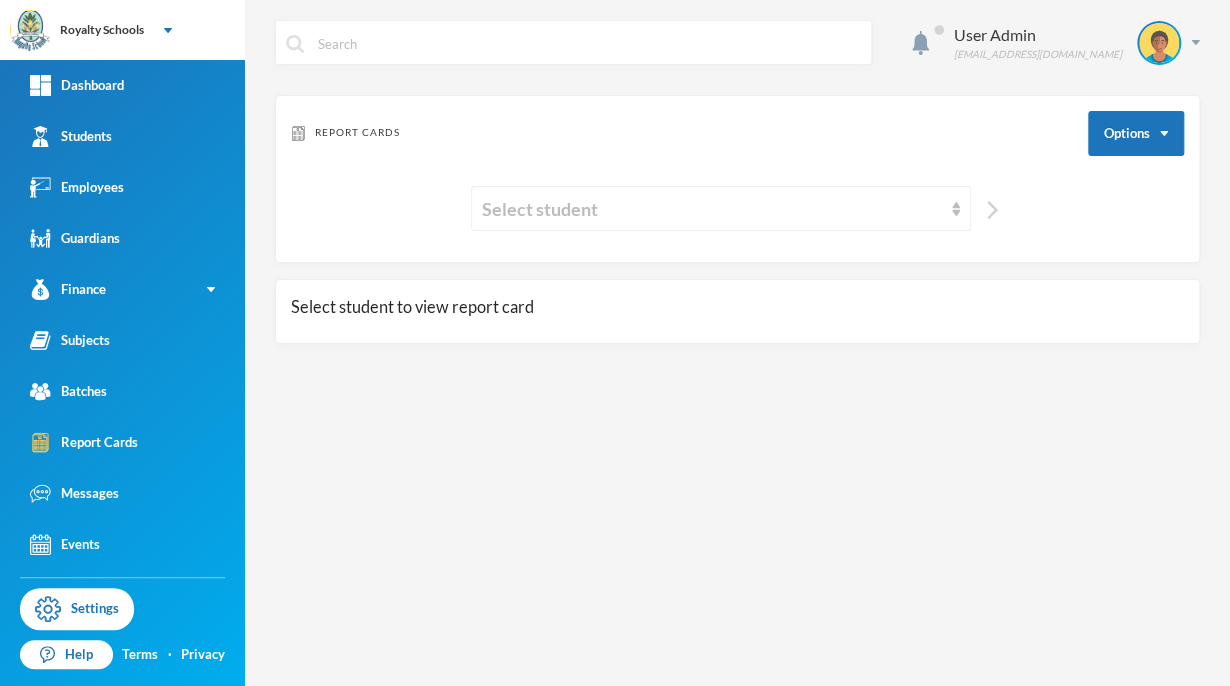 click at bounding box center [992, 210] 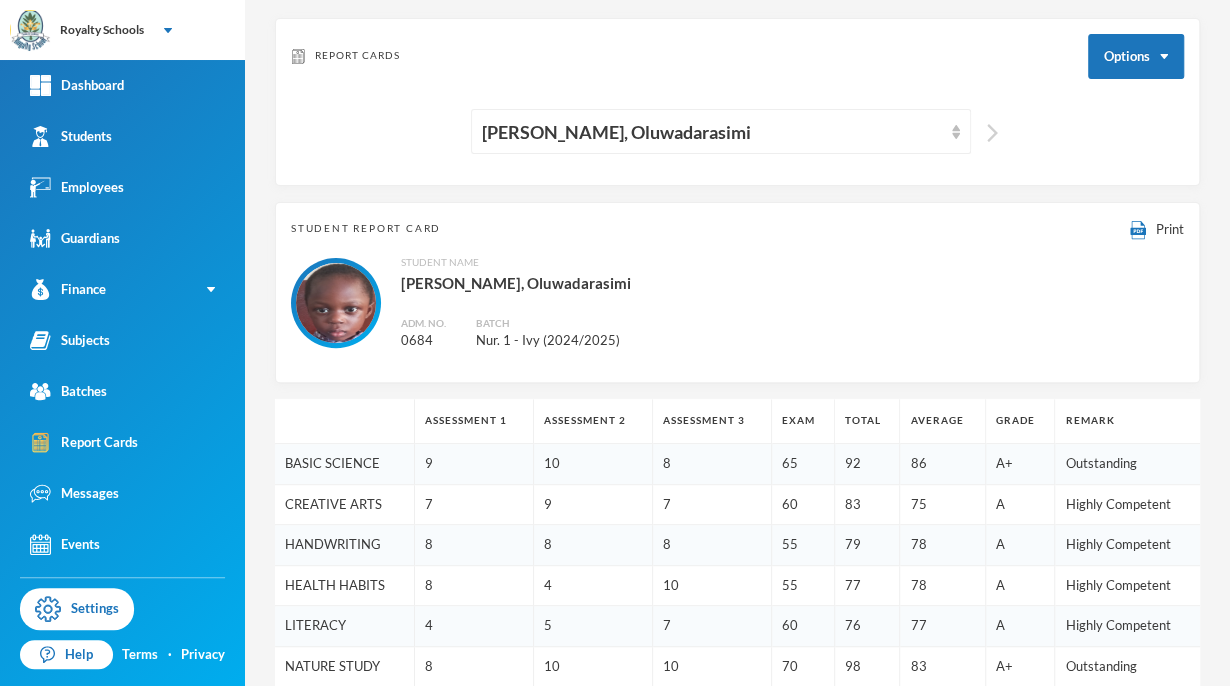 scroll, scrollTop: 0, scrollLeft: 0, axis: both 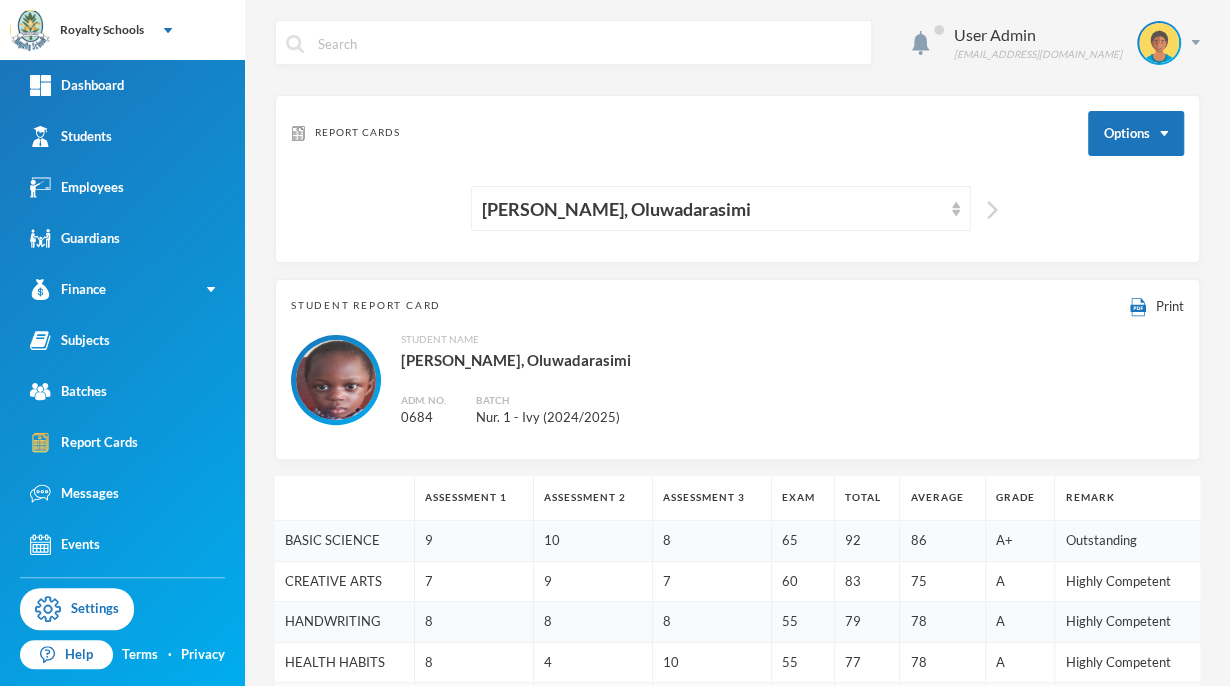 click at bounding box center (992, 210) 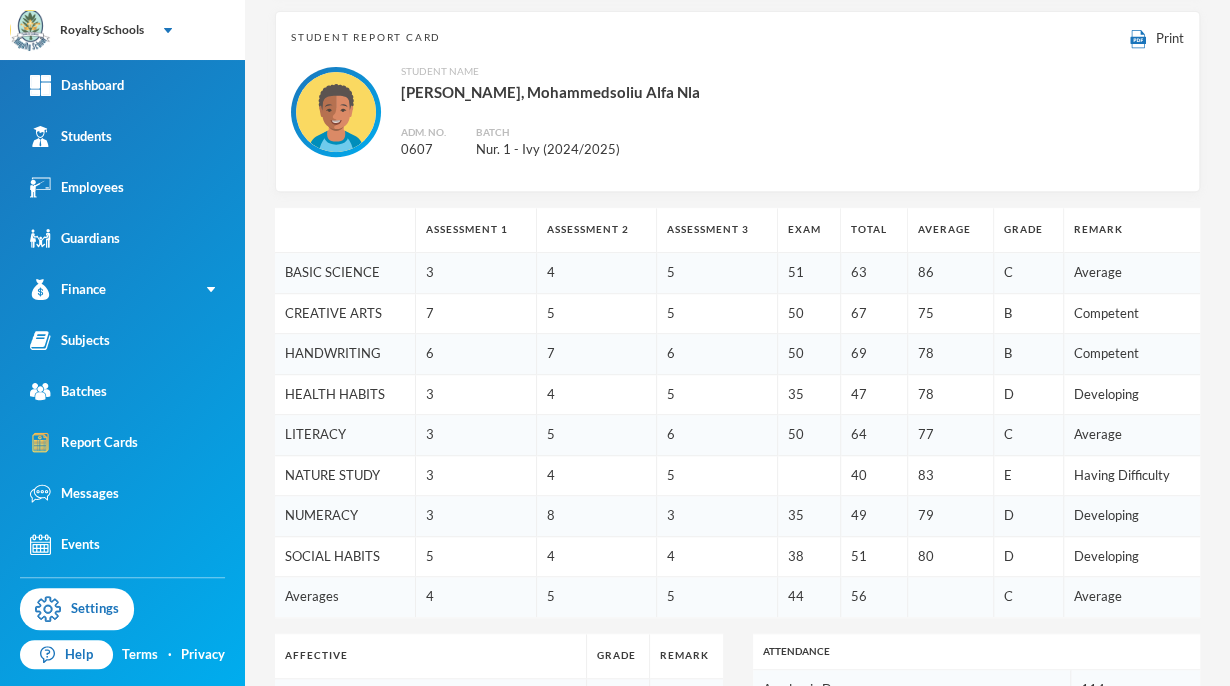 scroll, scrollTop: 0, scrollLeft: 0, axis: both 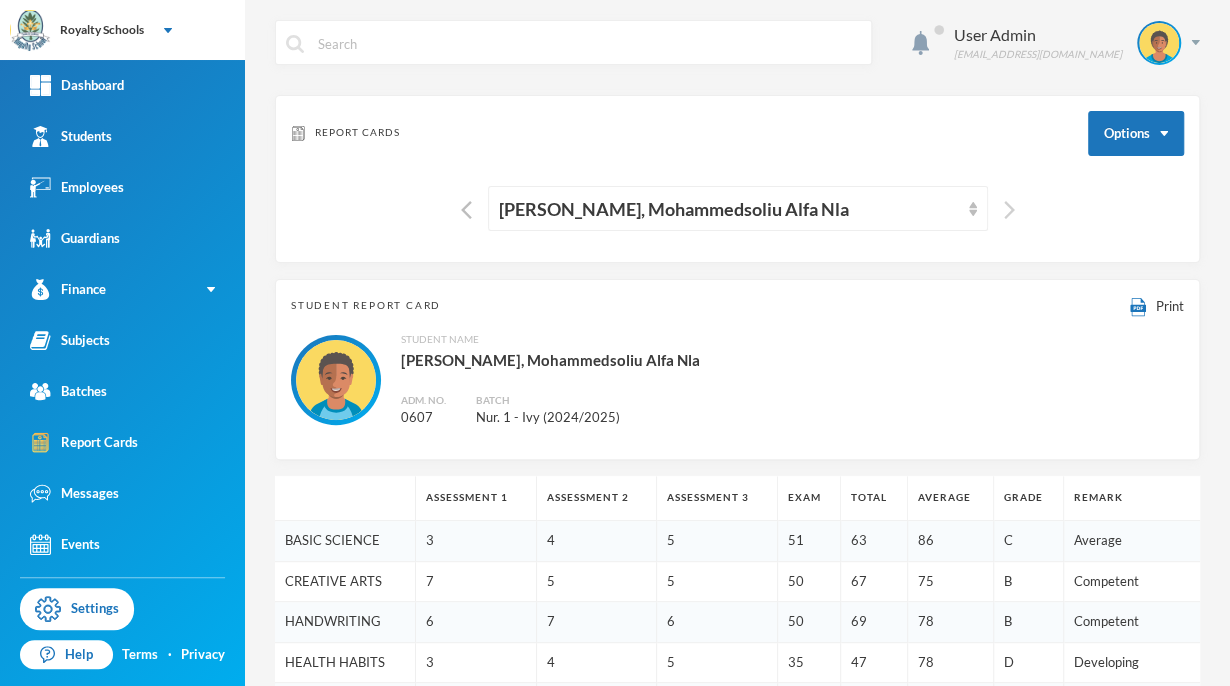 click at bounding box center [1009, 210] 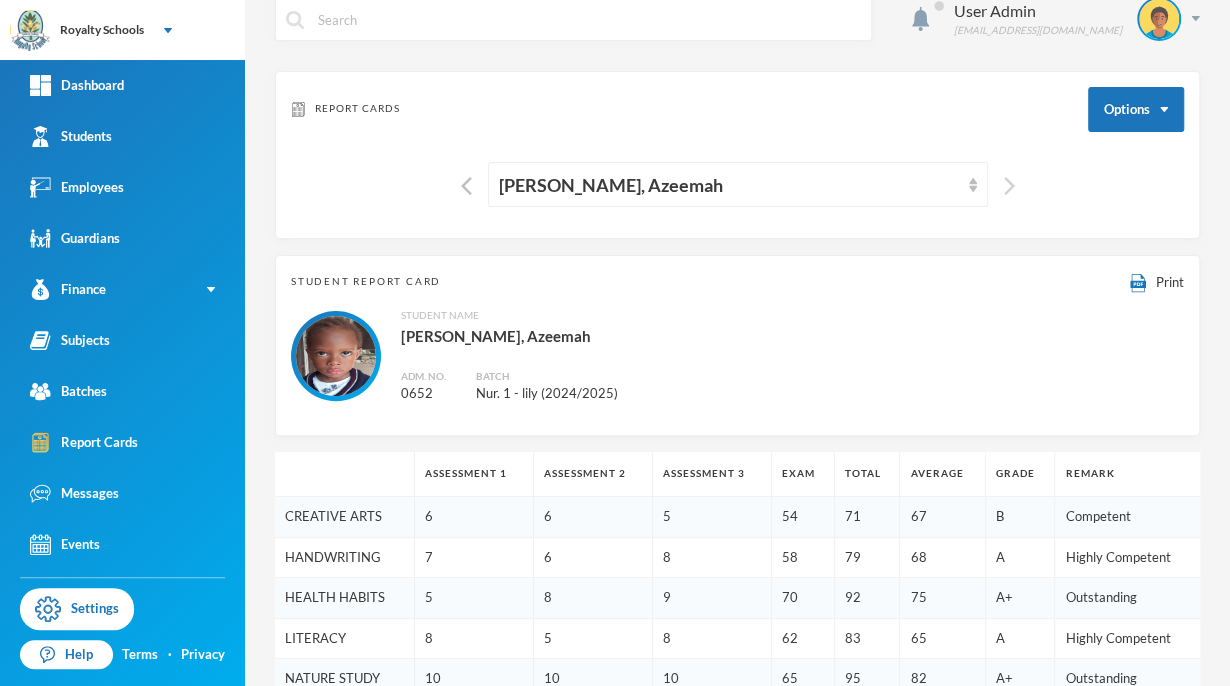 scroll, scrollTop: 0, scrollLeft: 0, axis: both 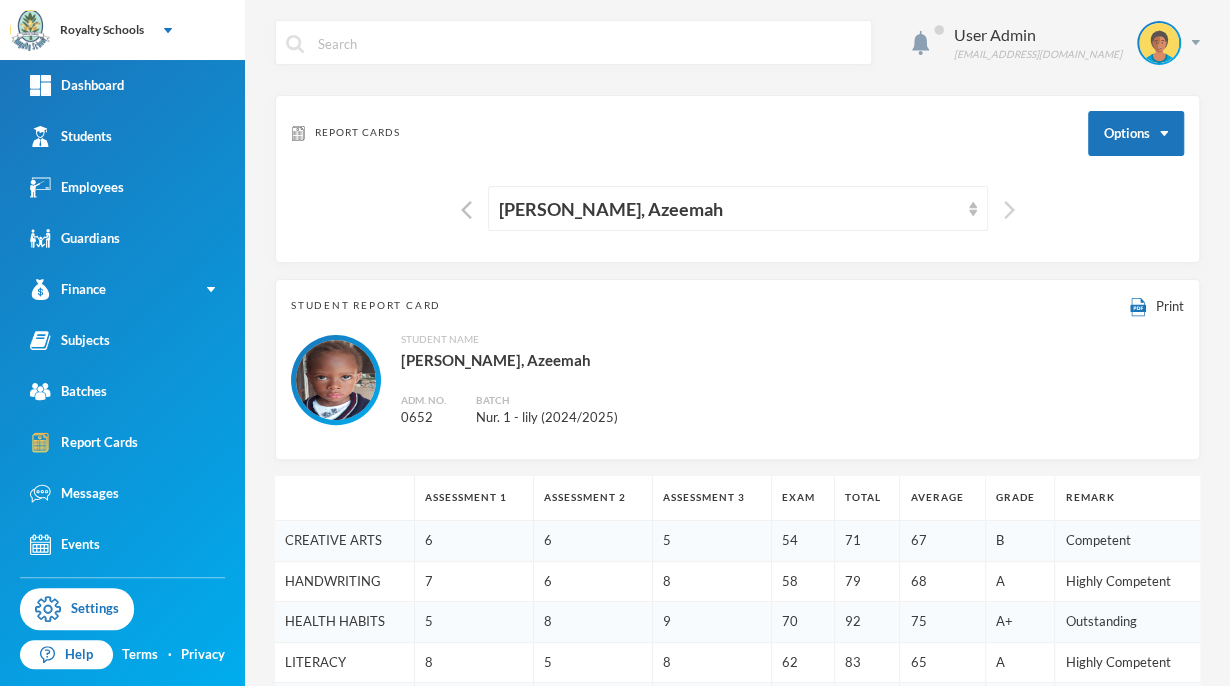 click at bounding box center [1009, 210] 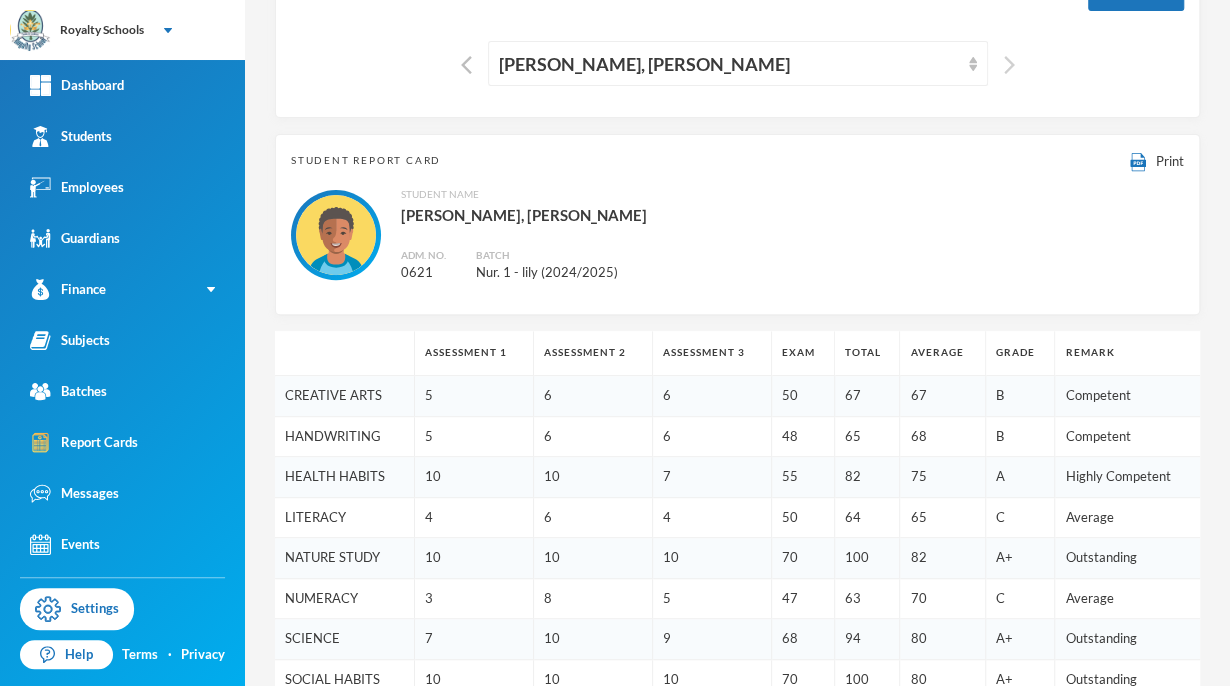 scroll, scrollTop: 0, scrollLeft: 0, axis: both 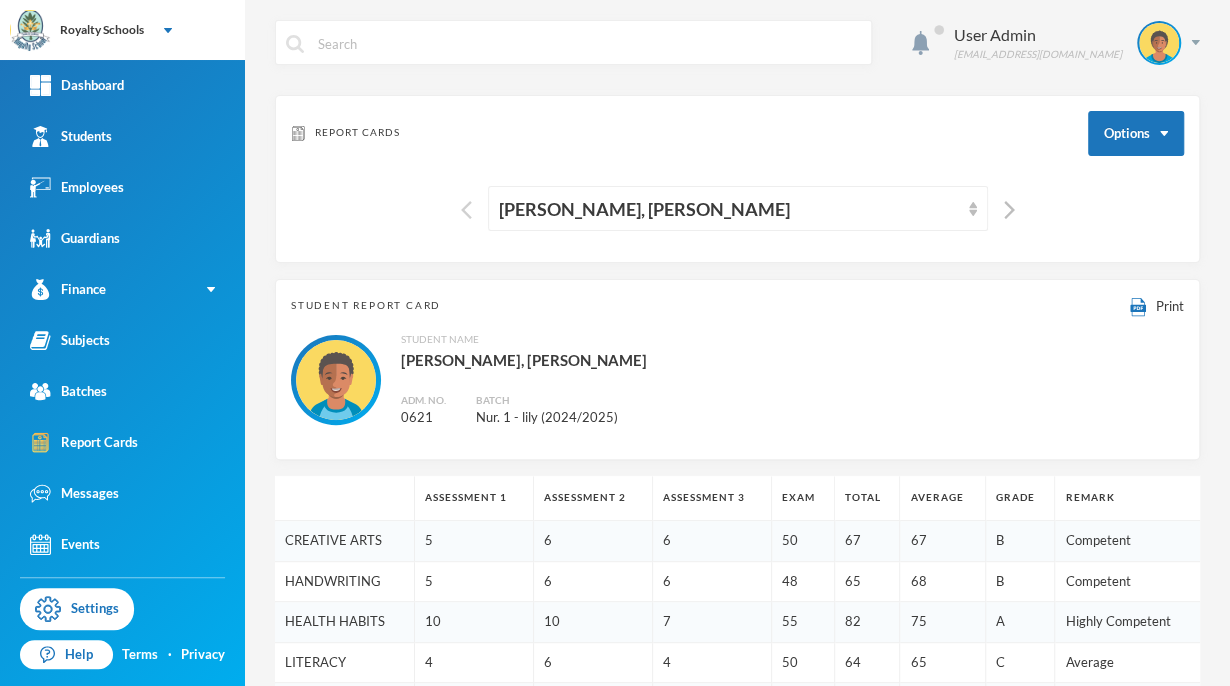 click at bounding box center [466, 210] 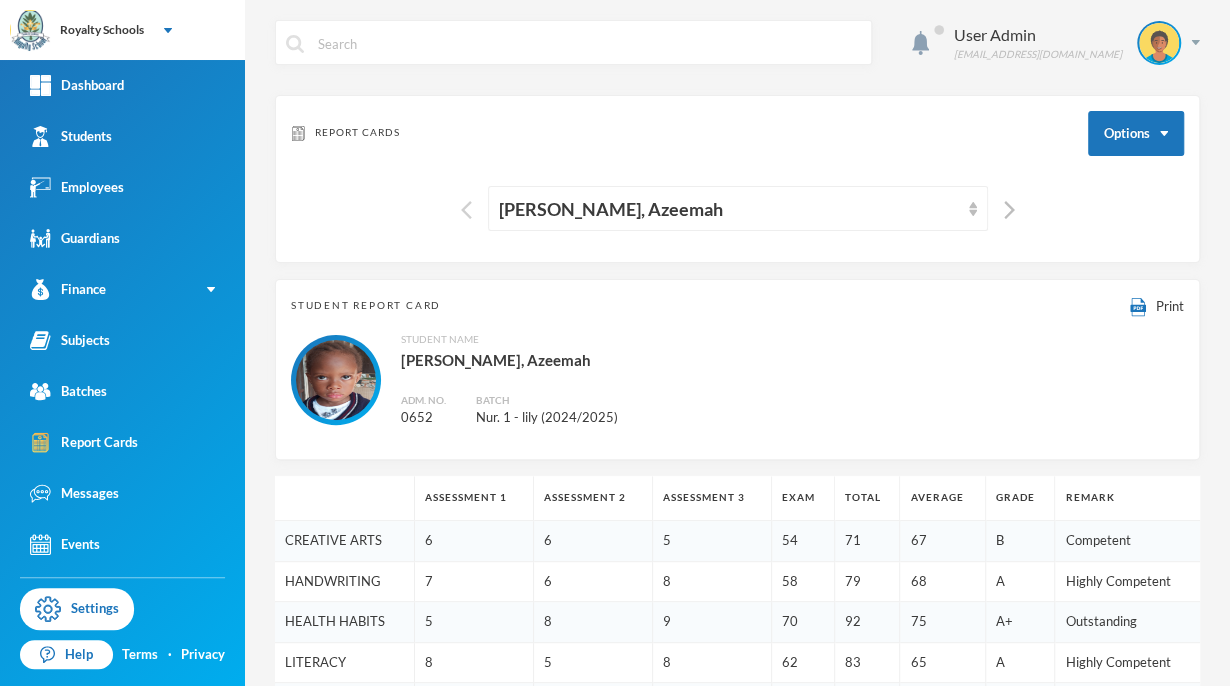 click at bounding box center (466, 210) 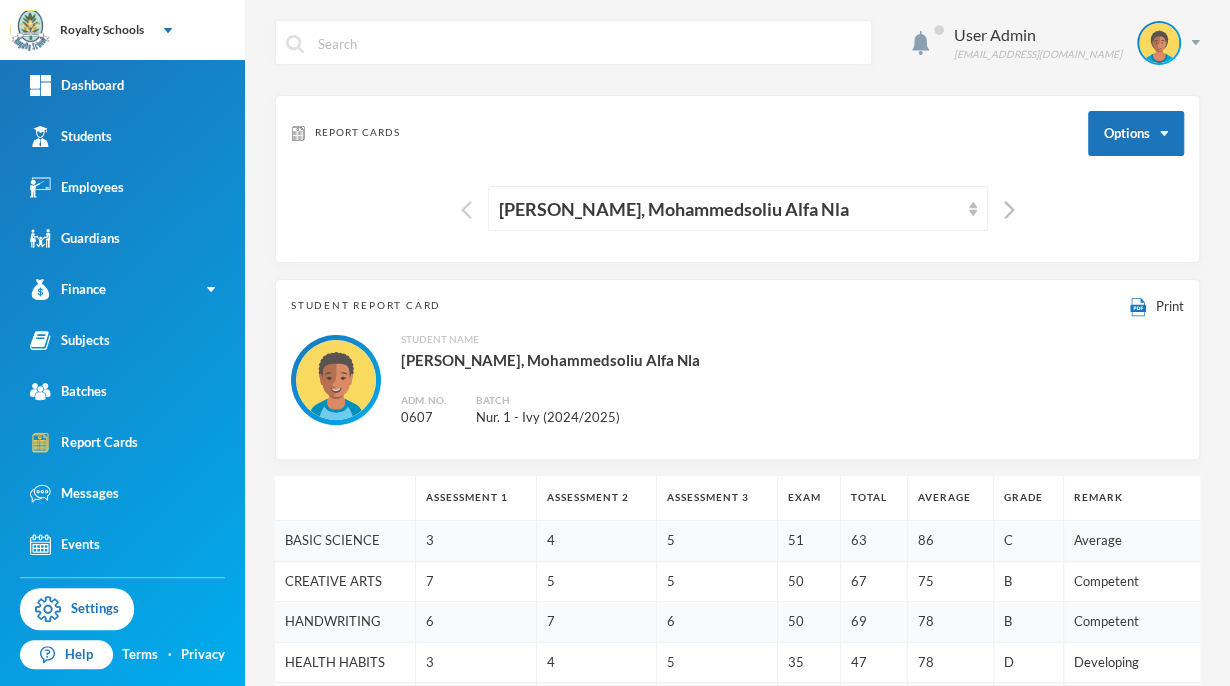 click at bounding box center (466, 210) 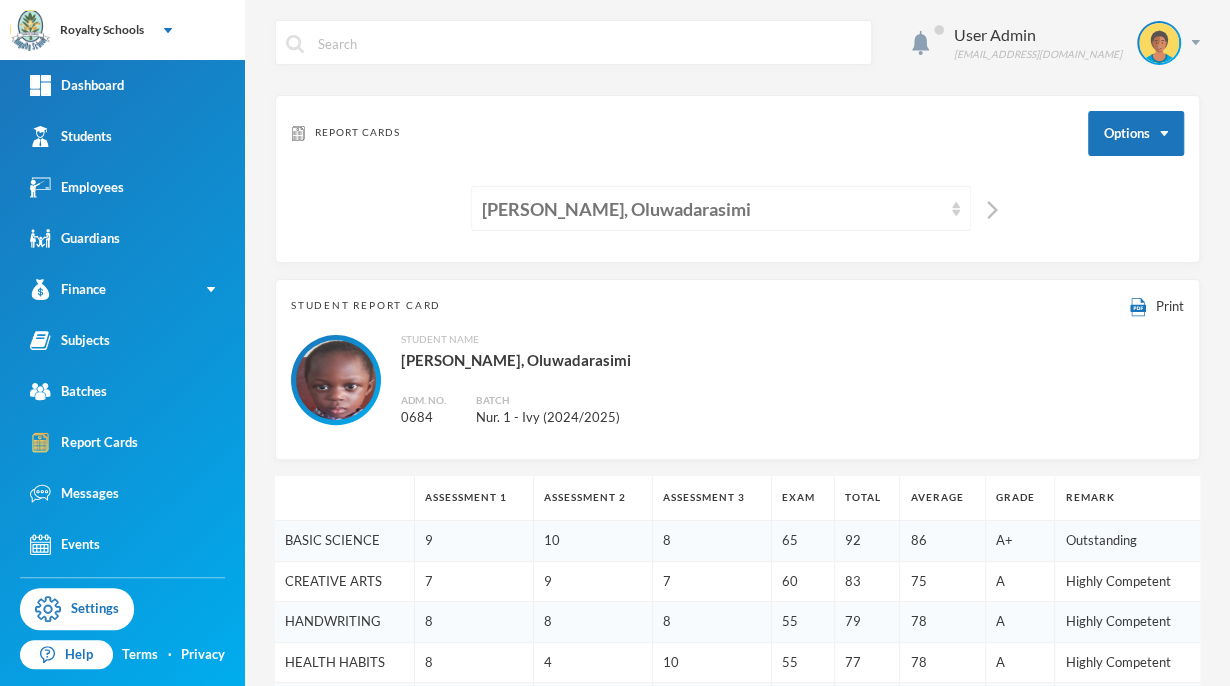 click on "[PERSON_NAME], Oluwadarasimi" at bounding box center [721, 208] 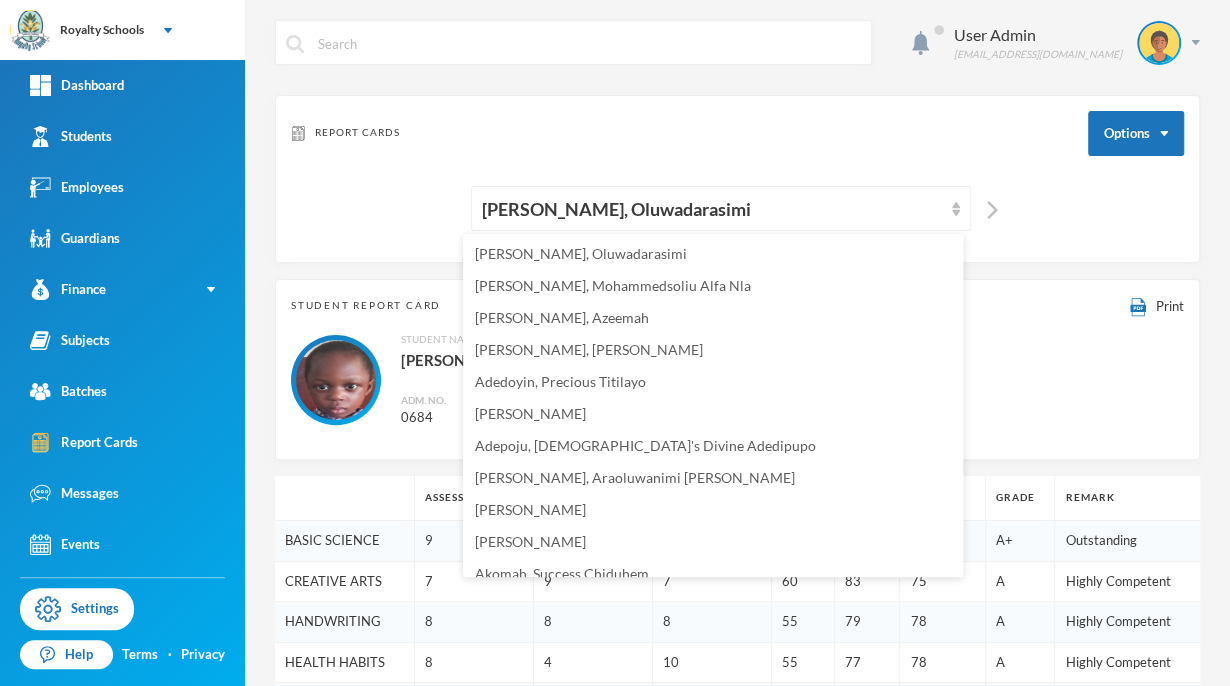 click on "Student Report Card Print Student Name [PERSON_NAME] Adm. No. 0684 Batch Nur. 1 - Ivy (2024/2025)" at bounding box center (737, 369) 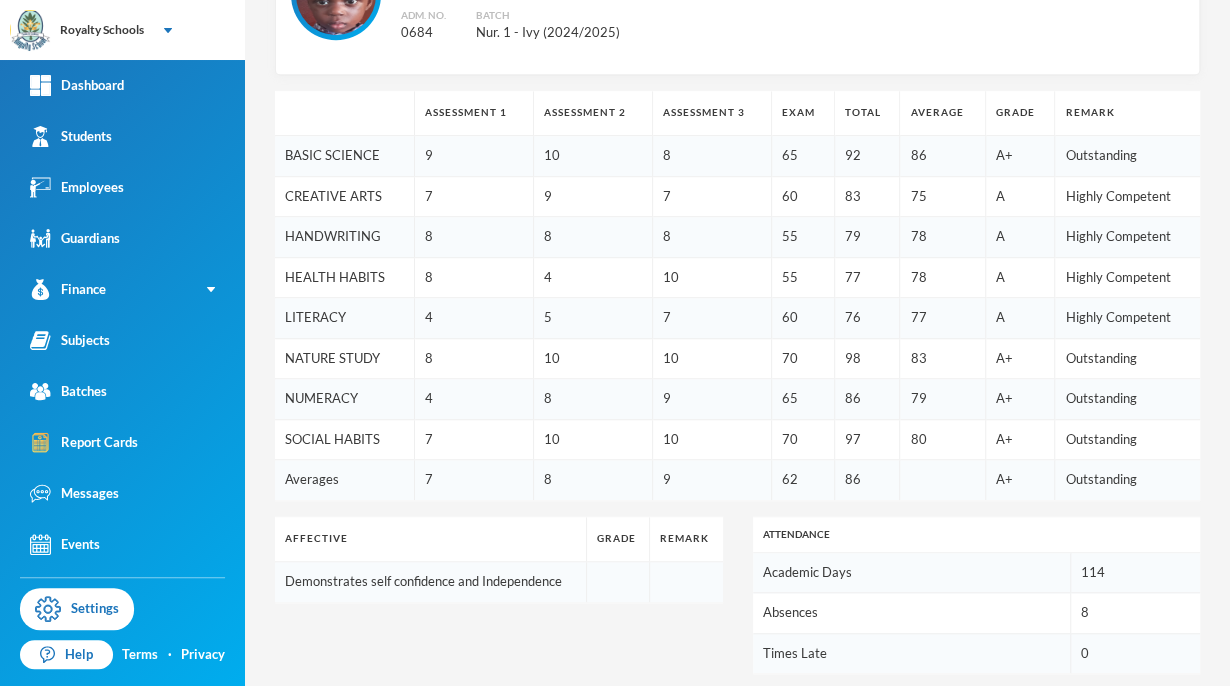scroll, scrollTop: 0, scrollLeft: 0, axis: both 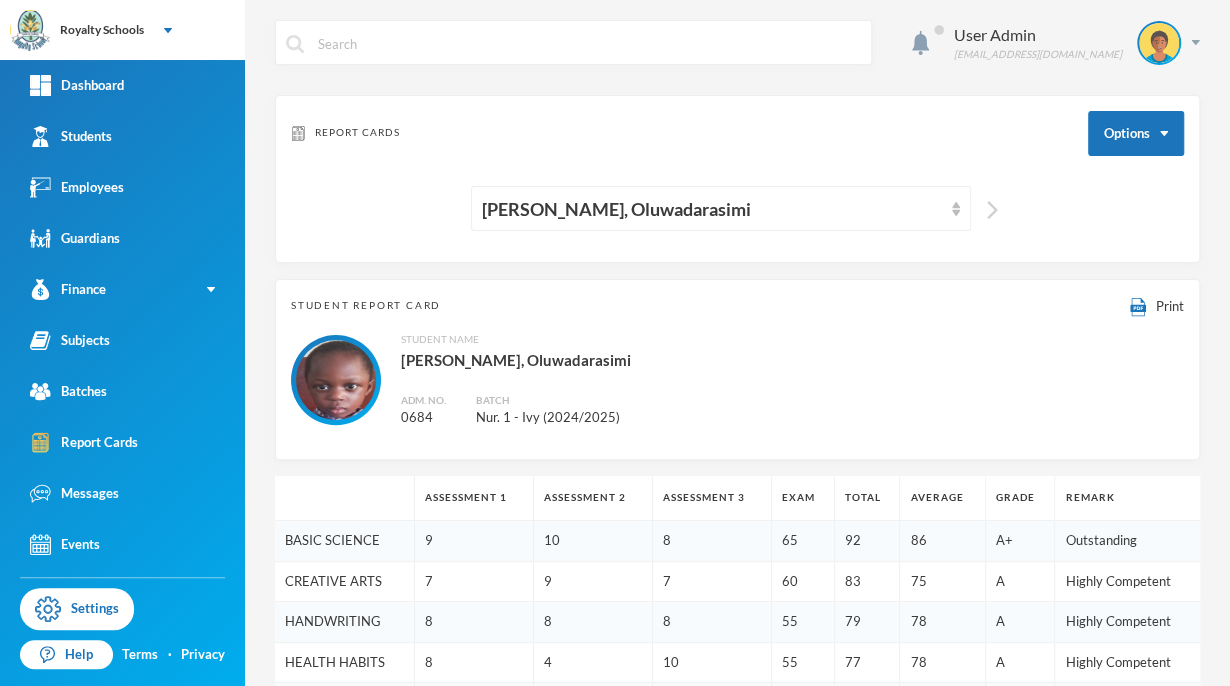 click at bounding box center (992, 210) 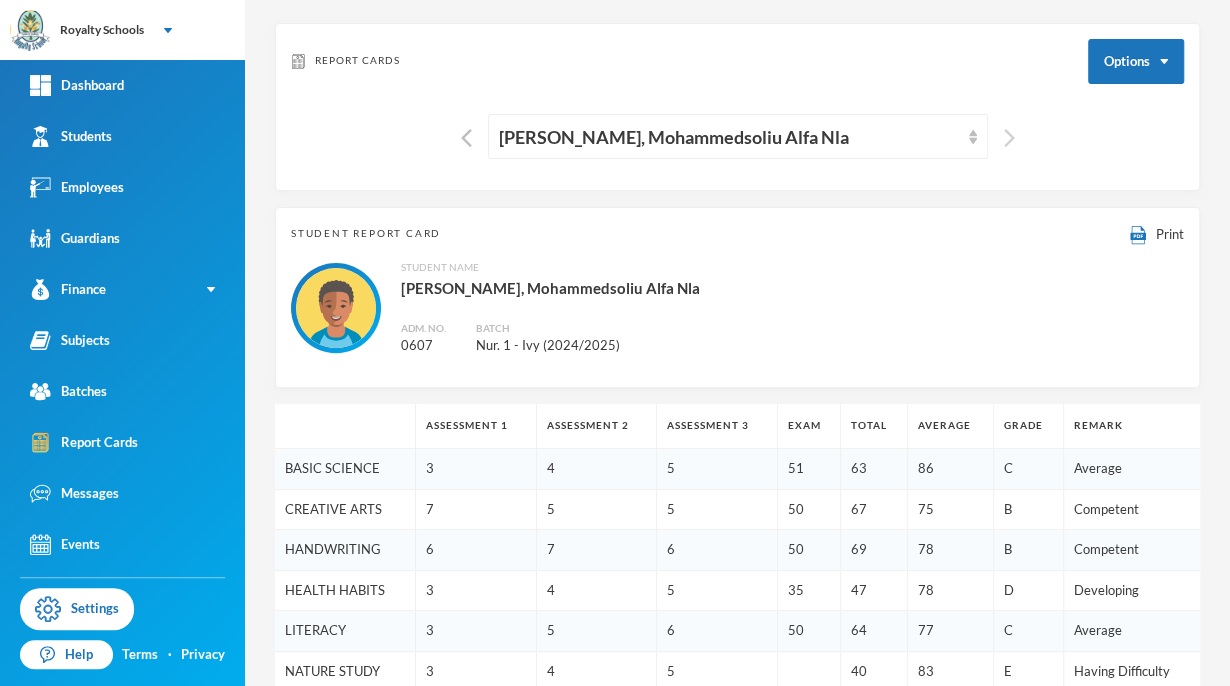 scroll, scrollTop: 0, scrollLeft: 0, axis: both 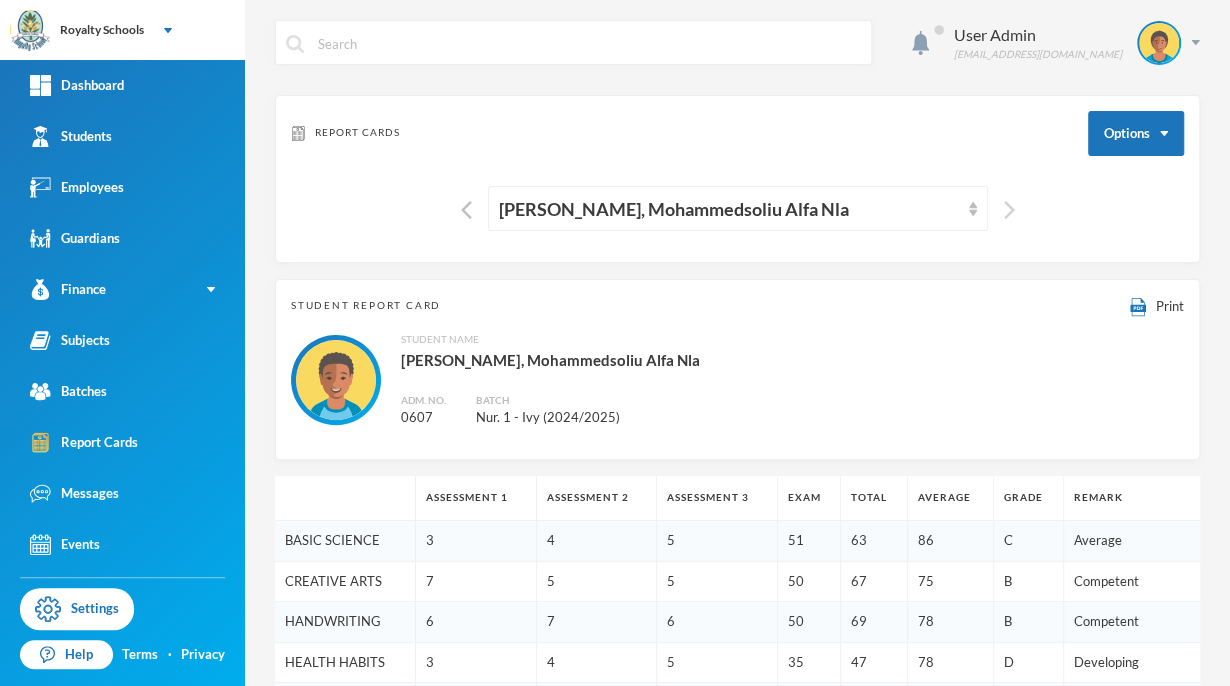 click at bounding box center [1009, 210] 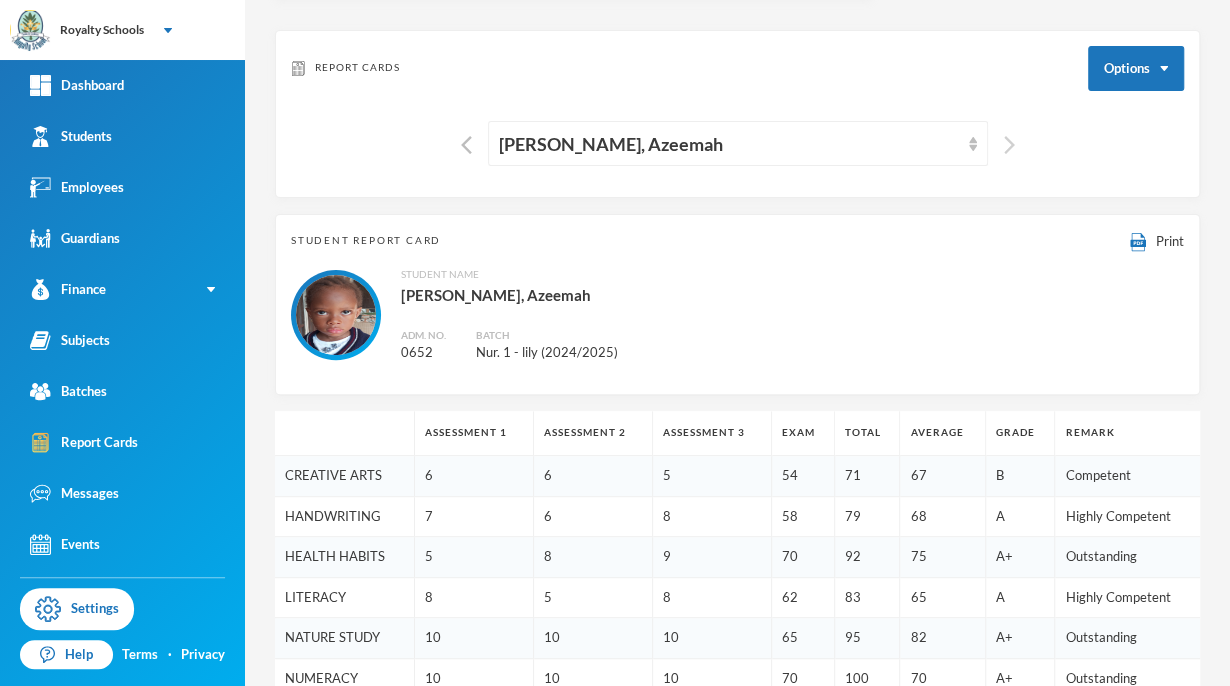 scroll, scrollTop: 0, scrollLeft: 0, axis: both 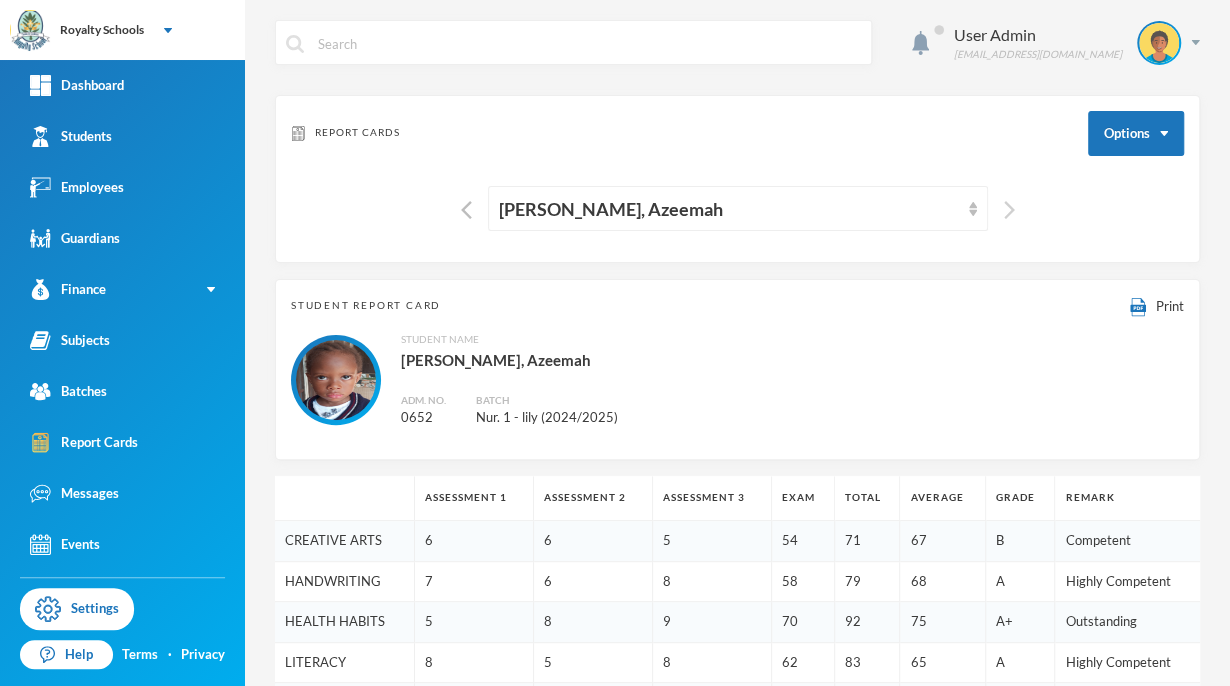 click at bounding box center [1009, 210] 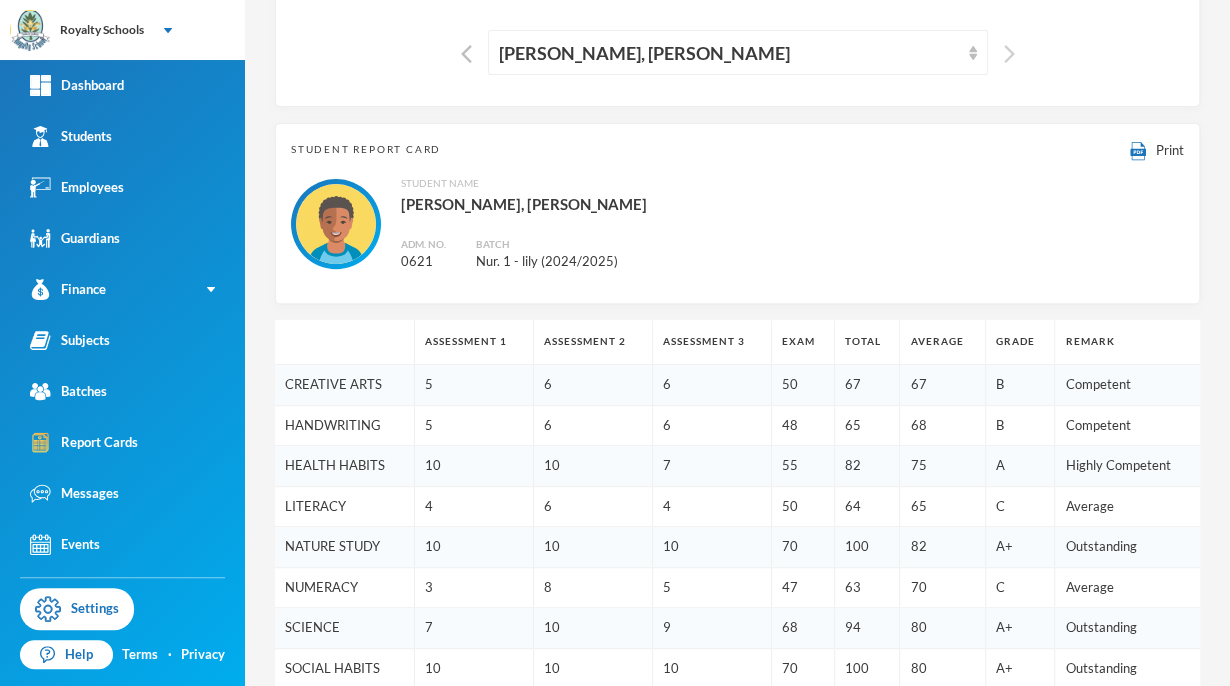 scroll, scrollTop: 0, scrollLeft: 0, axis: both 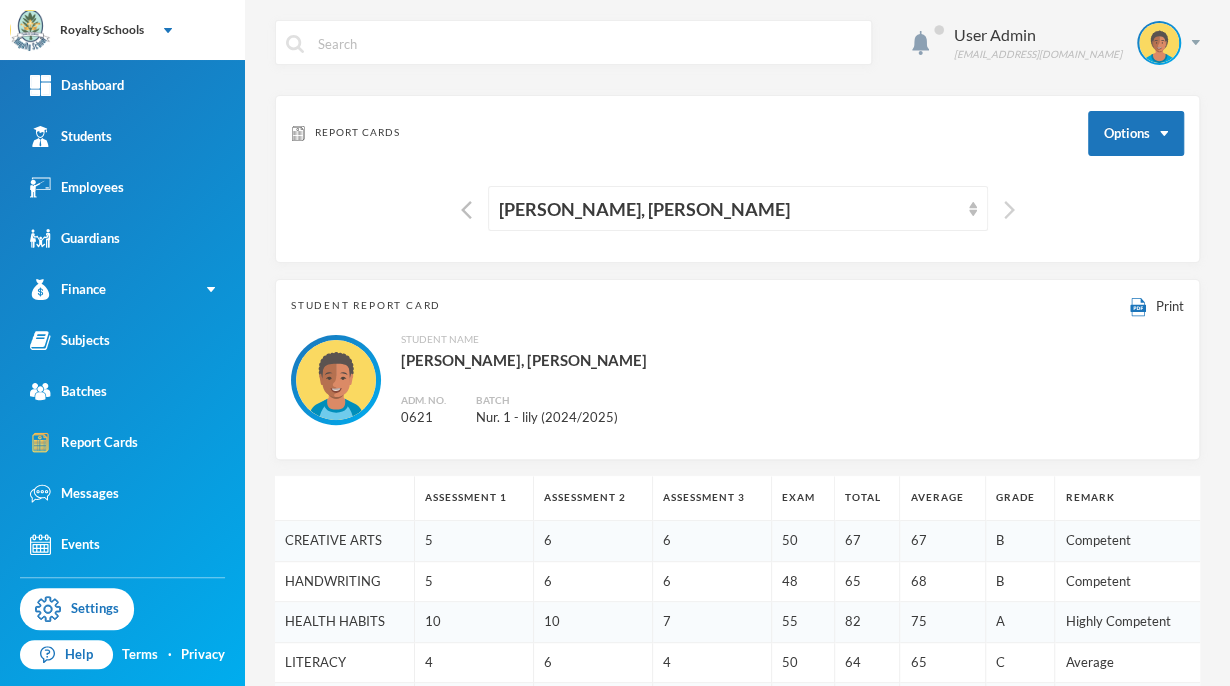 click at bounding box center (1009, 210) 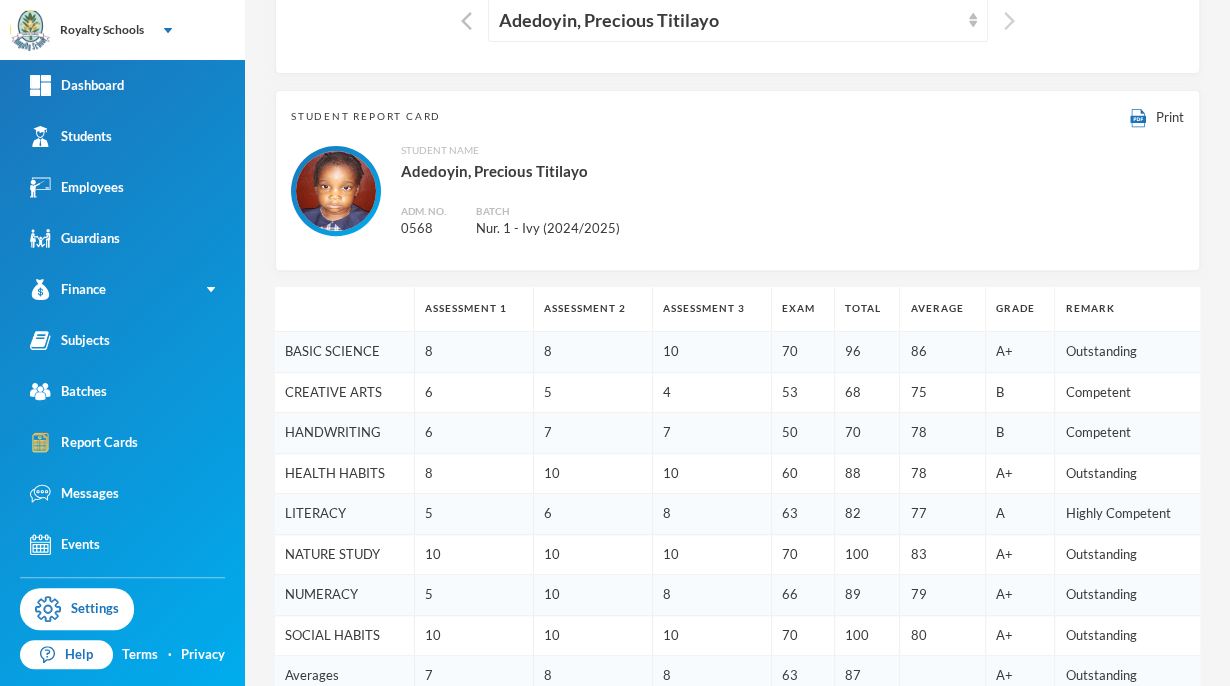 scroll, scrollTop: 637, scrollLeft: 0, axis: vertical 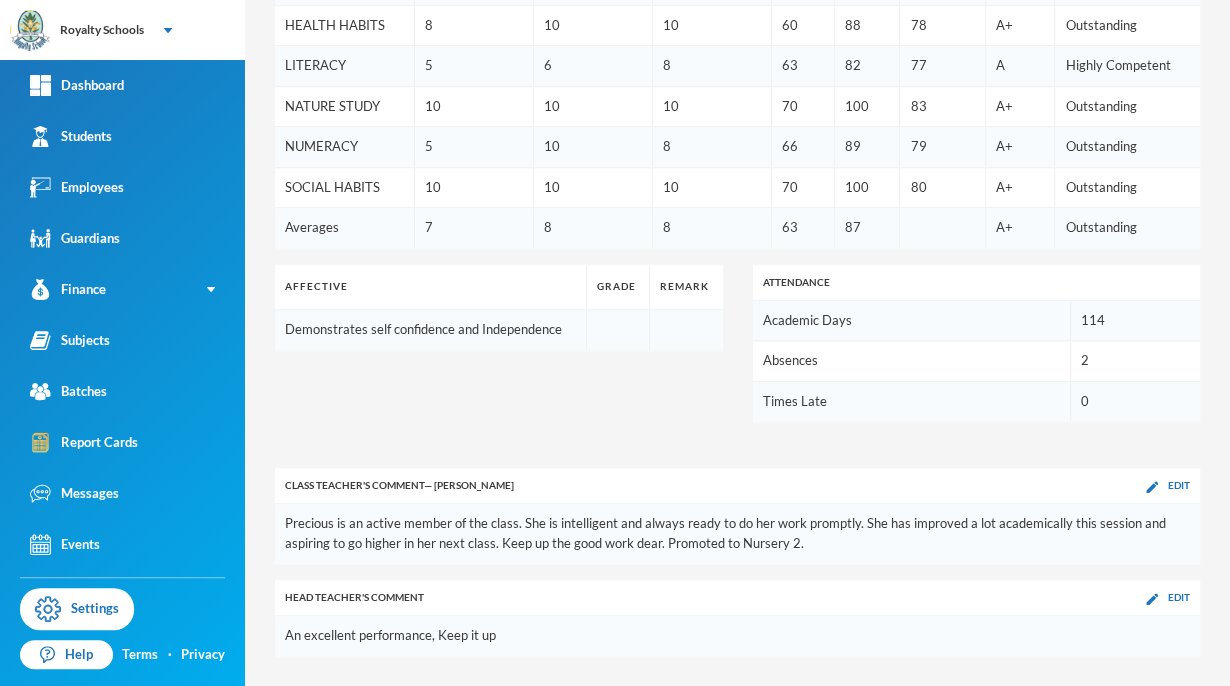 click on "ASSESSMENT 1 ASSESSMENT 2 ASSESSMENT 3 EXAM TOTAL AVERAGE GRADE REMARK BASIC SCIENCE 8 8 10 70 96 86 A+ Outstanding CREATIVE ARTS 6 5 4 53 68 75 B Competent HANDWRITING 6 7 7 50 70 78 B Competent HEALTH HABITS 8 10 10 60 88 78 A+ Outstanding LITERACY 5 6 8 63 82 77 A Highly Competent NATURE STUDY 10 10 10 70 100 83 A+ Outstanding NUMERACY 5 10 8 66 89 79 A+ Outstanding SOCIAL HABITS 10 10 10 70 100 80 A+ Outstanding Averages 7 8 8 63 87 A+ Outstanding Affective Grade Remark Demonstrates self confidence and Independence Attendance Academic Days 114 Absences 2 Times Late 0 Class Teacher 's Comment   — K. A. Uwerunonye Edit Precious is an active member of the class. She is intelligent and always ready to do her work promptly. She has improved a lot academically this session and aspiring to go higher in her next class. Keep up the good work dear. Promoted to Nursery 2. Head Teacher 's Comment   Edit An excellent performance, Keep it up" at bounding box center [737, 247] 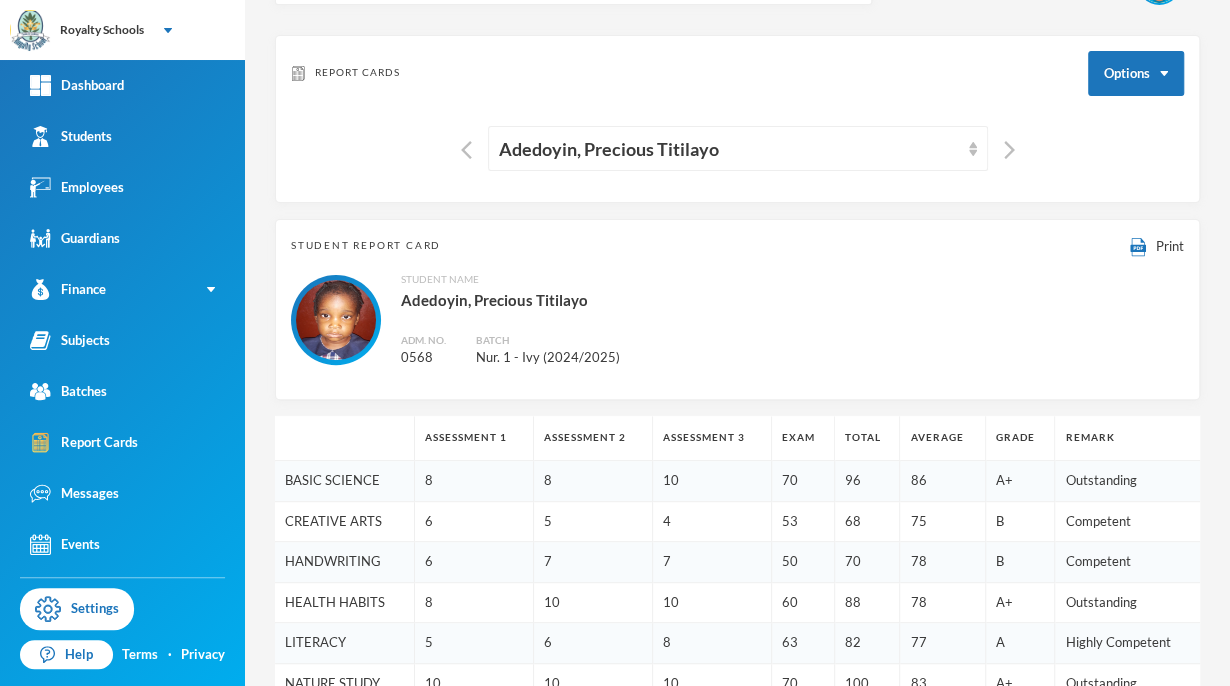 scroll, scrollTop: 0, scrollLeft: 0, axis: both 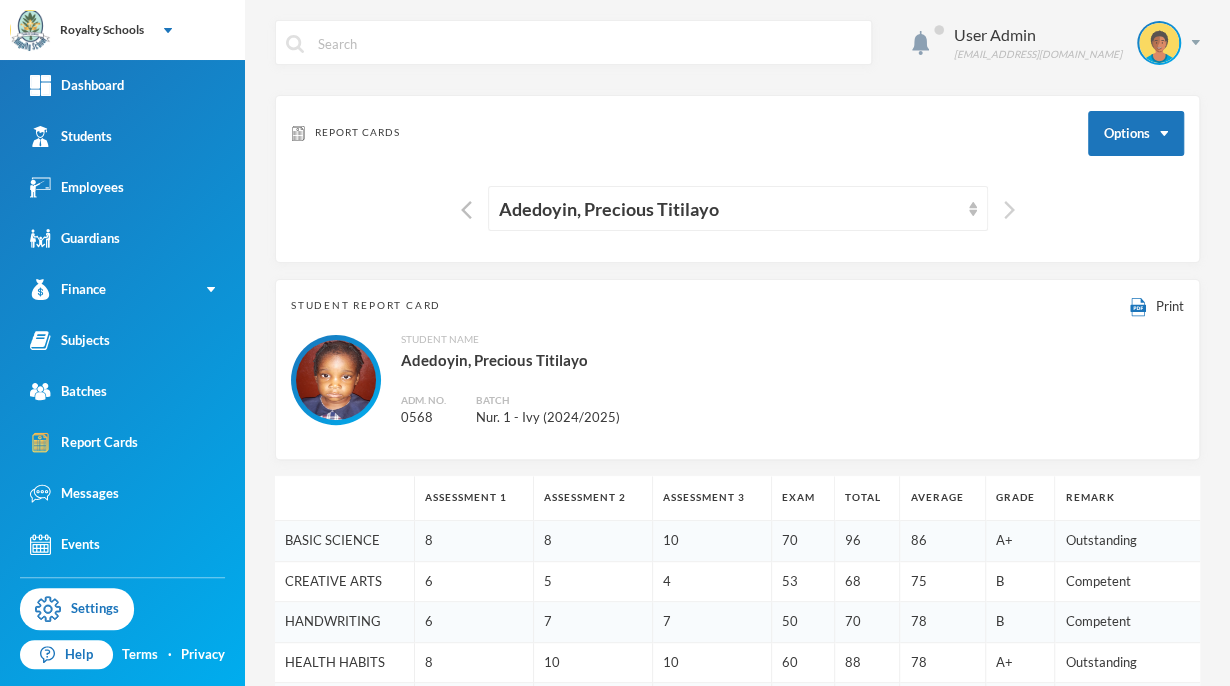 click at bounding box center [1009, 210] 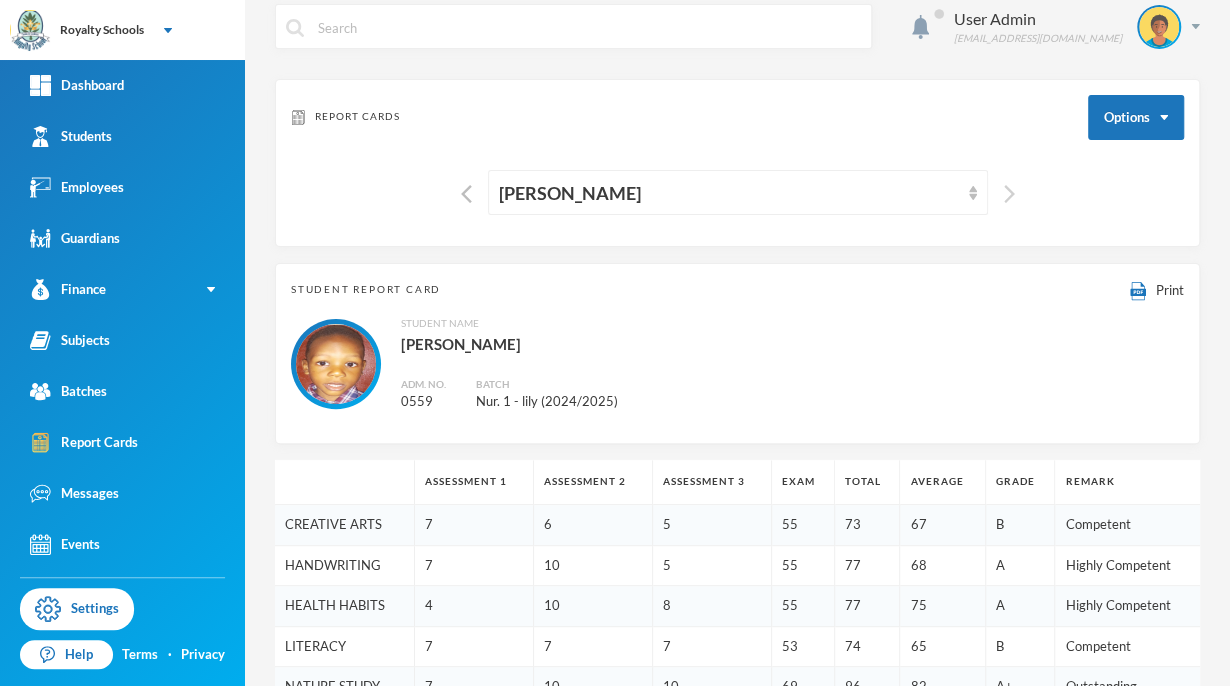 scroll, scrollTop: 0, scrollLeft: 0, axis: both 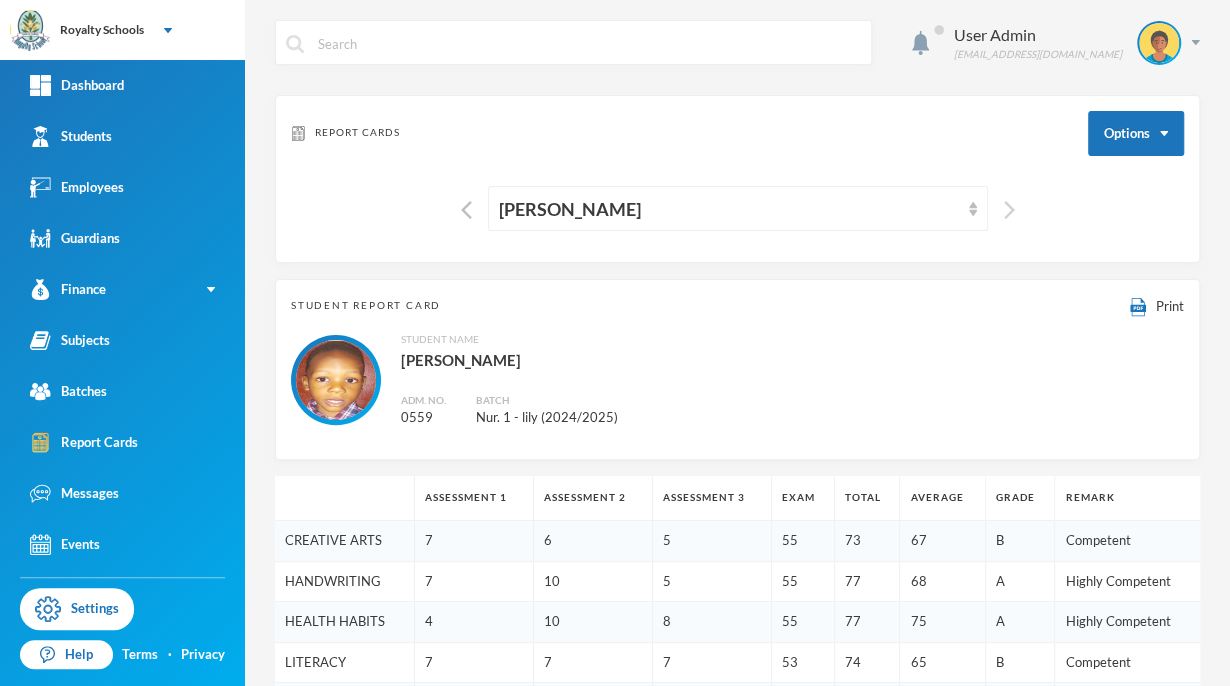 click at bounding box center [1009, 210] 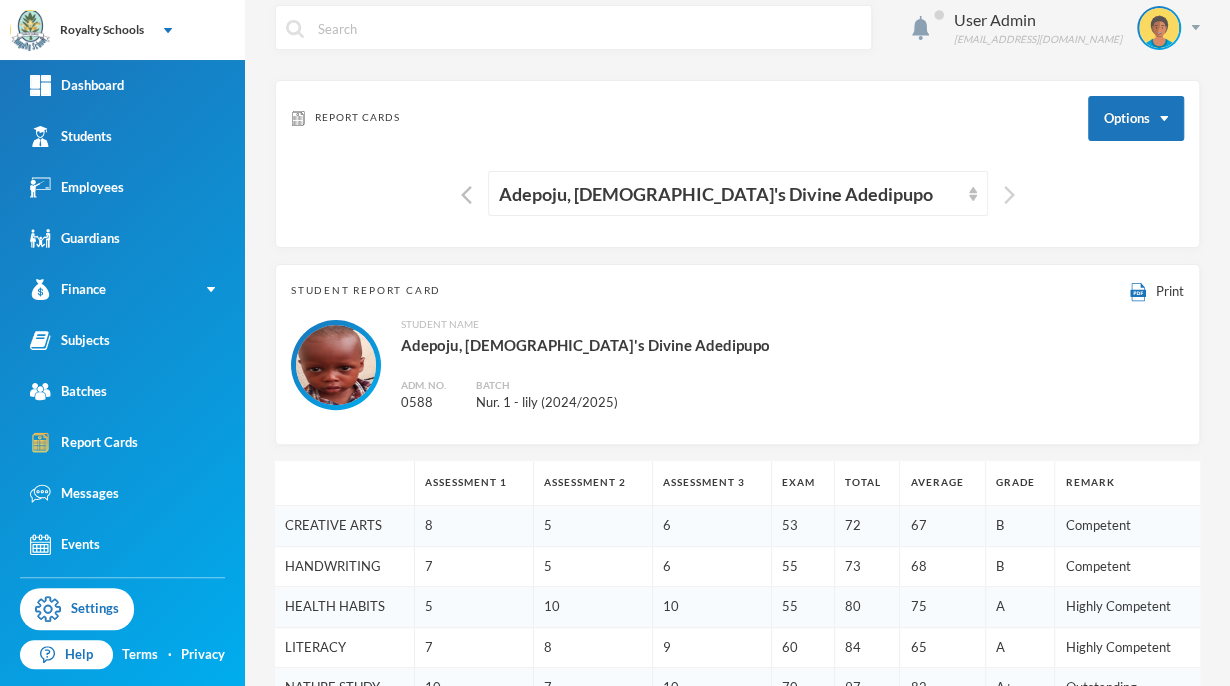 scroll, scrollTop: 0, scrollLeft: 0, axis: both 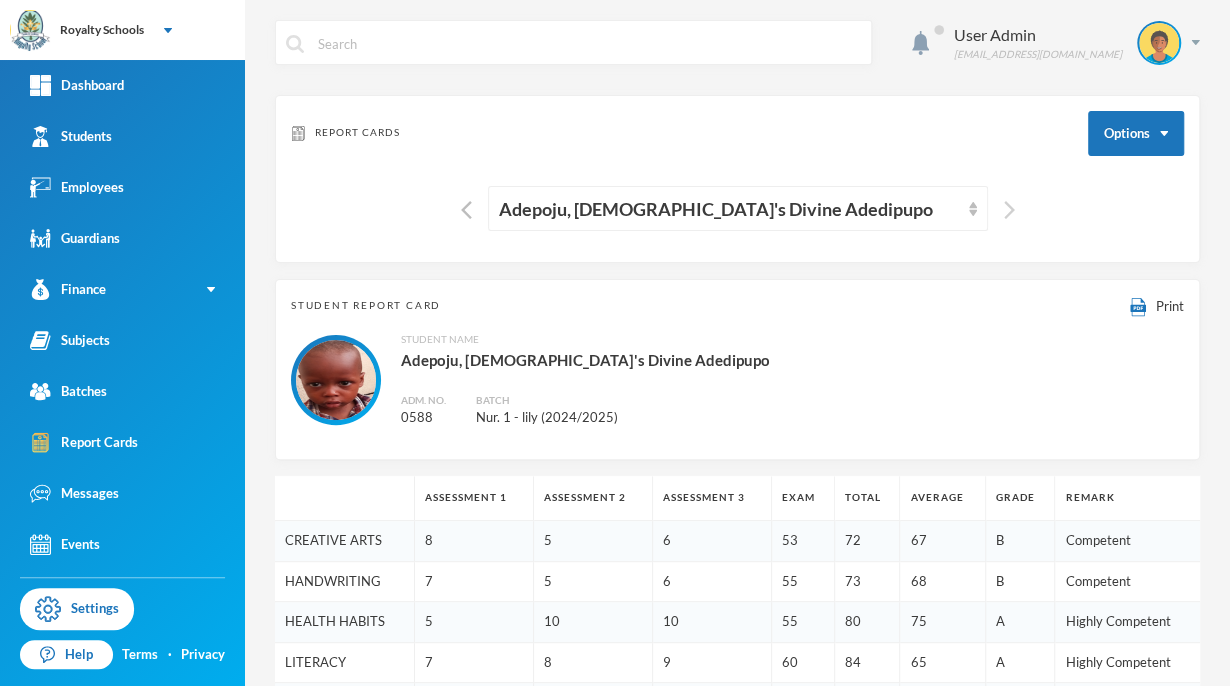 click at bounding box center (1009, 210) 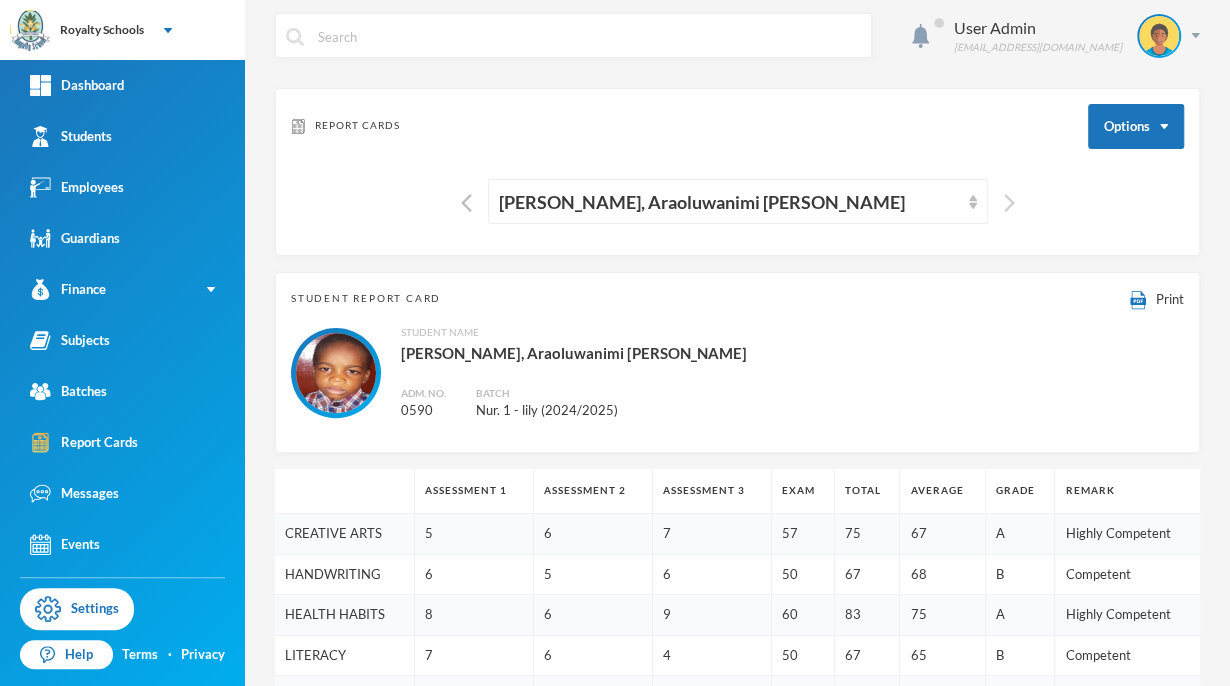 scroll, scrollTop: 4, scrollLeft: 0, axis: vertical 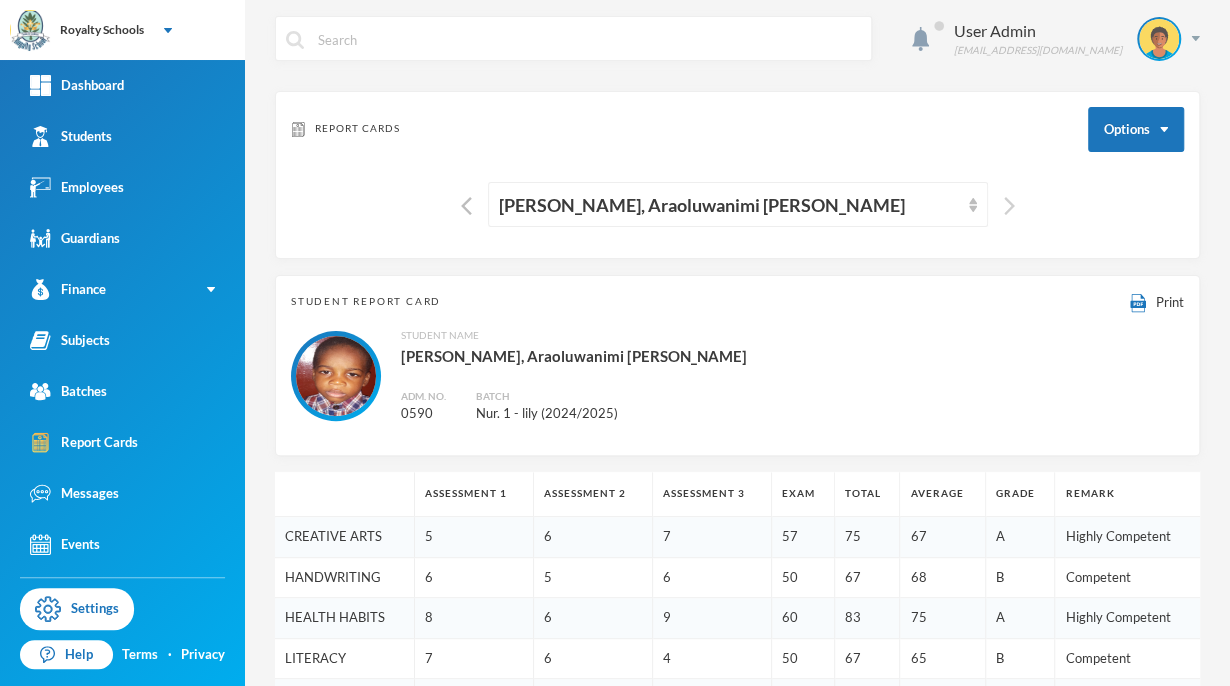 click at bounding box center [1009, 206] 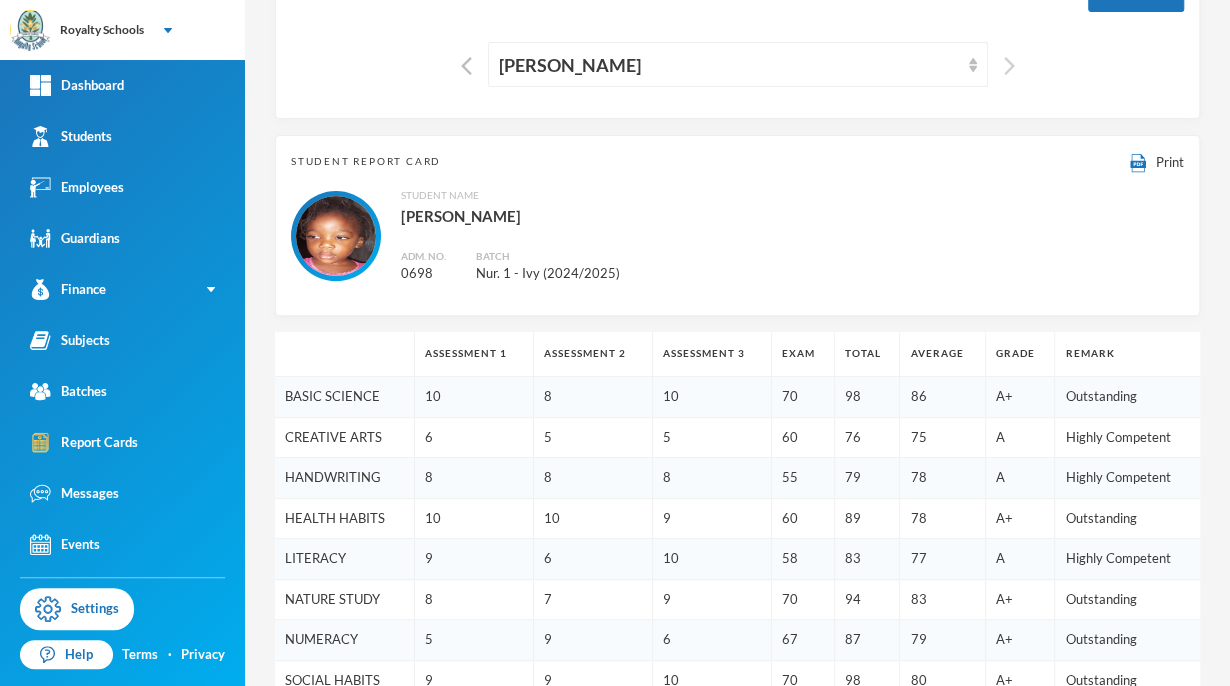 scroll, scrollTop: 0, scrollLeft: 0, axis: both 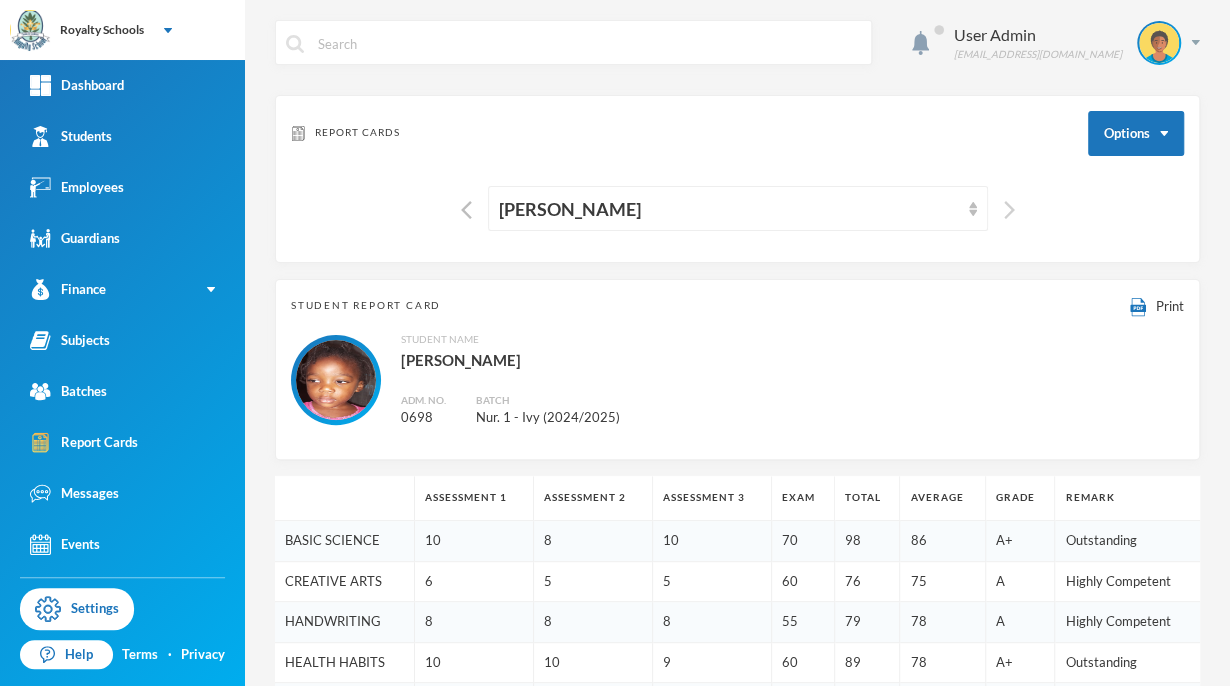 click at bounding box center (1009, 210) 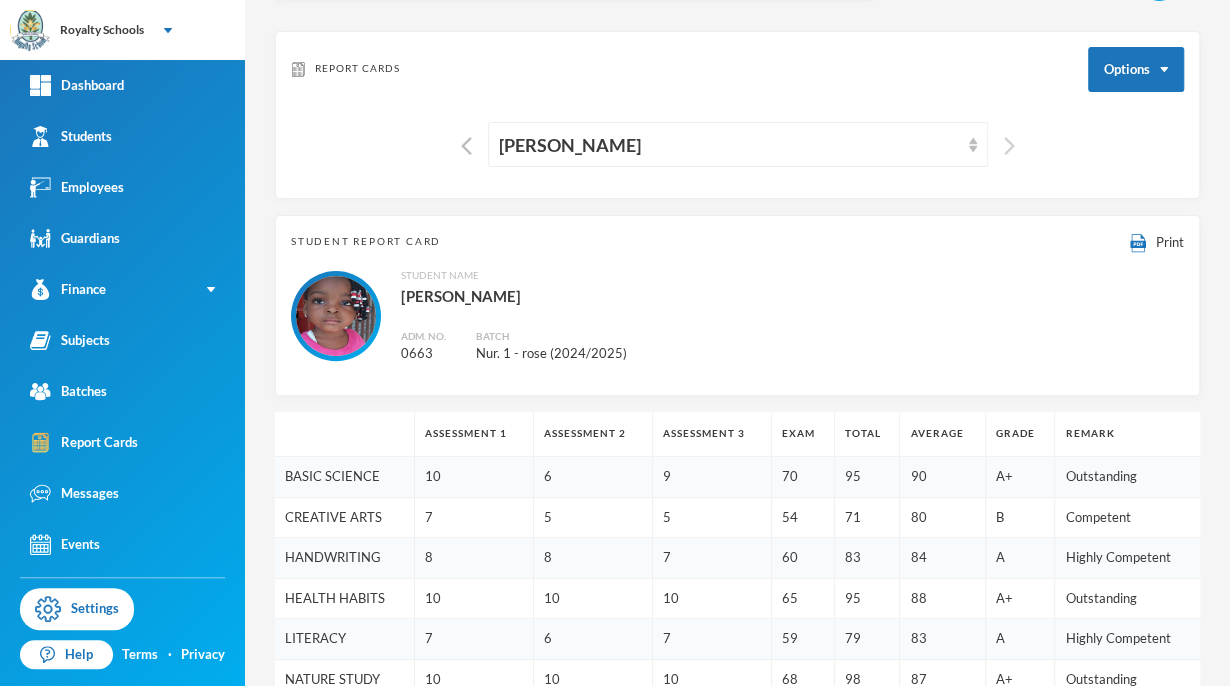 scroll, scrollTop: 0, scrollLeft: 0, axis: both 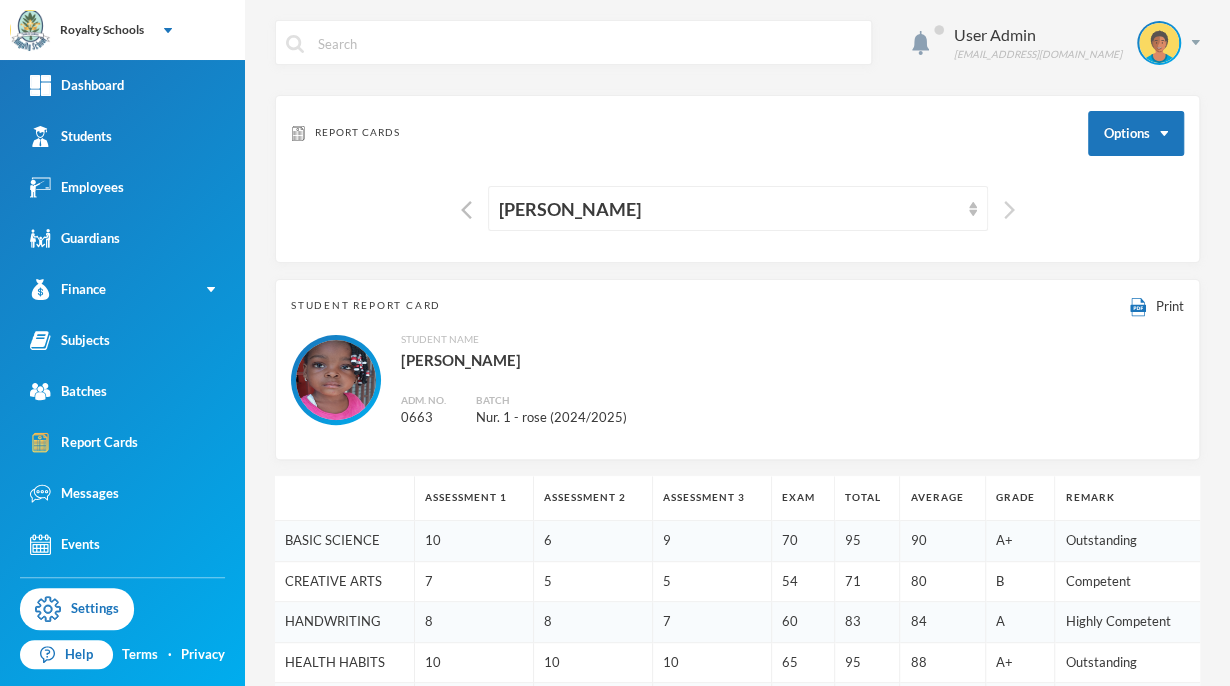 click at bounding box center (1009, 210) 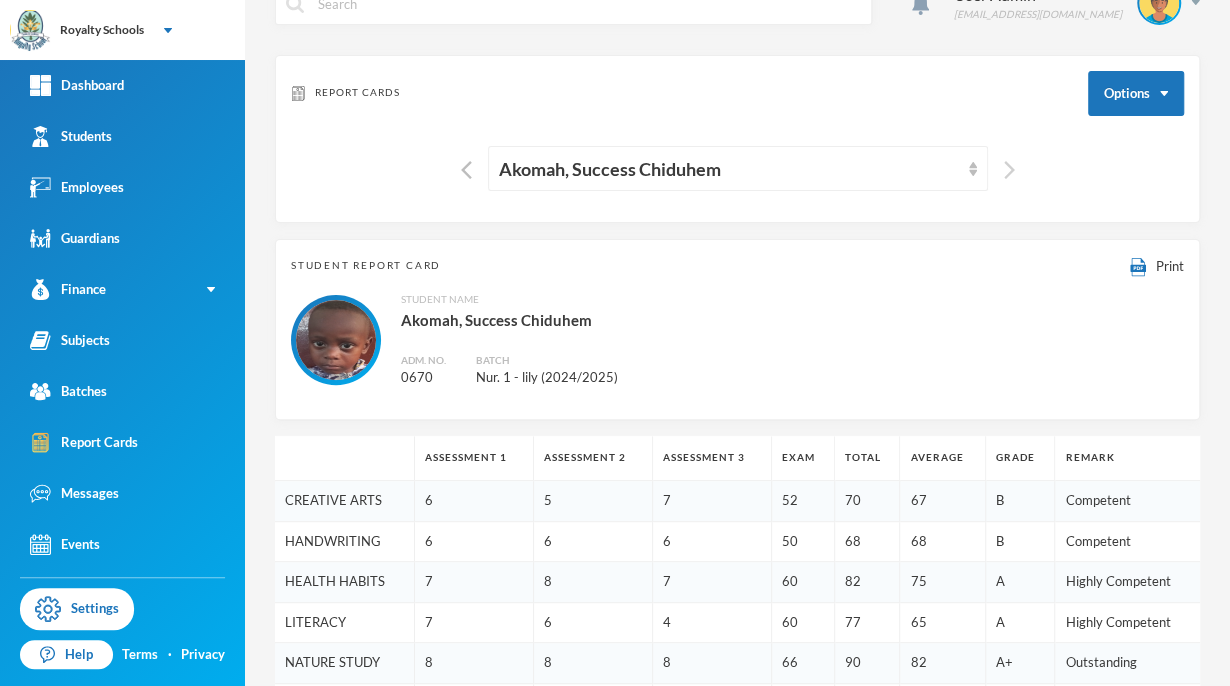 scroll, scrollTop: 17, scrollLeft: 0, axis: vertical 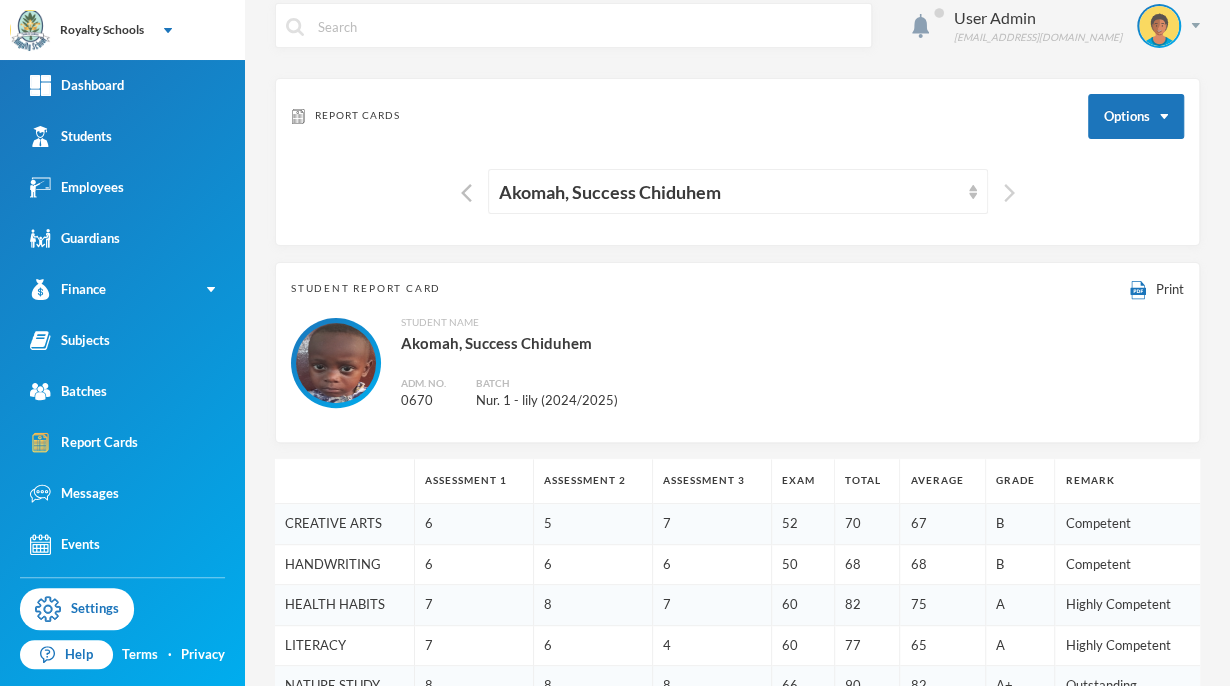 click at bounding box center [1009, 193] 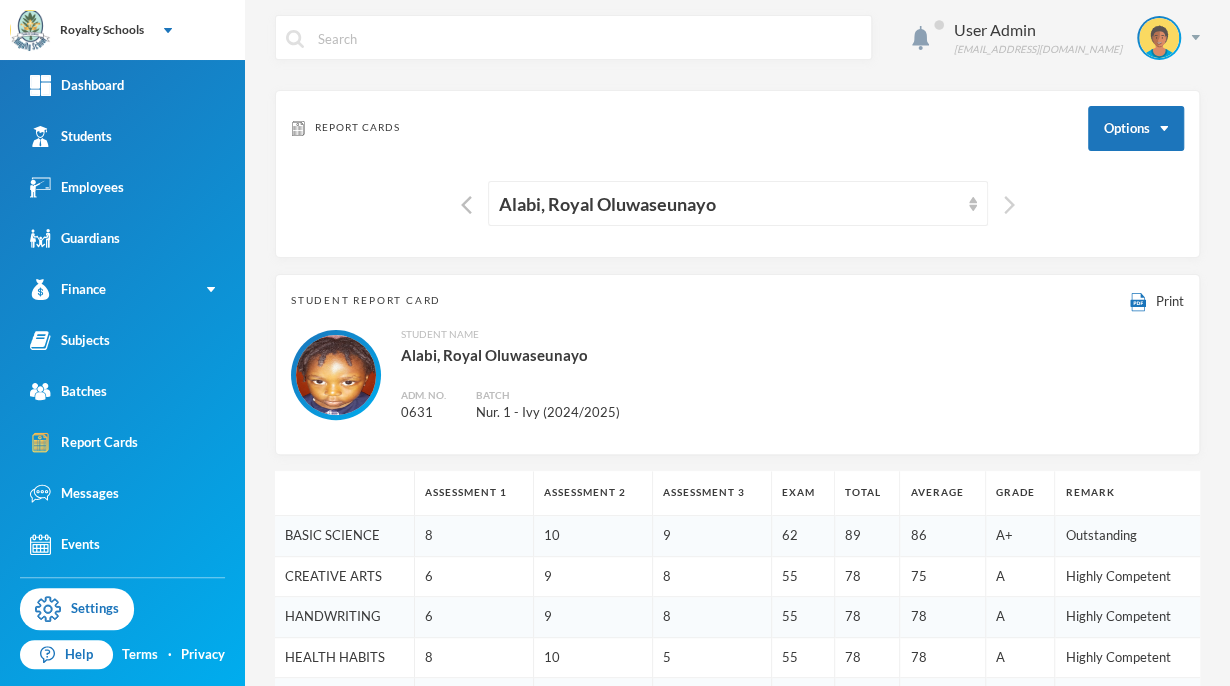 scroll, scrollTop: 0, scrollLeft: 0, axis: both 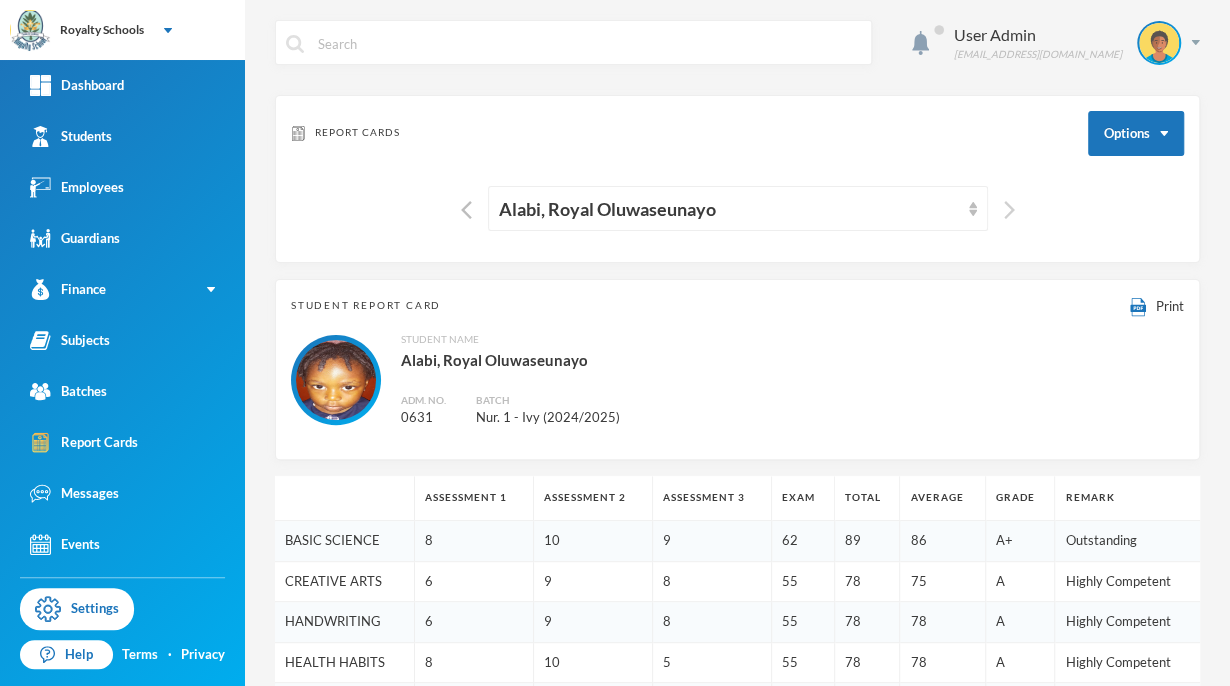 click at bounding box center (1009, 210) 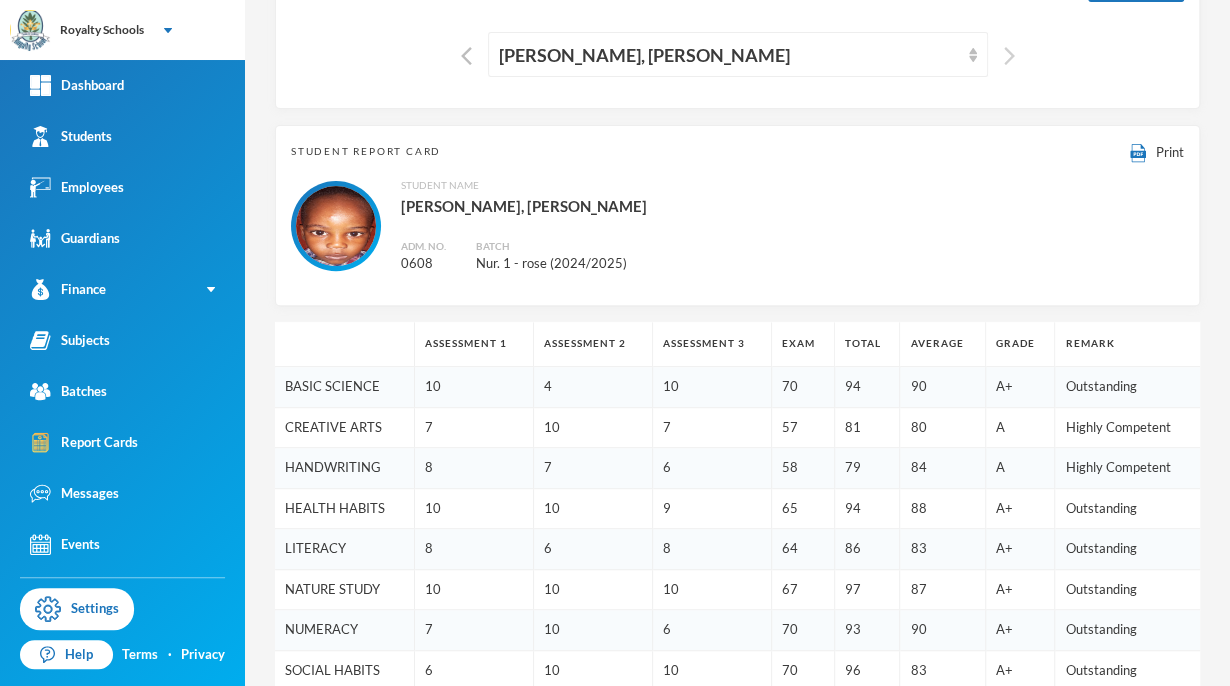 scroll, scrollTop: 0, scrollLeft: 0, axis: both 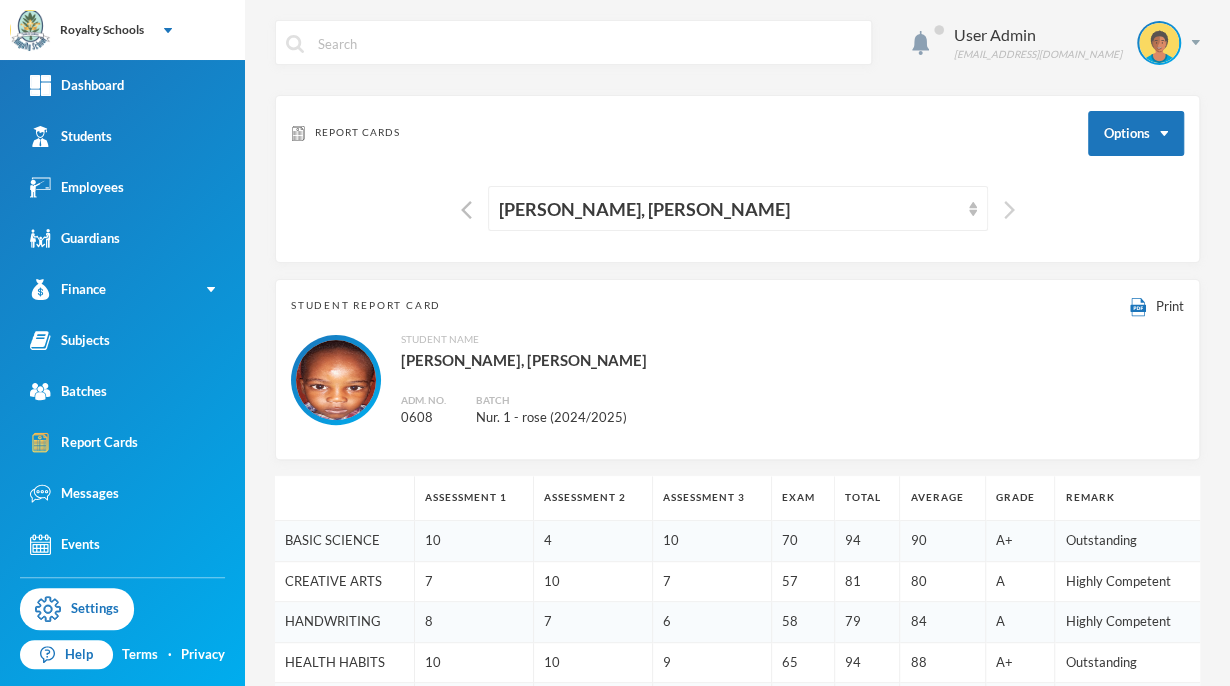 click at bounding box center (1009, 210) 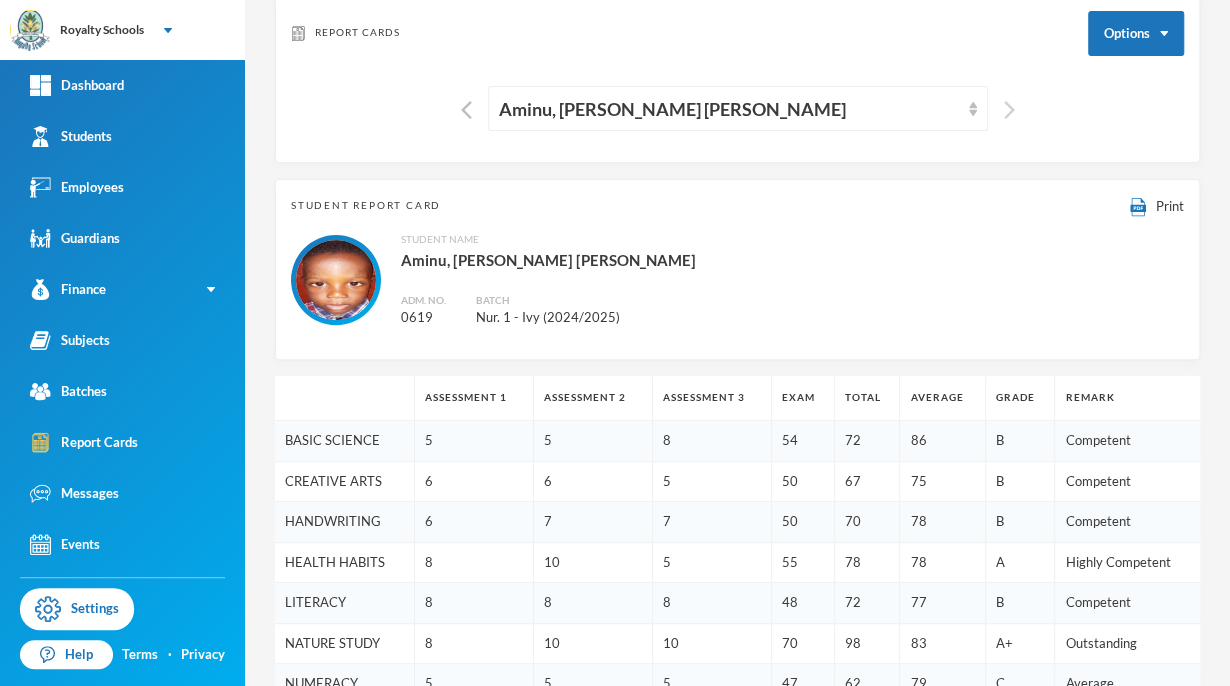 scroll, scrollTop: 0, scrollLeft: 0, axis: both 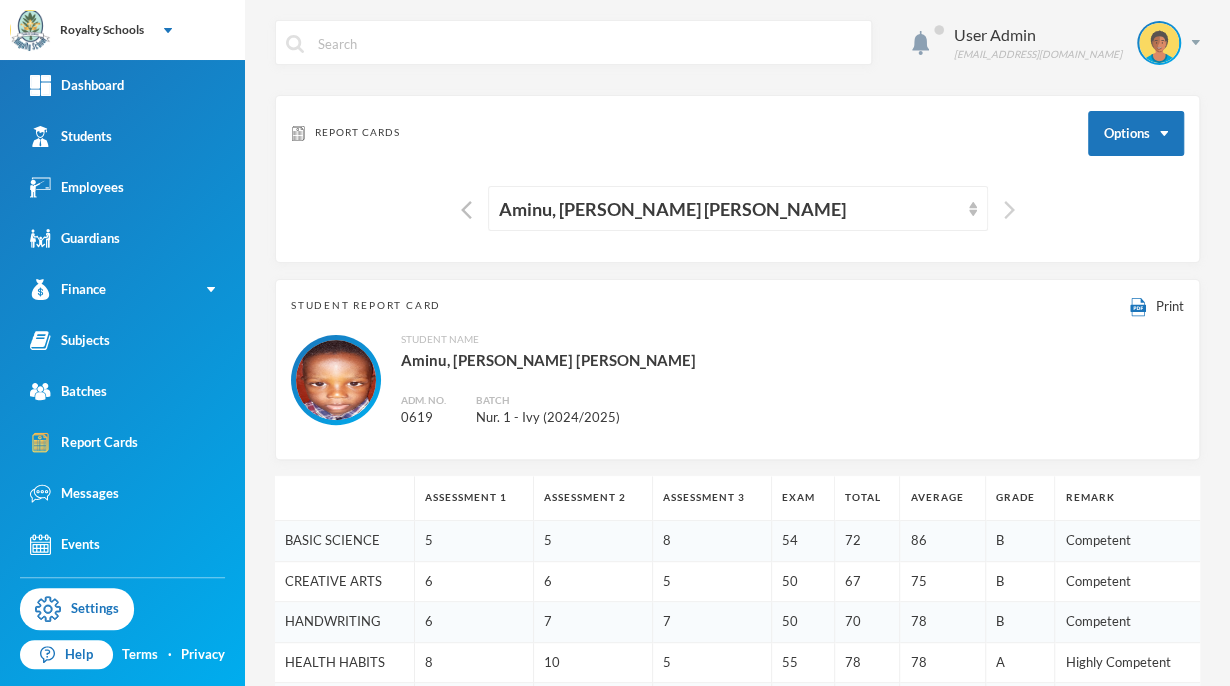 click at bounding box center [1009, 210] 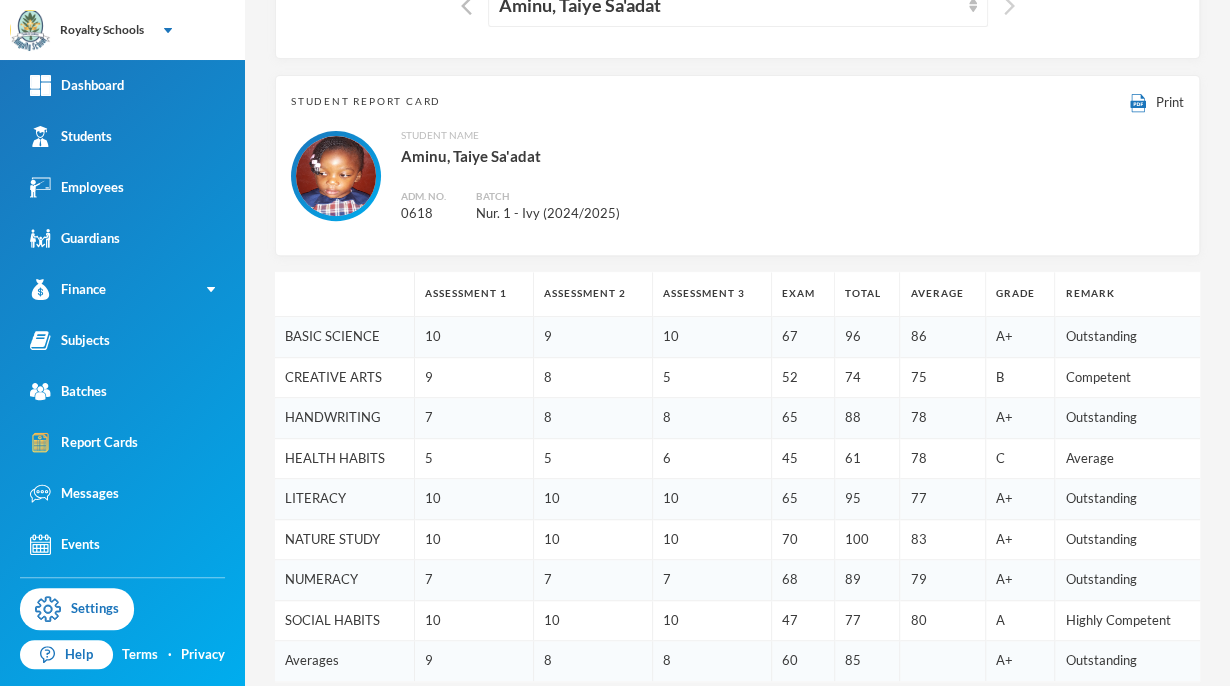 scroll, scrollTop: 0, scrollLeft: 0, axis: both 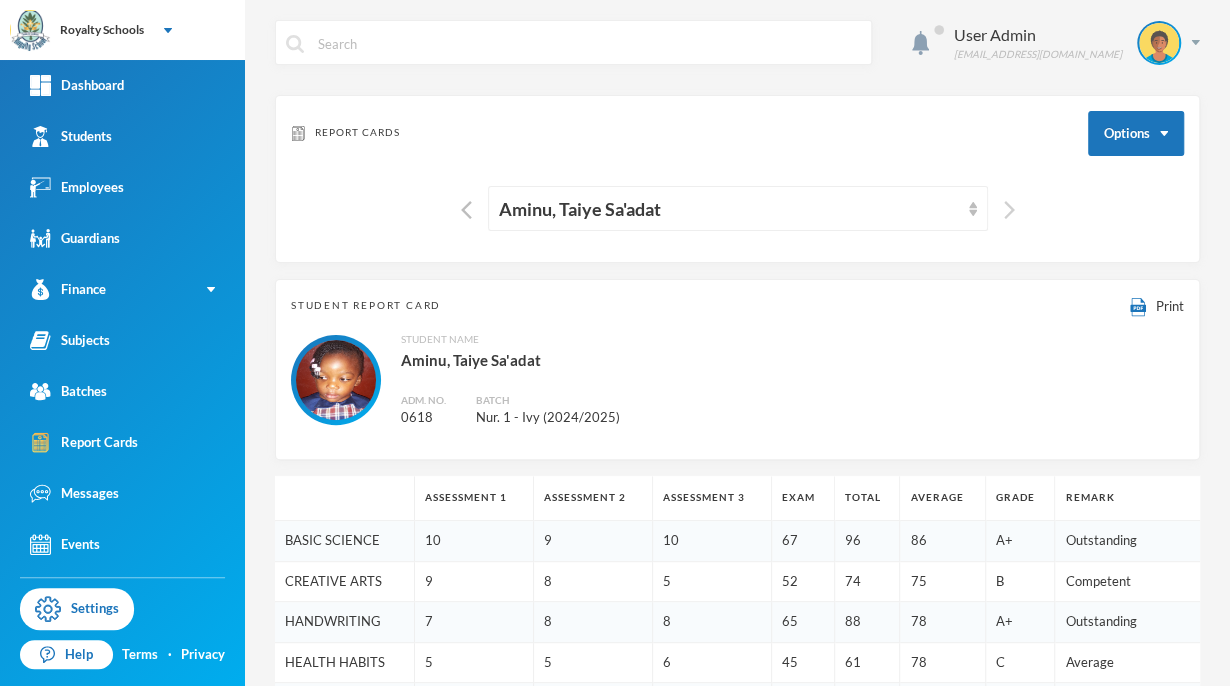 click at bounding box center [1009, 210] 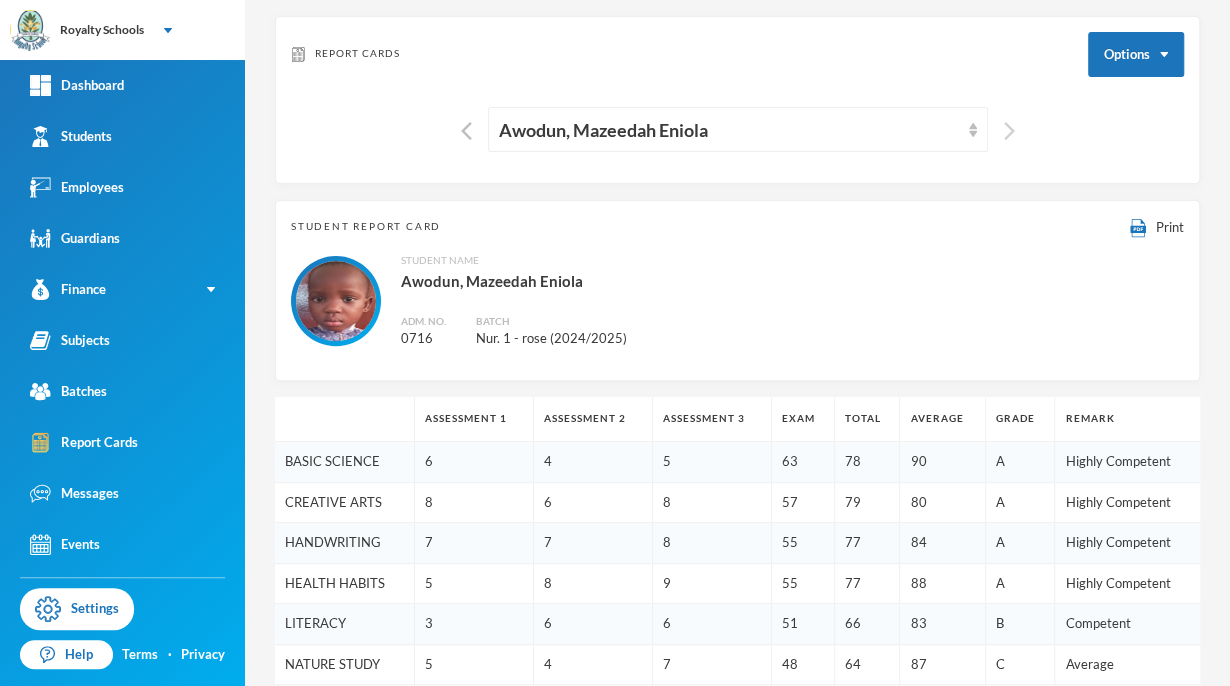 scroll, scrollTop: 0, scrollLeft: 0, axis: both 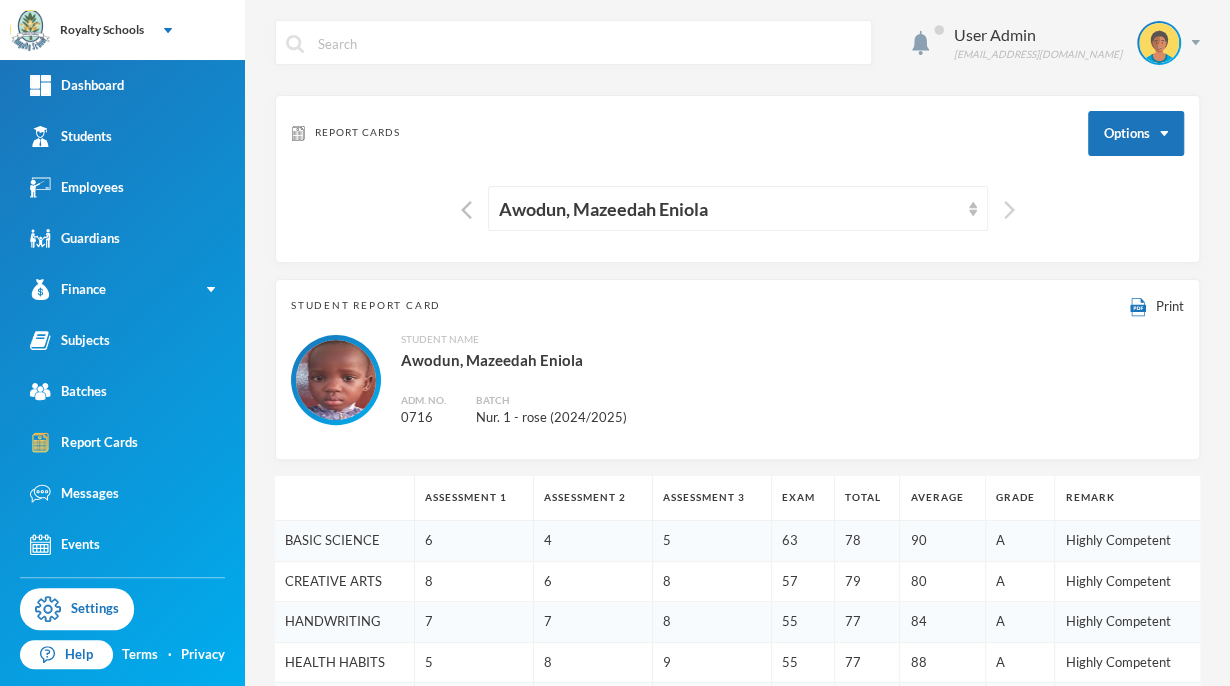 click at bounding box center [1009, 210] 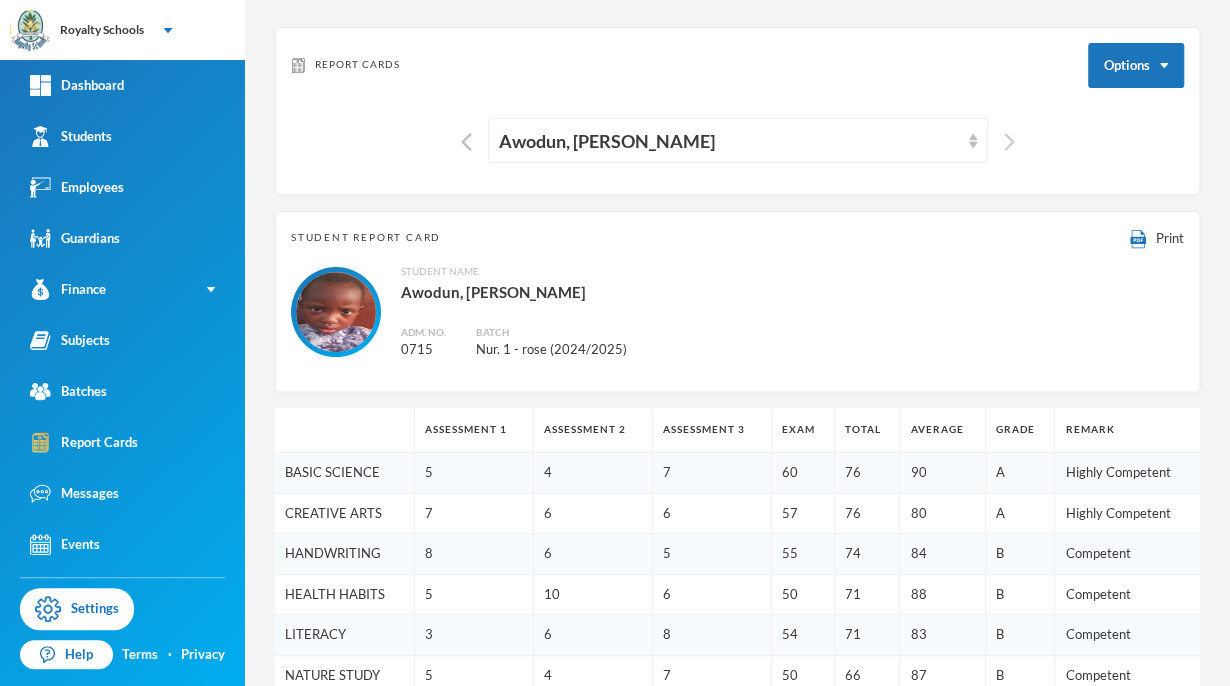 scroll, scrollTop: 0, scrollLeft: 0, axis: both 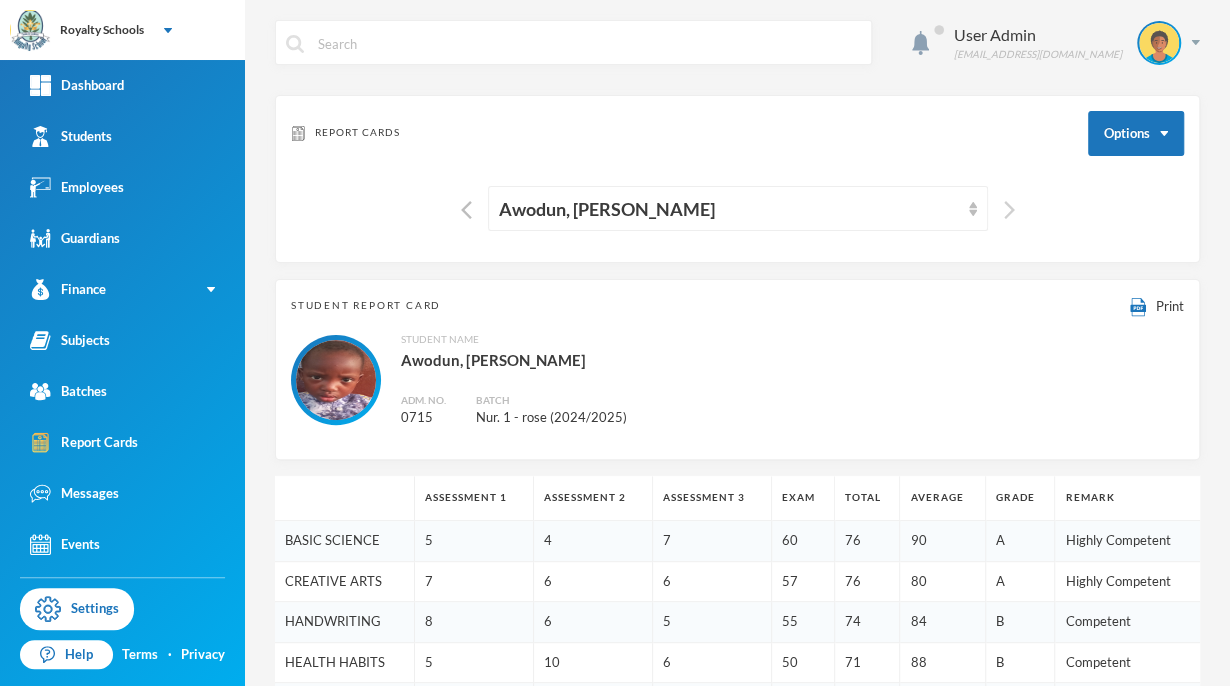 click at bounding box center [1009, 210] 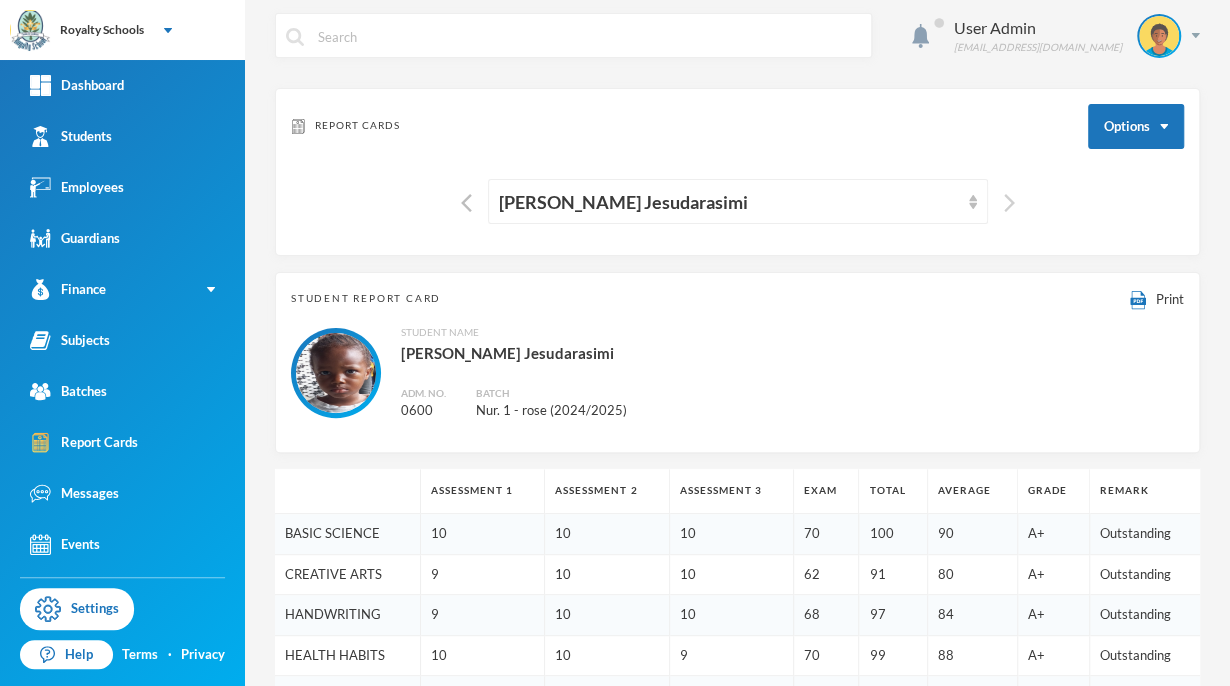 scroll, scrollTop: 0, scrollLeft: 0, axis: both 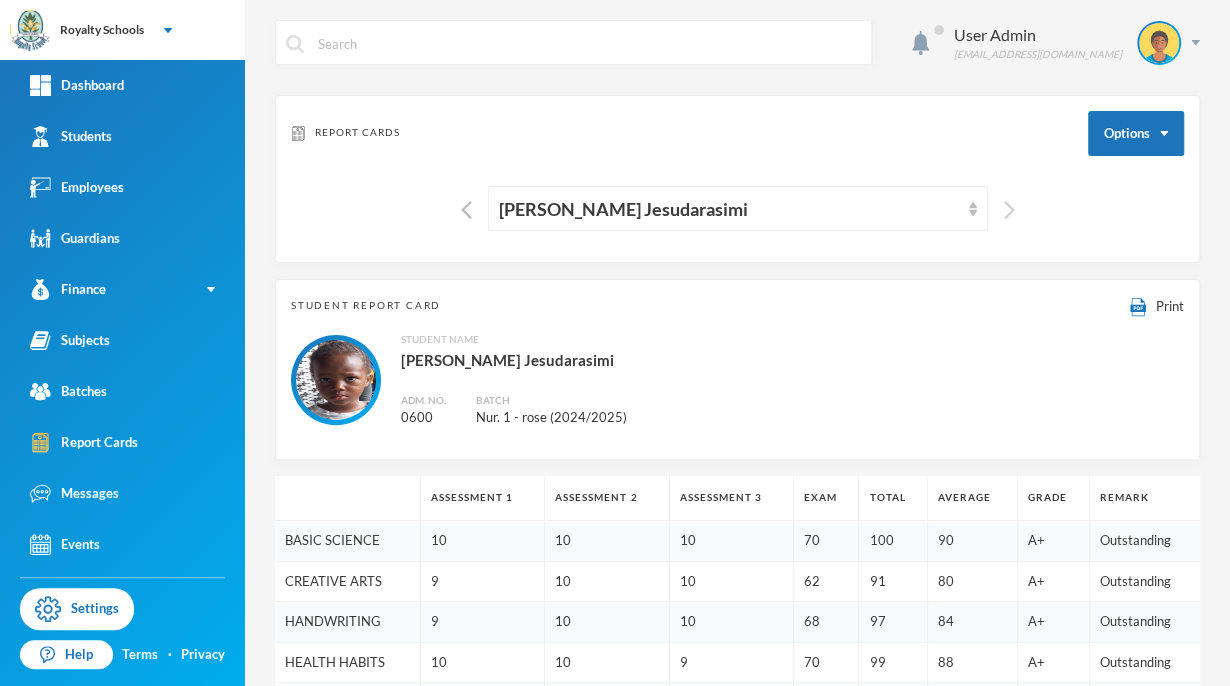 click at bounding box center (1009, 210) 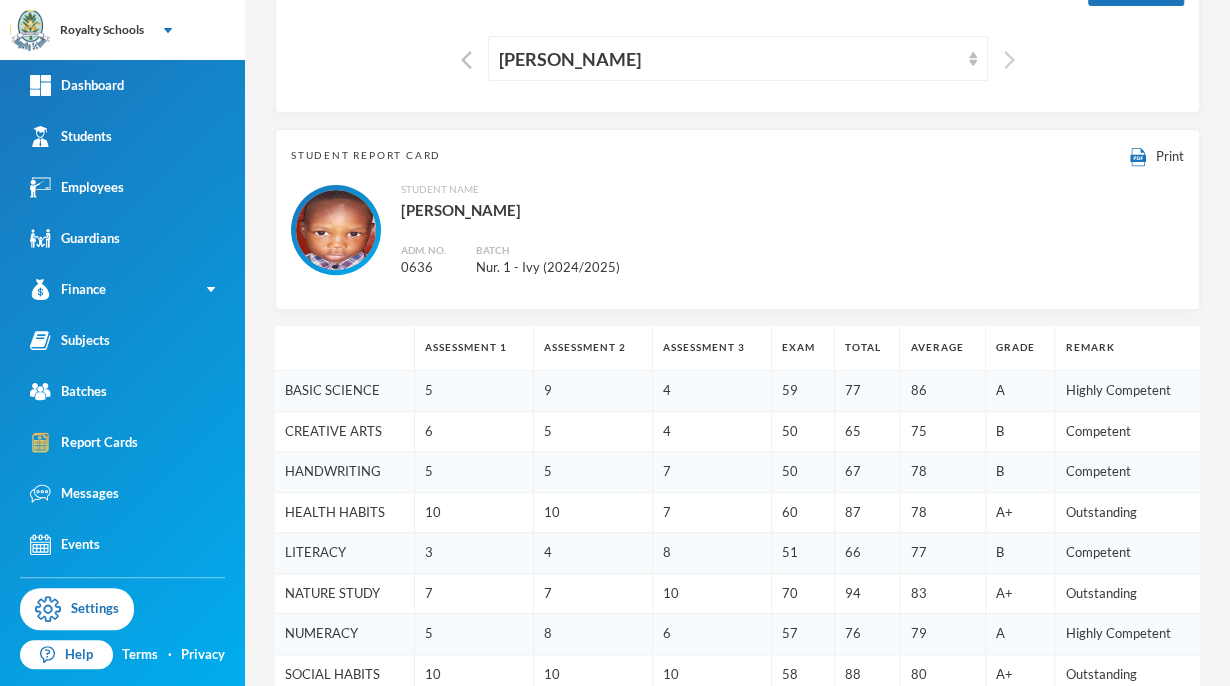 scroll, scrollTop: 0, scrollLeft: 0, axis: both 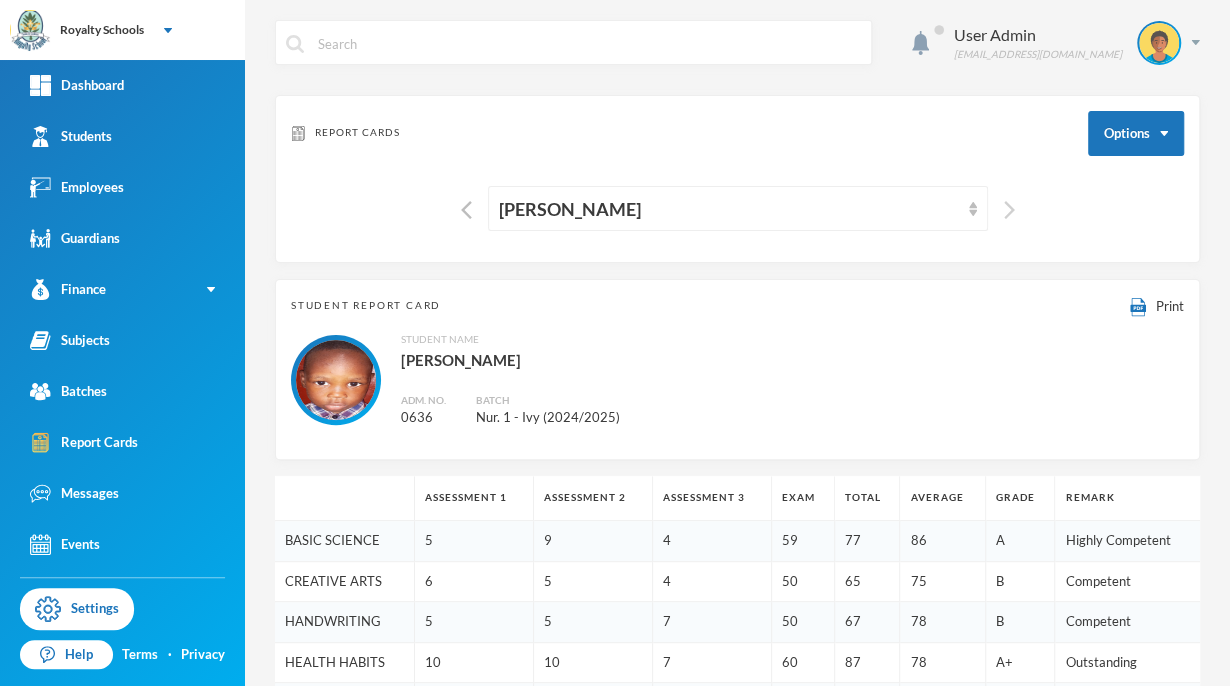 click at bounding box center [1009, 210] 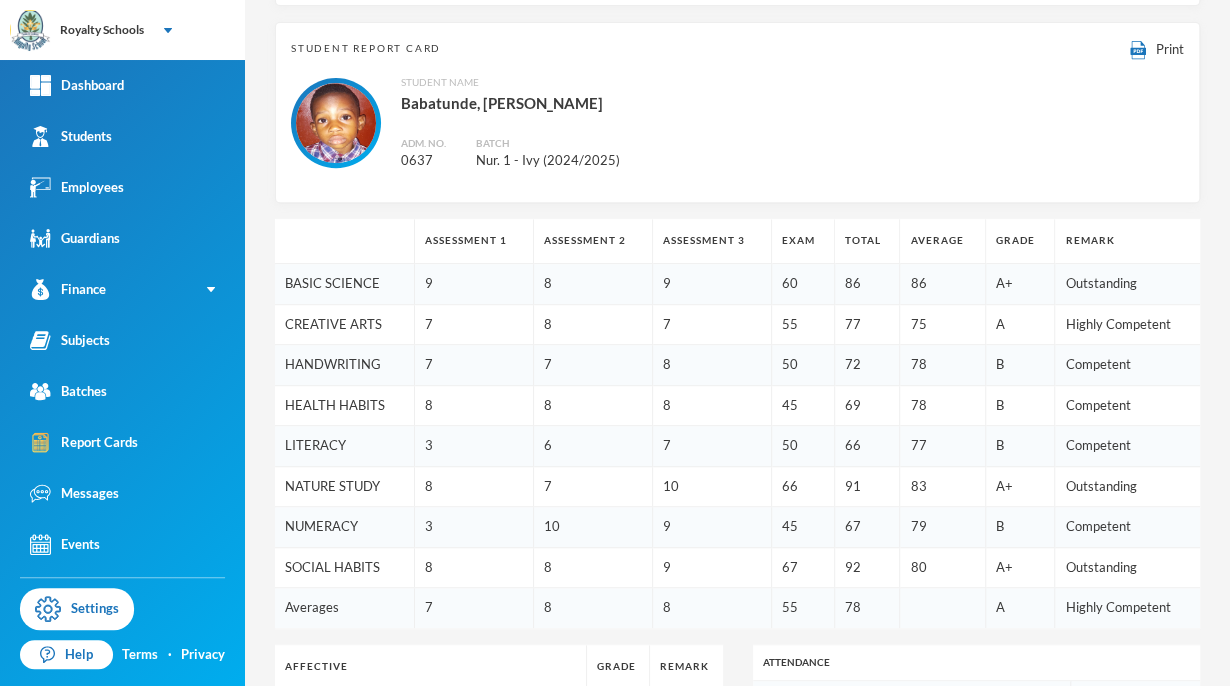 scroll, scrollTop: 0, scrollLeft: 0, axis: both 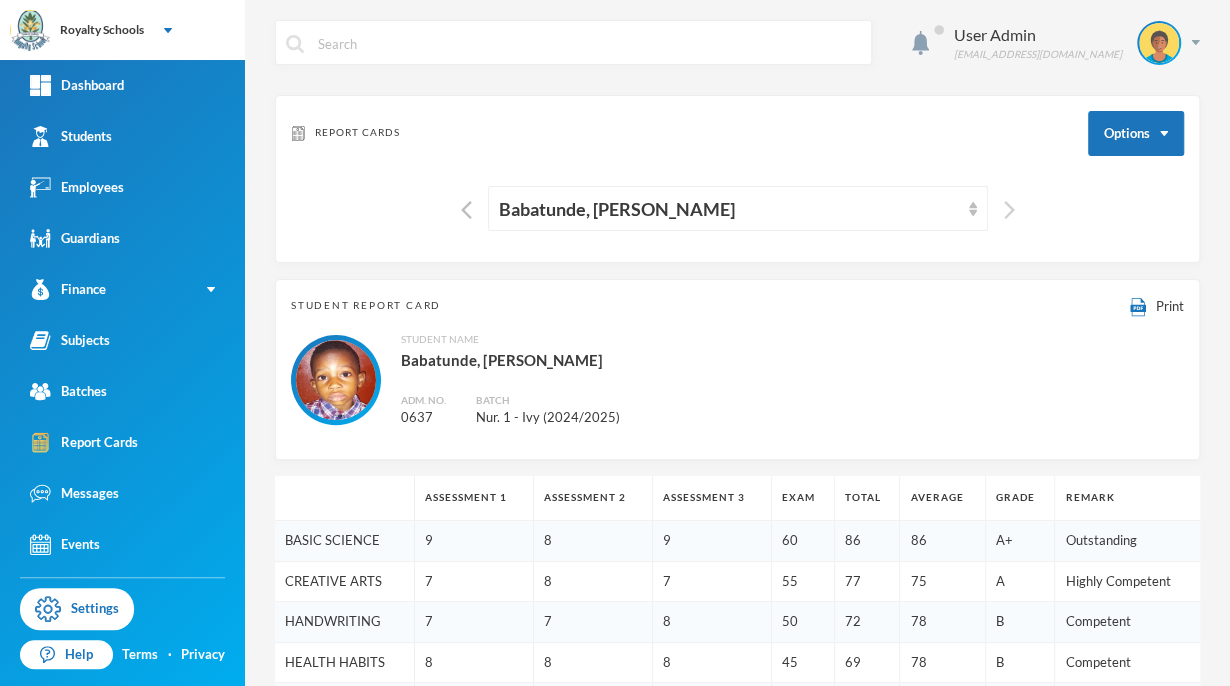 click at bounding box center (1009, 210) 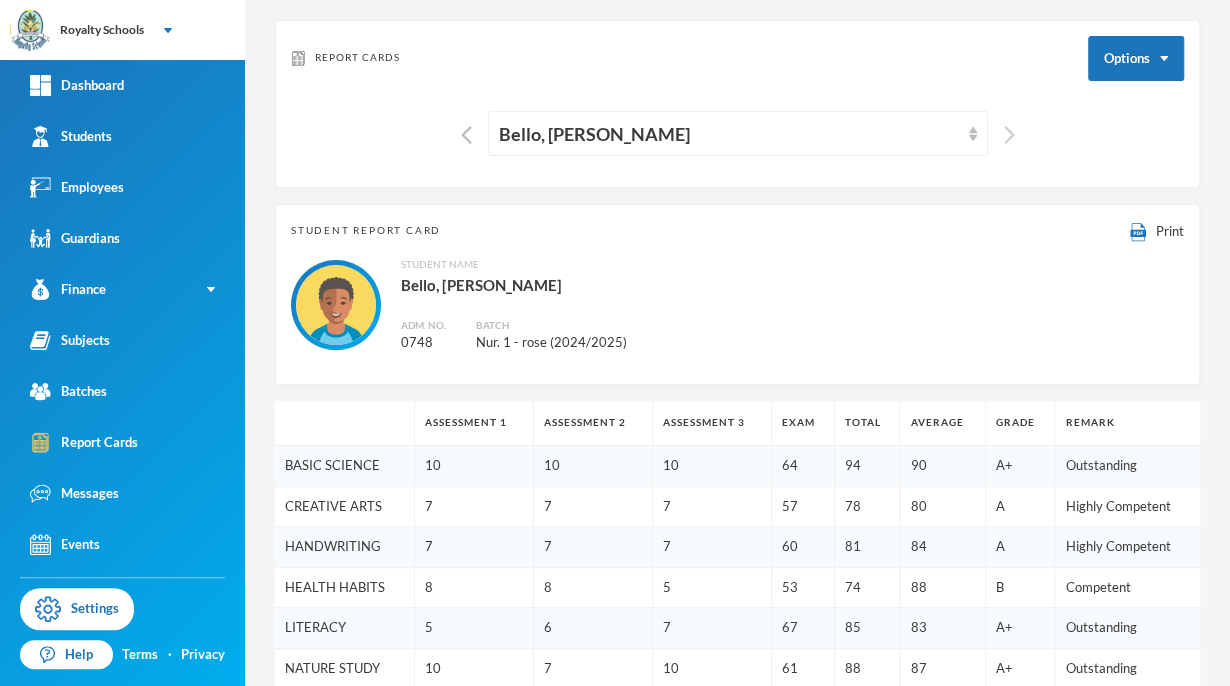 scroll, scrollTop: 0, scrollLeft: 0, axis: both 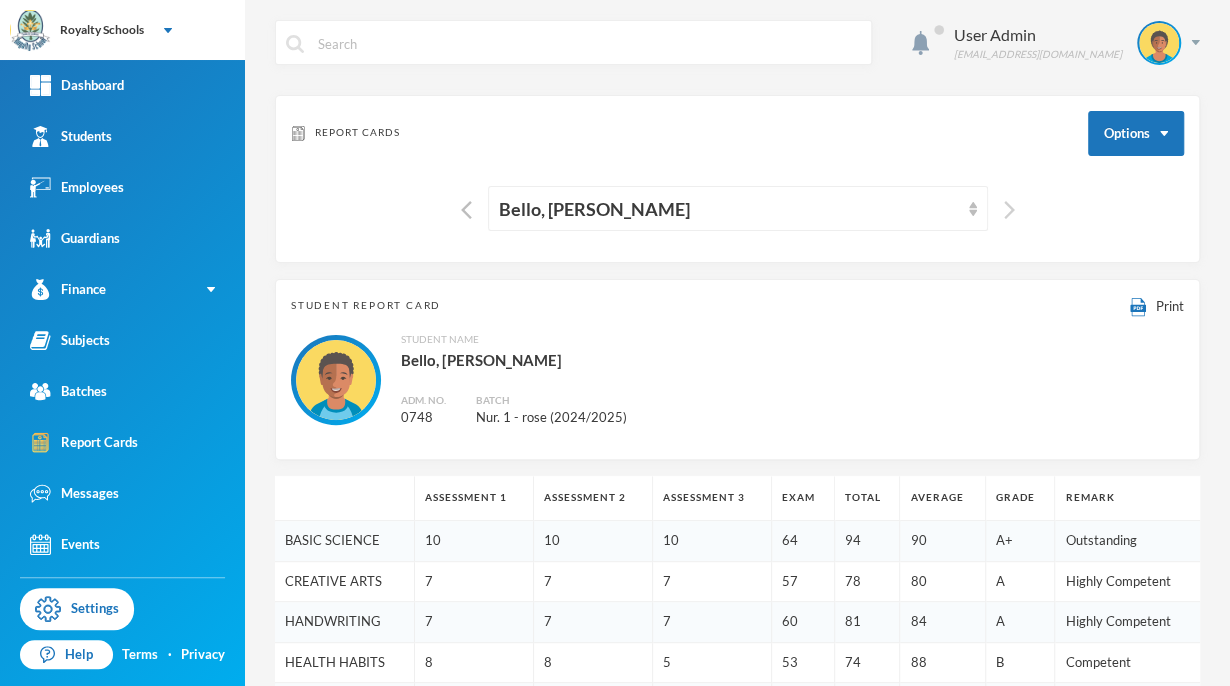 click at bounding box center (1009, 210) 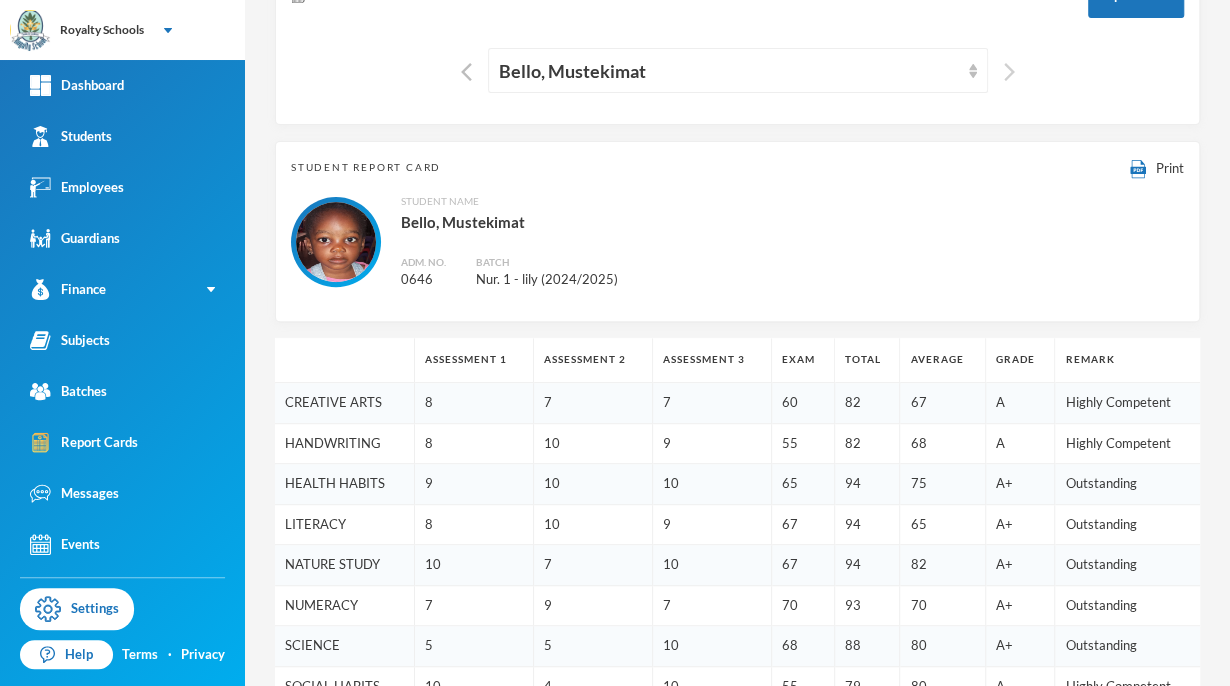 scroll, scrollTop: 0, scrollLeft: 0, axis: both 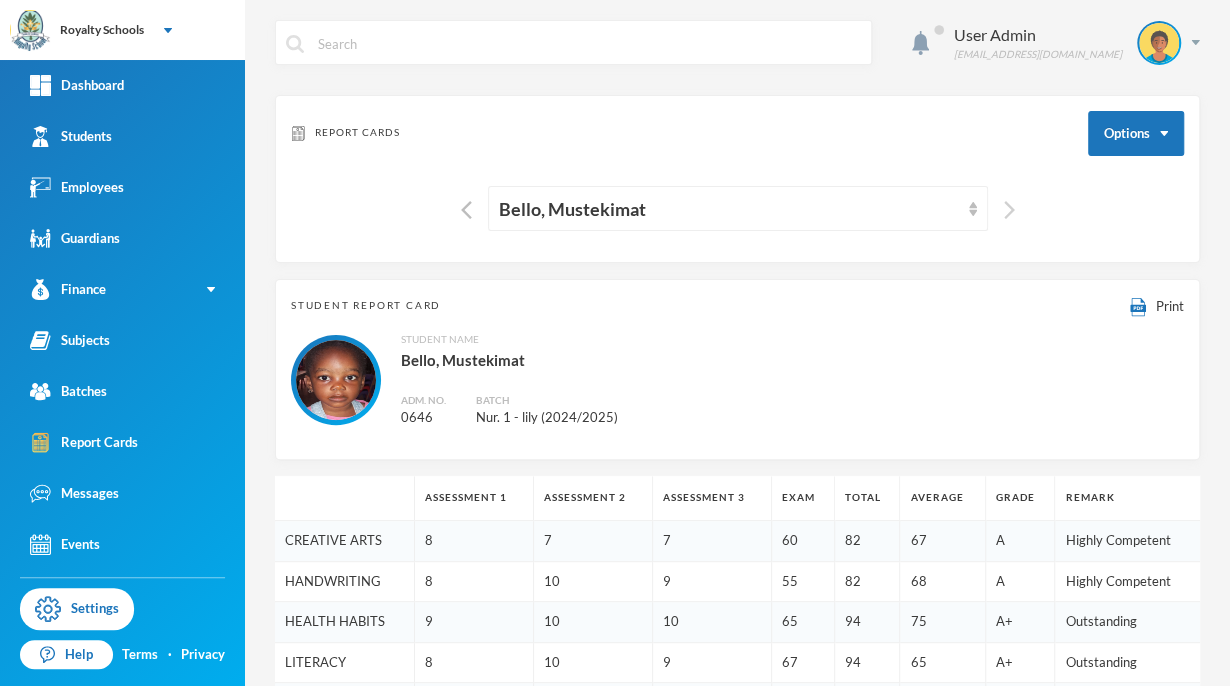 click at bounding box center [1009, 210] 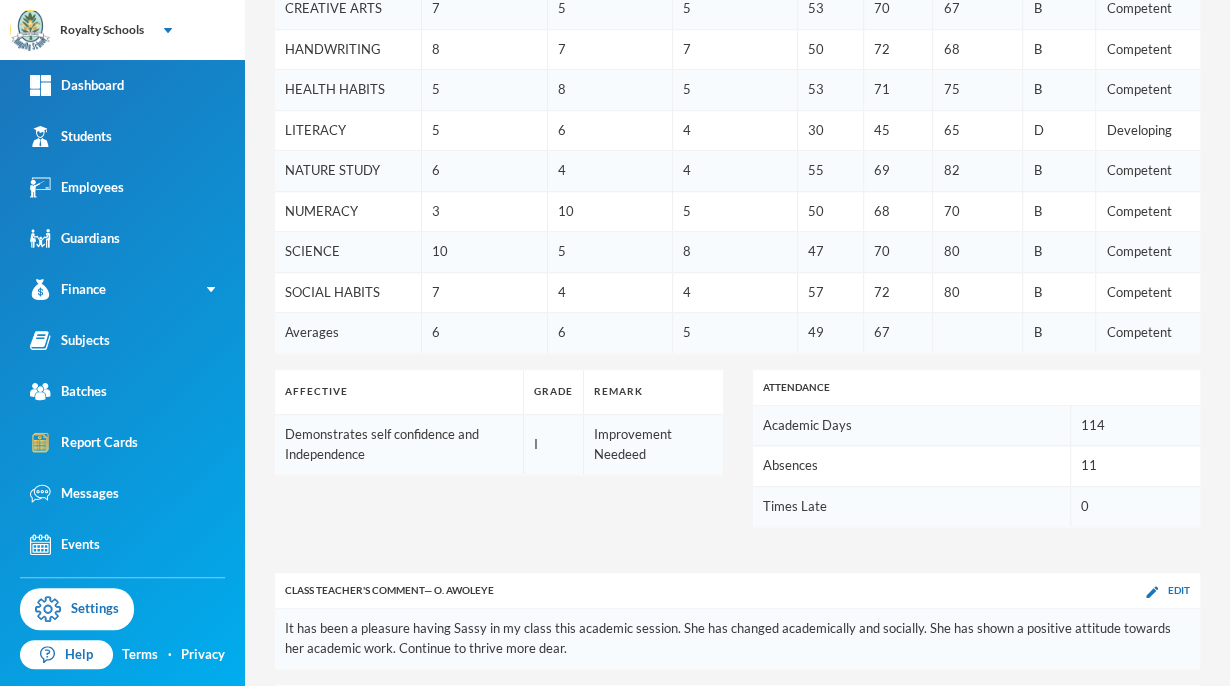scroll, scrollTop: 56, scrollLeft: 0, axis: vertical 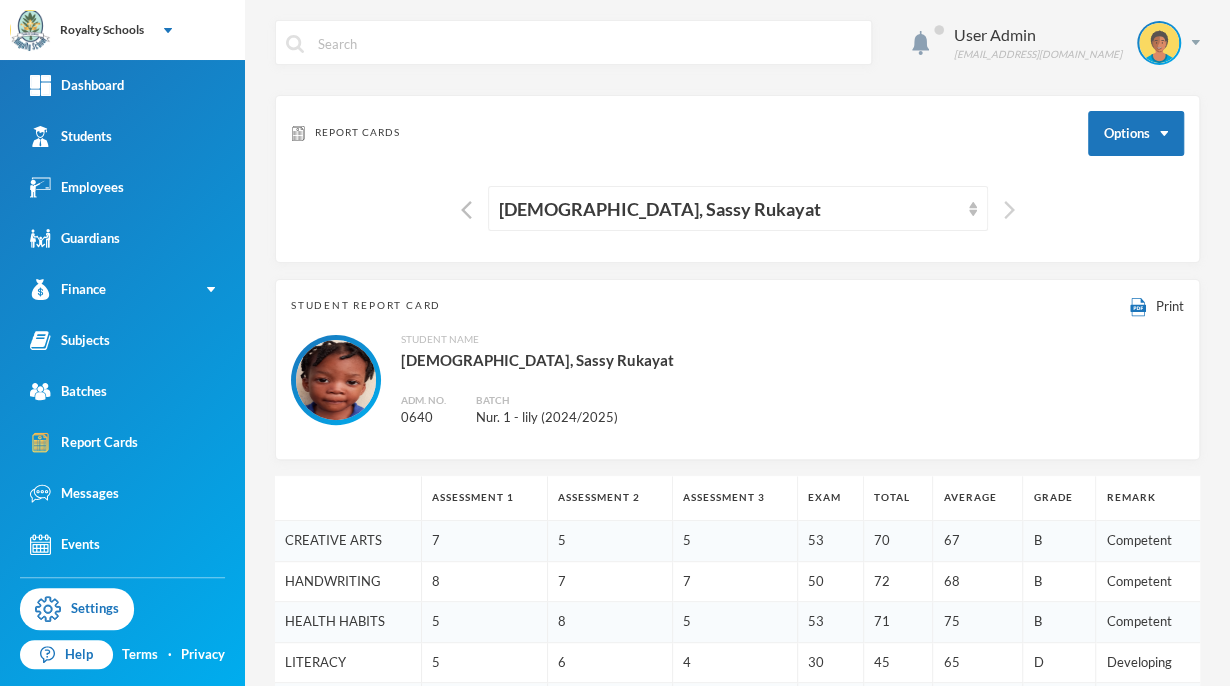 click at bounding box center (1009, 210) 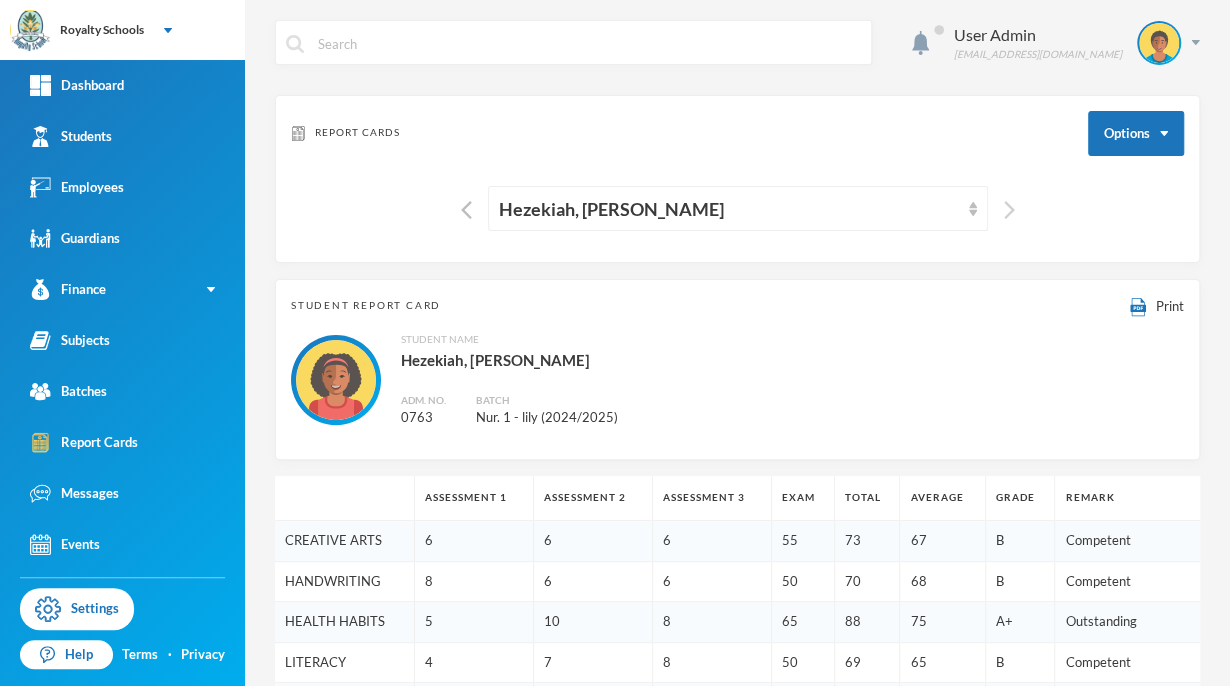 click at bounding box center [1009, 210] 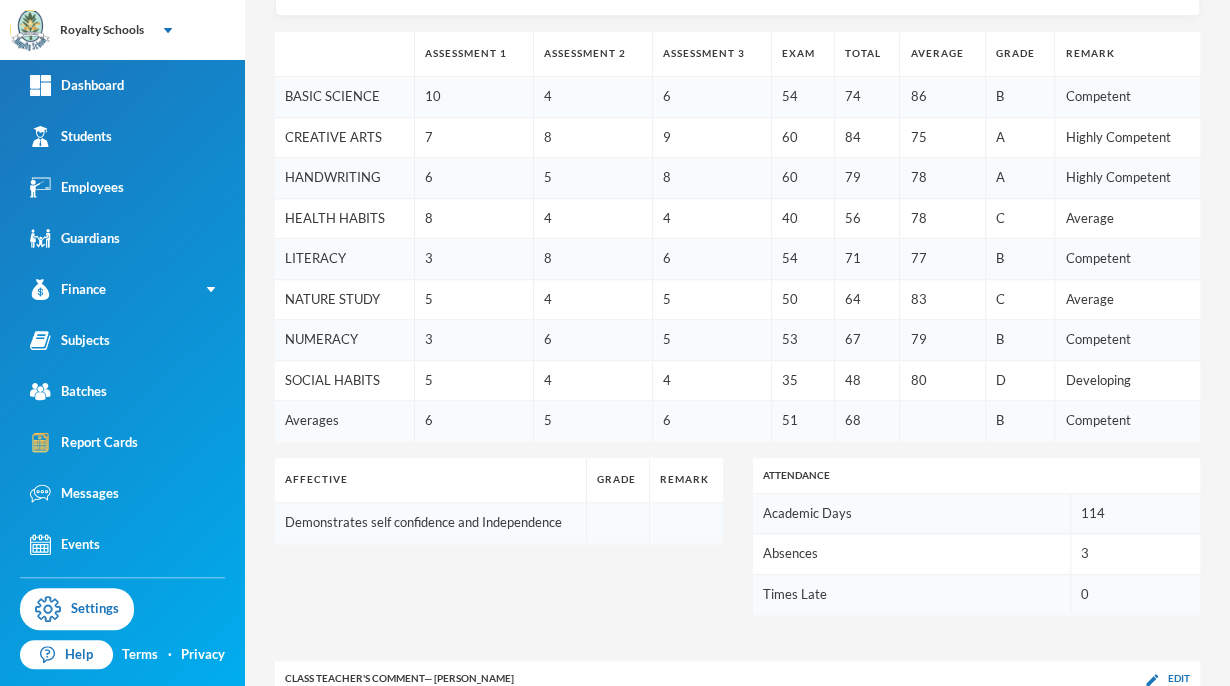 scroll, scrollTop: 24, scrollLeft: 0, axis: vertical 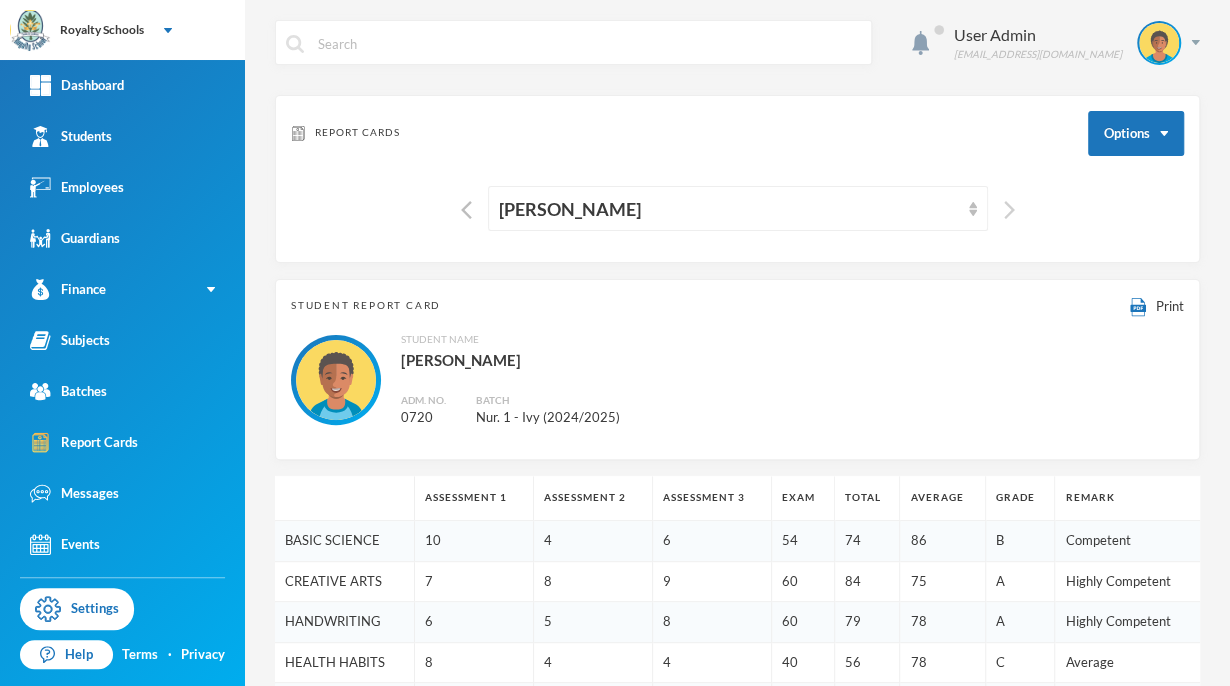 click at bounding box center (1009, 210) 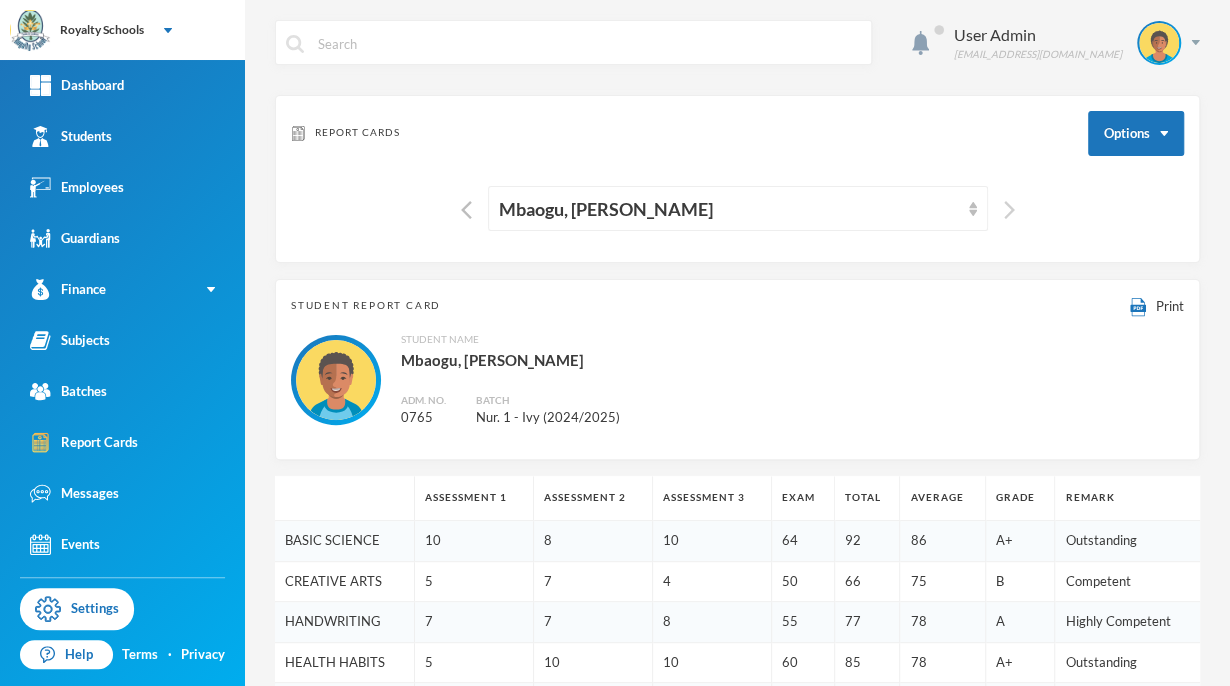 click at bounding box center (1009, 210) 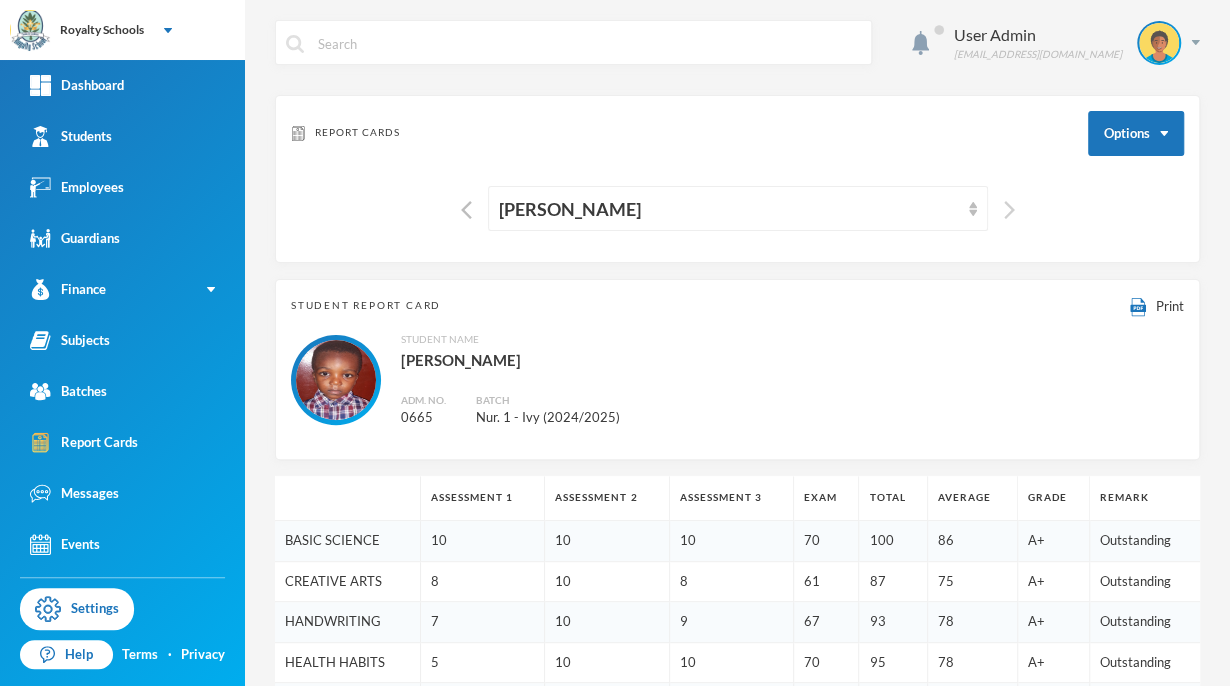 click at bounding box center [1009, 210] 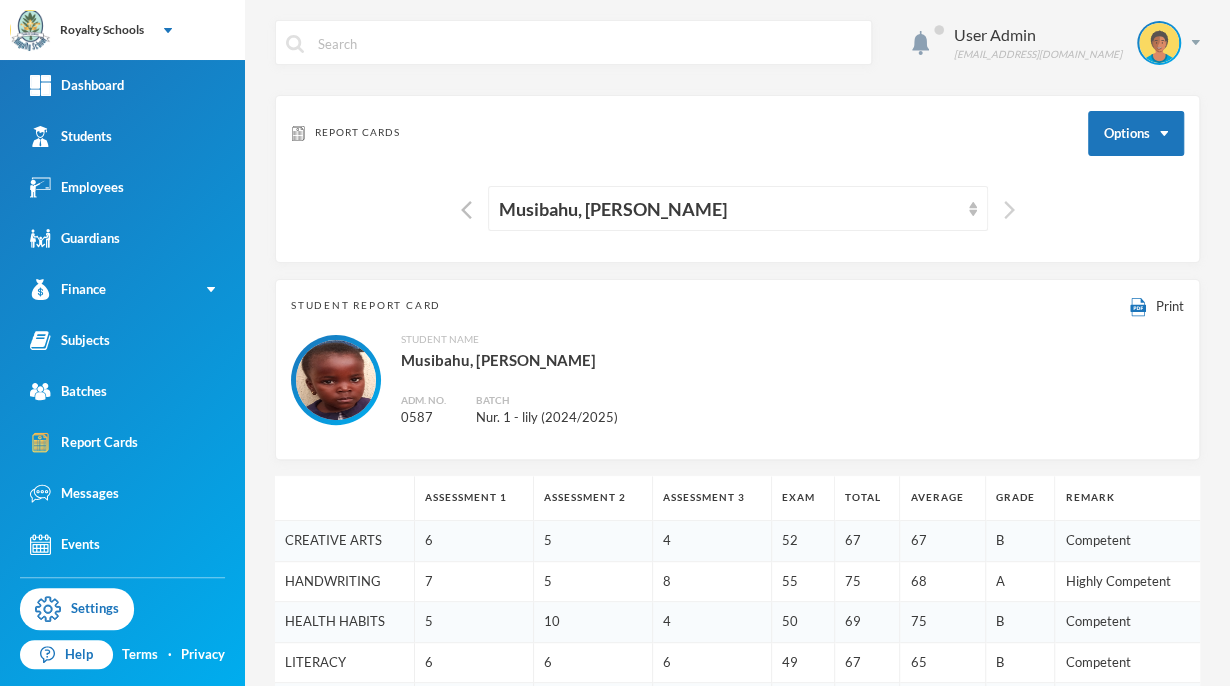 click at bounding box center (1009, 210) 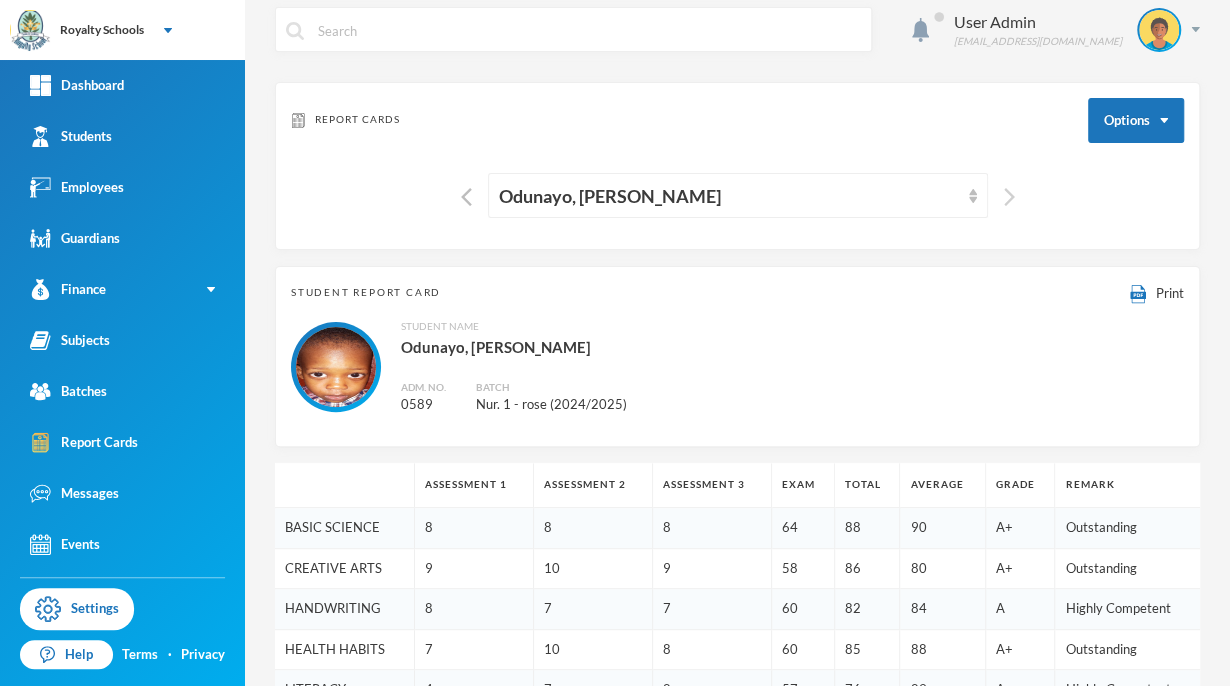 scroll, scrollTop: 0, scrollLeft: 0, axis: both 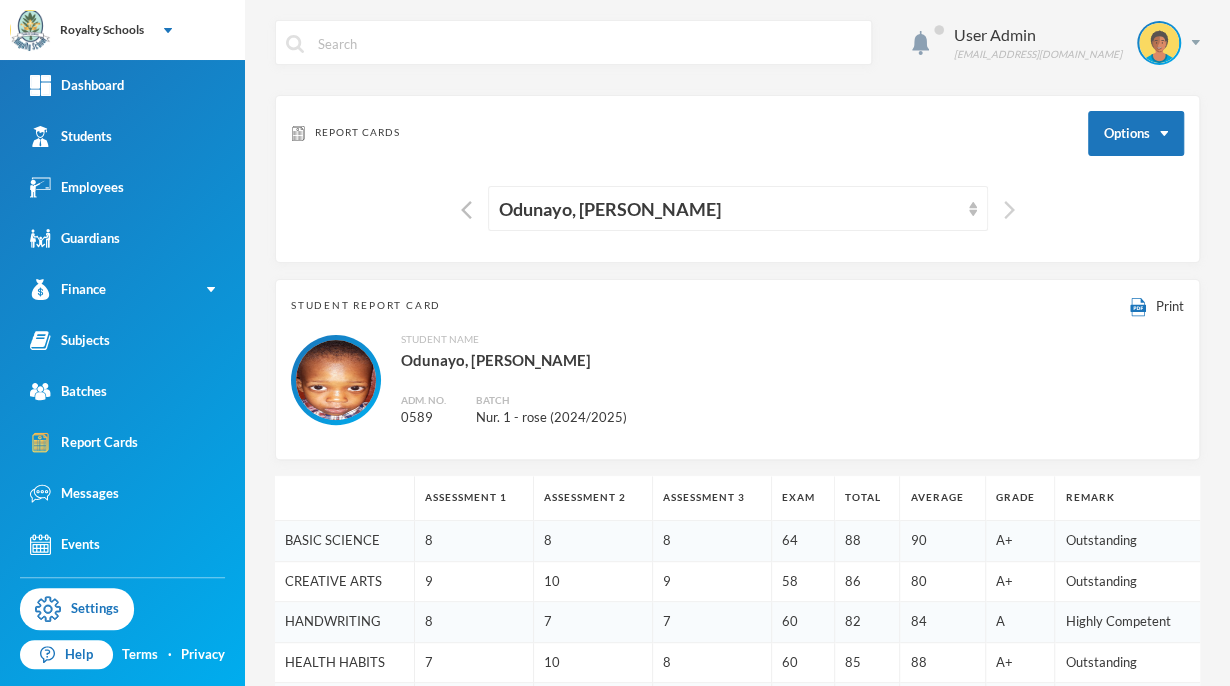 click at bounding box center (1009, 210) 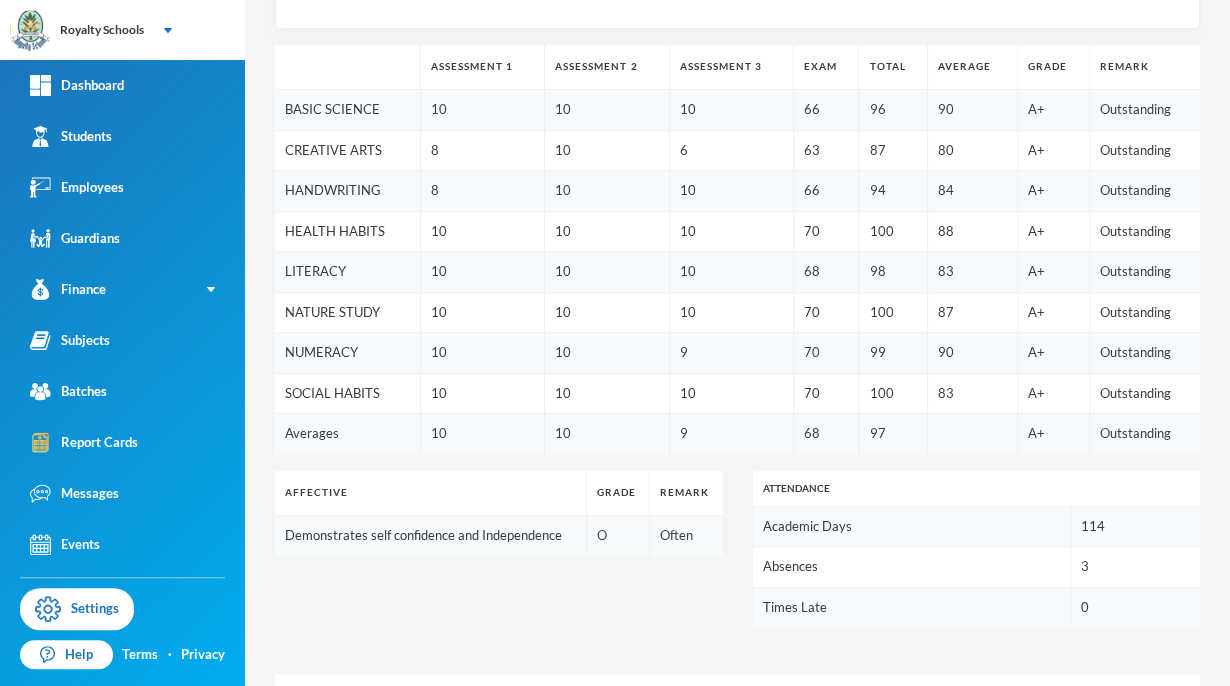 scroll, scrollTop: 0, scrollLeft: 0, axis: both 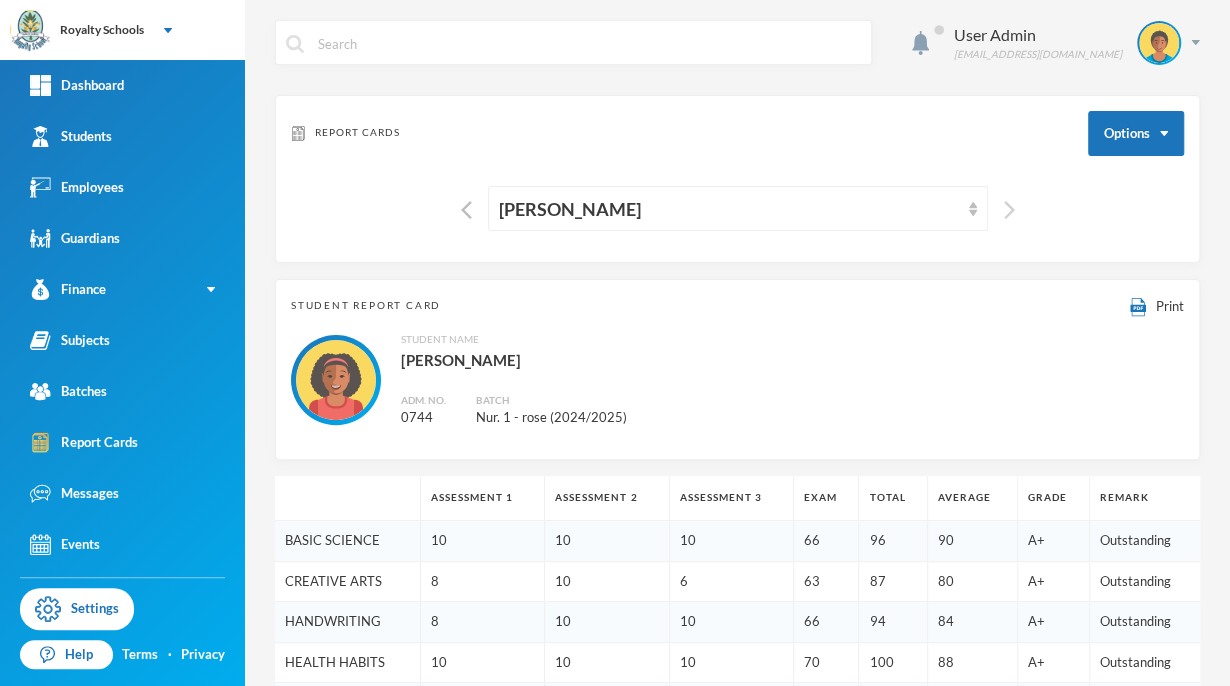 click at bounding box center (1009, 210) 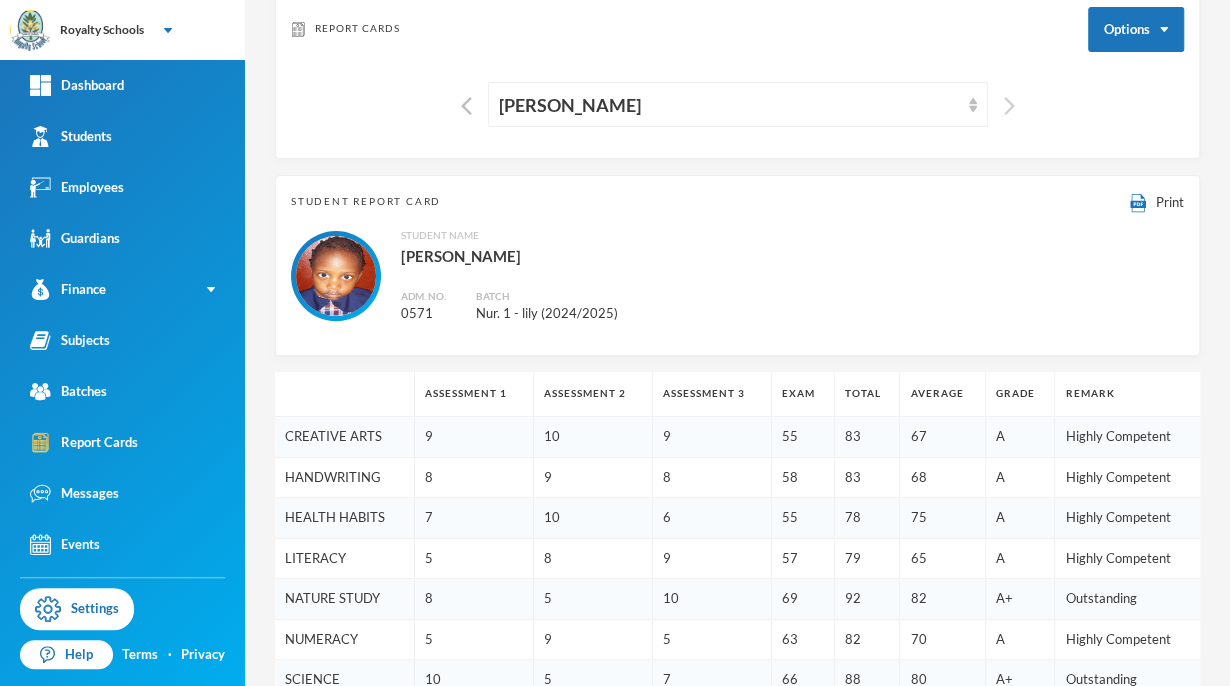 scroll, scrollTop: 0, scrollLeft: 0, axis: both 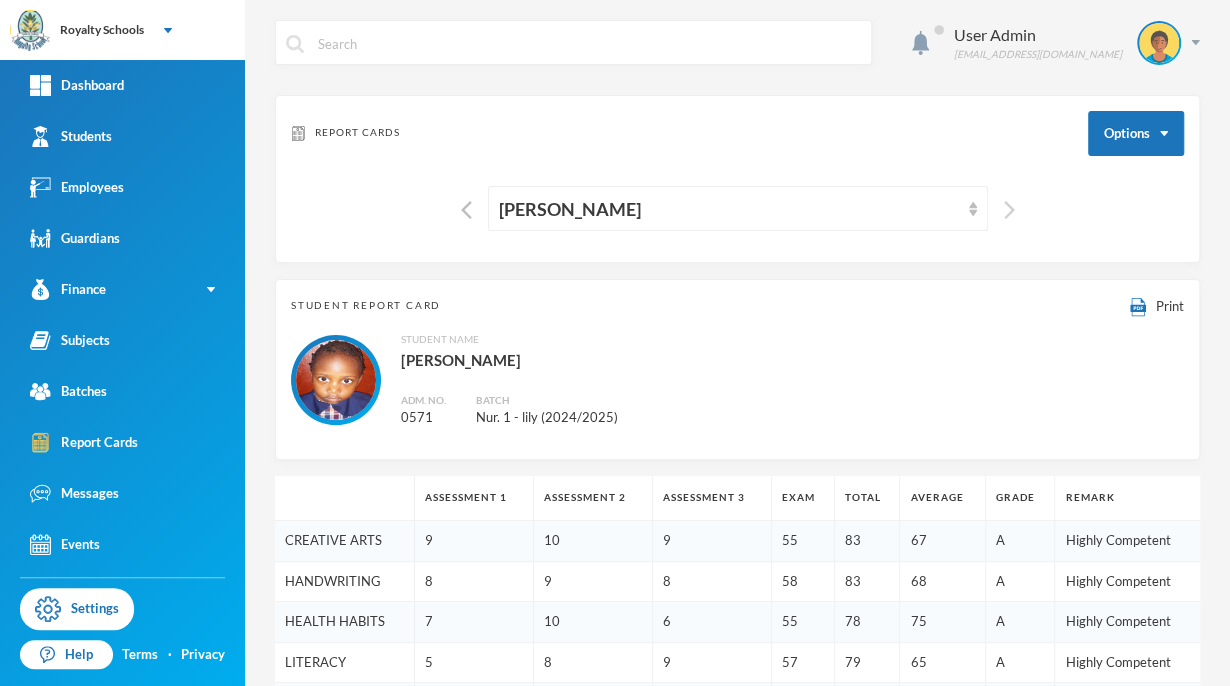 click at bounding box center [1009, 210] 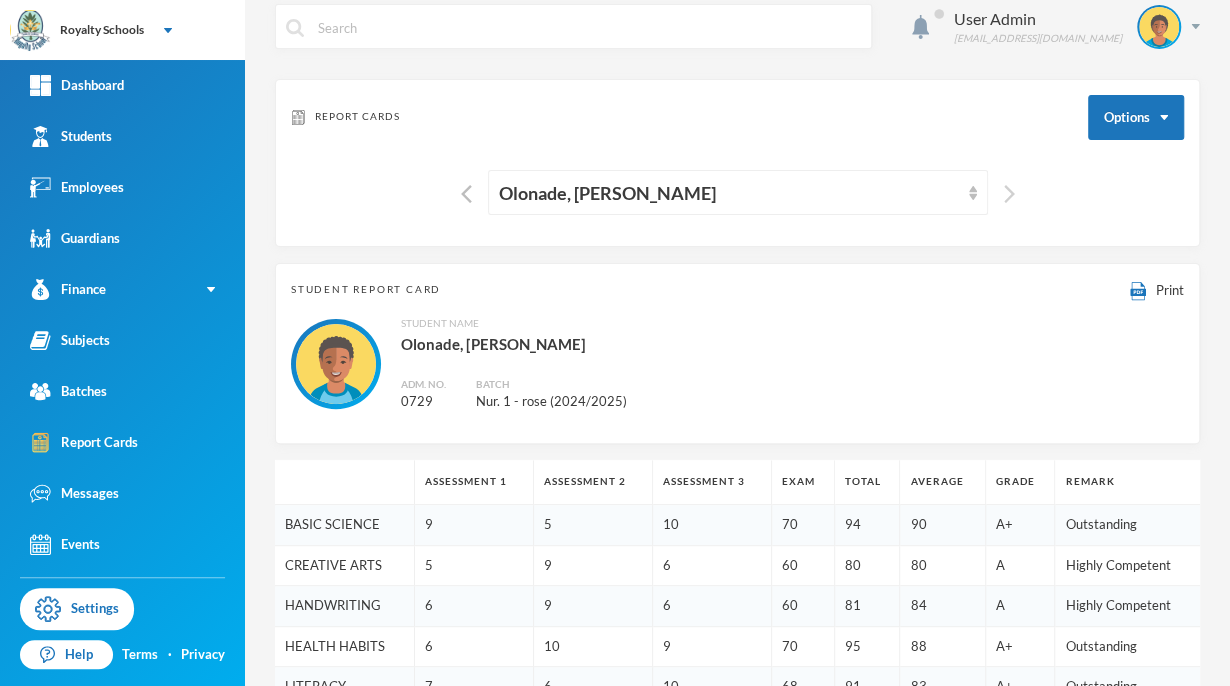 scroll, scrollTop: 0, scrollLeft: 0, axis: both 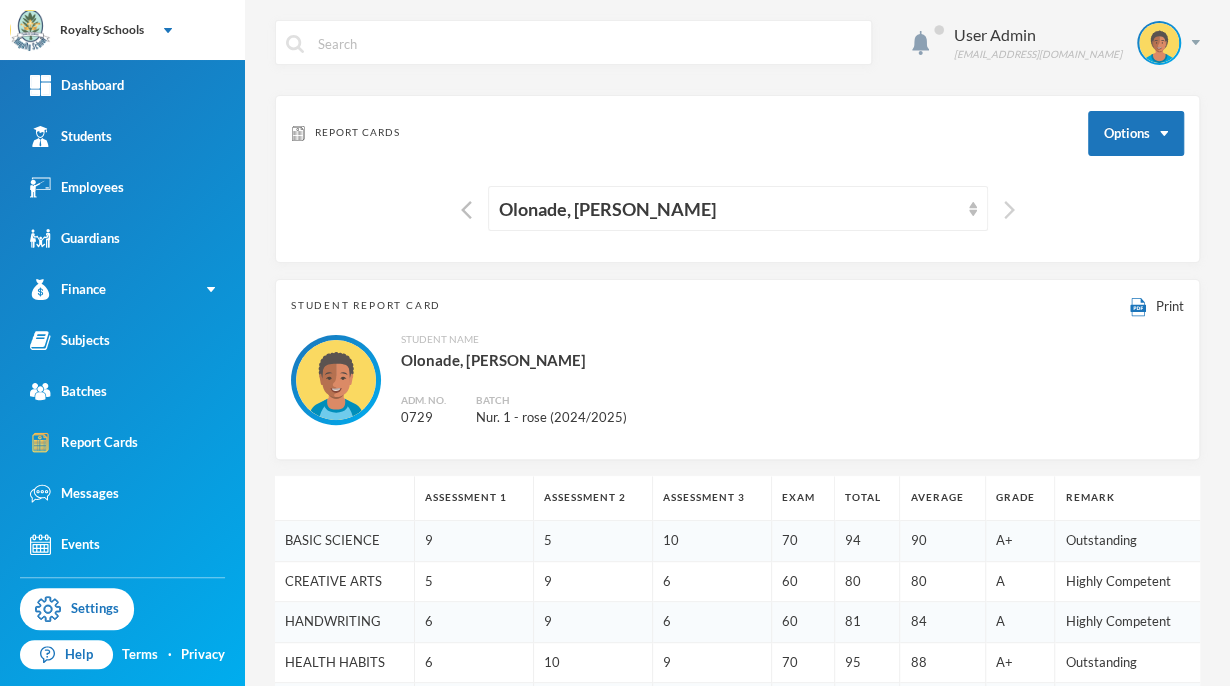 click at bounding box center [1009, 210] 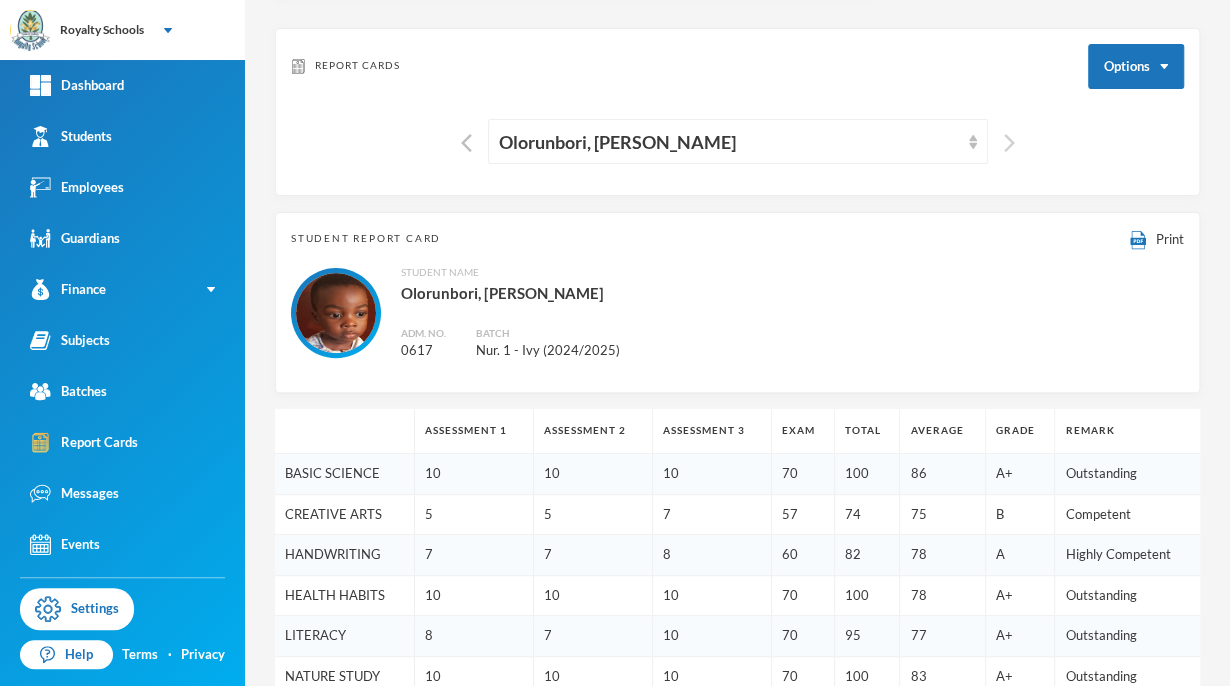 scroll, scrollTop: 0, scrollLeft: 0, axis: both 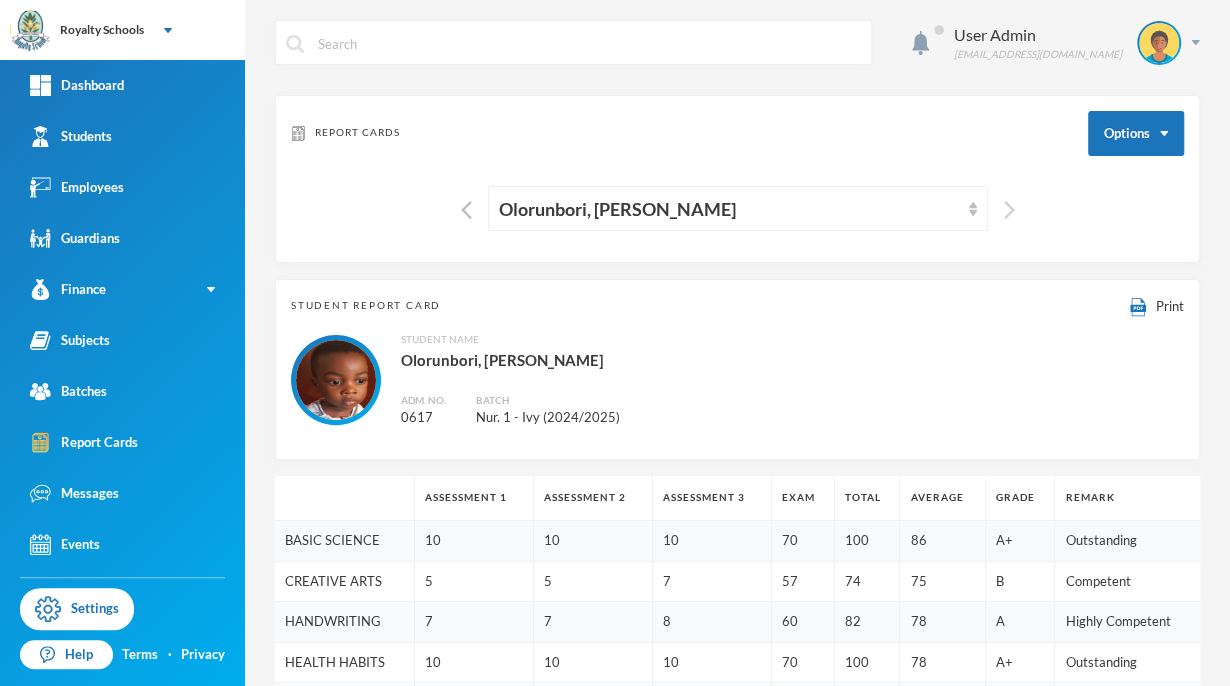 click at bounding box center (1009, 210) 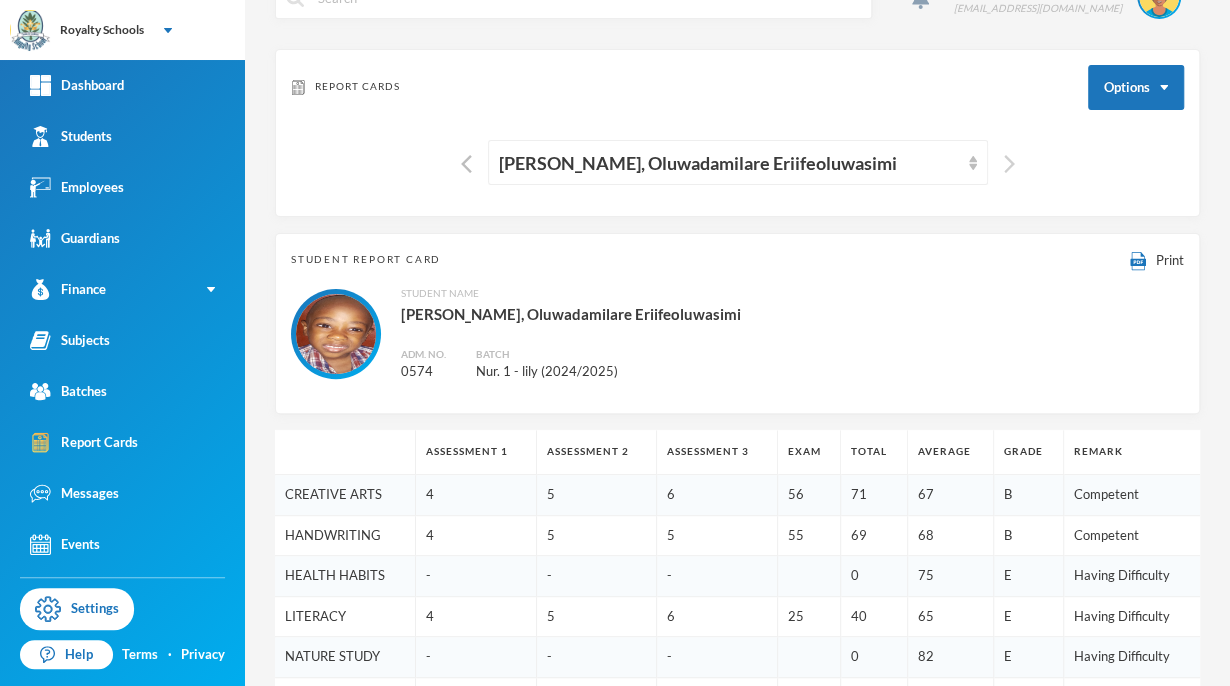scroll, scrollTop: 0, scrollLeft: 0, axis: both 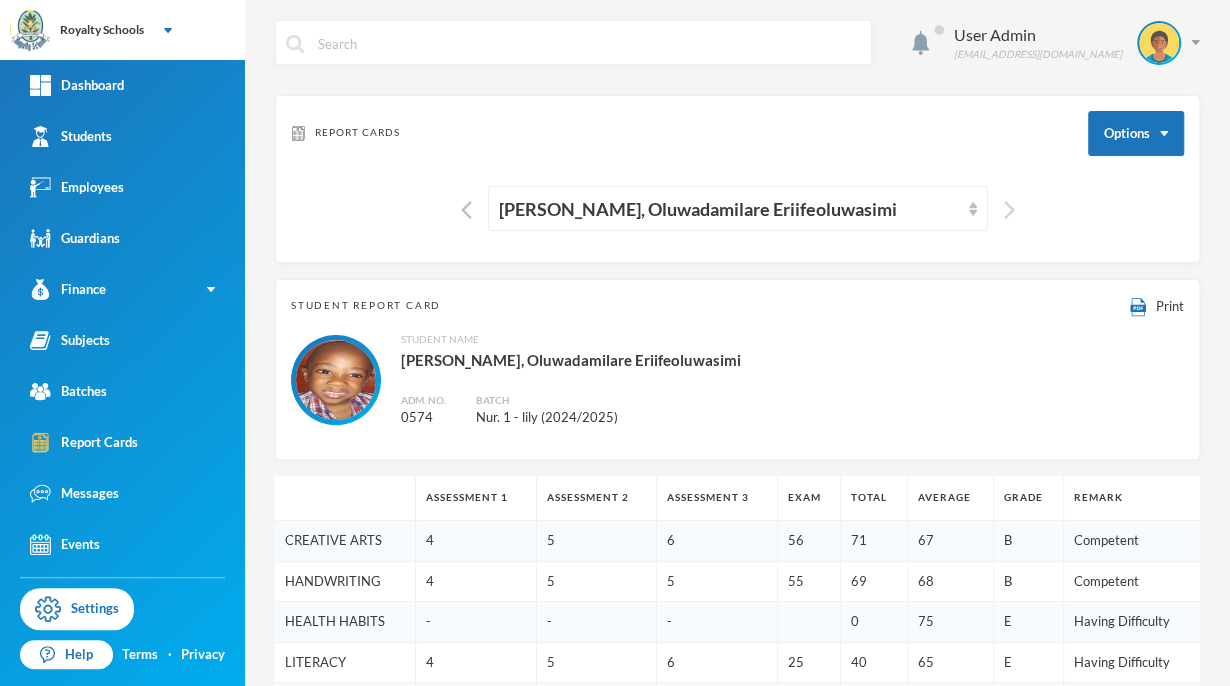 click at bounding box center [1009, 210] 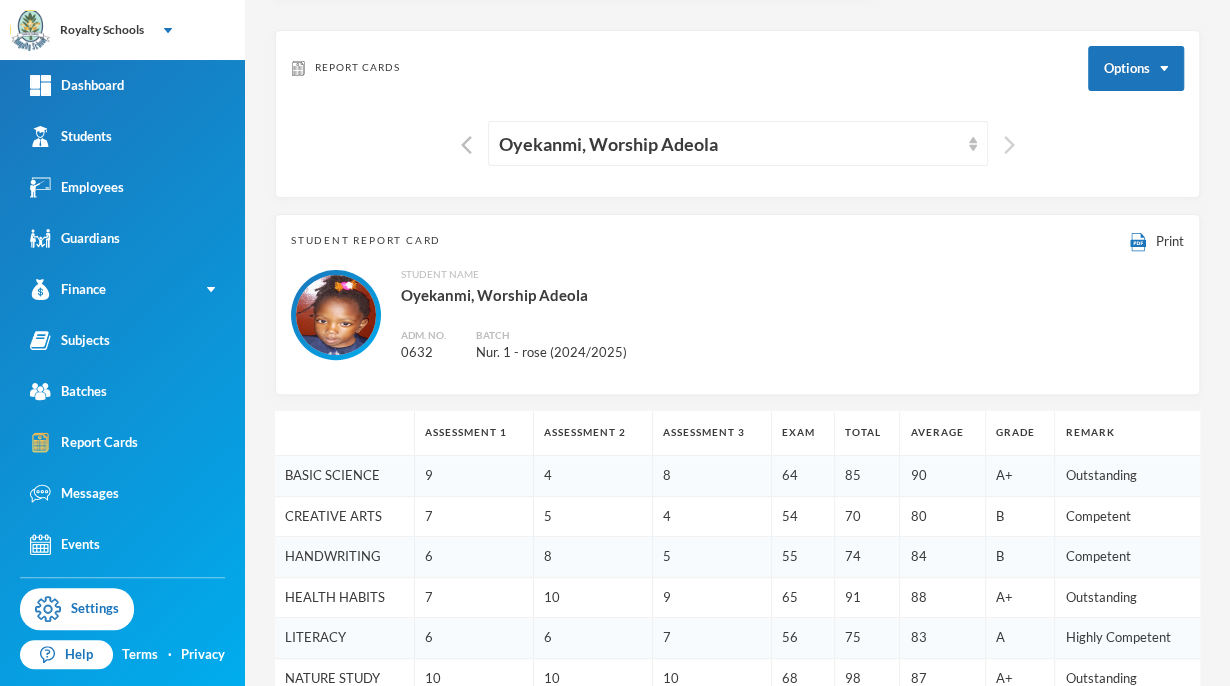 scroll, scrollTop: 0, scrollLeft: 0, axis: both 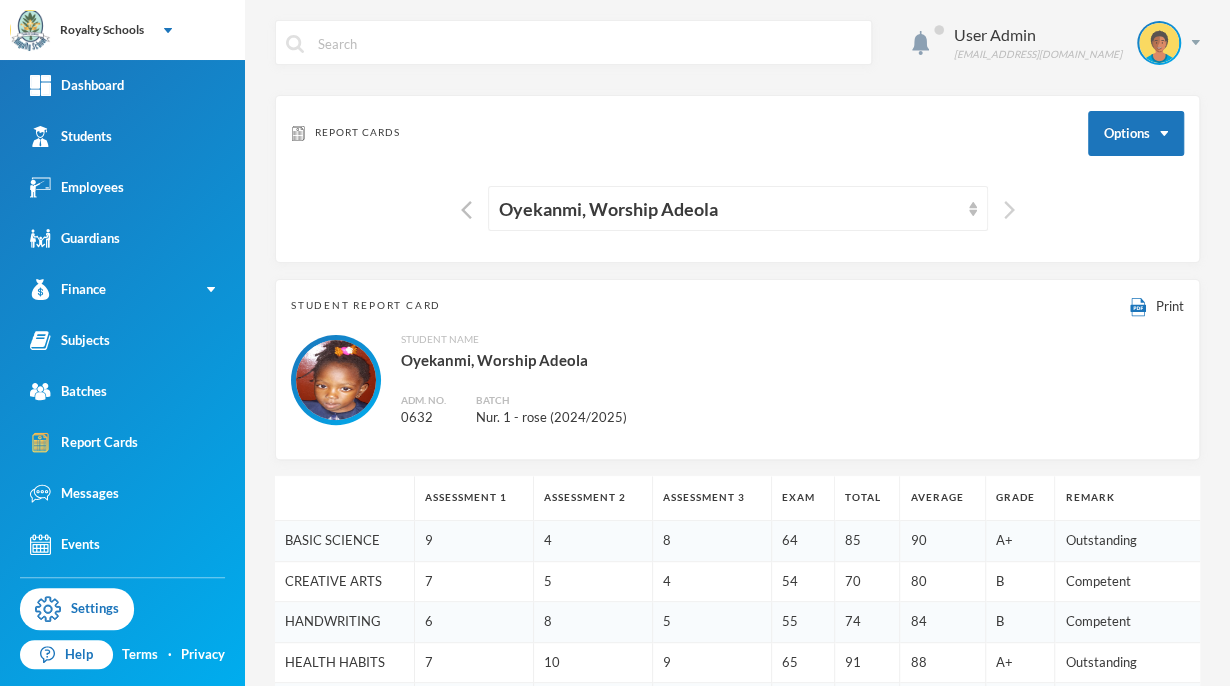 click at bounding box center [1009, 210] 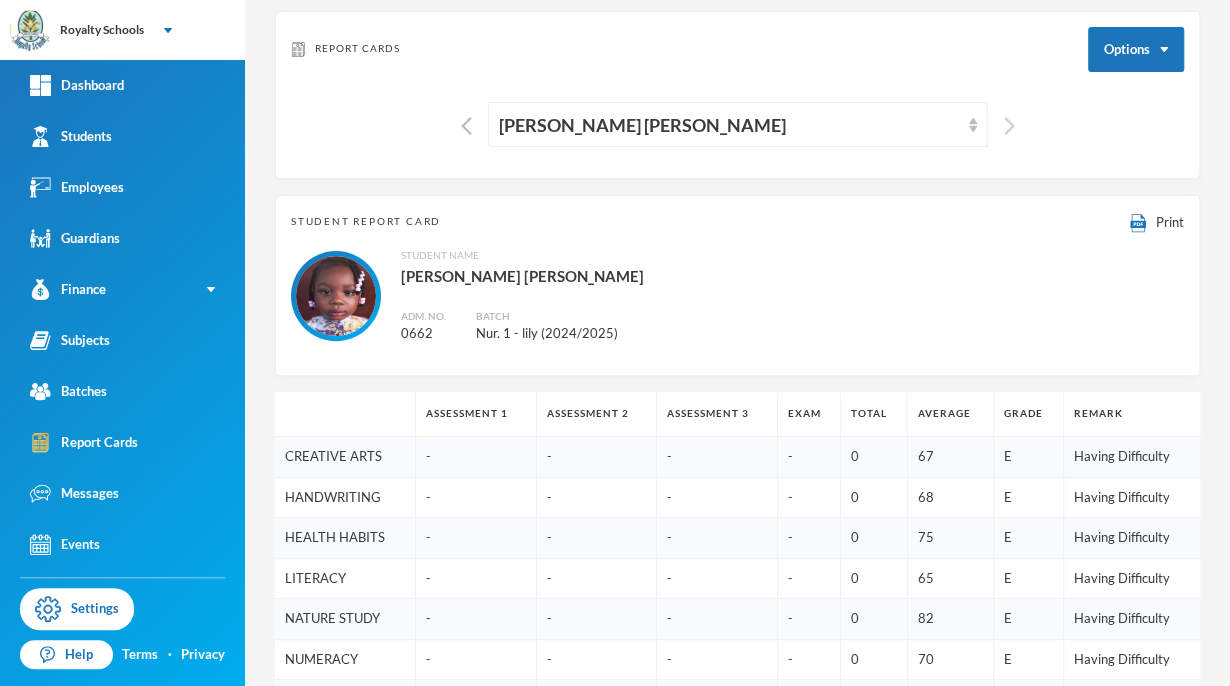 scroll, scrollTop: 0, scrollLeft: 0, axis: both 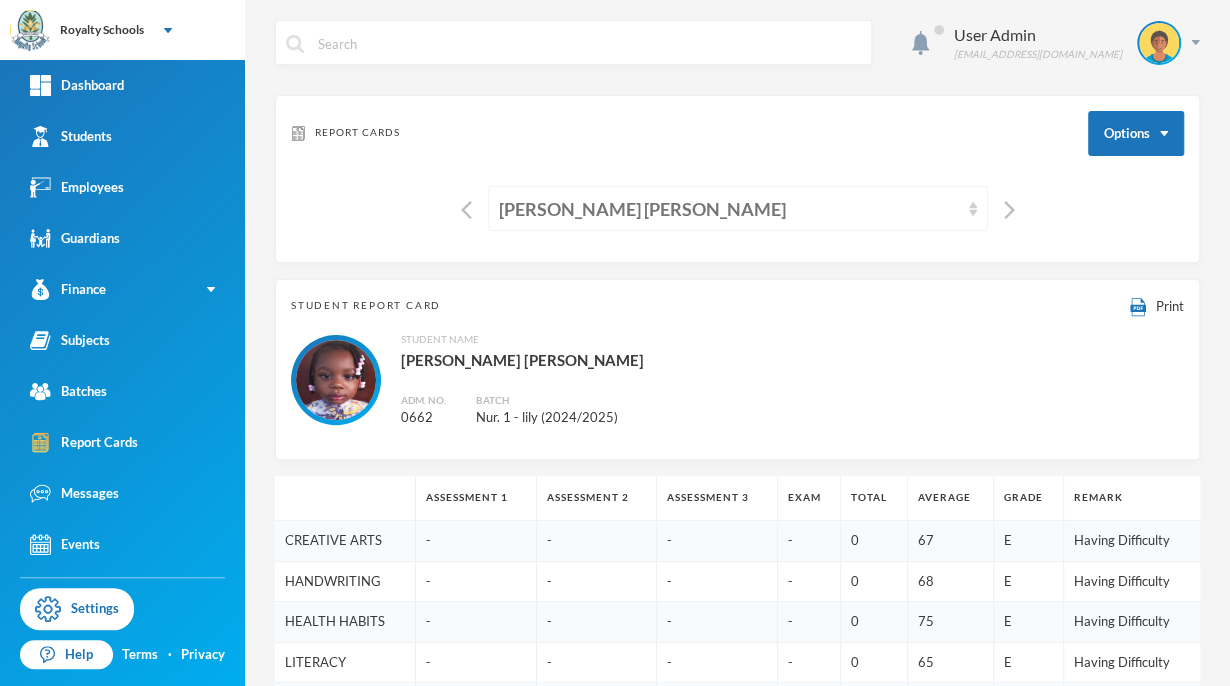 click on "[PERSON_NAME] [PERSON_NAME]" at bounding box center [738, 208] 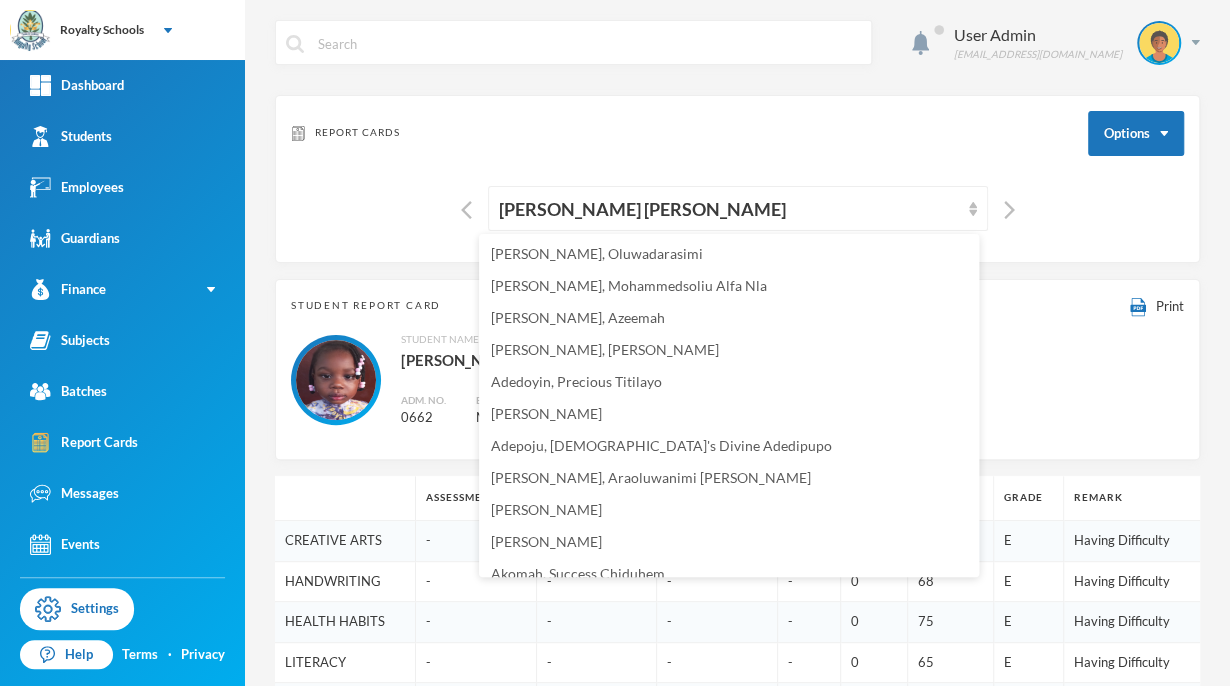 click on "[PERSON_NAME] [PERSON_NAME]" at bounding box center [737, 208] 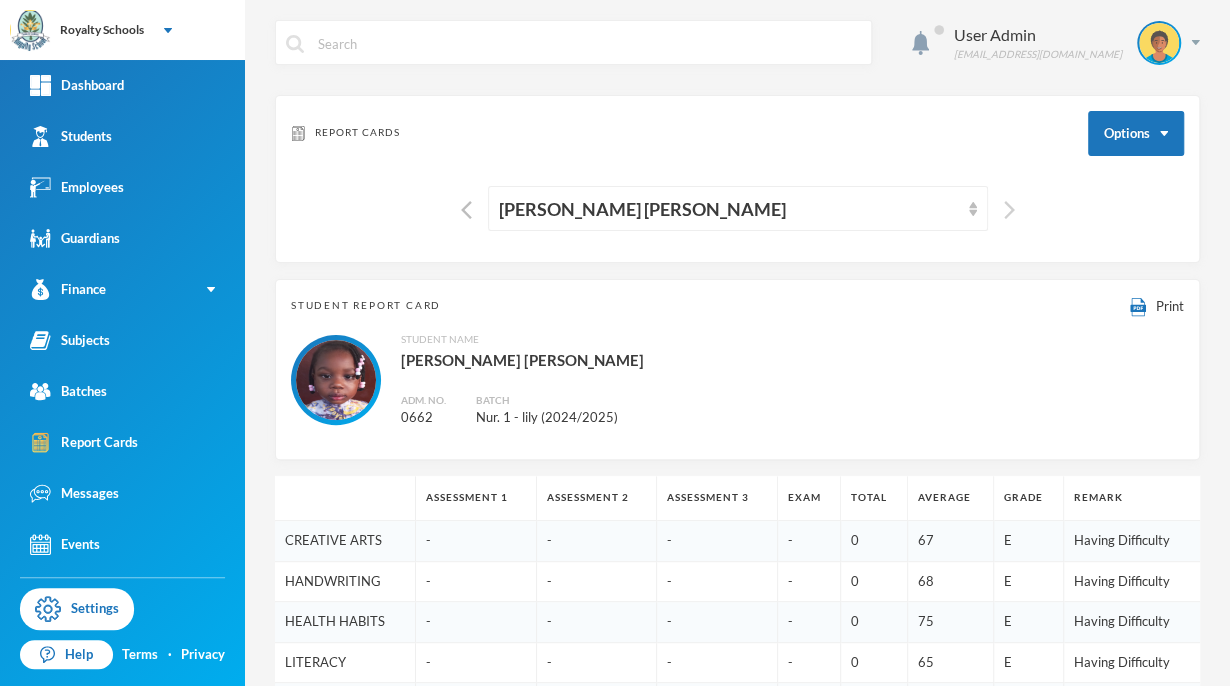click at bounding box center [1009, 210] 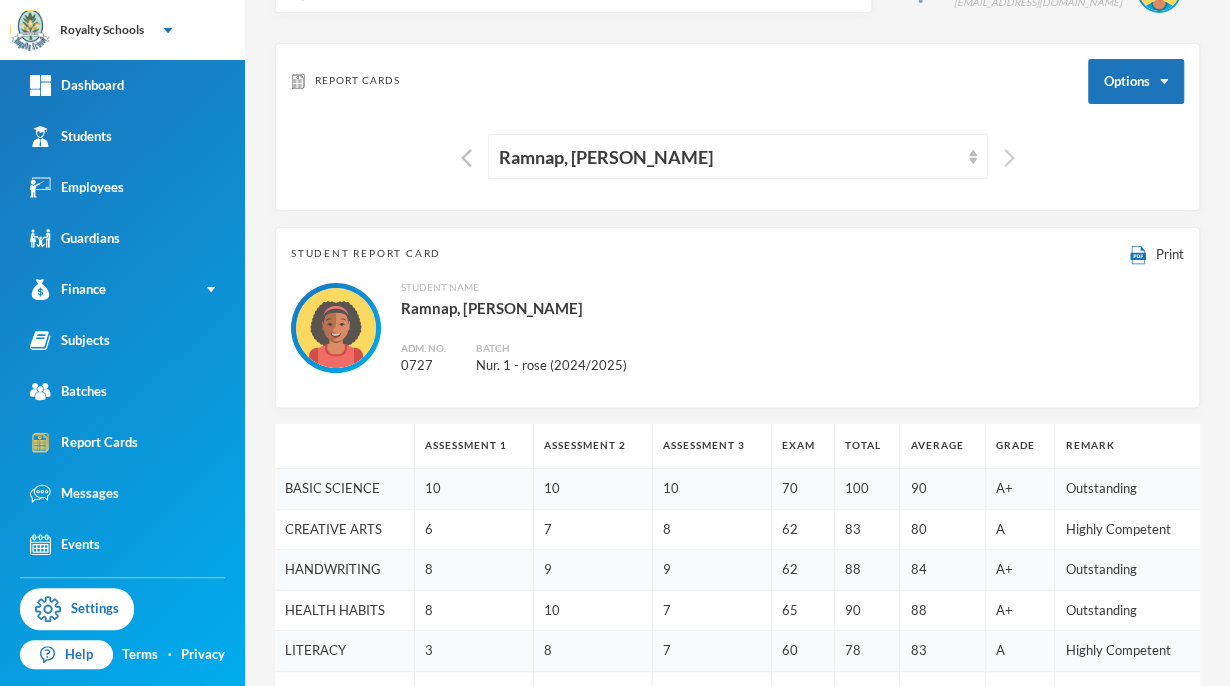 scroll, scrollTop: 0, scrollLeft: 0, axis: both 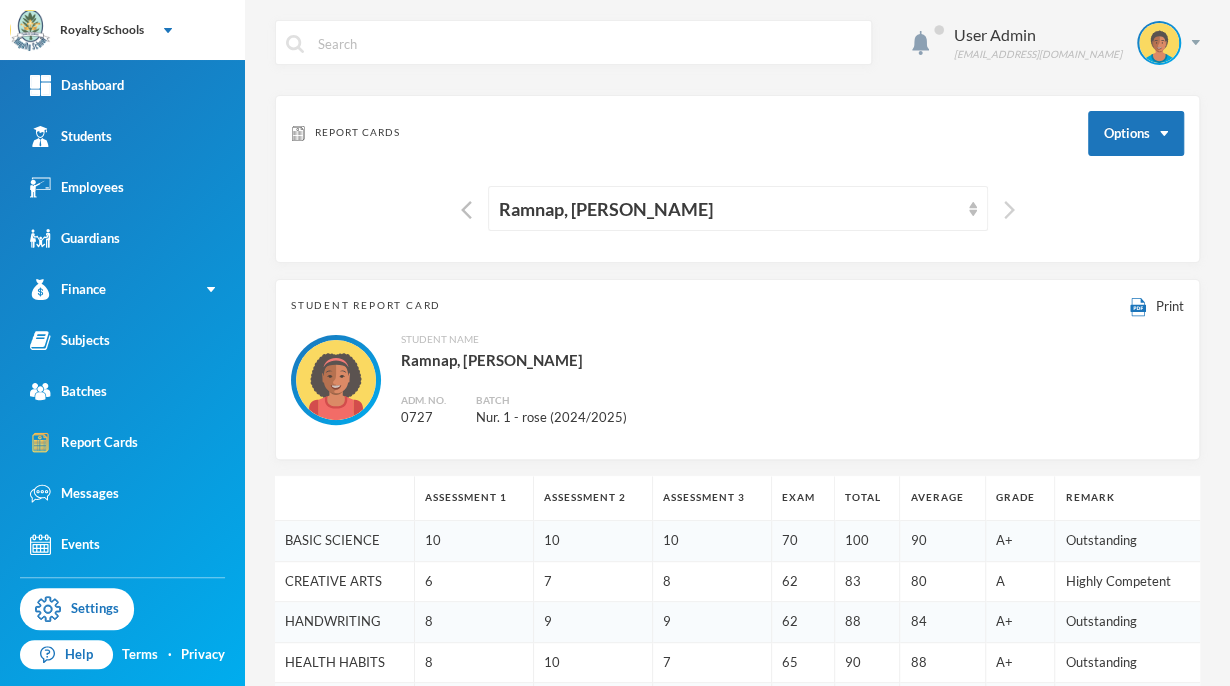click at bounding box center [1009, 210] 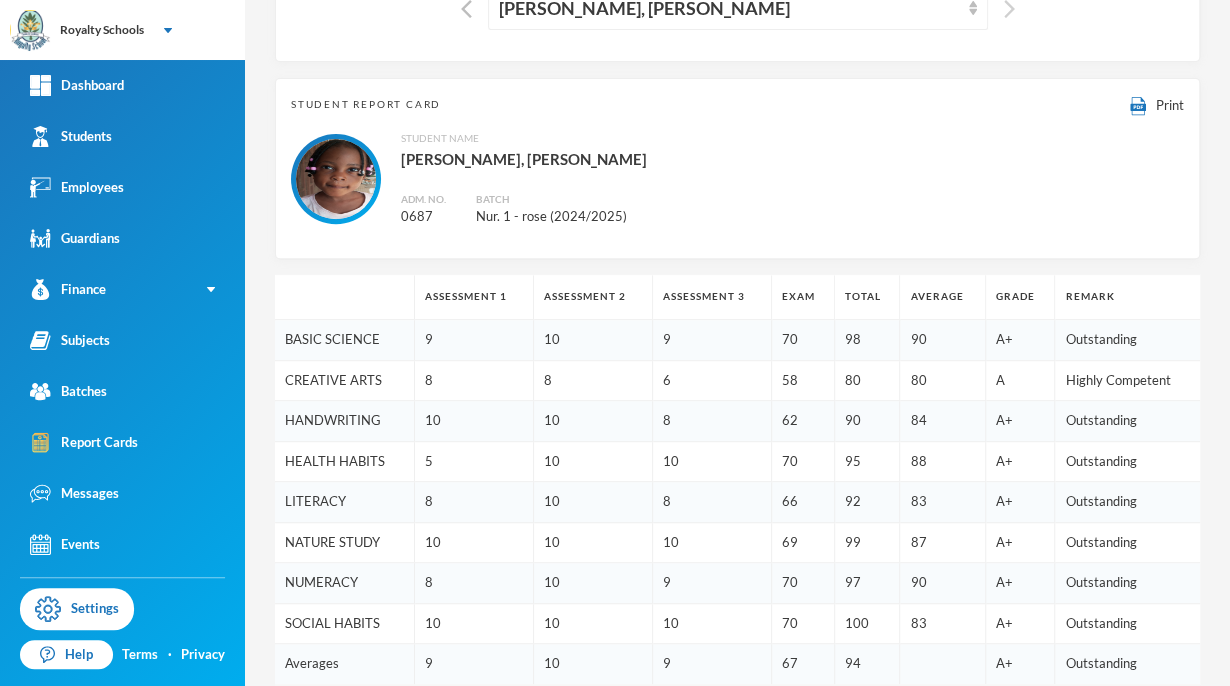 scroll, scrollTop: 0, scrollLeft: 0, axis: both 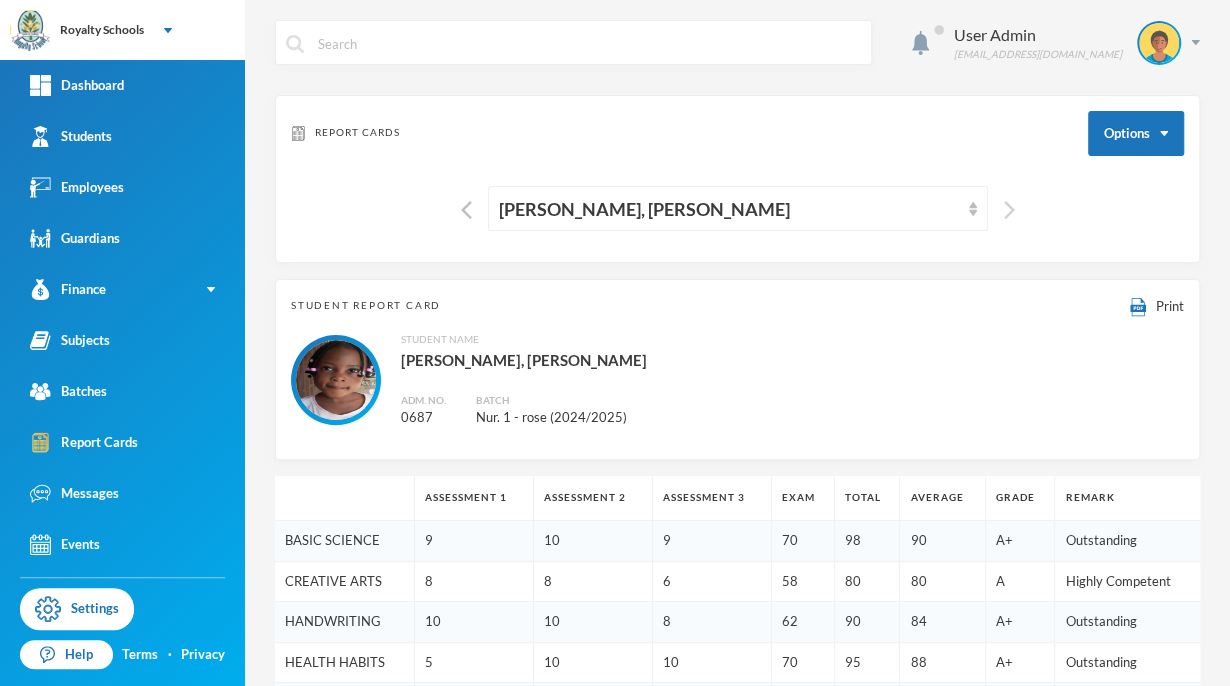 click at bounding box center [1009, 210] 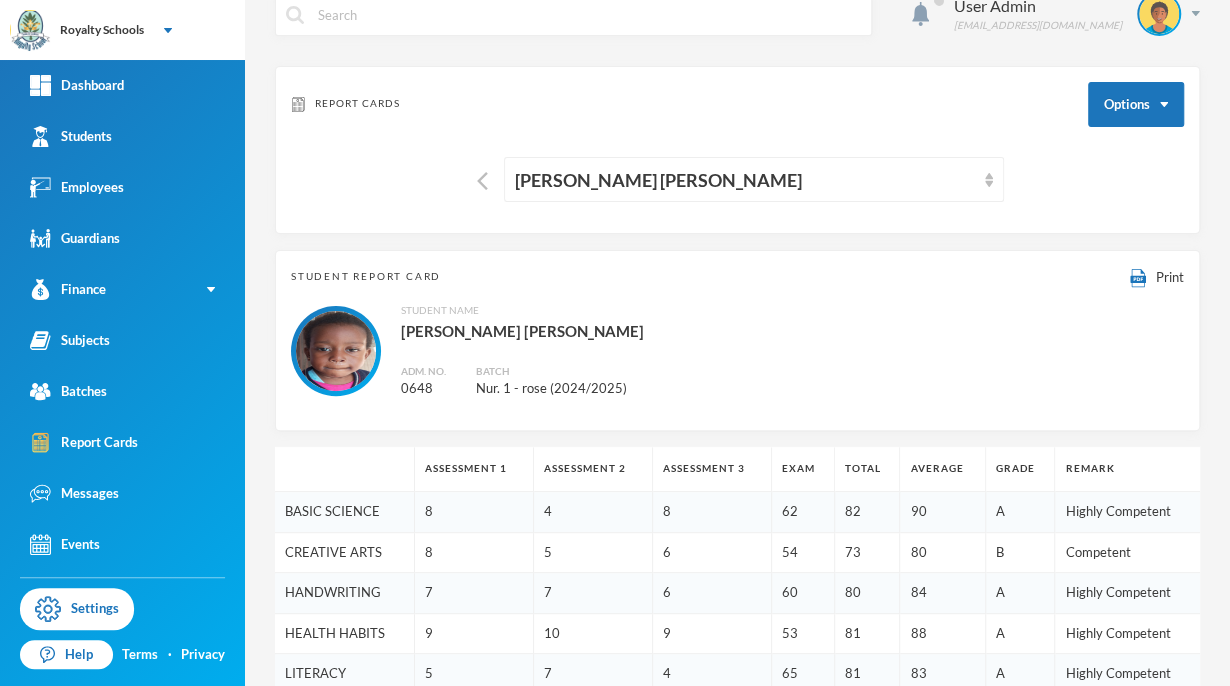 scroll, scrollTop: 0, scrollLeft: 0, axis: both 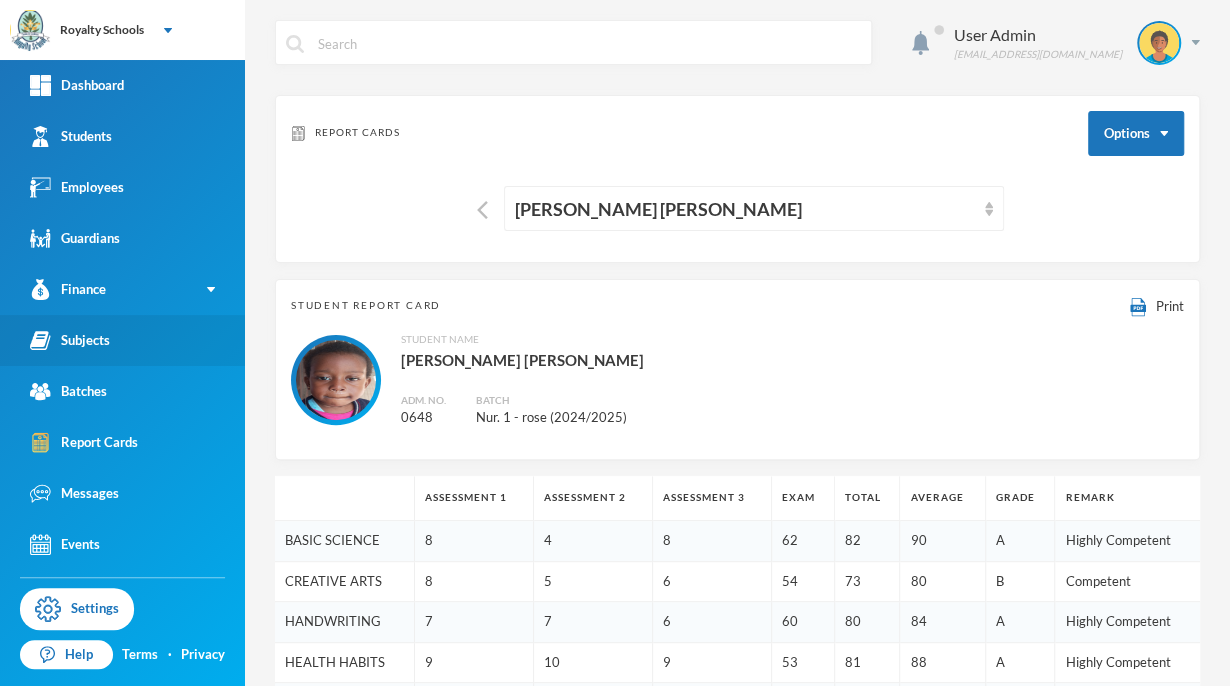 click on "Subjects" at bounding box center (70, 340) 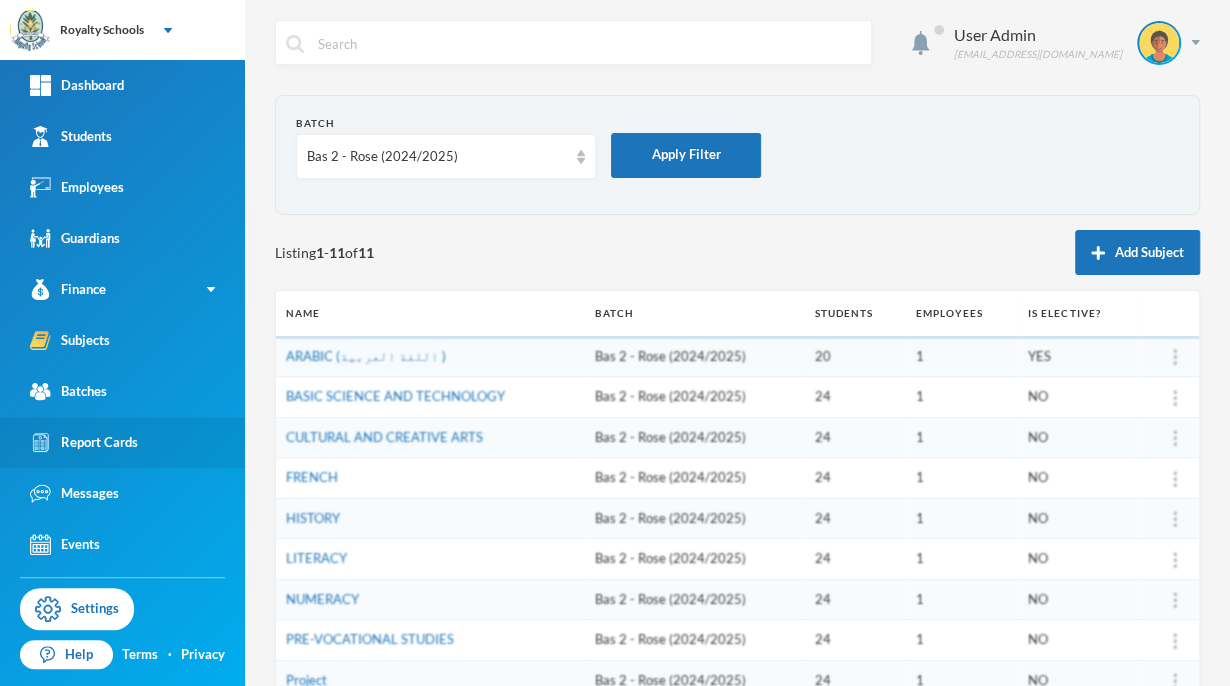 click on "Report Cards" at bounding box center [122, 442] 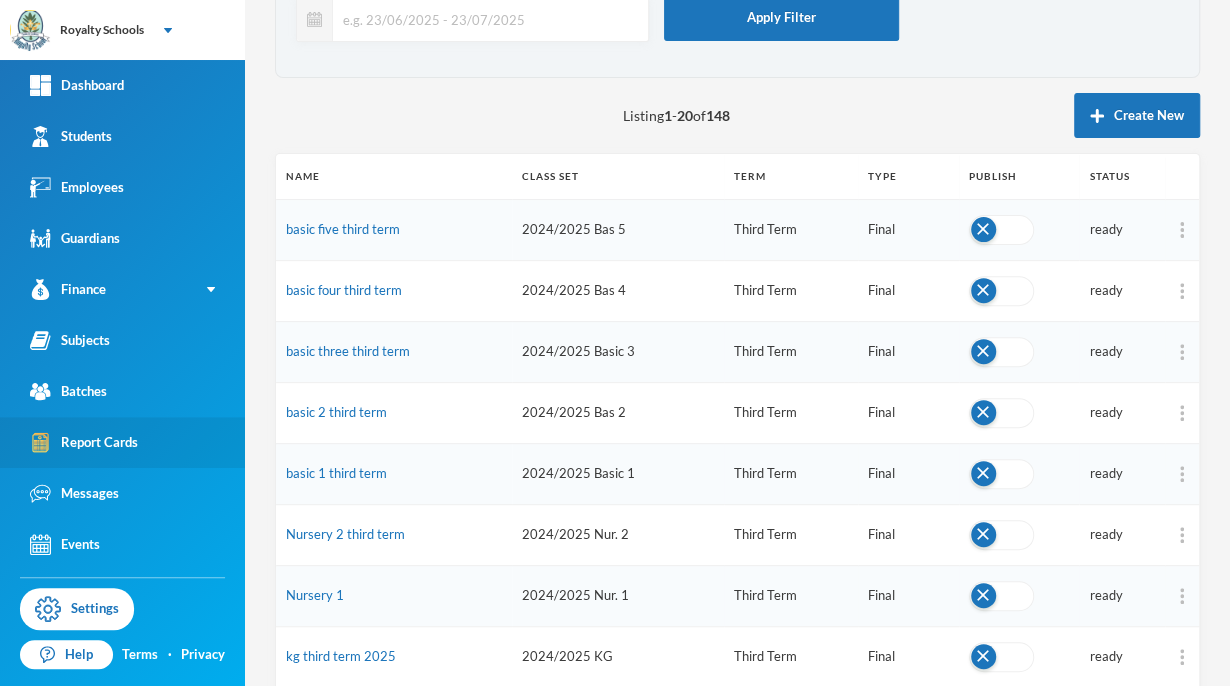 scroll, scrollTop: 140, scrollLeft: 0, axis: vertical 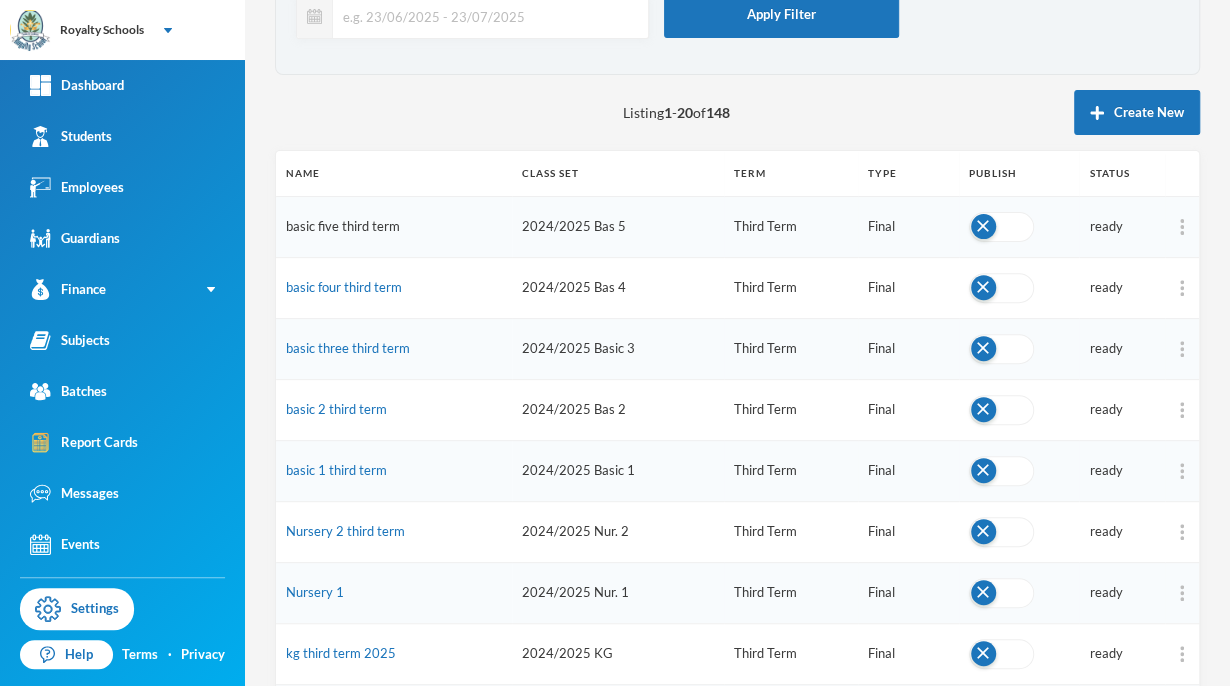click on "basic five third term" at bounding box center (343, 226) 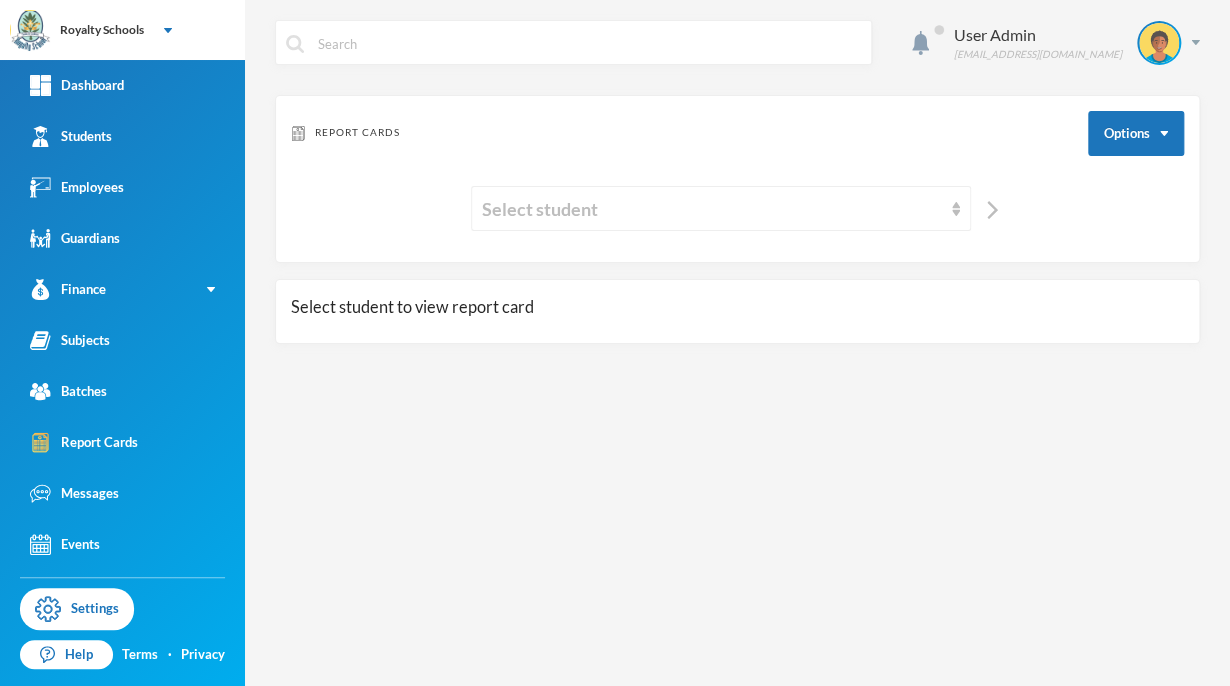 scroll, scrollTop: 0, scrollLeft: 0, axis: both 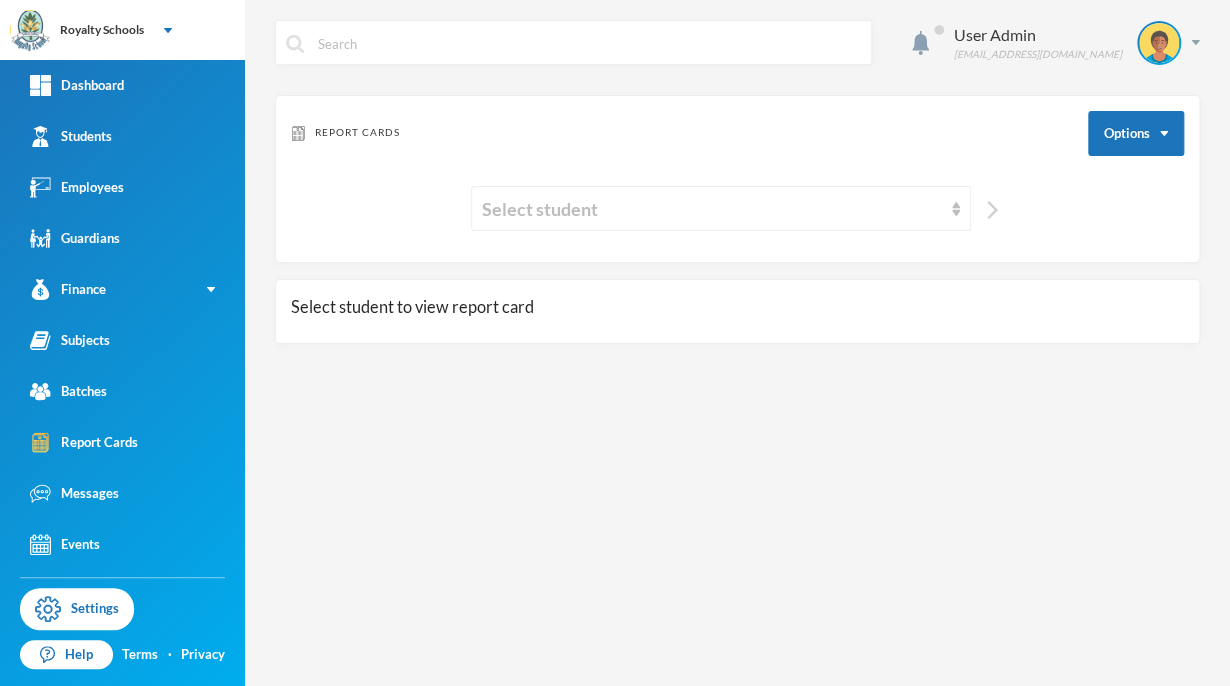 click at bounding box center (992, 210) 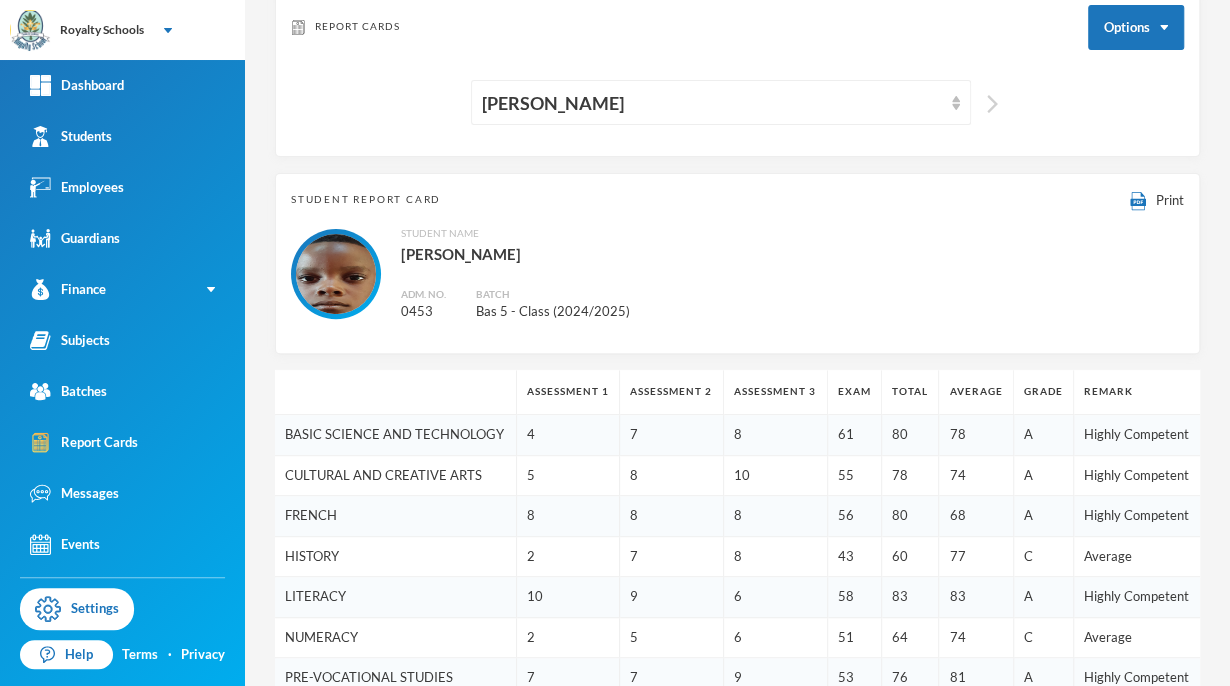scroll, scrollTop: 0, scrollLeft: 0, axis: both 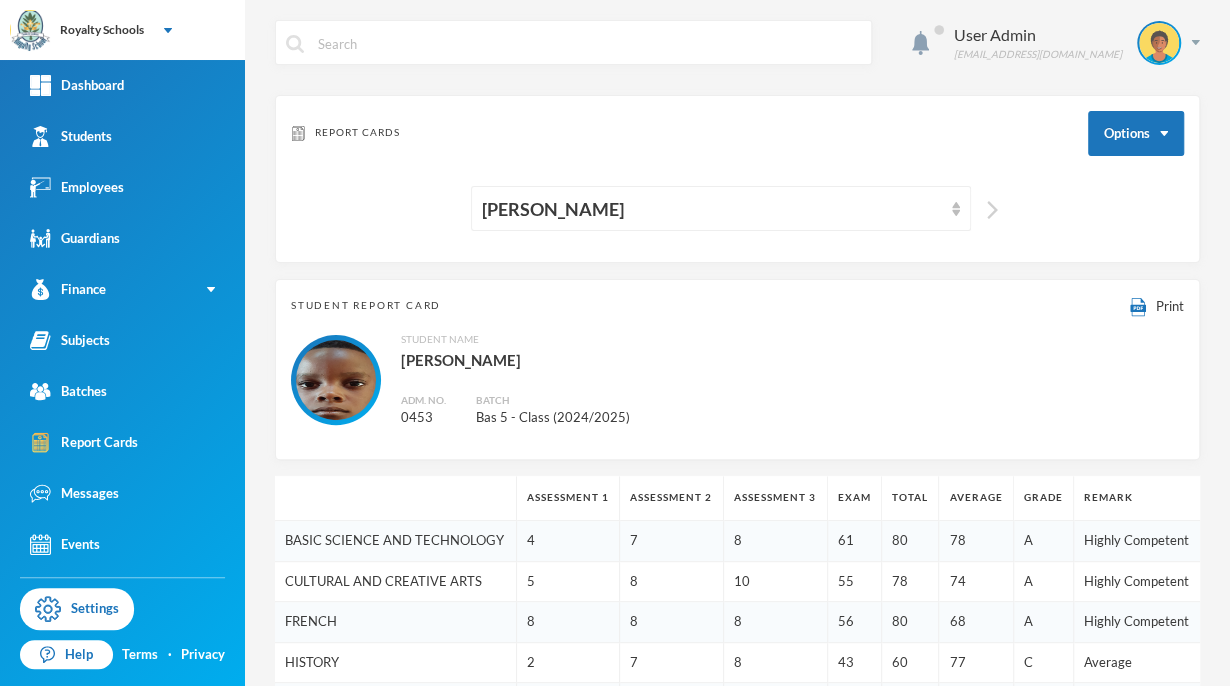 click at bounding box center (992, 210) 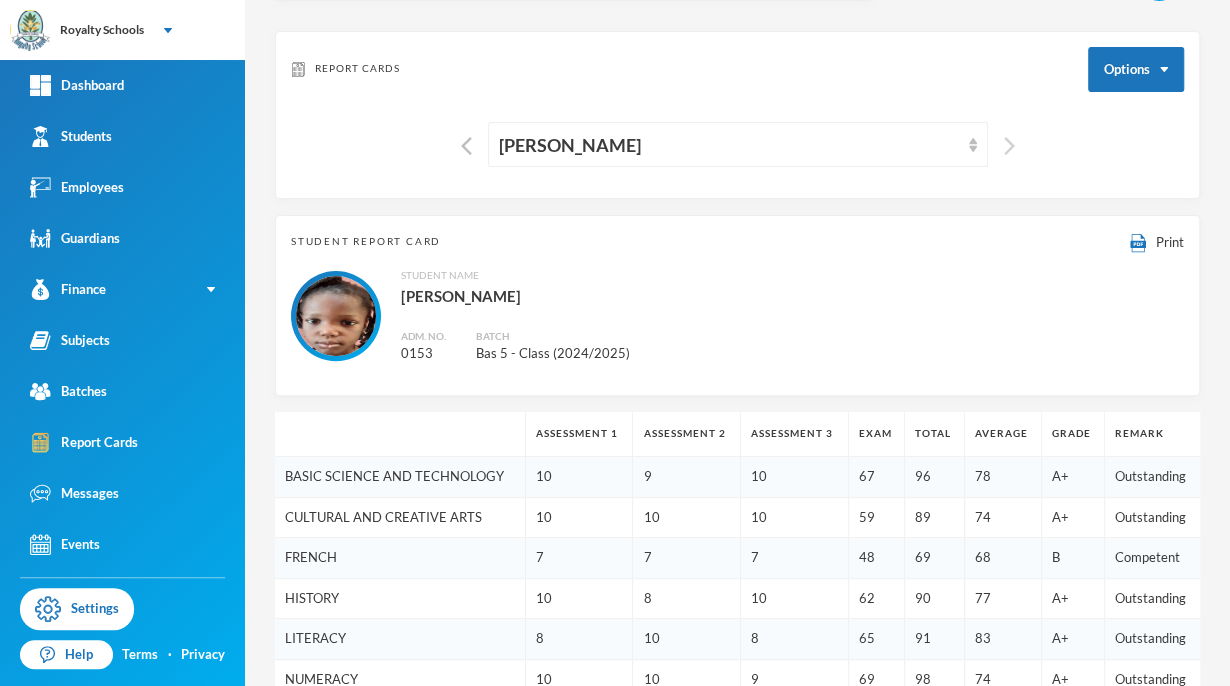 scroll, scrollTop: 0, scrollLeft: 0, axis: both 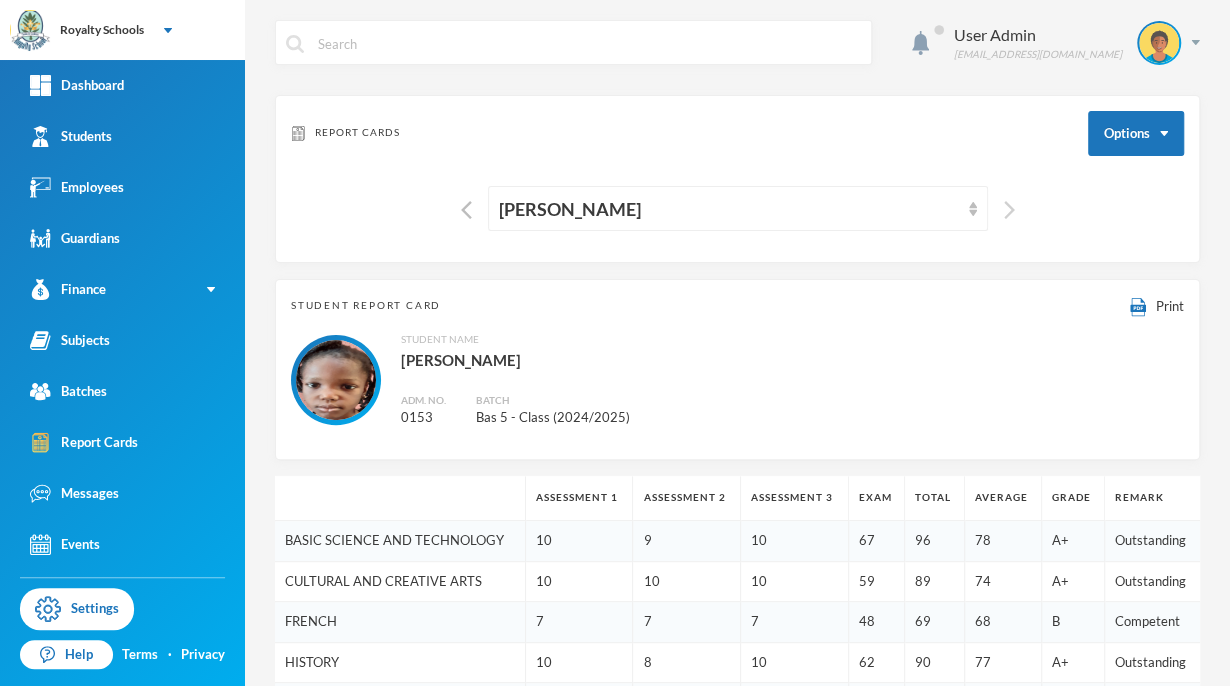 click at bounding box center (1009, 210) 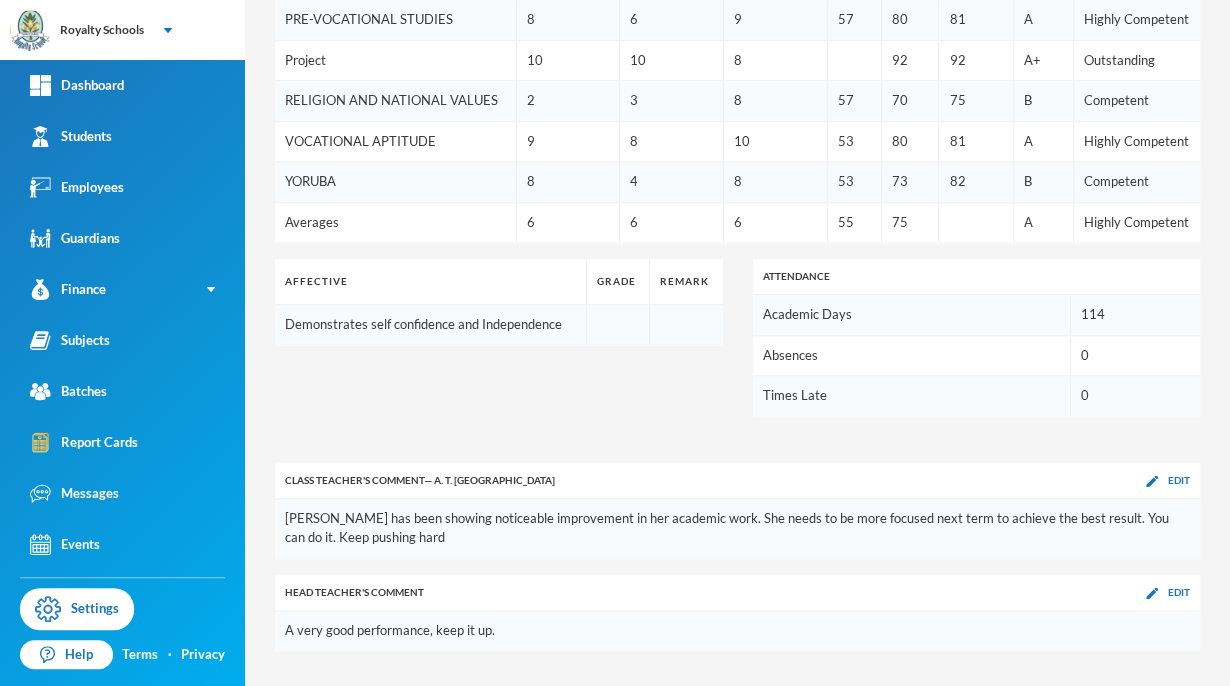 scroll, scrollTop: 875, scrollLeft: 0, axis: vertical 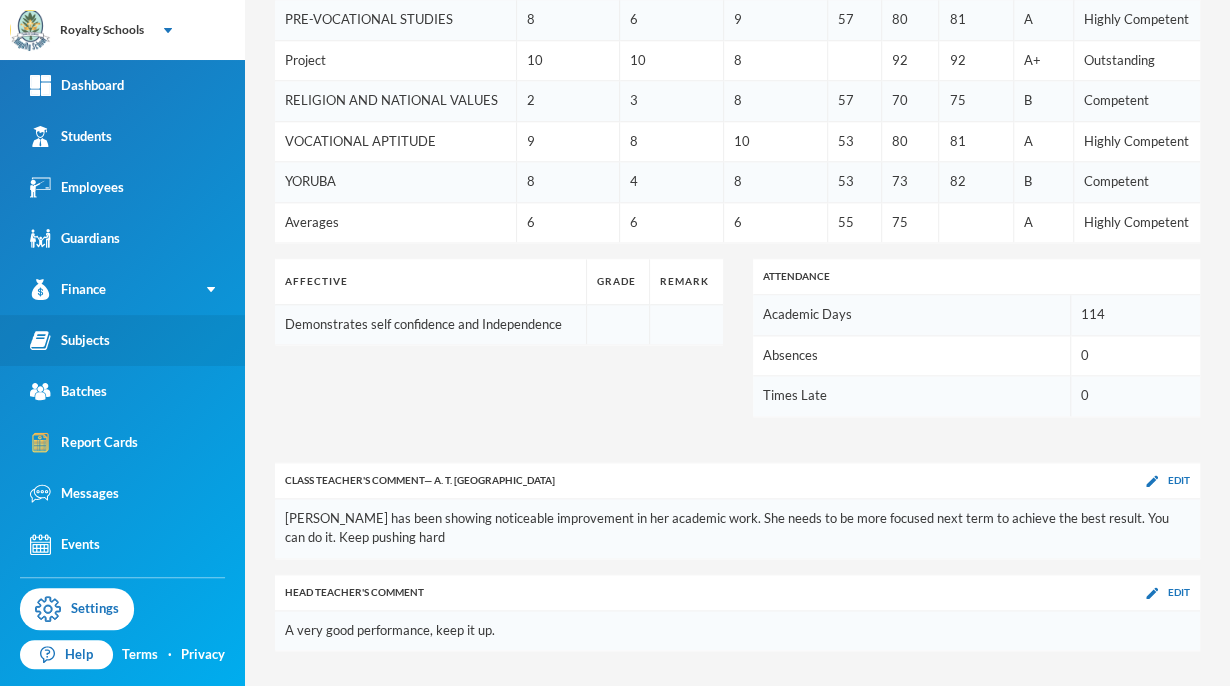 click on "Subjects" at bounding box center [70, 340] 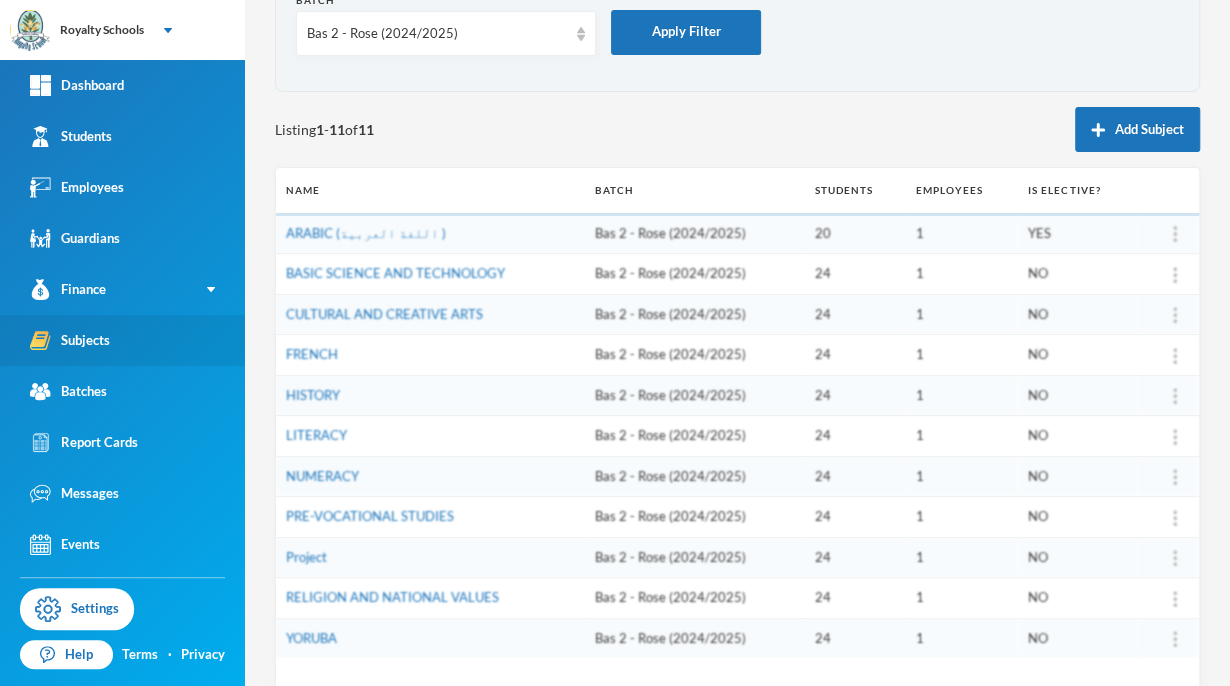 scroll, scrollTop: 0, scrollLeft: 0, axis: both 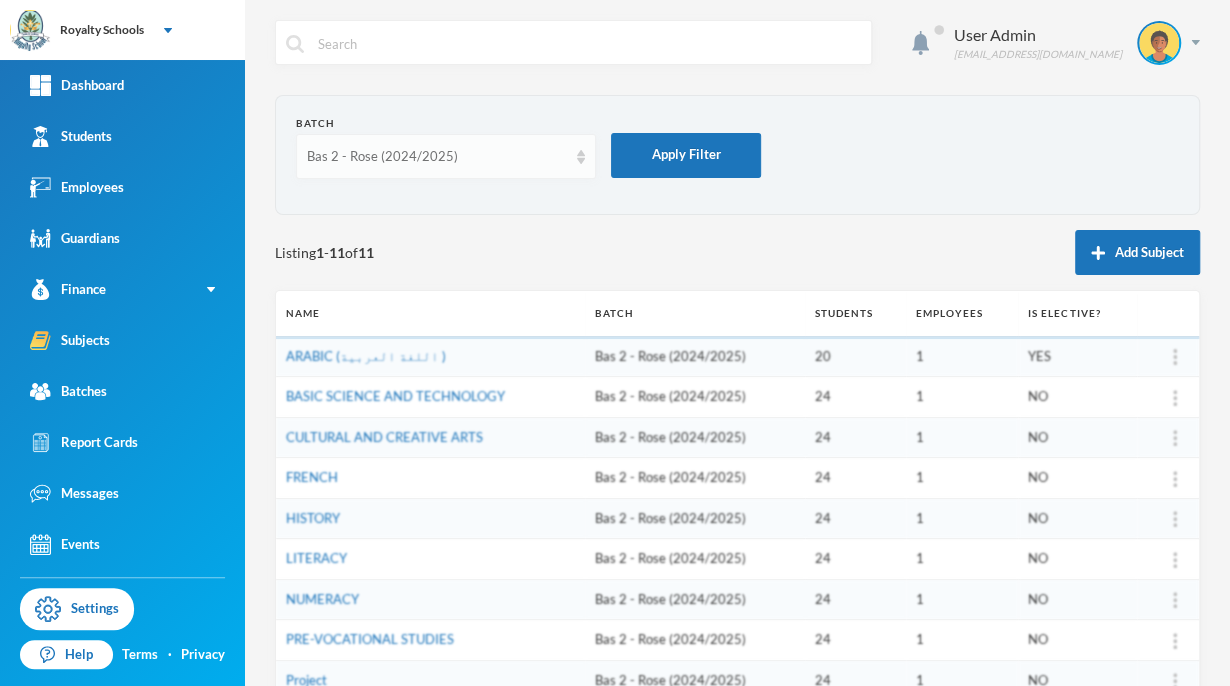 click on "Bas 2 - Rose (2024/2025)" at bounding box center (446, 156) 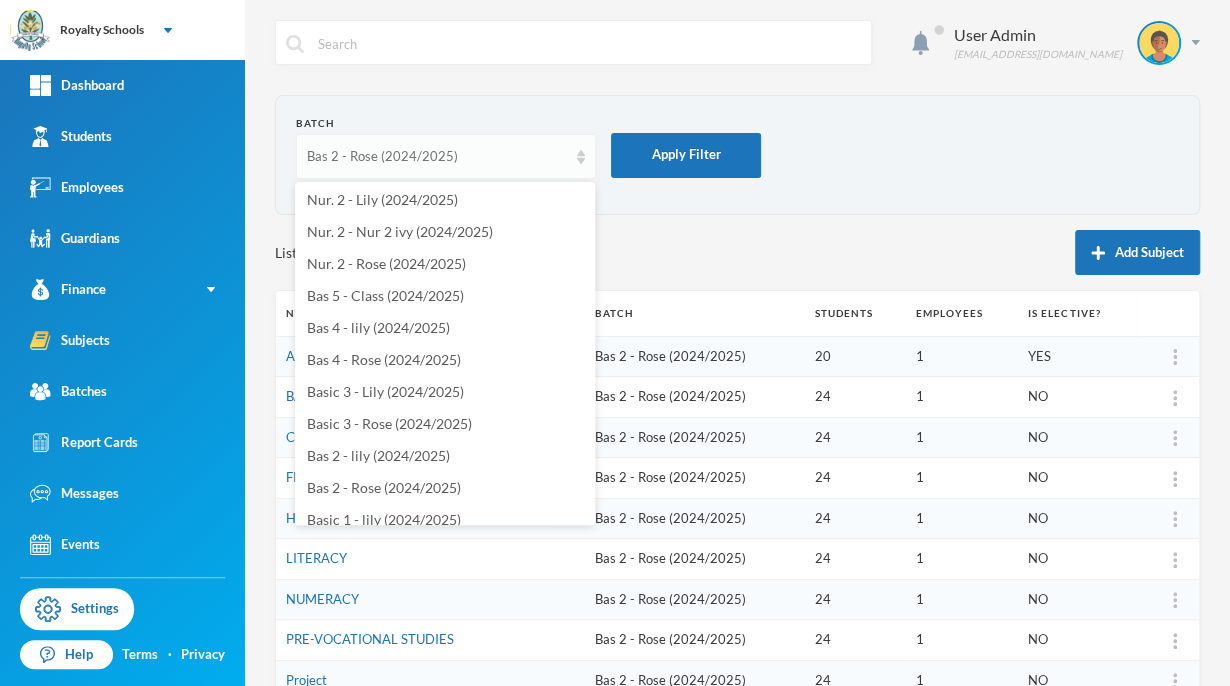 scroll, scrollTop: 34, scrollLeft: 0, axis: vertical 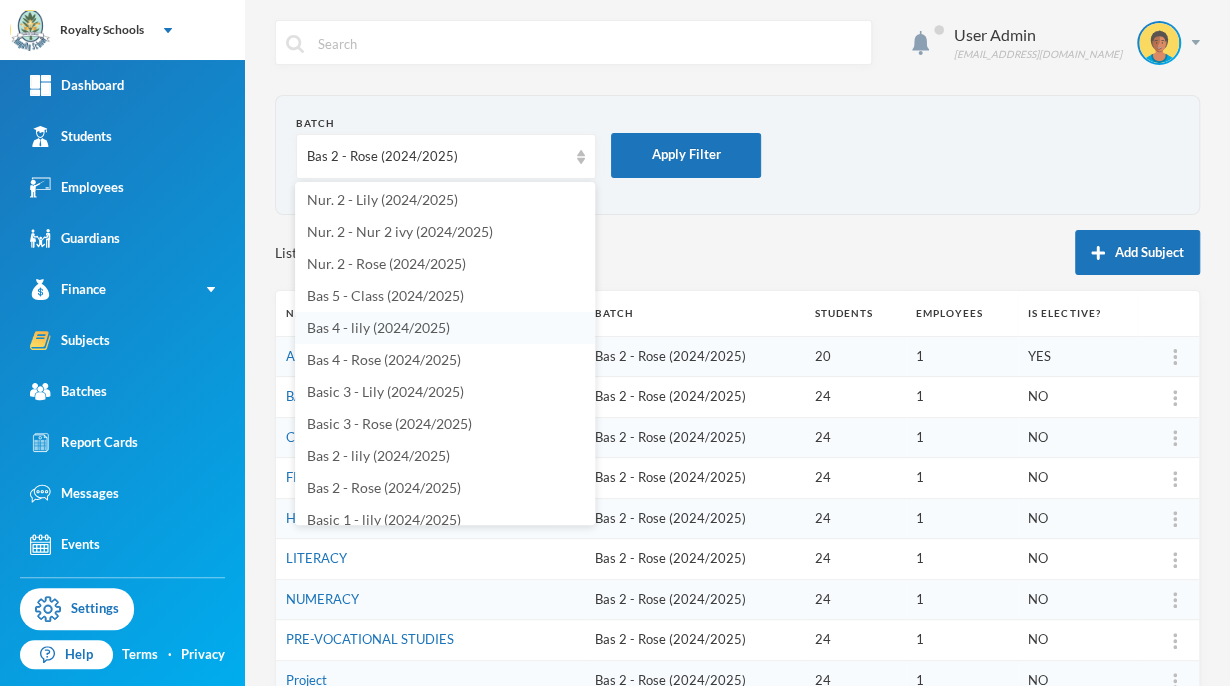 click on "Bas 4 - lily (2024/2025)" at bounding box center [445, 328] 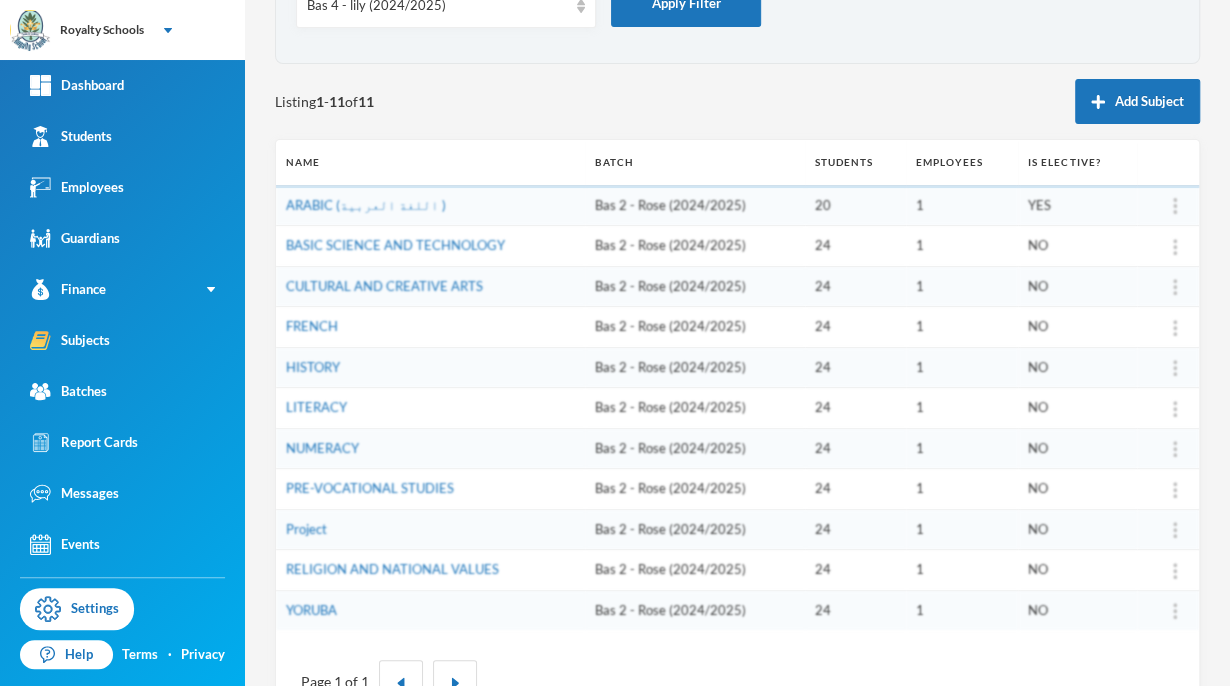 scroll, scrollTop: 216, scrollLeft: 0, axis: vertical 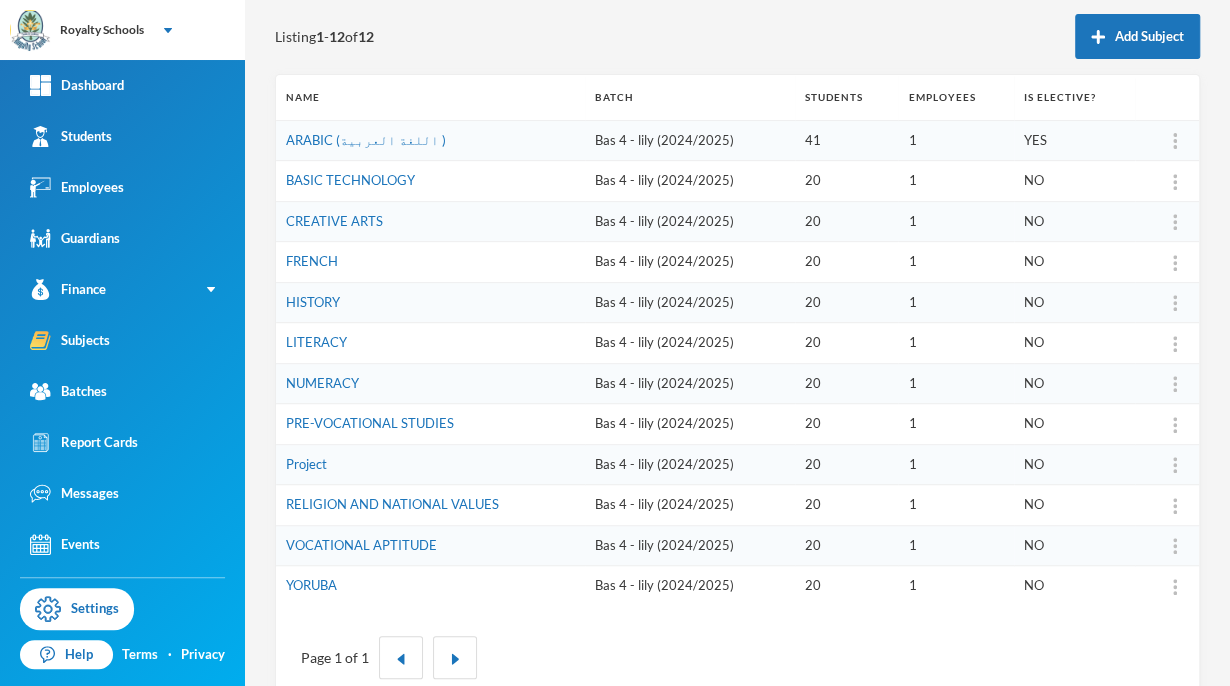 click at bounding box center (1175, 465) 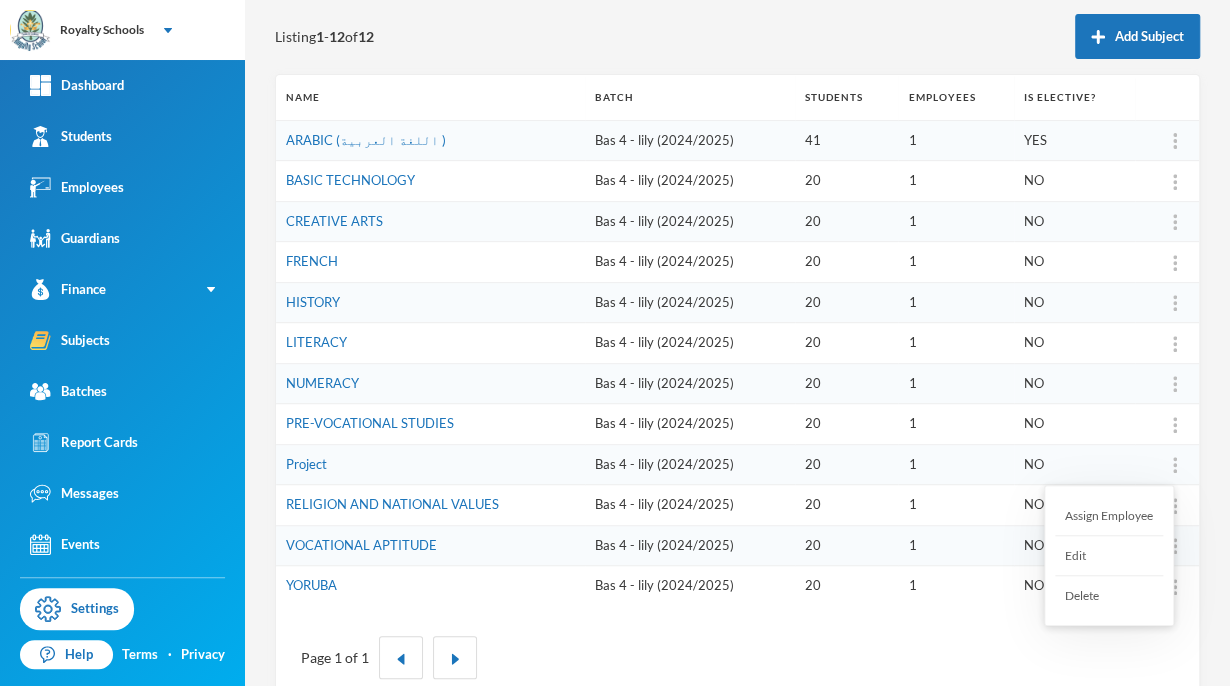 click on "Assign Employee" at bounding box center [1109, 516] 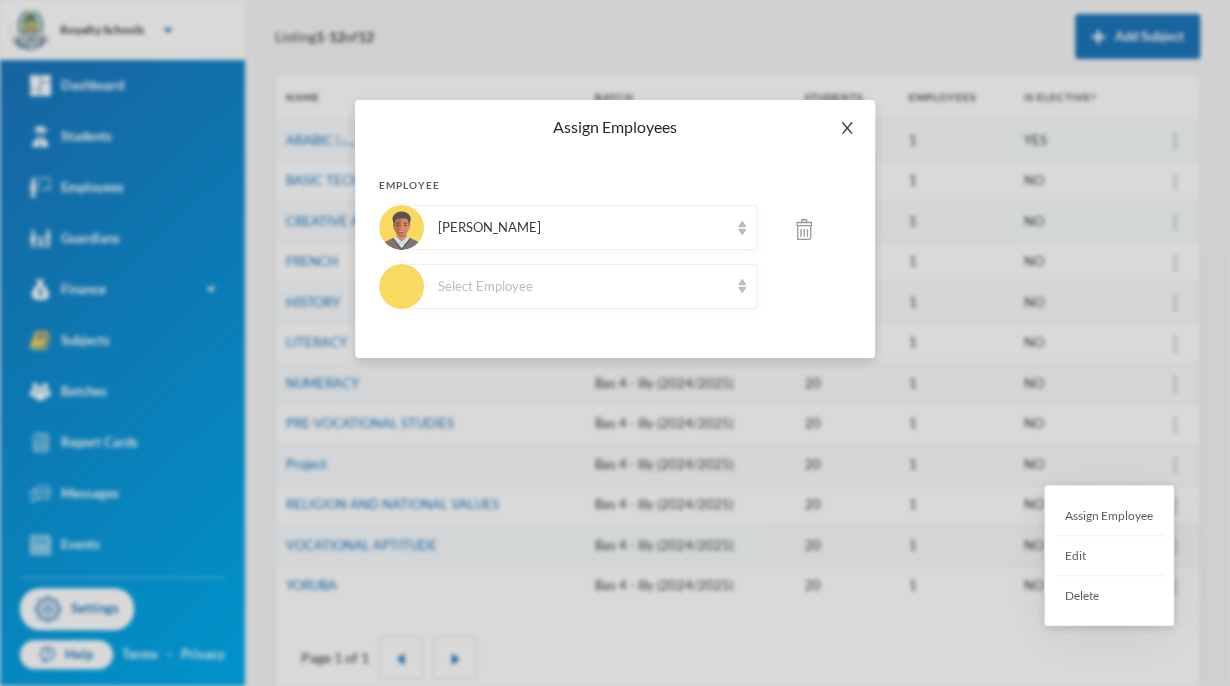 click 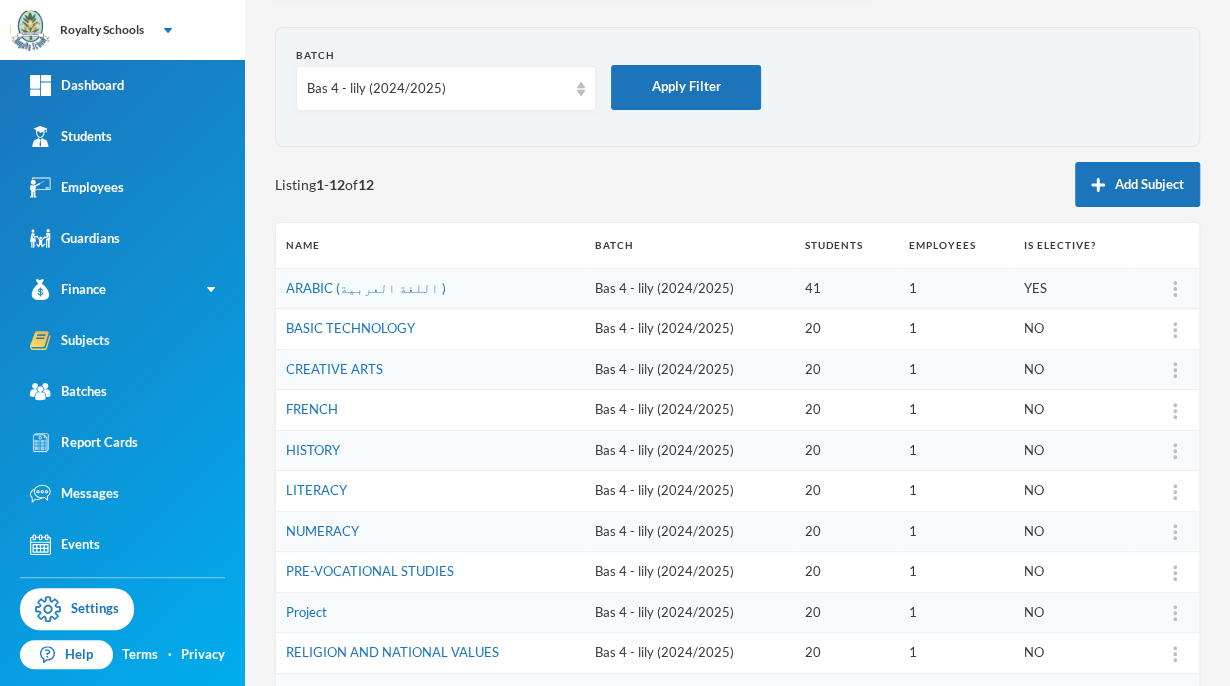 scroll, scrollTop: 0, scrollLeft: 0, axis: both 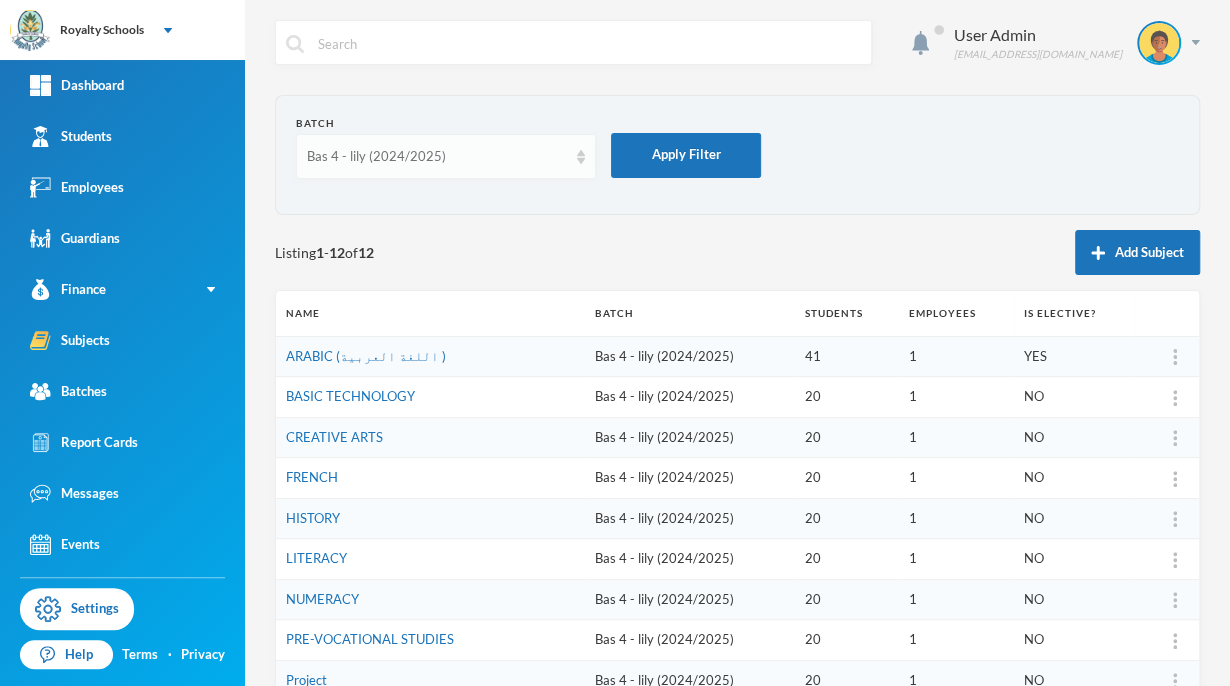 click on "Bas 4 - lily (2024/2025)" at bounding box center [437, 157] 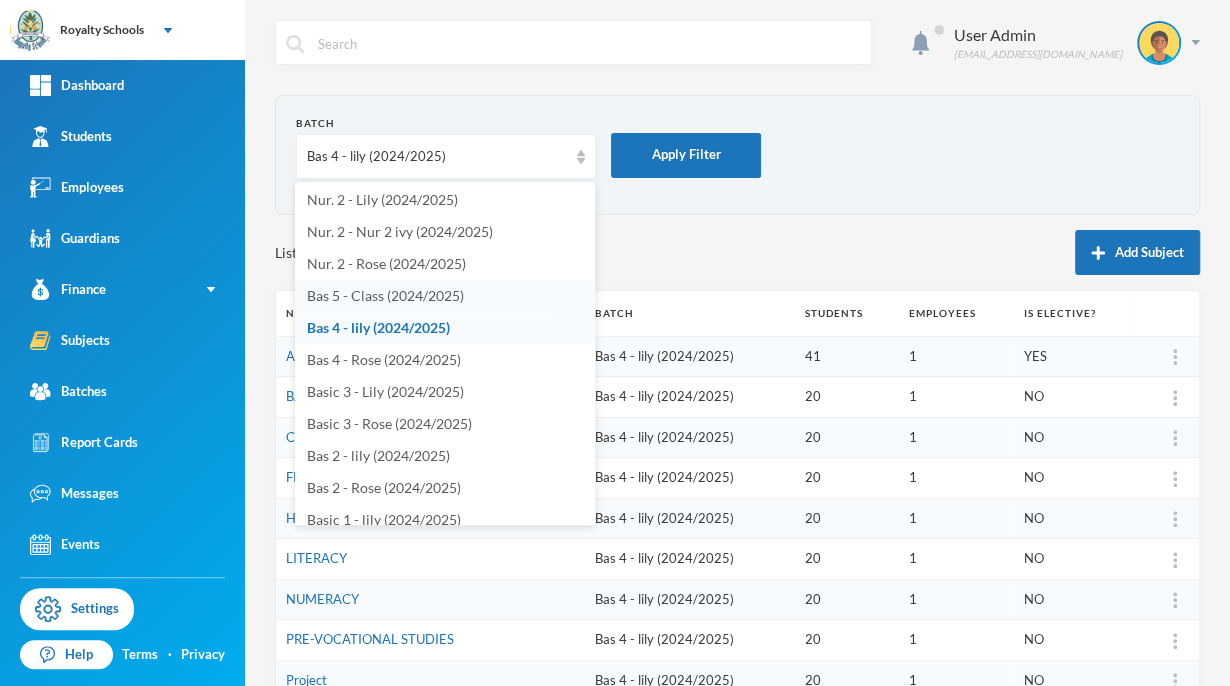 click on "Bas 5 - Class (2024/2025)" at bounding box center (385, 295) 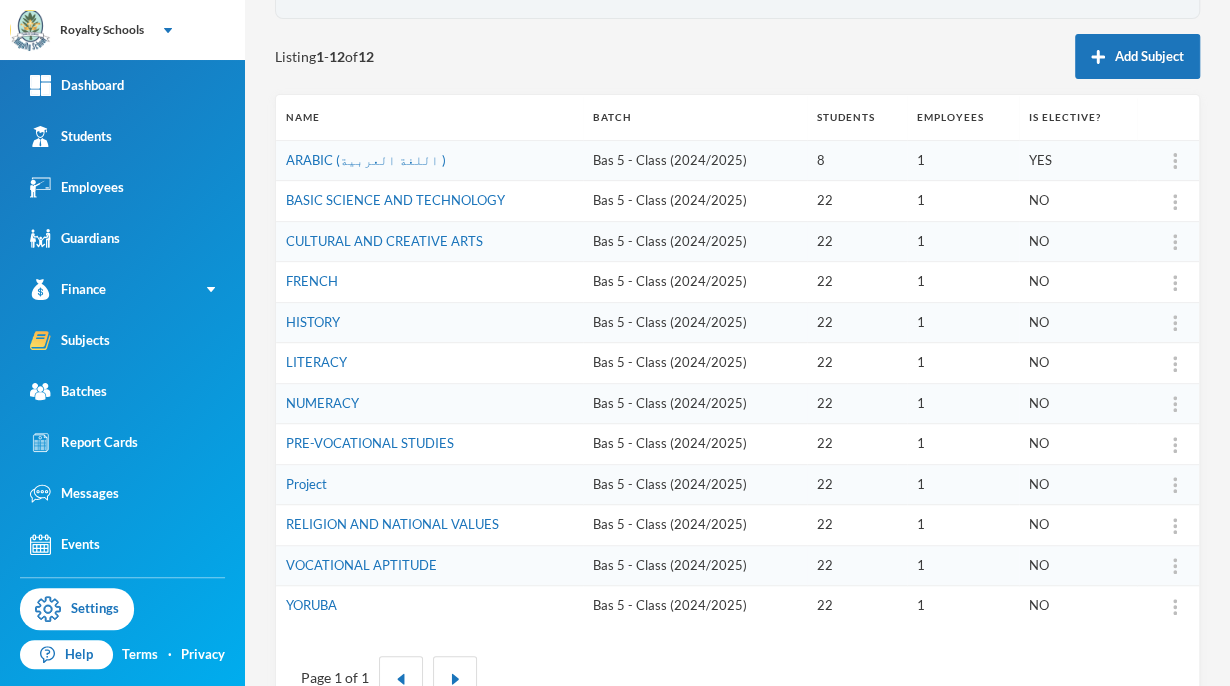 scroll, scrollTop: 256, scrollLeft: 0, axis: vertical 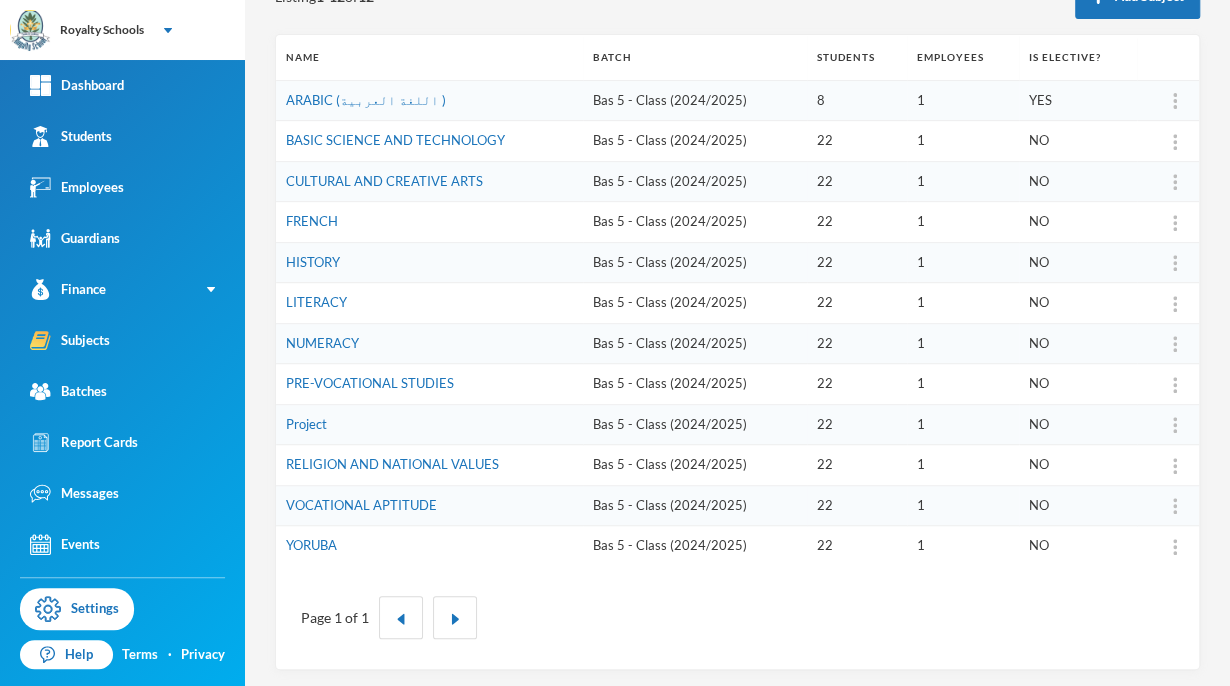 click on "Page 1 of 1" at bounding box center [737, 617] 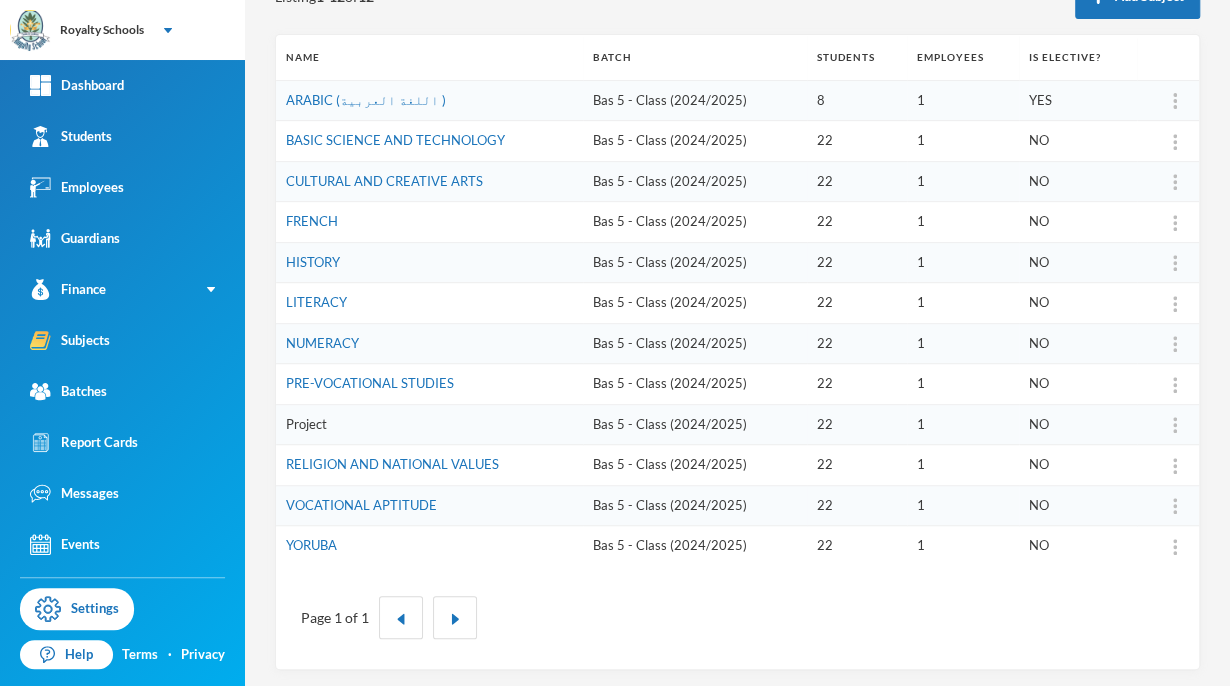 click on "Project" at bounding box center (306, 424) 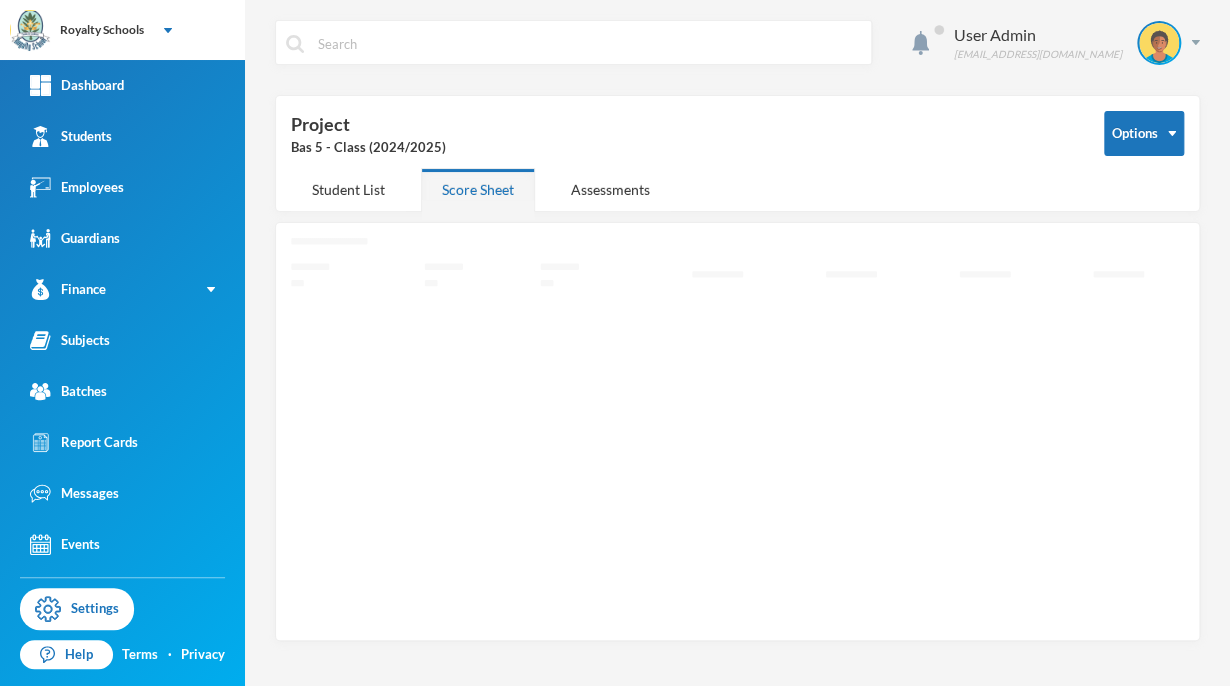 scroll, scrollTop: 0, scrollLeft: 0, axis: both 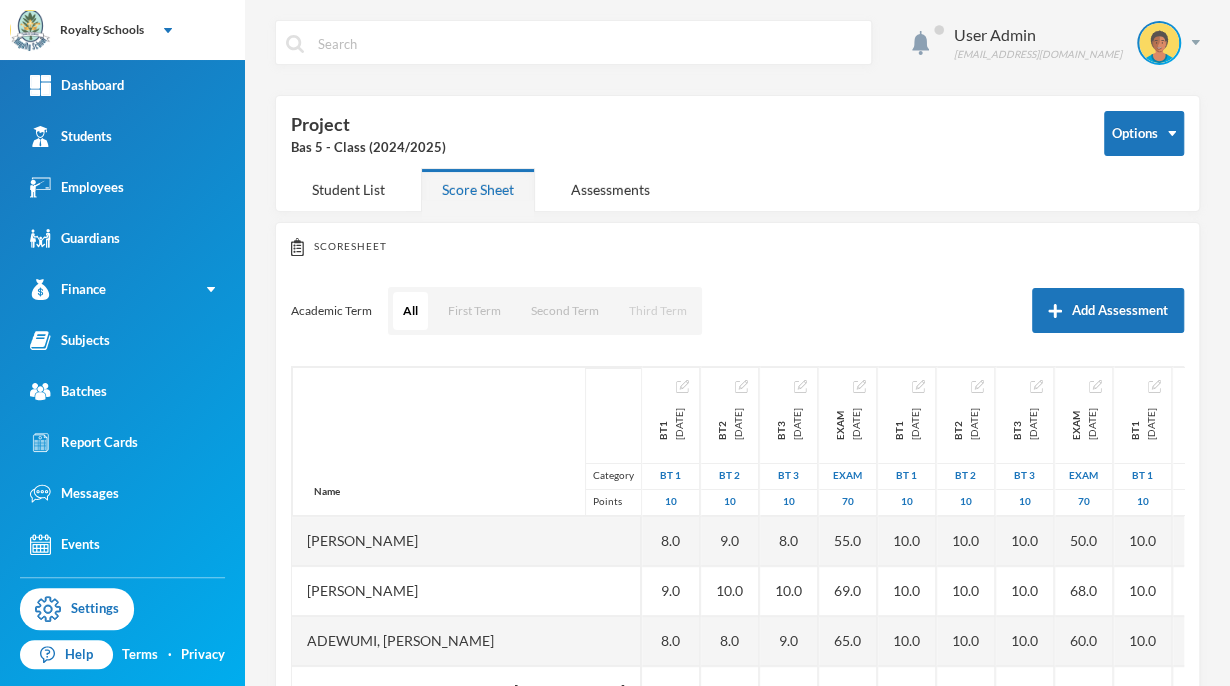click on "Third Term" at bounding box center [658, 311] 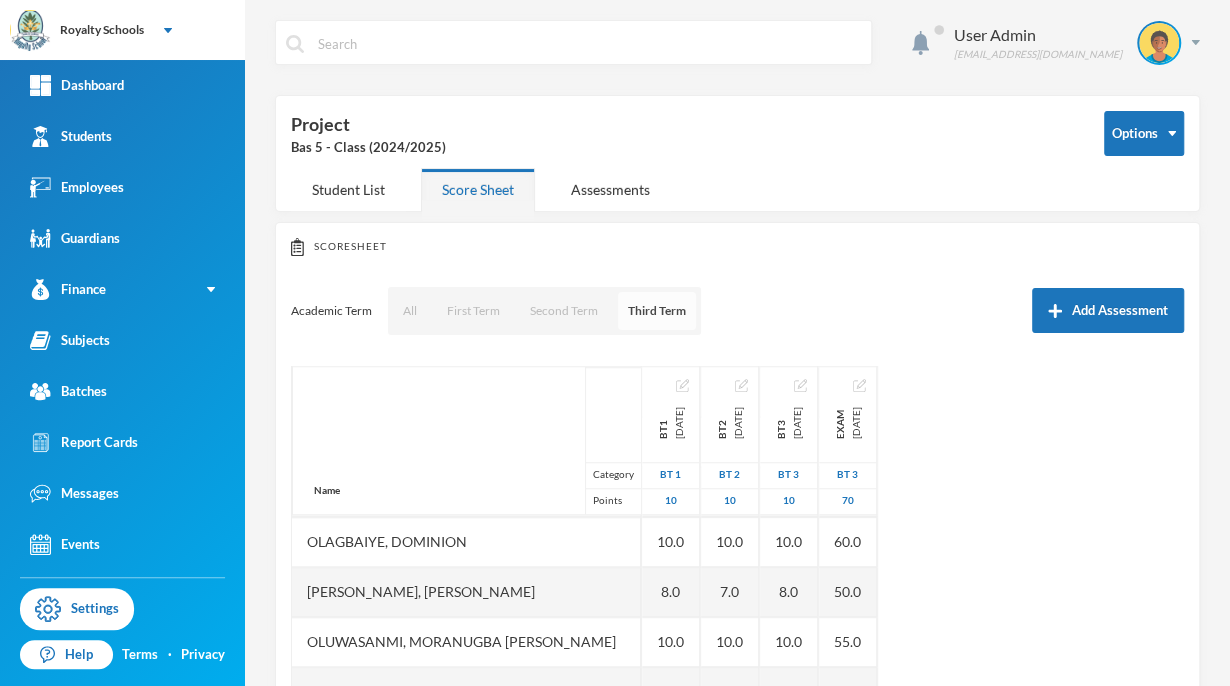 scroll, scrollTop: 750, scrollLeft: 0, axis: vertical 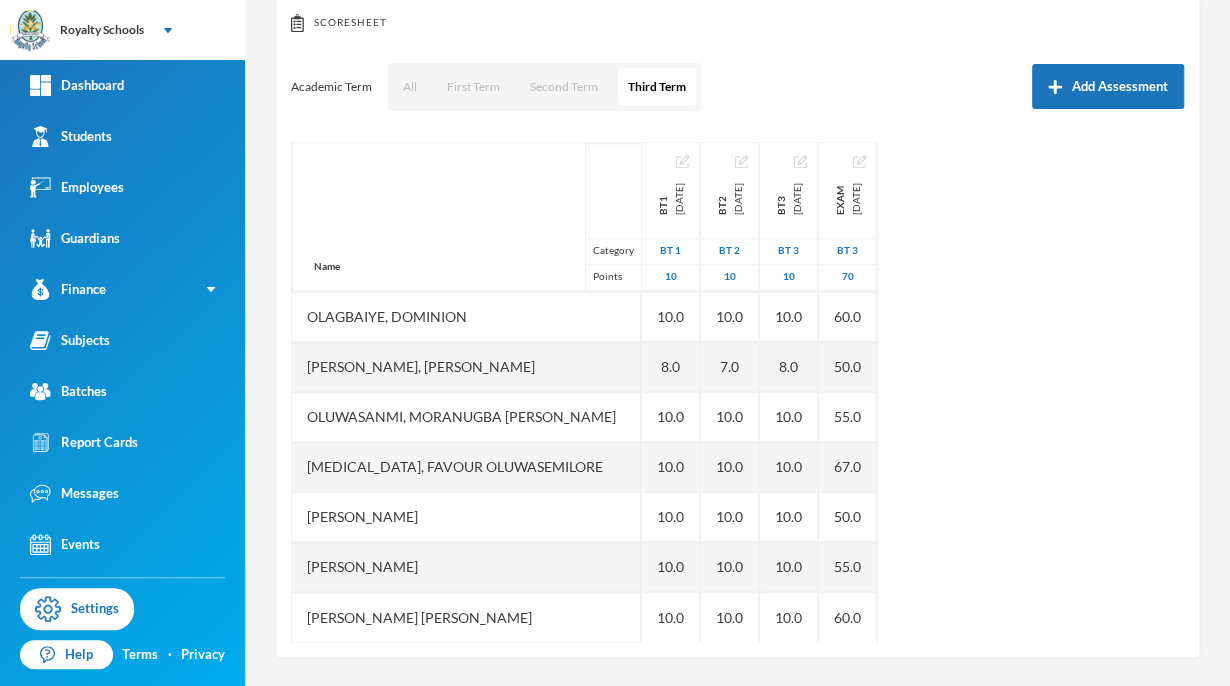 click on "Name   Category Points [PERSON_NAME] Olamilekan [PERSON_NAME], [PERSON_NAME], [PERSON_NAME], [PERSON_NAME], [PERSON_NAME] Mofiyinfoluwa [PERSON_NAME], [PERSON_NAME], [PERSON_NAME], [PERSON_NAME] [PERSON_NAME], [PERSON_NAME], [PERSON_NAME], [PERSON_NAME] [PERSON_NAME] [PERSON_NAME], [PERSON_NAME], Dominion [PERSON_NAME], [PERSON_NAME], [PERSON_NAME], Moranugba [PERSON_NAME][MEDICAL_DATA], [PERSON_NAME], [PERSON_NAME], [PERSON_NAME] Bt1 [DATE] BT 1 10 10.0 10.0 10.0 10.0 10.0 10.0 10.0 10.0 10.0 EX 10.0 10.0 10.0 10.0 10.0 10.0 8.0 10.0 10.0 10.0 10.0 10.0 Bt2 [DATE] BT 2 10 10.0 10.0 10.0 10.0 10.0 10.0 10.0 10.0 10.0 EX 10.0 10.0 10.0 10.0 10.0 10.0 7.0 10.0 10.0 10.0 10.0 10.0 Bt3 [DATE] BT 3 10 10.0 10.0 10.0 10.0 10.0 10.0 10.0 10.0 10.0 EX 10.0 10.0 10.0 10.0 10.0 10.0 8.0 10.0 10.0 10.0 10.0 10.0 Exam [DATE] BT 3 70 50.0 68.0 50.0 50.0 55.0" at bounding box center (737, 392) 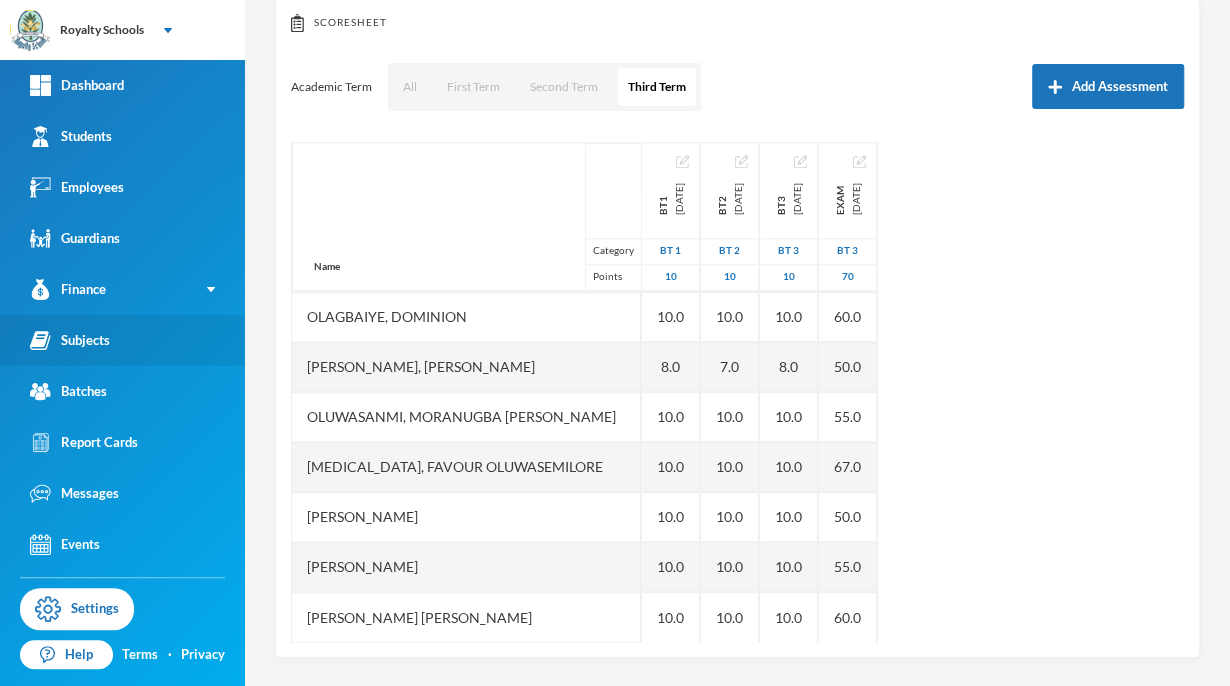 click on "Subjects" at bounding box center [70, 340] 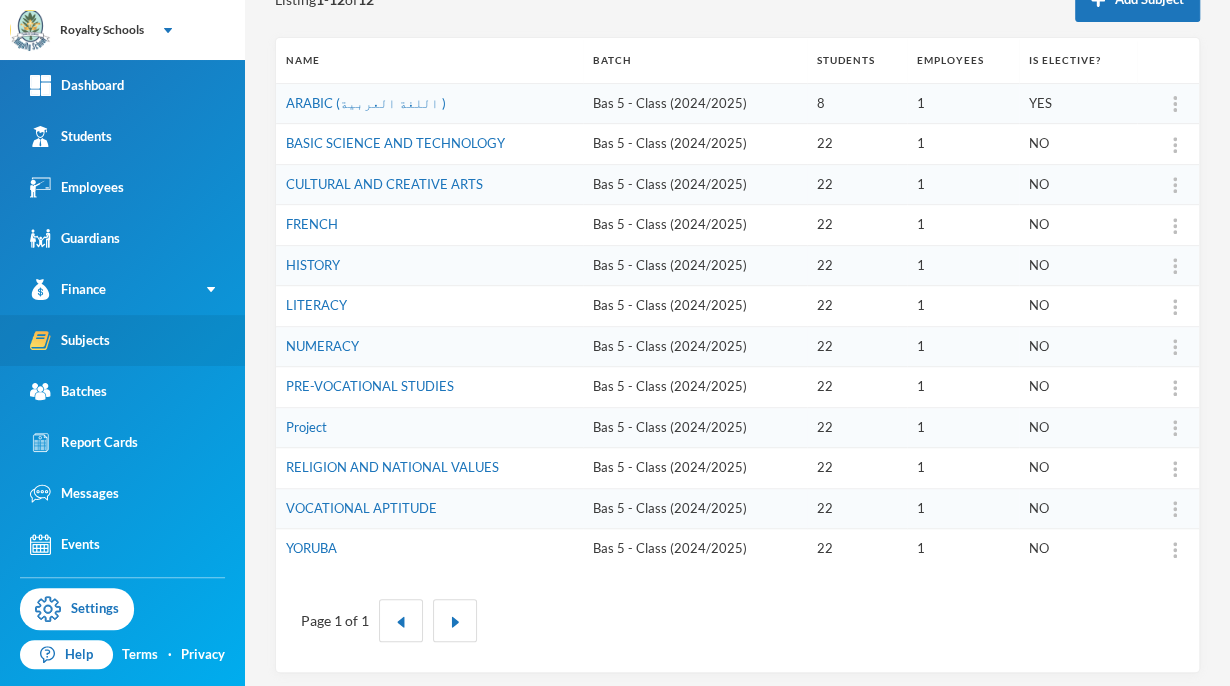 scroll, scrollTop: 256, scrollLeft: 0, axis: vertical 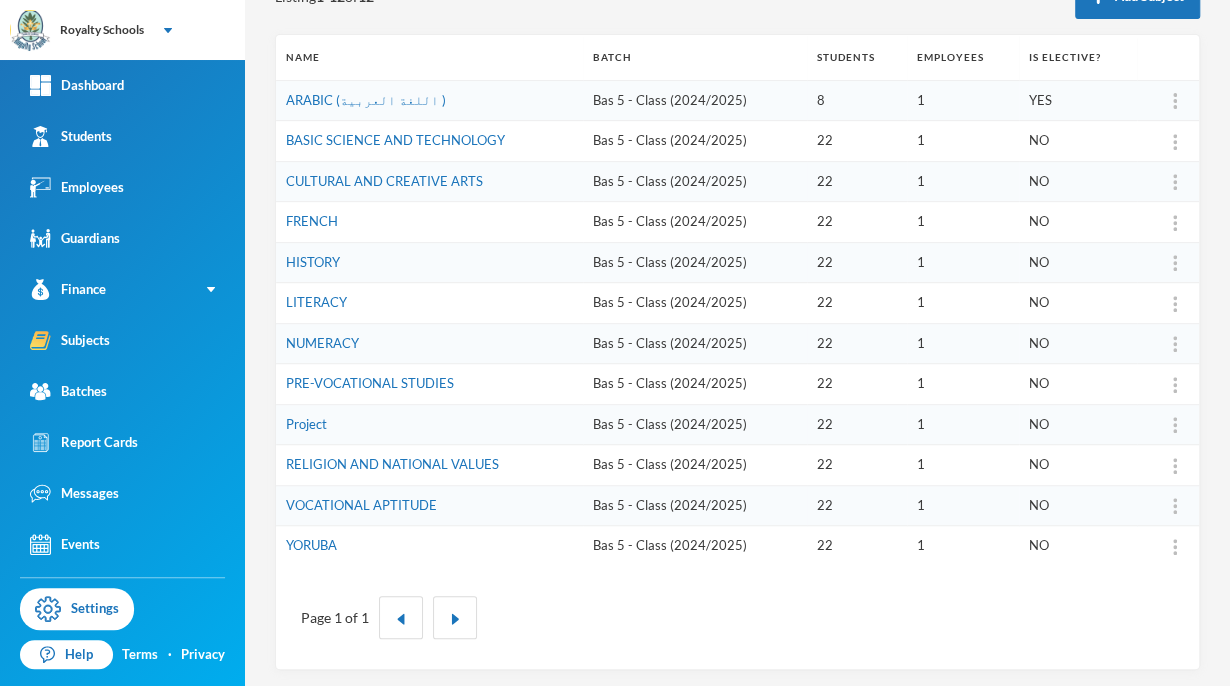 click at bounding box center [1175, 425] 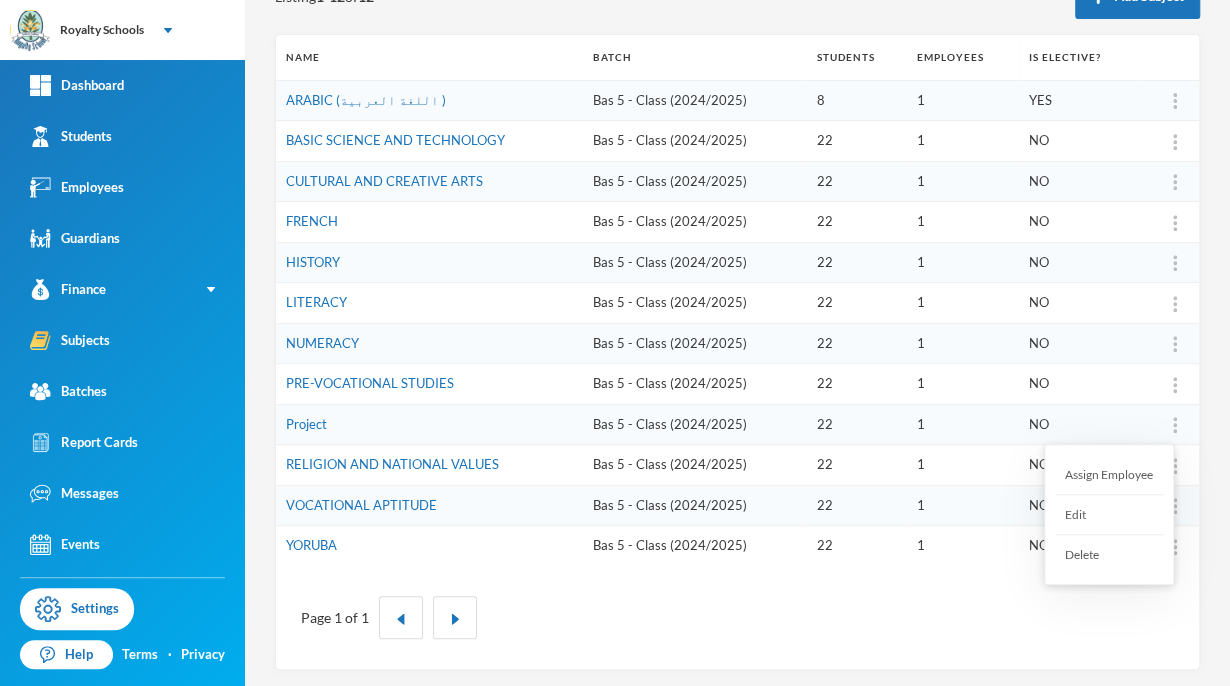 click on "Assign Employee" at bounding box center (1109, 475) 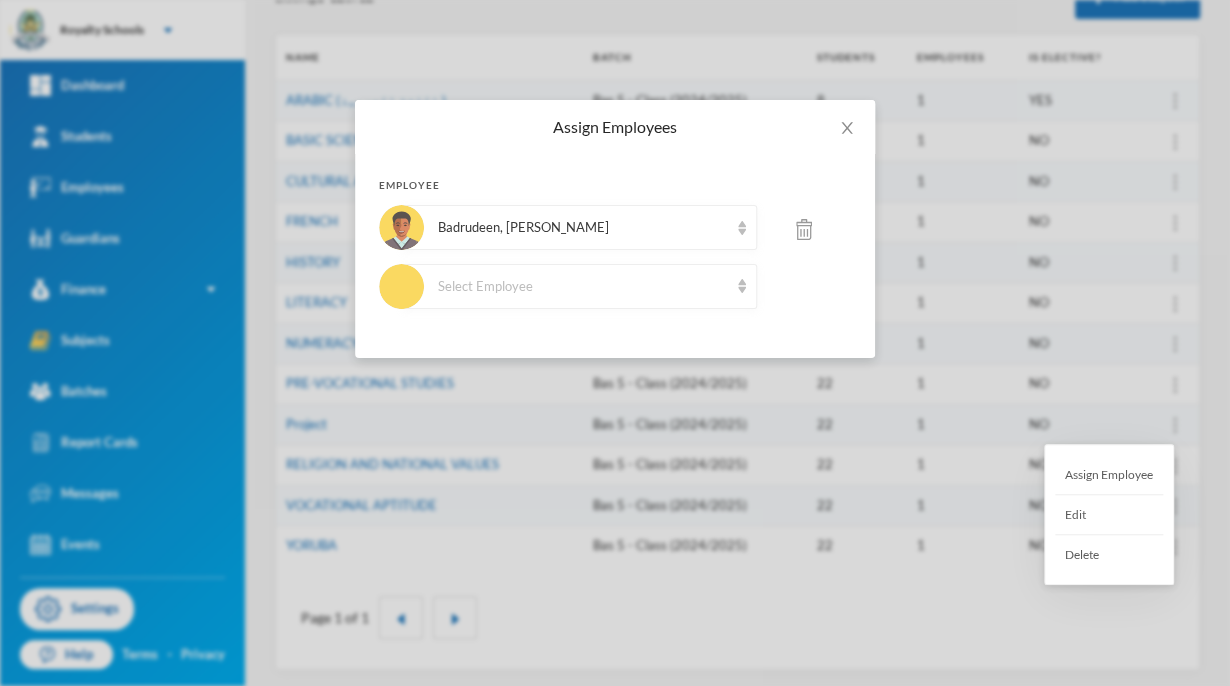 click on "Assign Employees Employee Badrudeen, Abdulrofii Temitayo Select Employee" at bounding box center (615, 343) 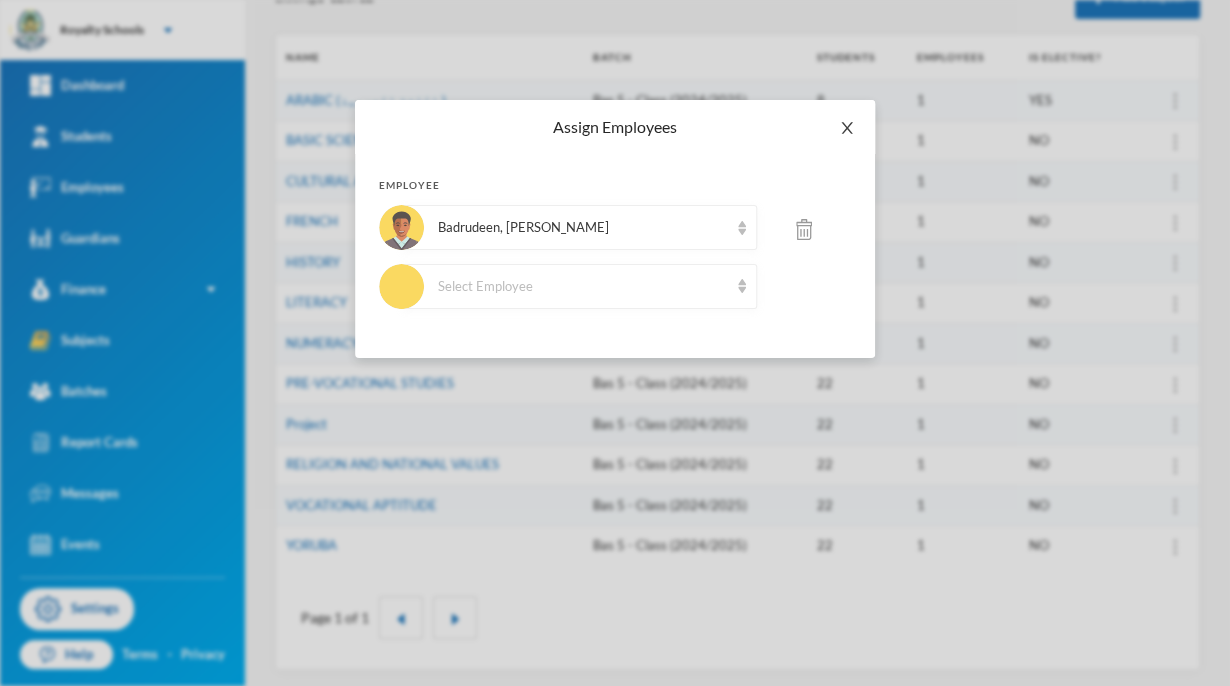 click at bounding box center (847, 128) 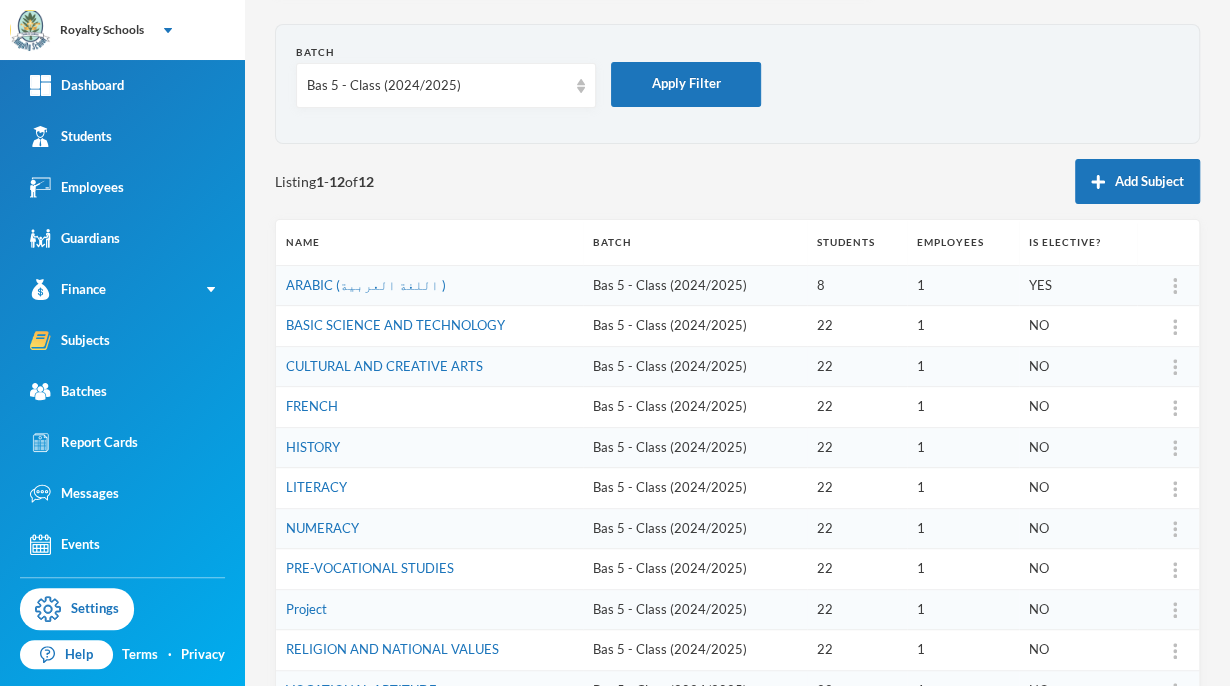 scroll, scrollTop: 256, scrollLeft: 0, axis: vertical 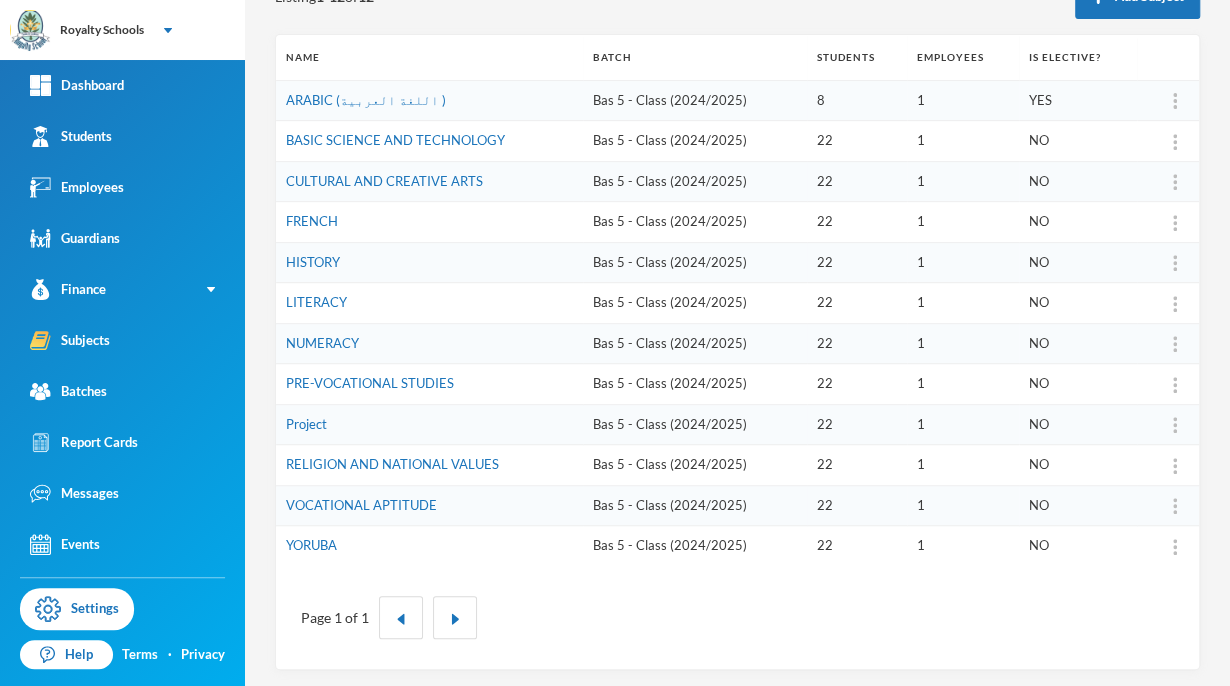 click on "User Admin [EMAIL_ADDRESS][DOMAIN_NAME] Batch Bas 5 - Class (2024/2025) Apply Filter Listing  1  -  12  of  12 Add Subject Name Batch Students Employees Is Elective? ARABIC (اللغة العربية ) Bas 5 - Class (2024/2025) 8 1 YES BASIC SCIENCE AND TECHNOLOGY Bas 5 - Class (2024/2025) 22 1 NO CULTURAL AND CREATIVE ARTS Bas 5 - Class (2024/2025) 22 1 NO [GEOGRAPHIC_DATA] 5 - Class (2024/2025) 22 1 NO HISTORY Bas 5 - Class (2024/2025) 22 1 NO LITERACY Bas 5 - Class (2024/2025) 22 1 NO NUMERACY Bas 5 - Class (2024/2025) 22 1 NO PRE-VOCATIONAL STUDIES Bas 5 - Class (2024/2025) 22 1 NO Project Bas 5 - Class (2024/2025) 22 1 NO RELIGION AND NATIONAL VALUES Bas 5 - Class (2024/2025) 22 1 NO VOCATIONAL APTITUDE Bas 5 - Class (2024/2025) 22 1 NO YORUBA Bas 5 - Class (2024/2025) 22 1 NO Page 1 of 1" at bounding box center (737, 343) 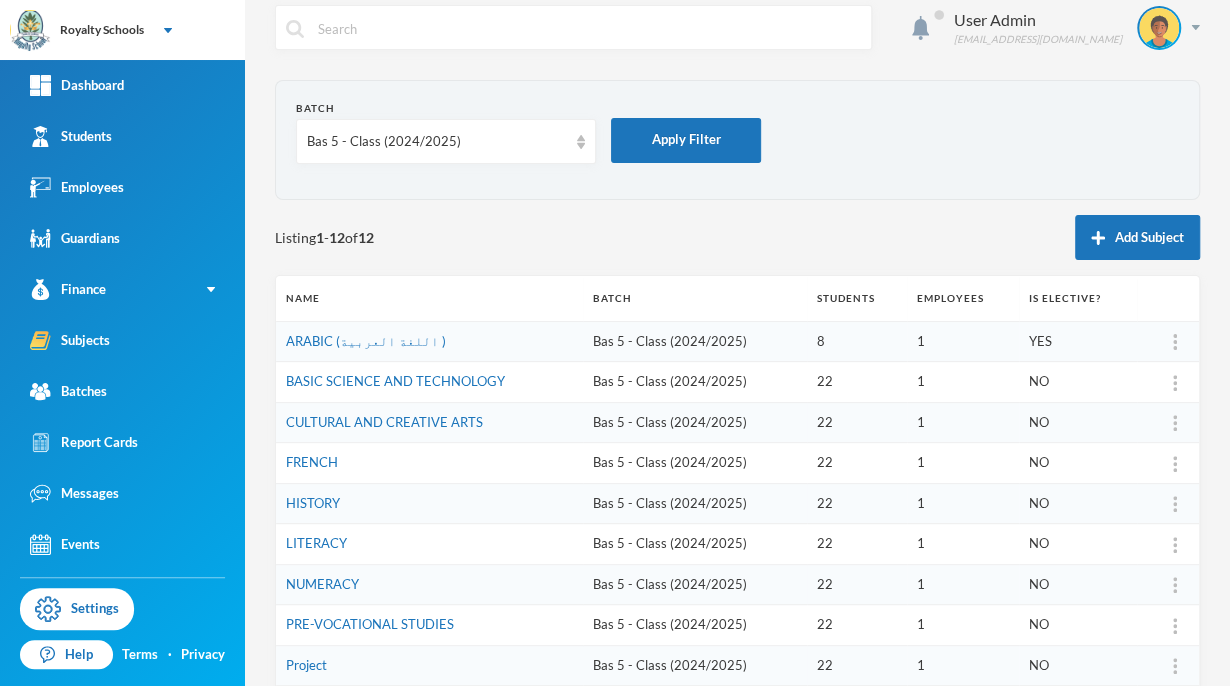 scroll, scrollTop: 0, scrollLeft: 0, axis: both 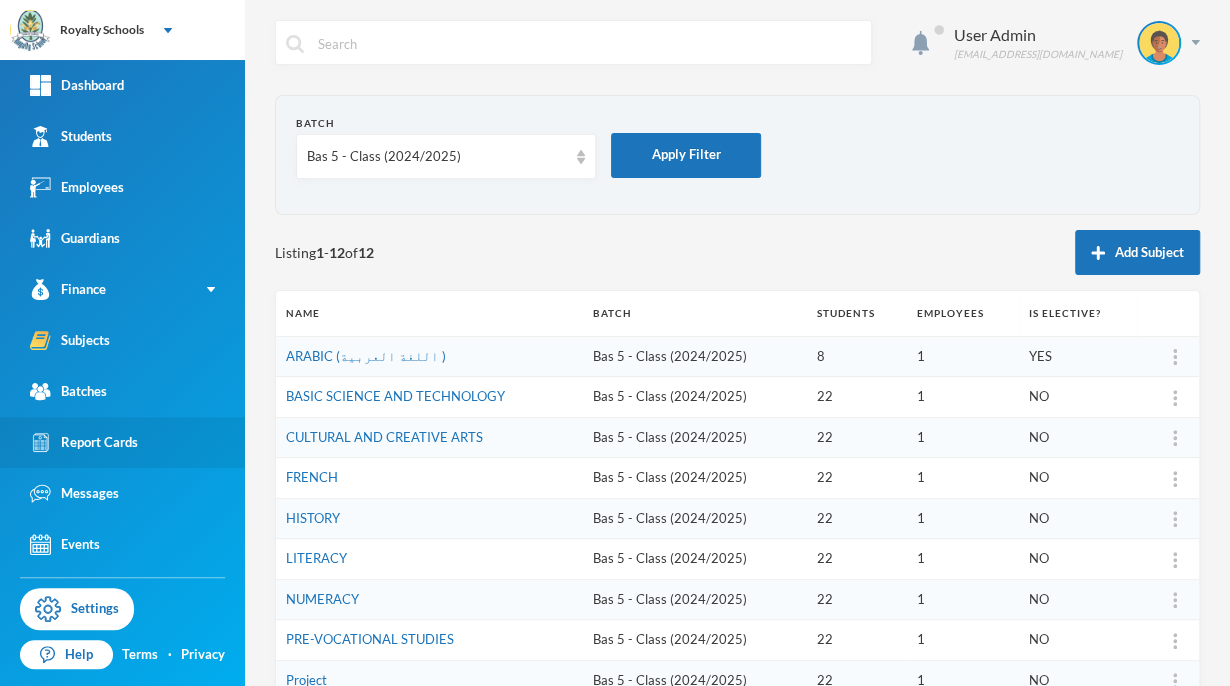 click on "Report Cards" at bounding box center (122, 442) 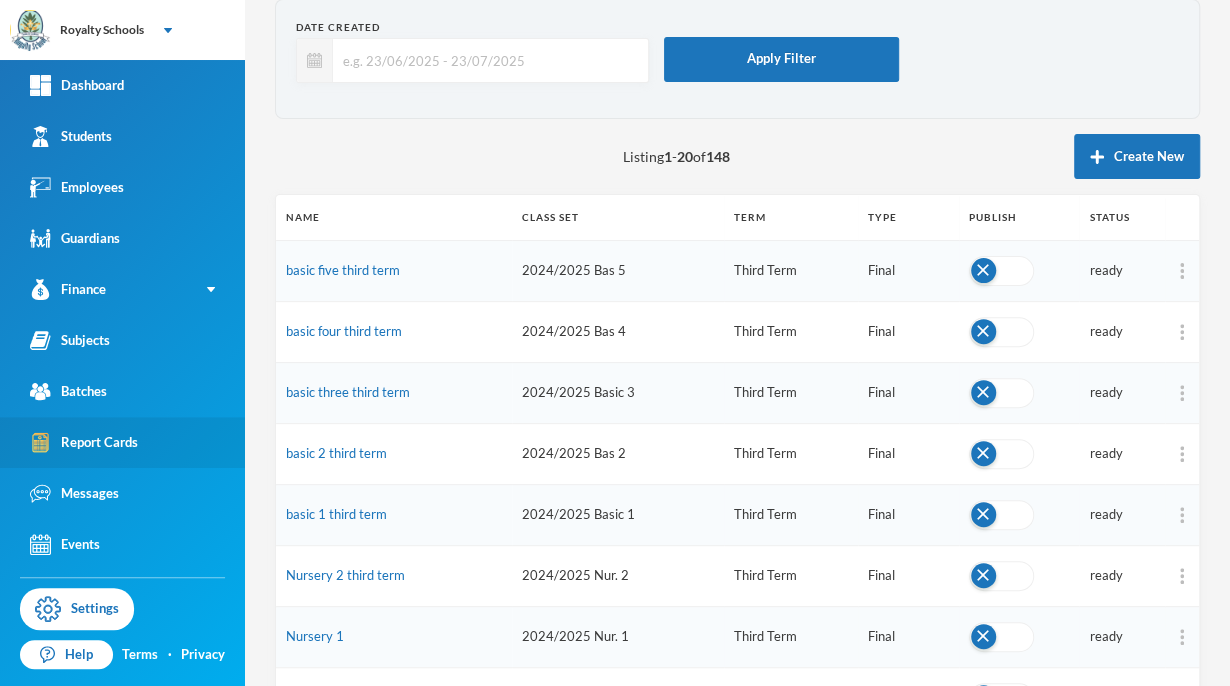 scroll, scrollTop: 101, scrollLeft: 0, axis: vertical 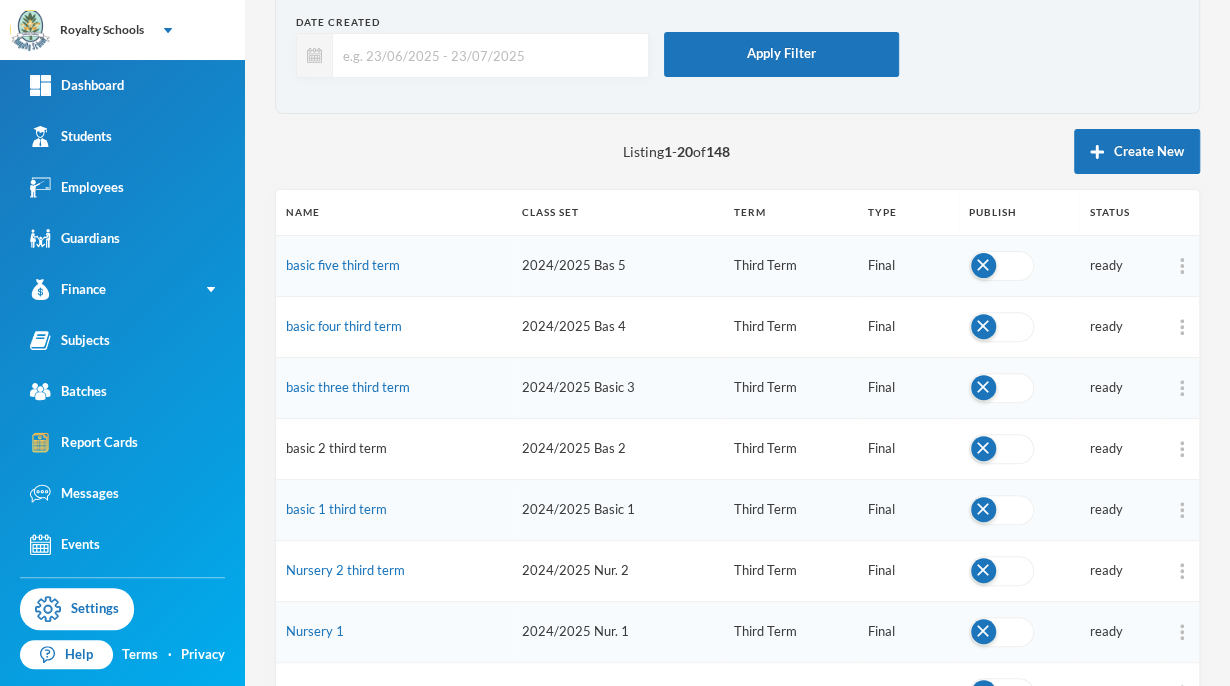 click on "basic 2 third term" at bounding box center (336, 448) 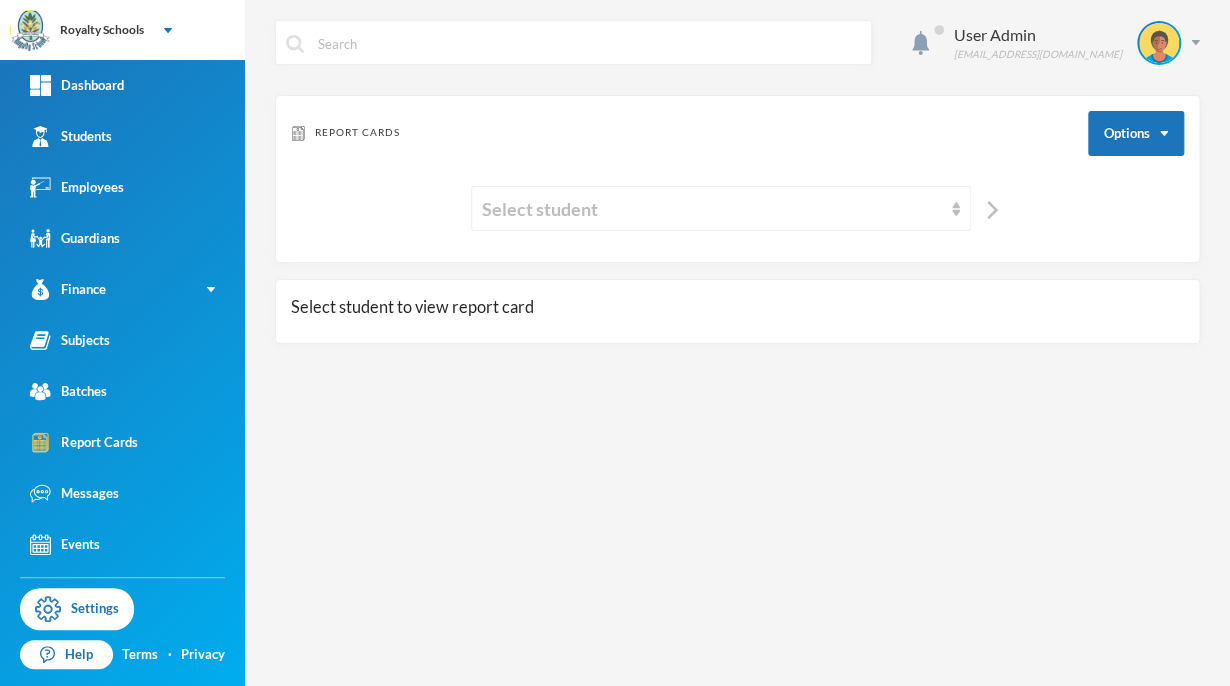 scroll, scrollTop: 0, scrollLeft: 0, axis: both 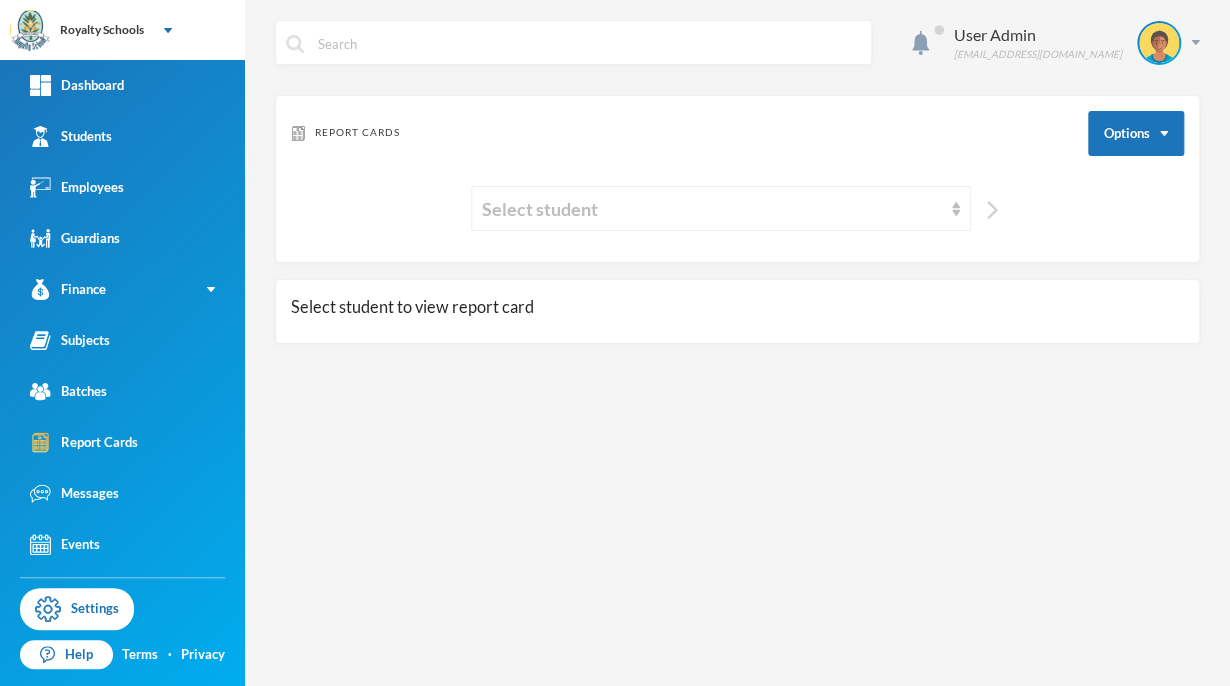 click at bounding box center [992, 210] 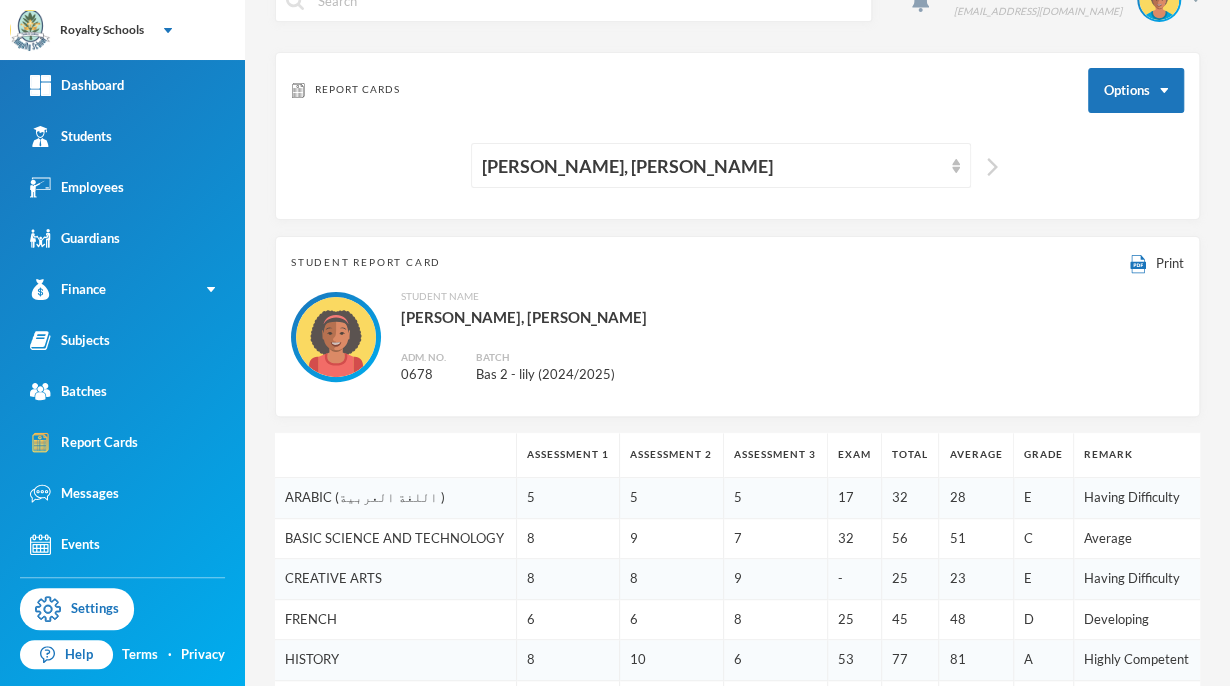scroll, scrollTop: 0, scrollLeft: 0, axis: both 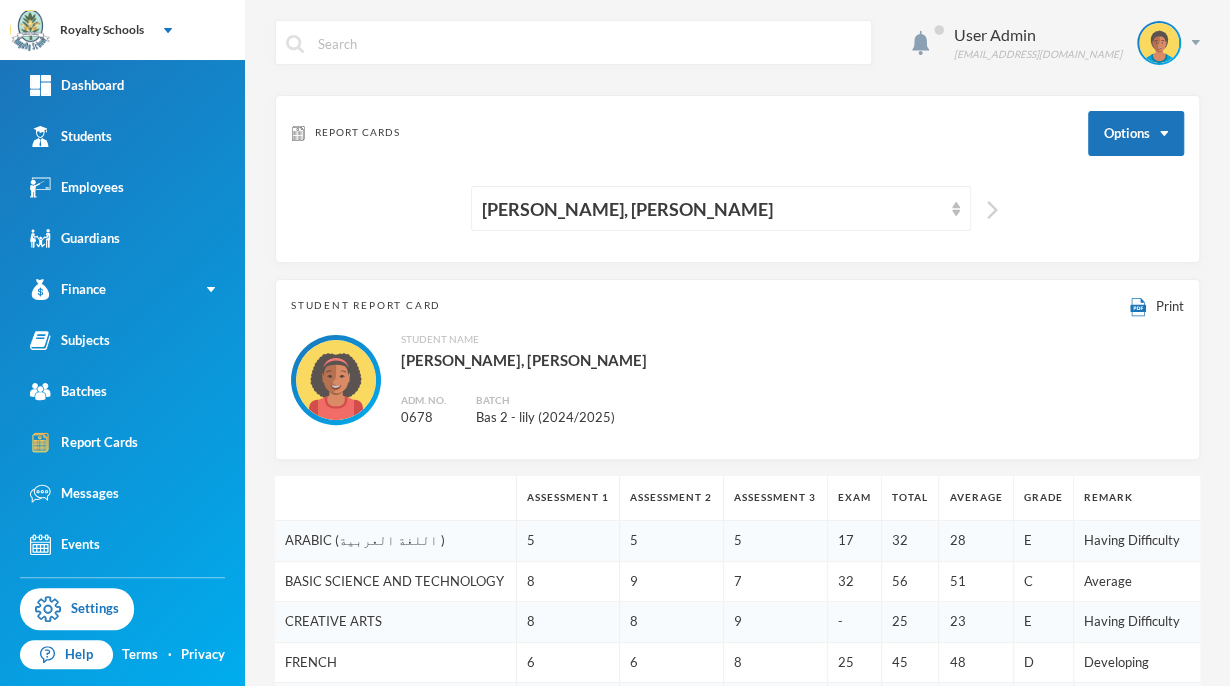 click at bounding box center (992, 210) 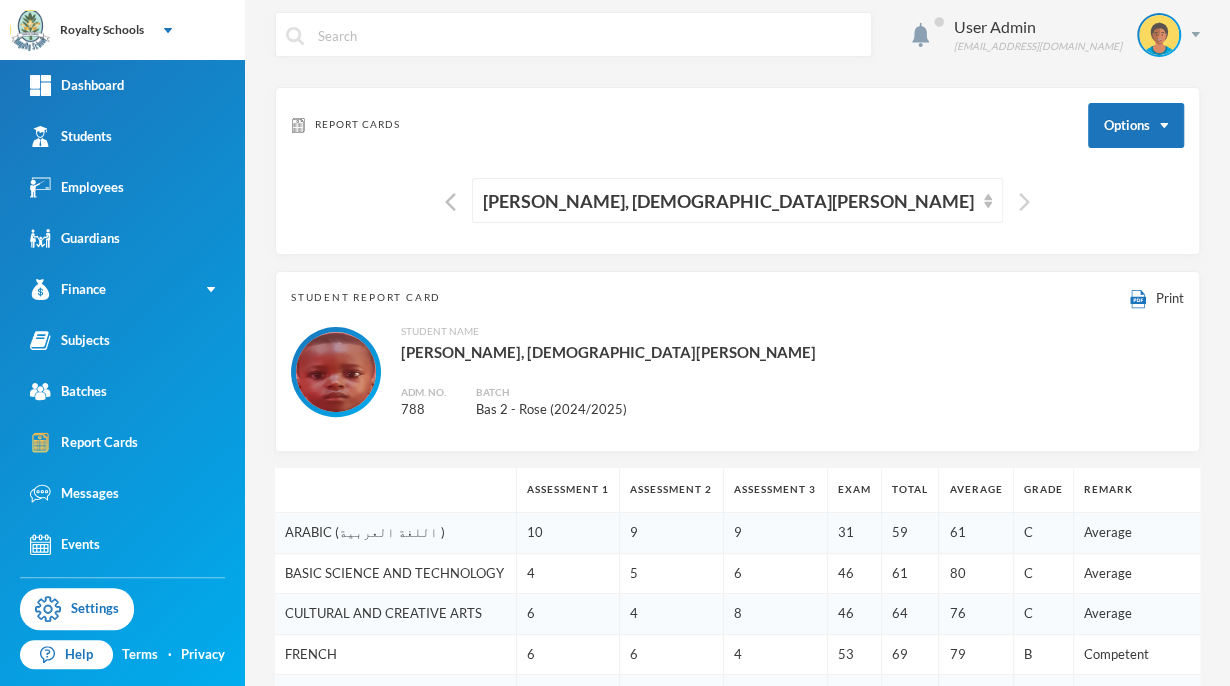 scroll, scrollTop: 0, scrollLeft: 0, axis: both 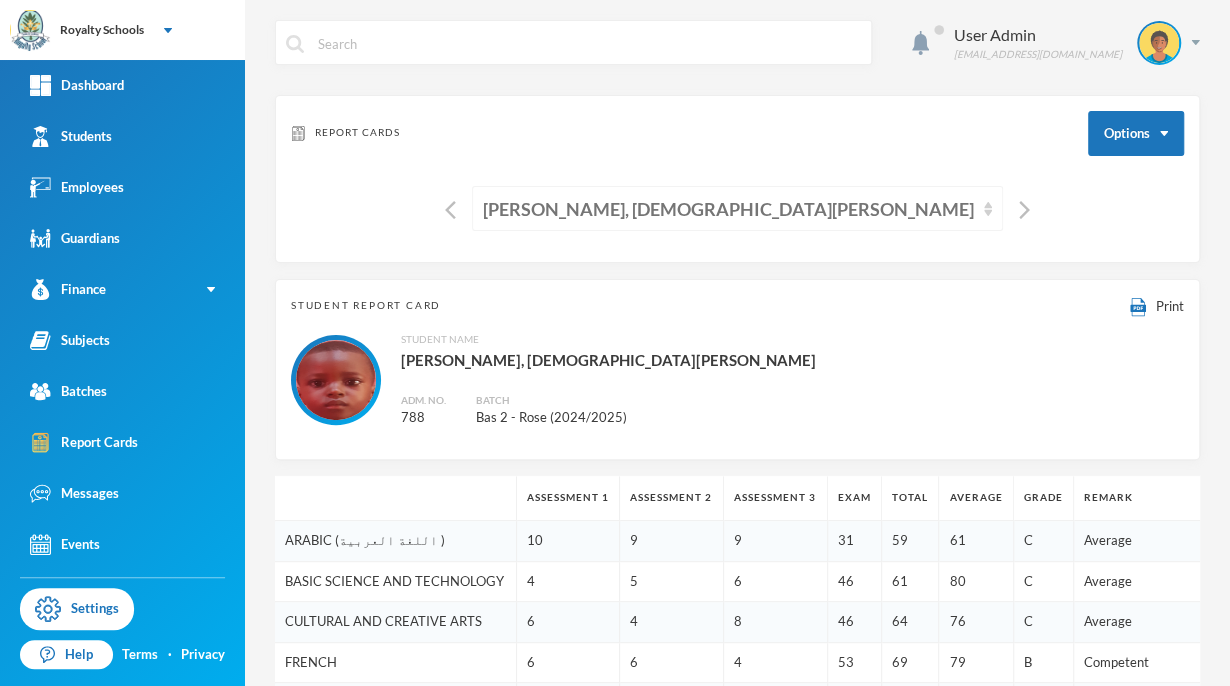 click on "[PERSON_NAME], [DEMOGRAPHIC_DATA][PERSON_NAME]" at bounding box center [728, 209] 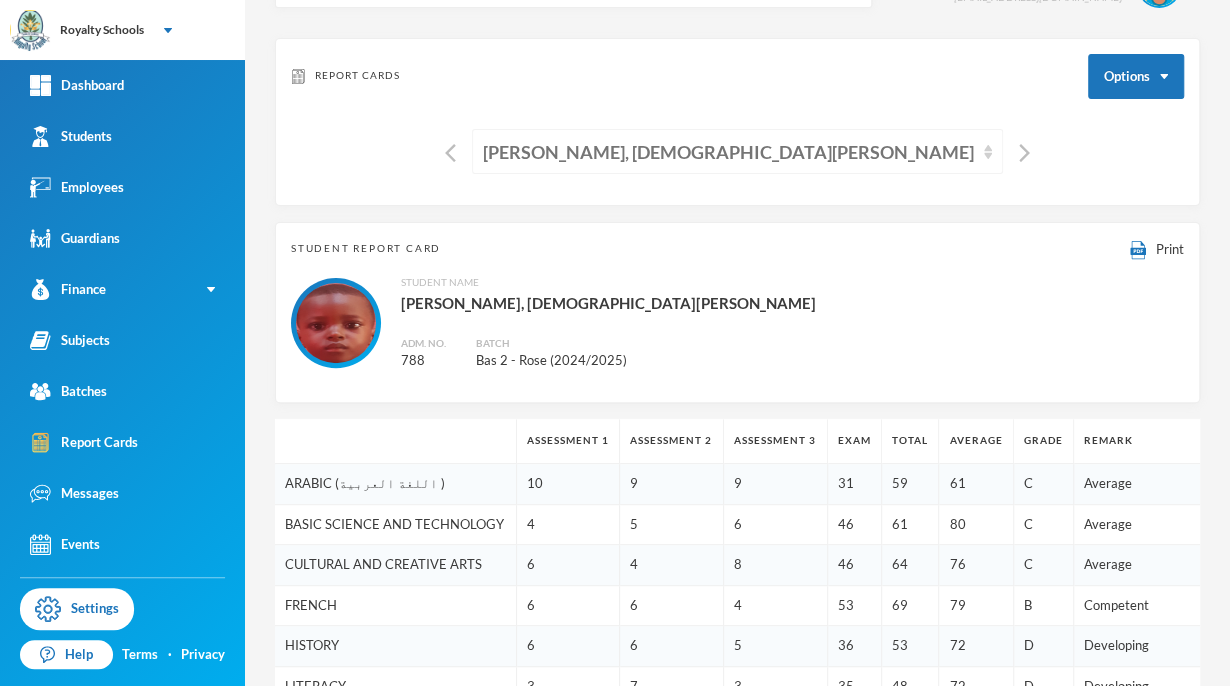 scroll, scrollTop: 0, scrollLeft: 0, axis: both 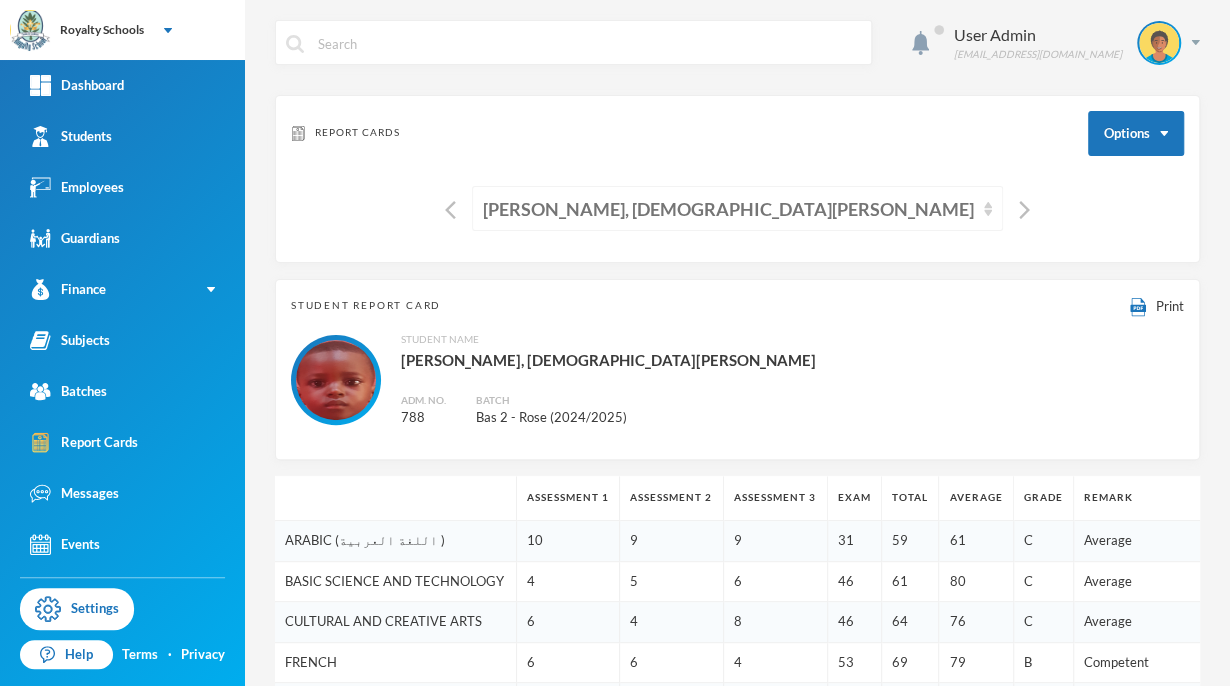 click on "[PERSON_NAME], [DEMOGRAPHIC_DATA][PERSON_NAME]" at bounding box center (737, 208) 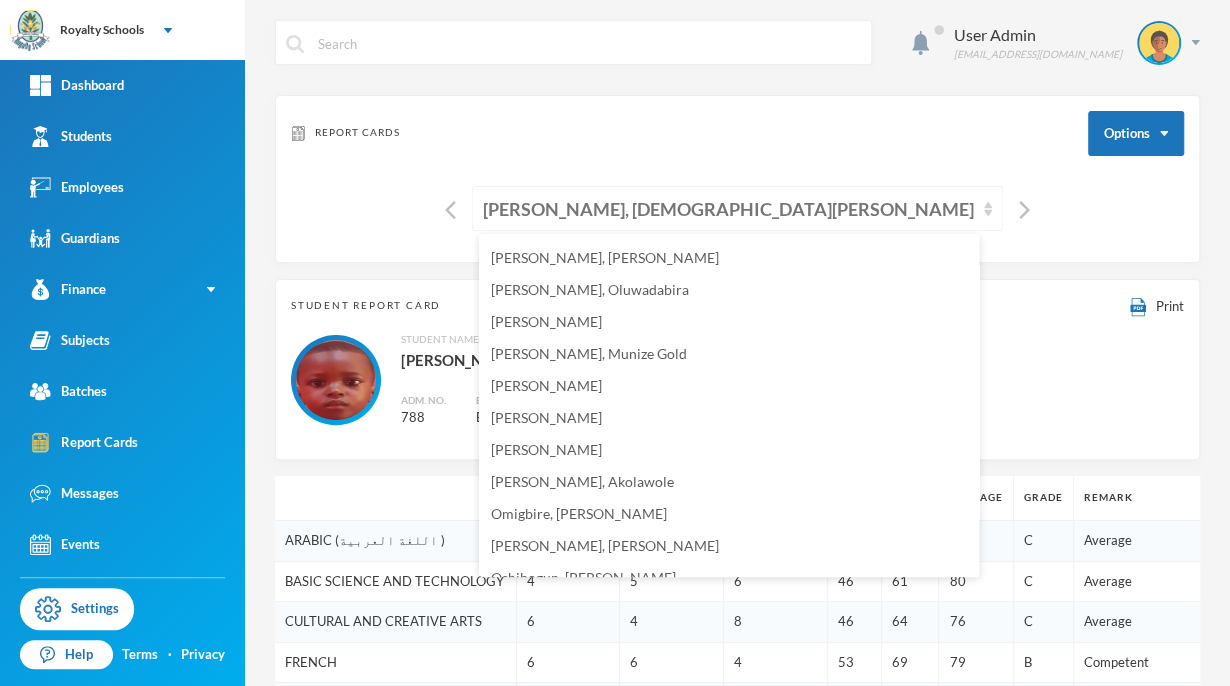 scroll, scrollTop: 736, scrollLeft: 0, axis: vertical 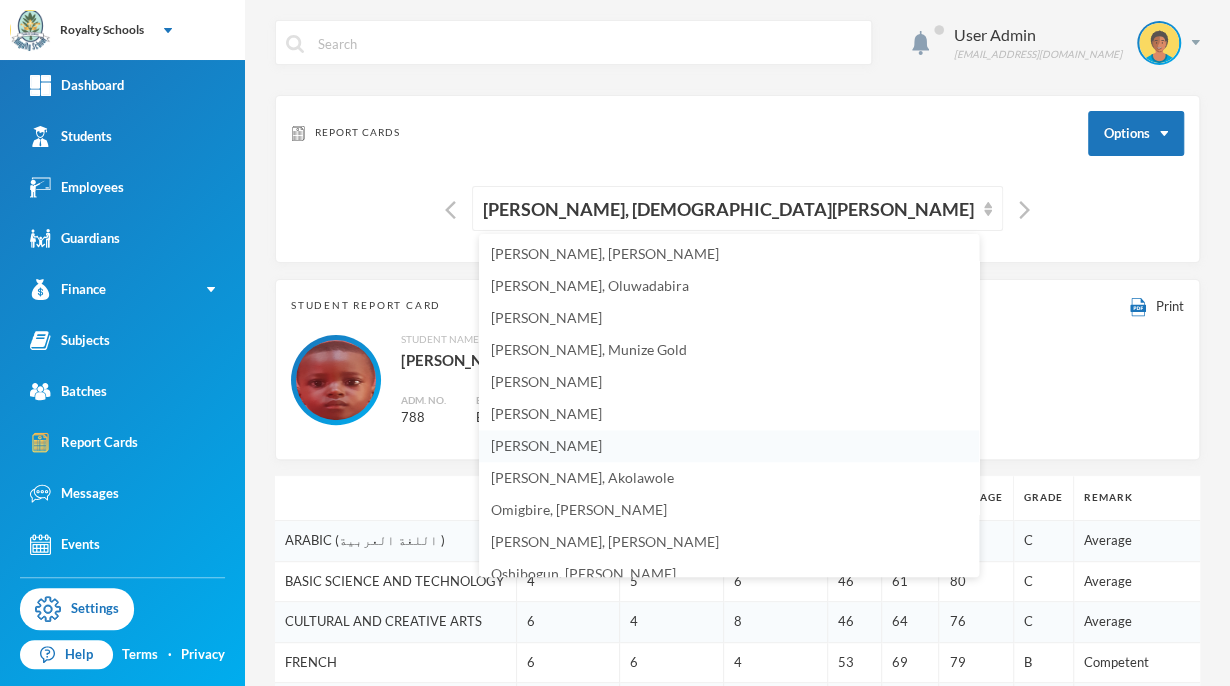 click on "[PERSON_NAME]" at bounding box center [546, 445] 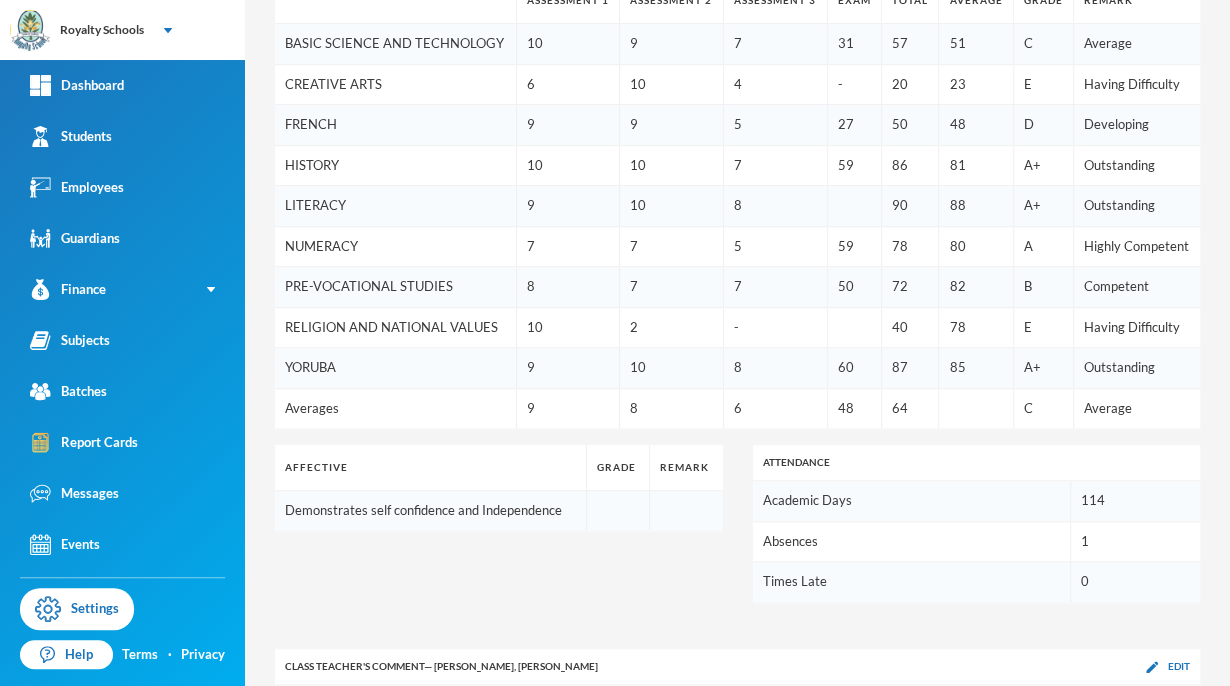 scroll, scrollTop: 496, scrollLeft: 0, axis: vertical 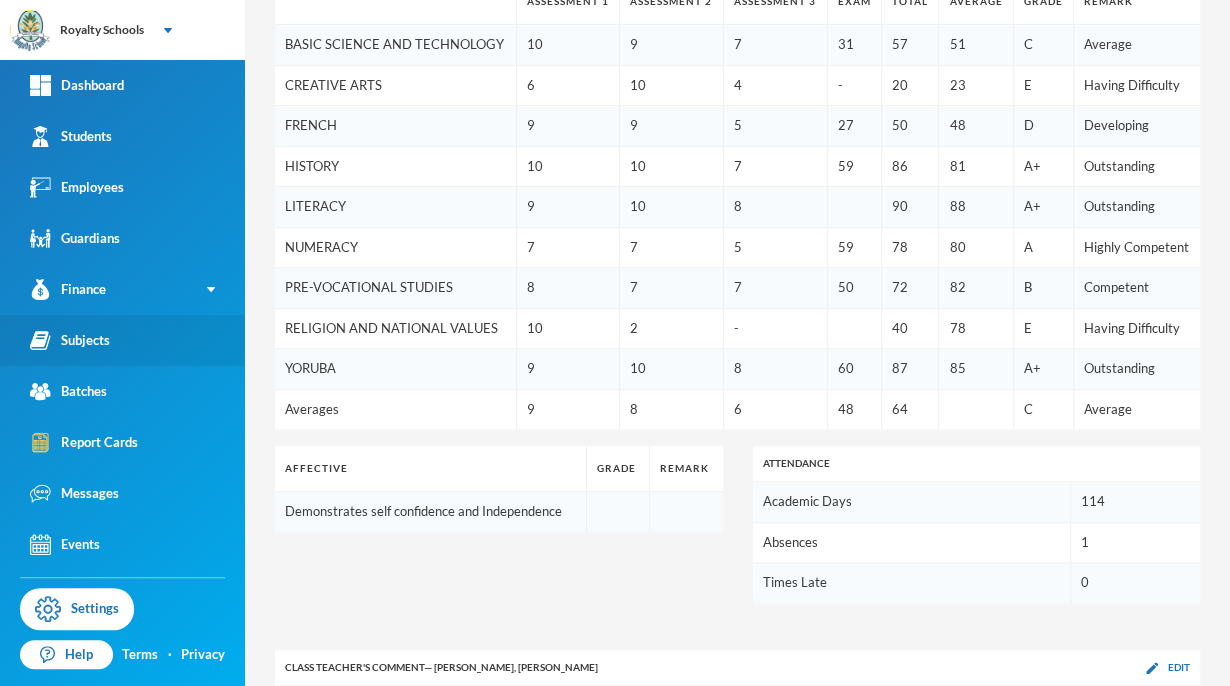 click on "Subjects" at bounding box center (70, 340) 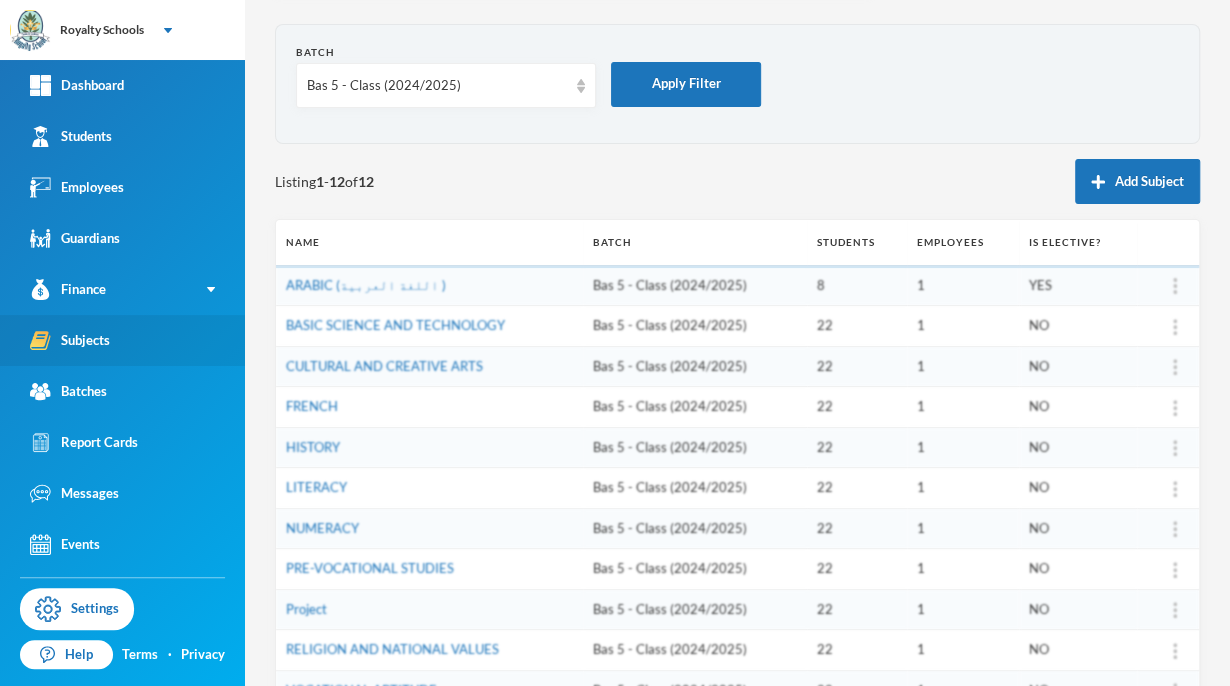 scroll, scrollTop: 0, scrollLeft: 0, axis: both 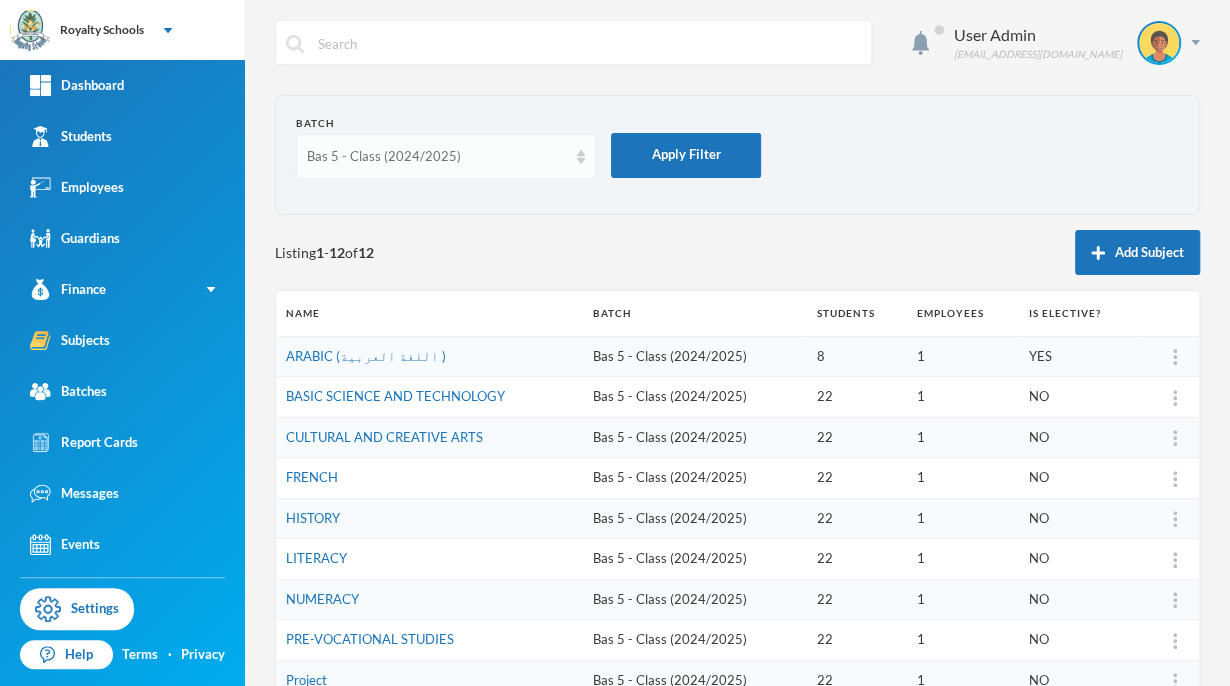 click on "Bas 5 - Class (2024/2025)" at bounding box center (437, 157) 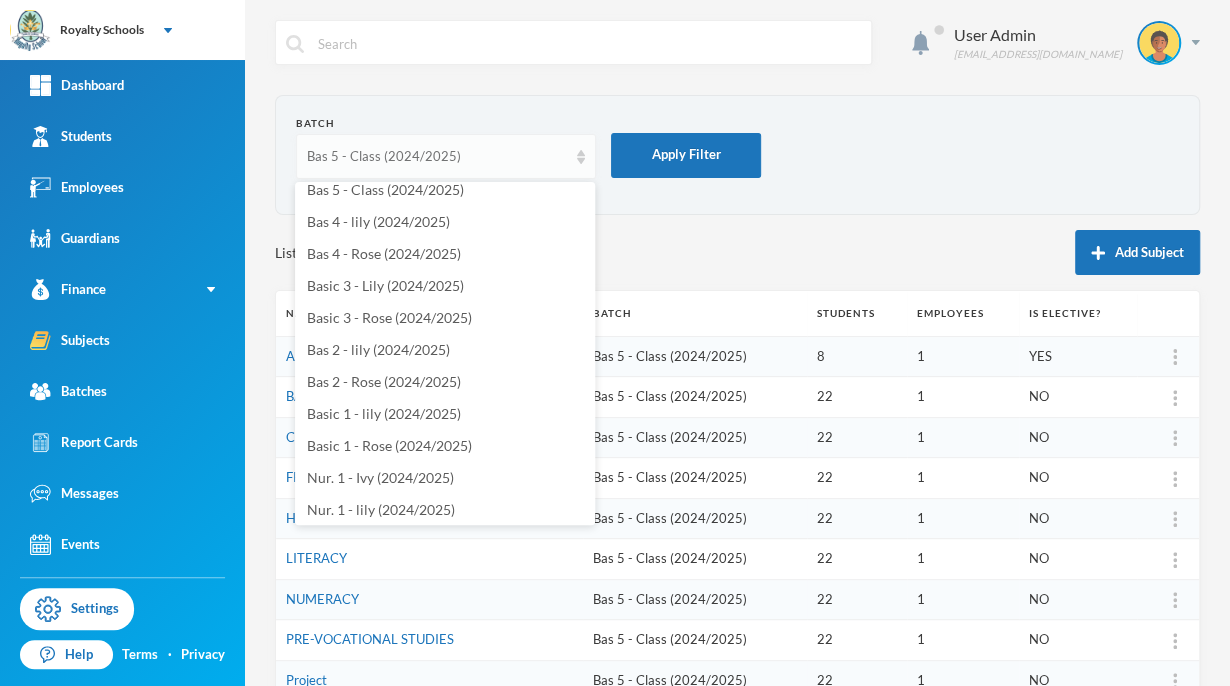 scroll, scrollTop: 140, scrollLeft: 0, axis: vertical 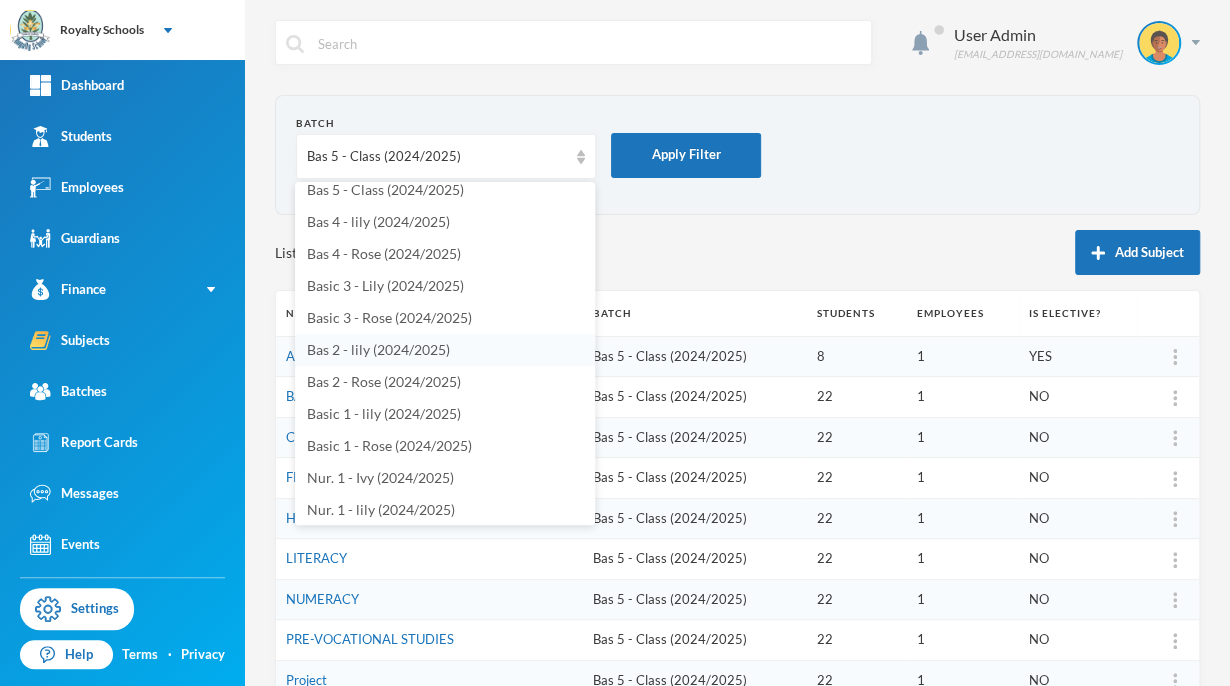 click on "Bas 2 - lily (2024/2025)" at bounding box center [378, 349] 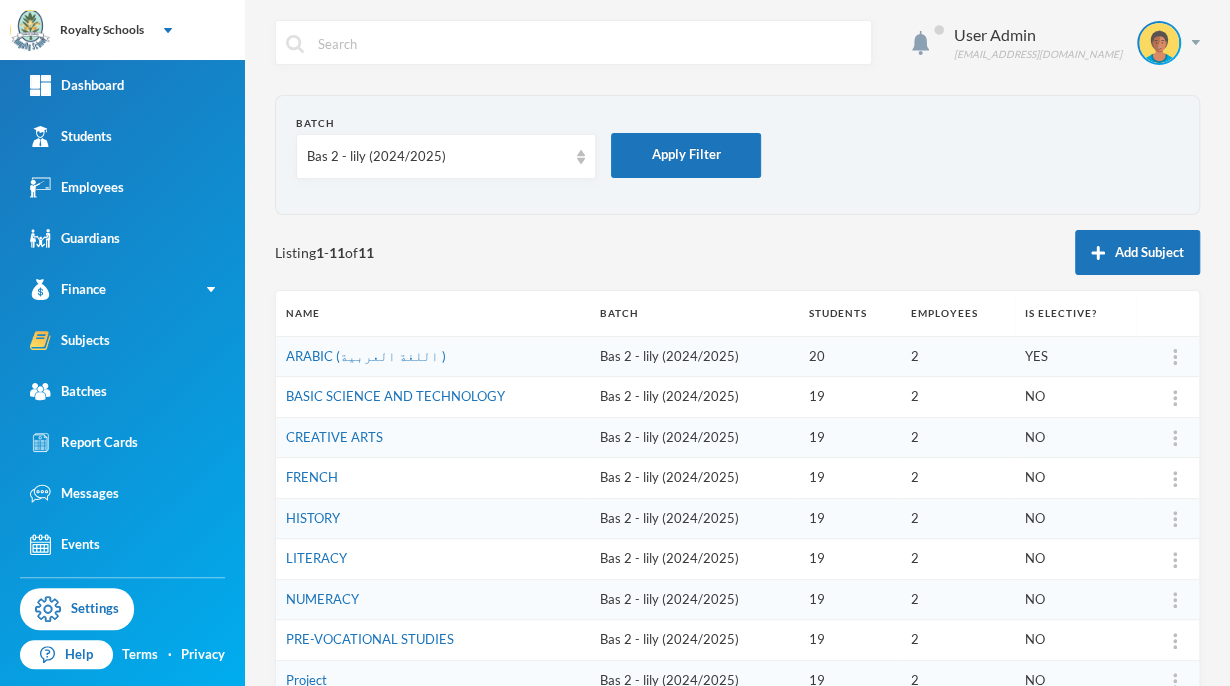 scroll, scrollTop: 8, scrollLeft: 0, axis: vertical 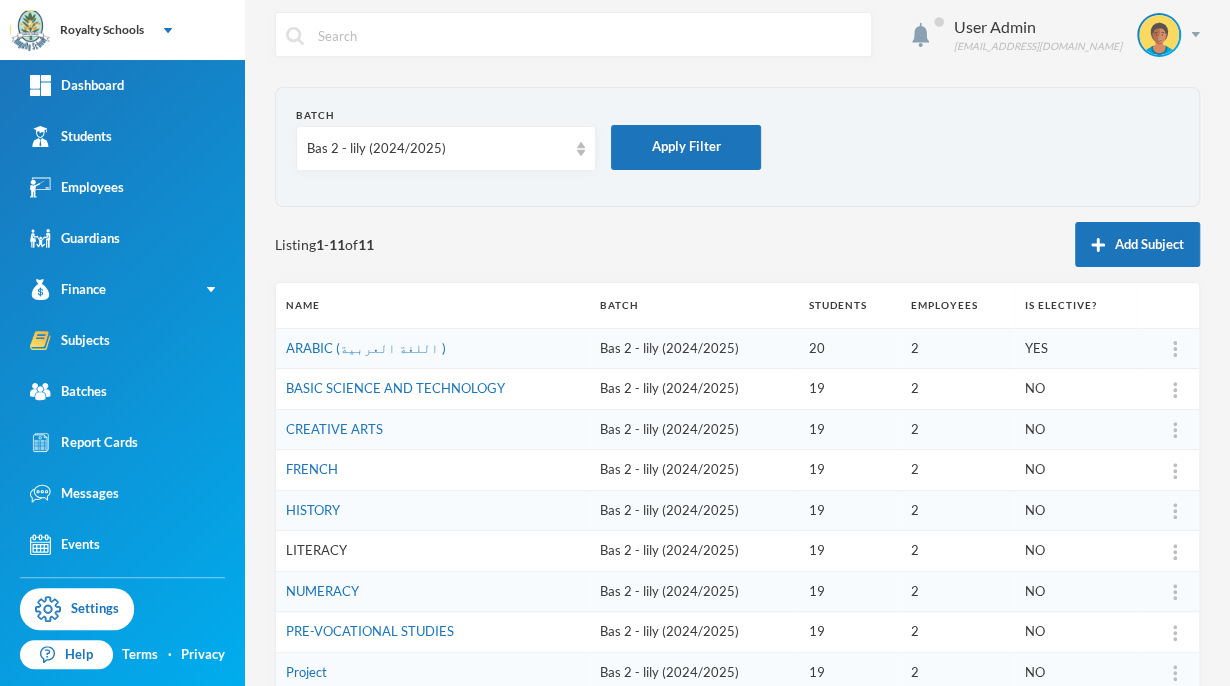 click on "LITERACY" at bounding box center (316, 550) 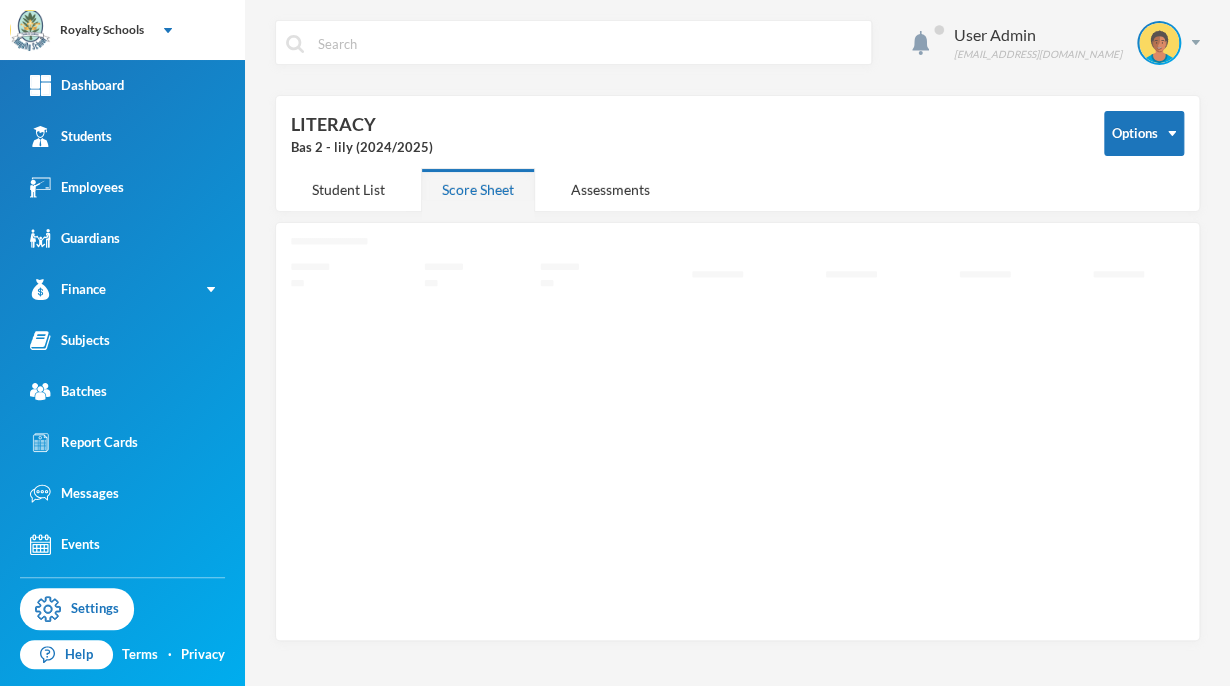 scroll, scrollTop: 0, scrollLeft: 0, axis: both 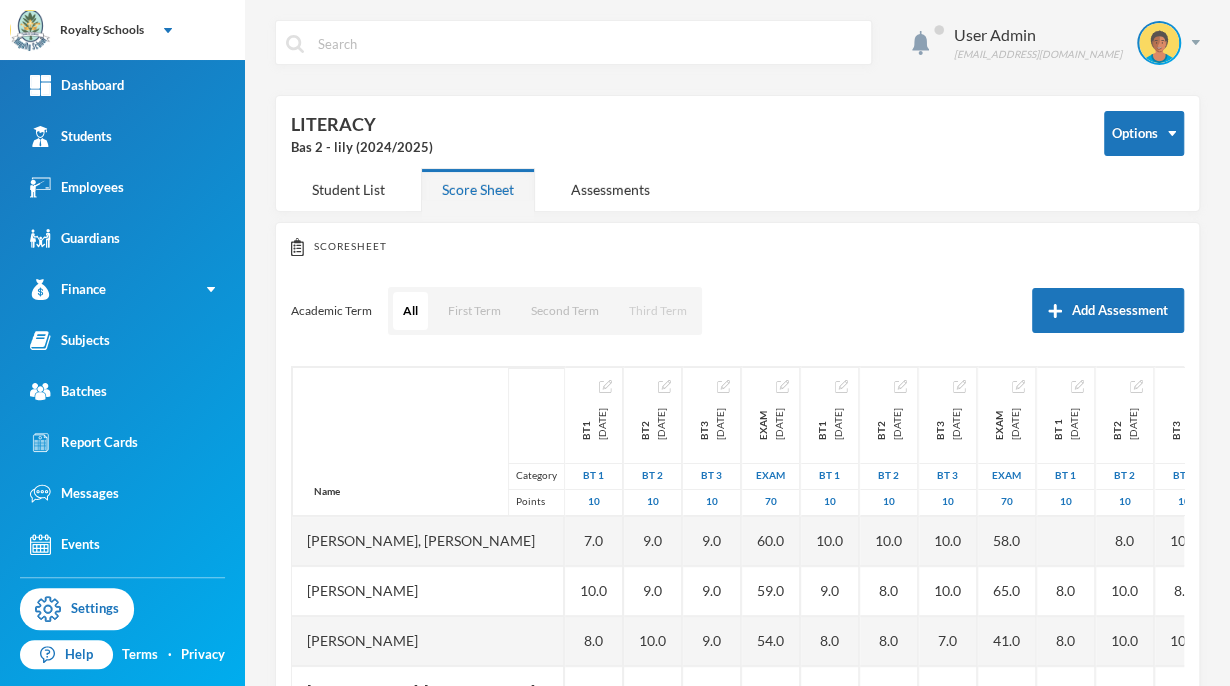 click on "Third Term" at bounding box center (658, 311) 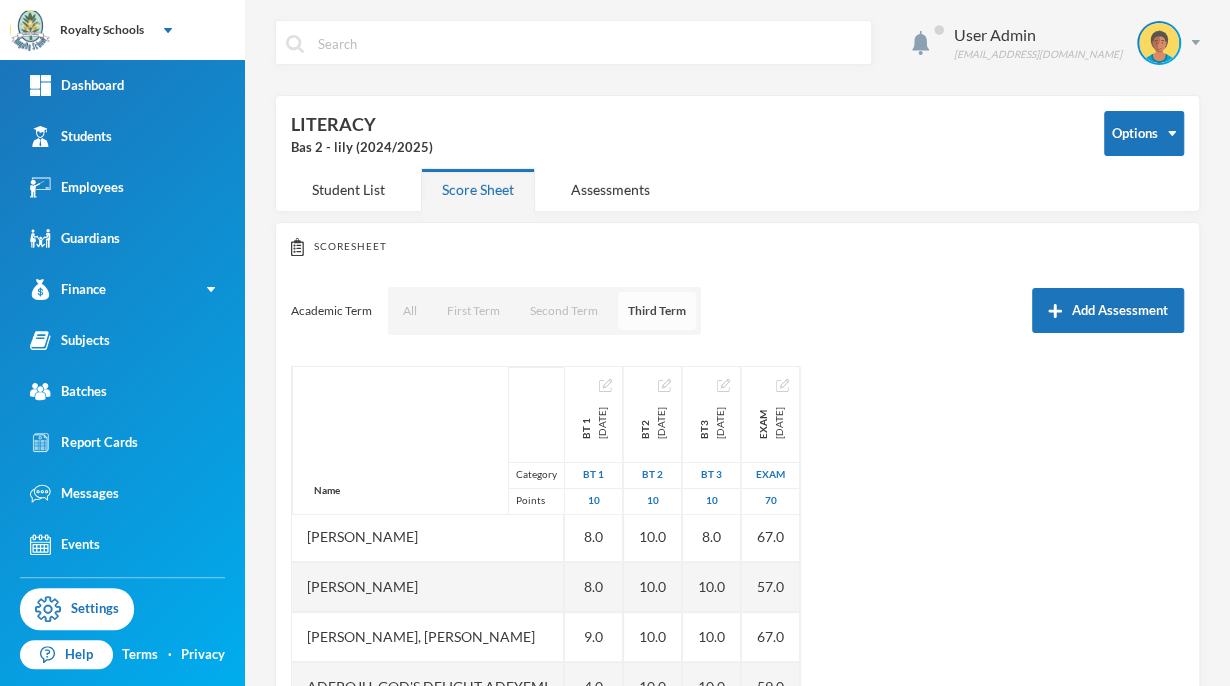 scroll, scrollTop: 0, scrollLeft: 0, axis: both 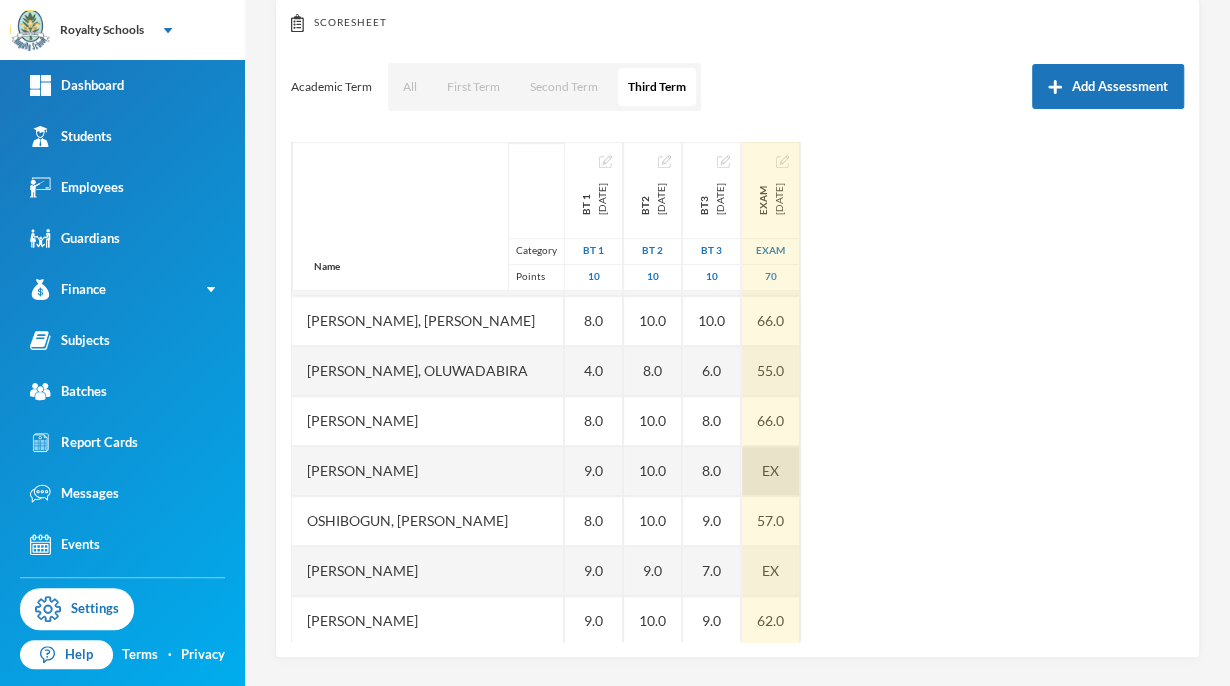 click on "EX" at bounding box center (770, 470) 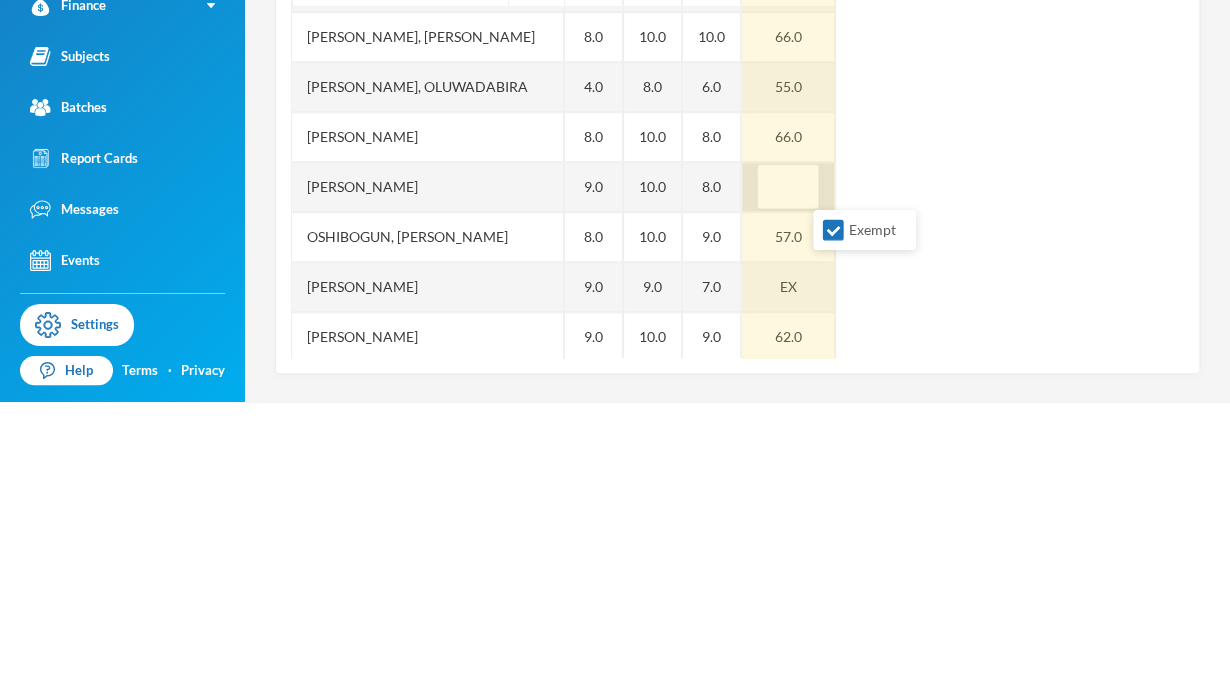 click on "Name   Category Points [PERSON_NAME], [PERSON_NAME] [PERSON_NAME], [PERSON_NAME], [PERSON_NAME], God's Delight [PERSON_NAME], [PERSON_NAME], [PERSON_NAME], [PERSON_NAME] [PERSON_NAME], [PERSON_NAME], [PERSON_NAME] [PERSON_NAME] [PERSON_NAME] Musibahu, [PERSON_NAME], [PERSON_NAME] [PERSON_NAME], [PERSON_NAME], [PERSON_NAME], [PERSON_NAME], [PERSON_NAME] BT 1 [DATE] BT 1 10 8.0 8.0 9.0 4.0 EX 10.0 9.0 10.0 9.0 9.0 8.0 4.0 8.0 9.0 8.0 9.0 9.0 5.0 BT2 [DATE] BT 2 10 8.0 10.0 10.0 10.0 10.0 EX 10.0 8.0 10.0 10.0 8.0 10.0 8.0 10.0 10.0 10.0 9.0 10.0 8.0 BT3 [DATE] BT 3 10 10.0 8.0 10.0 10.0 10.0 9.0 8.0 10.0 10.0 10.0 10.0 10.0 6.0 8.0 8.0 9.0 7.0 9.0 8.0 Exam [DATE] exam 70 64.0 67.0 57.0 67.0 59.0 59.0 59.0 65.0 67.0 67.0 62.0 66.0 55.0 66.0 57.0 EX 62.0 60.0" at bounding box center [737, 392] 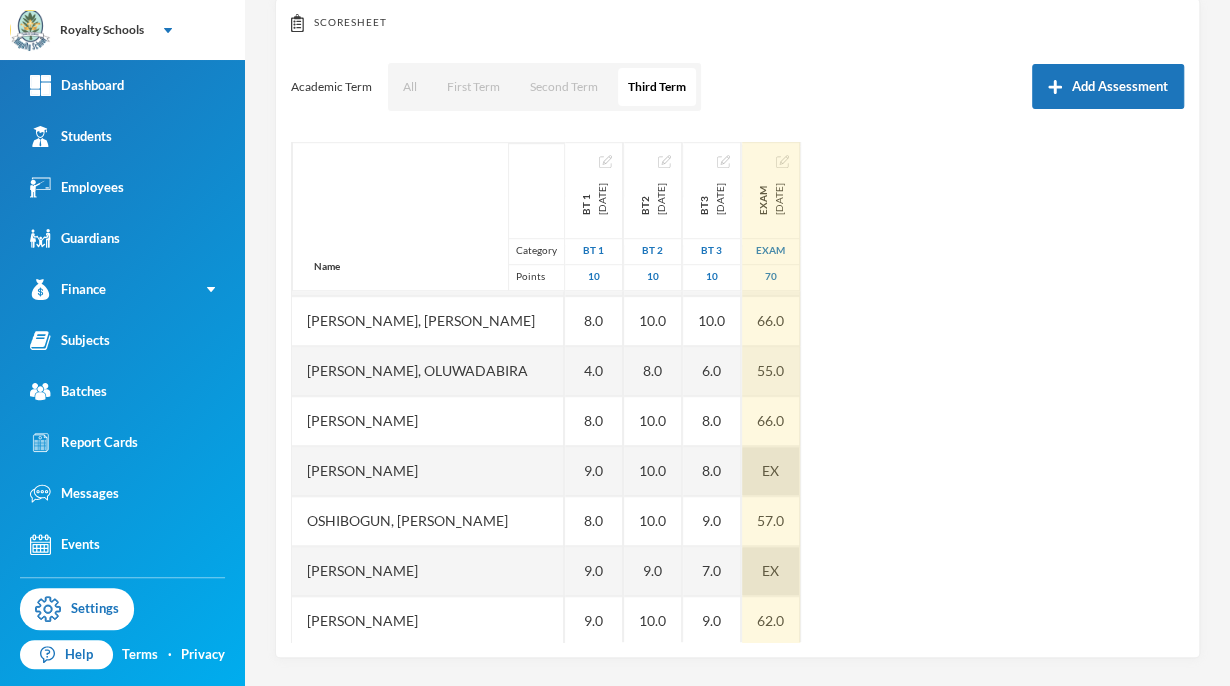 click on "EX" at bounding box center [770, 570] 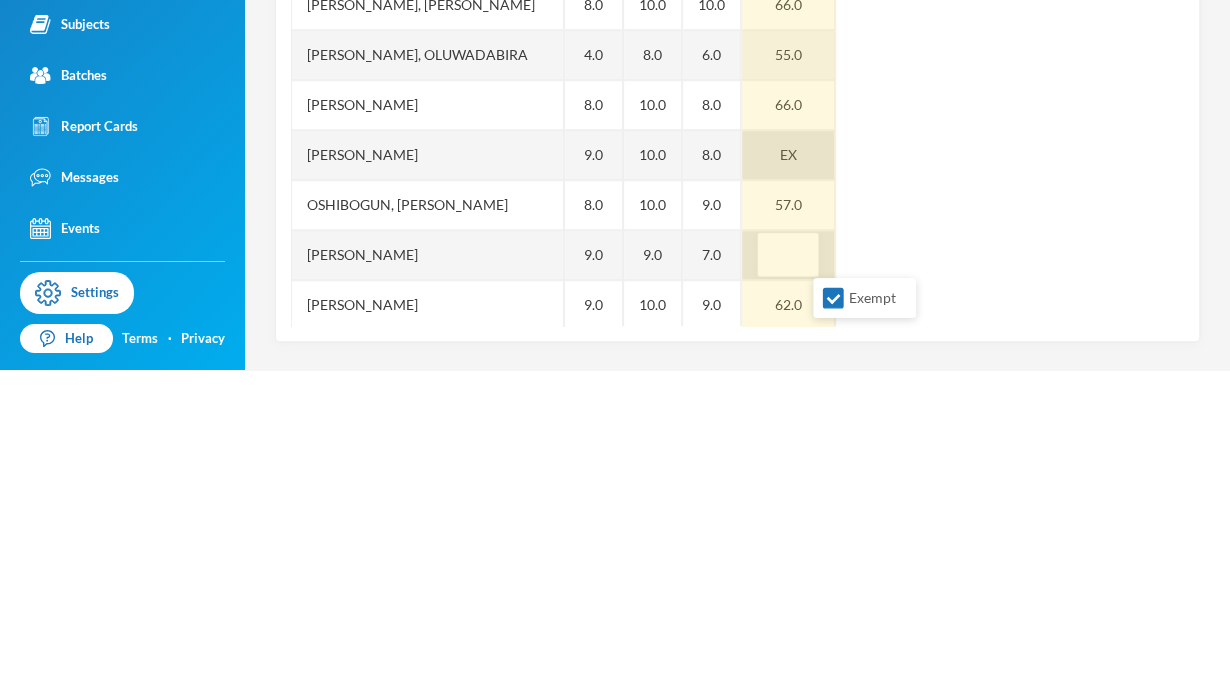 click on "Name   Category Points [PERSON_NAME], [PERSON_NAME] [PERSON_NAME], [PERSON_NAME], [PERSON_NAME], God's Delight [PERSON_NAME], [PERSON_NAME], [PERSON_NAME], [PERSON_NAME] [PERSON_NAME], [PERSON_NAME], [PERSON_NAME] [PERSON_NAME] [PERSON_NAME] Musibahu, [PERSON_NAME], [PERSON_NAME] [PERSON_NAME], [PERSON_NAME], [PERSON_NAME], [PERSON_NAME], [PERSON_NAME] BT 1 [DATE] BT 1 10 8.0 8.0 9.0 4.0 EX 10.0 9.0 10.0 9.0 9.0 8.0 4.0 8.0 9.0 8.0 9.0 9.0 5.0 BT2 [DATE] BT 2 10 8.0 10.0 10.0 10.0 10.0 EX 10.0 8.0 10.0 10.0 8.0 10.0 8.0 10.0 10.0 10.0 9.0 10.0 8.0 BT3 [DATE] BT 3 10 10.0 8.0 10.0 10.0 10.0 9.0 8.0 10.0 10.0 10.0 10.0 10.0 6.0 8.0 8.0 9.0 7.0 9.0 8.0 Exam [DATE] exam 70 64.0 67.0 57.0 67.0 59.0 59.0 59.0 65.0 67.0 67.0 62.0 66.0 55.0 66.0 EX 57.0 62.0 60.0" at bounding box center (737, 392) 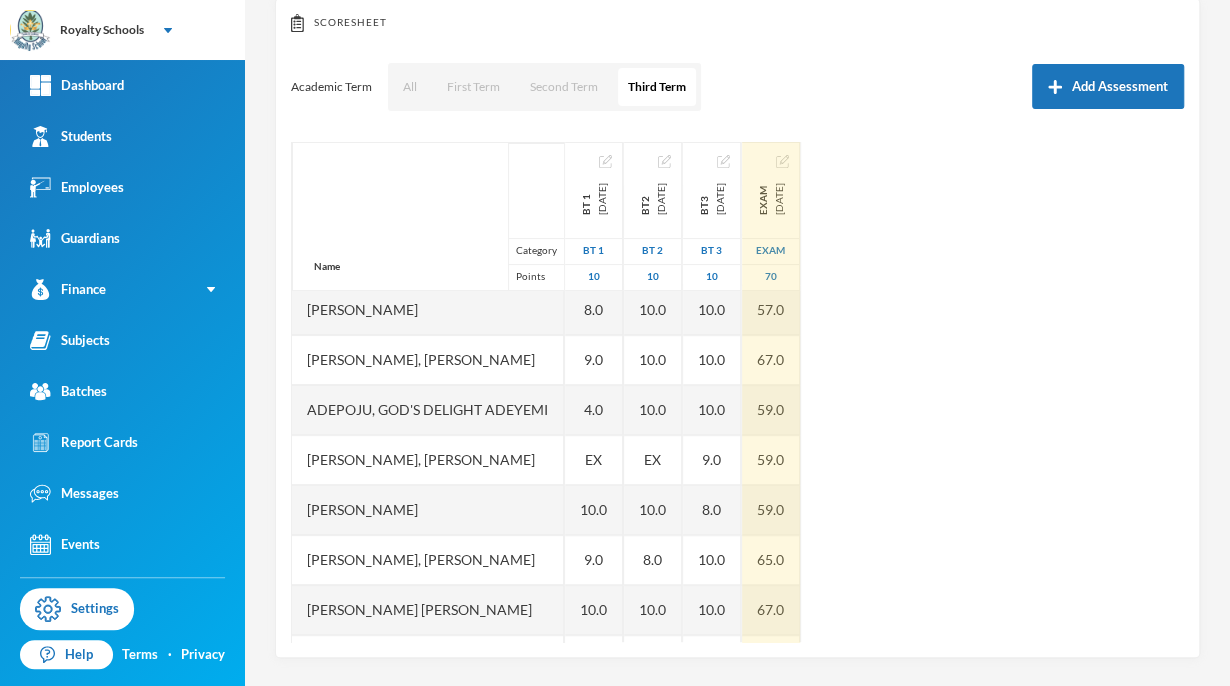 scroll, scrollTop: 0, scrollLeft: 0, axis: both 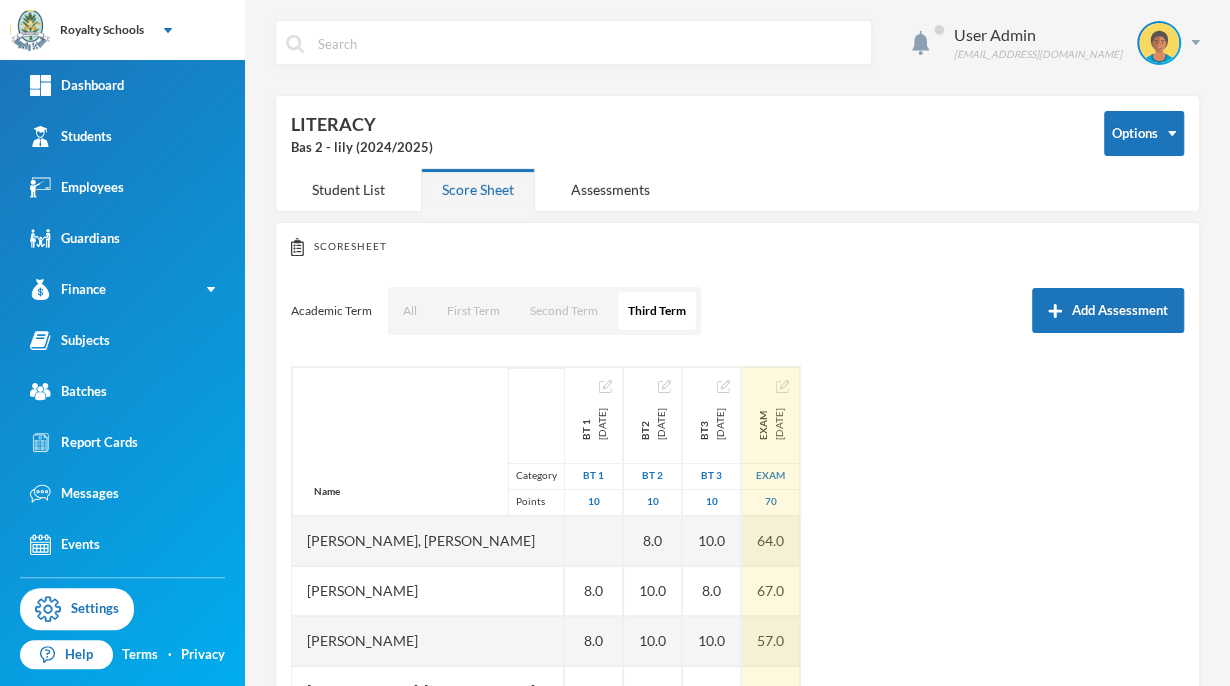 click on "Name   Category Points [PERSON_NAME], [PERSON_NAME] [PERSON_NAME], [PERSON_NAME], [PERSON_NAME], God's Delight [PERSON_NAME], [PERSON_NAME], [PERSON_NAME], [PERSON_NAME] [PERSON_NAME], [PERSON_NAME], [PERSON_NAME] [PERSON_NAME] [PERSON_NAME] Musibahu, [PERSON_NAME], [PERSON_NAME] [PERSON_NAME], [PERSON_NAME], [PERSON_NAME], [PERSON_NAME], [PERSON_NAME] BT 1 [DATE] BT 1 10 8.0 8.0 9.0 4.0 EX 10.0 9.0 10.0 9.0 9.0 8.0 4.0 8.0 9.0 8.0 9.0 9.0 5.0 BT2 [DATE] BT 2 10 8.0 10.0 10.0 10.0 10.0 EX 10.0 8.0 10.0 10.0 8.0 10.0 8.0 10.0 10.0 10.0 9.0 10.0 8.0 BT3 [DATE] BT 3 10 10.0 8.0 10.0 10.0 10.0 9.0 8.0 10.0 10.0 10.0 10.0 10.0 6.0 8.0 8.0 9.0 7.0 9.0 8.0 Exam [DATE] exam 70 64.0 67.0 57.0 67.0 59.0 59.0 59.0 65.0 67.0 67.0 62.0 66.0 55.0 66.0 EX 57.0 EX 62.0 60.0" at bounding box center (737, 616) 